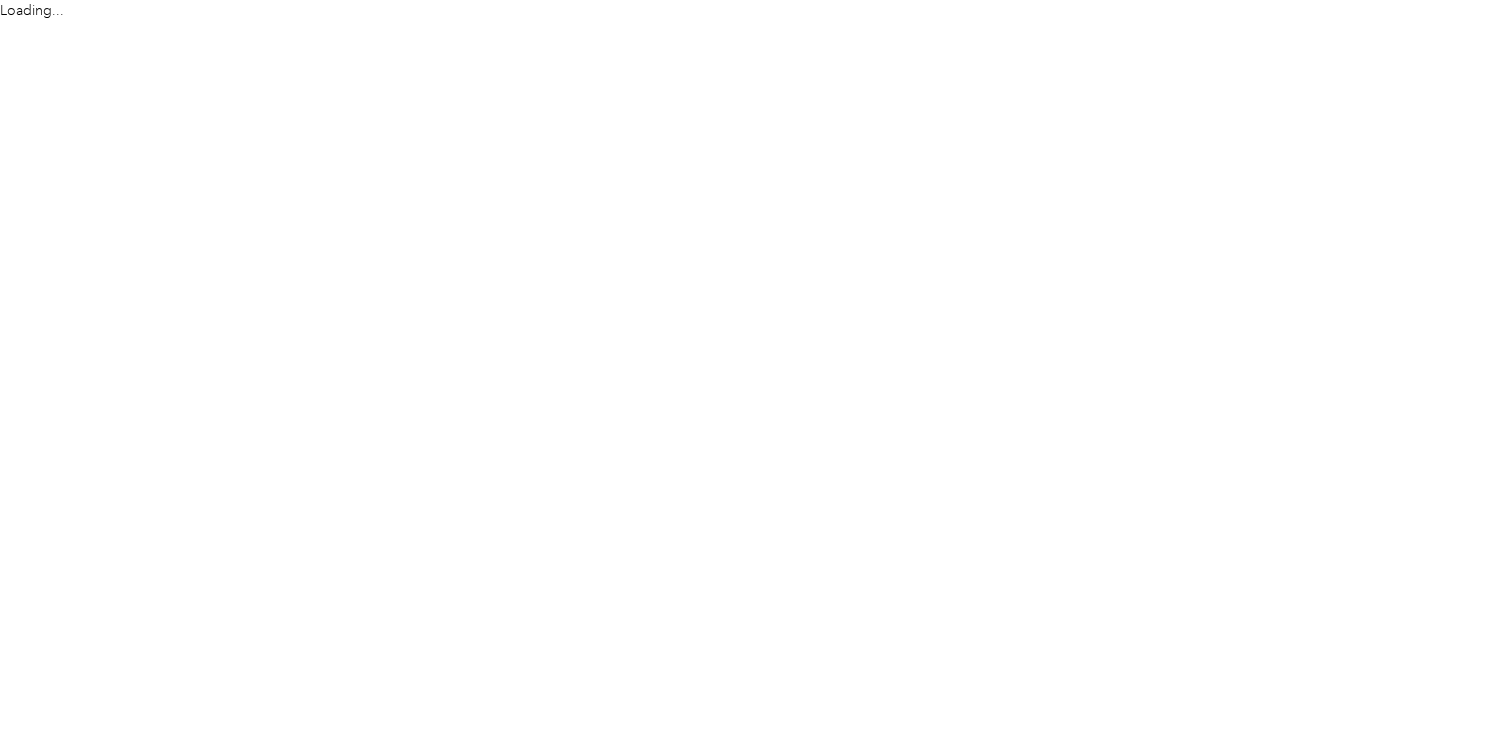 scroll, scrollTop: 0, scrollLeft: 0, axis: both 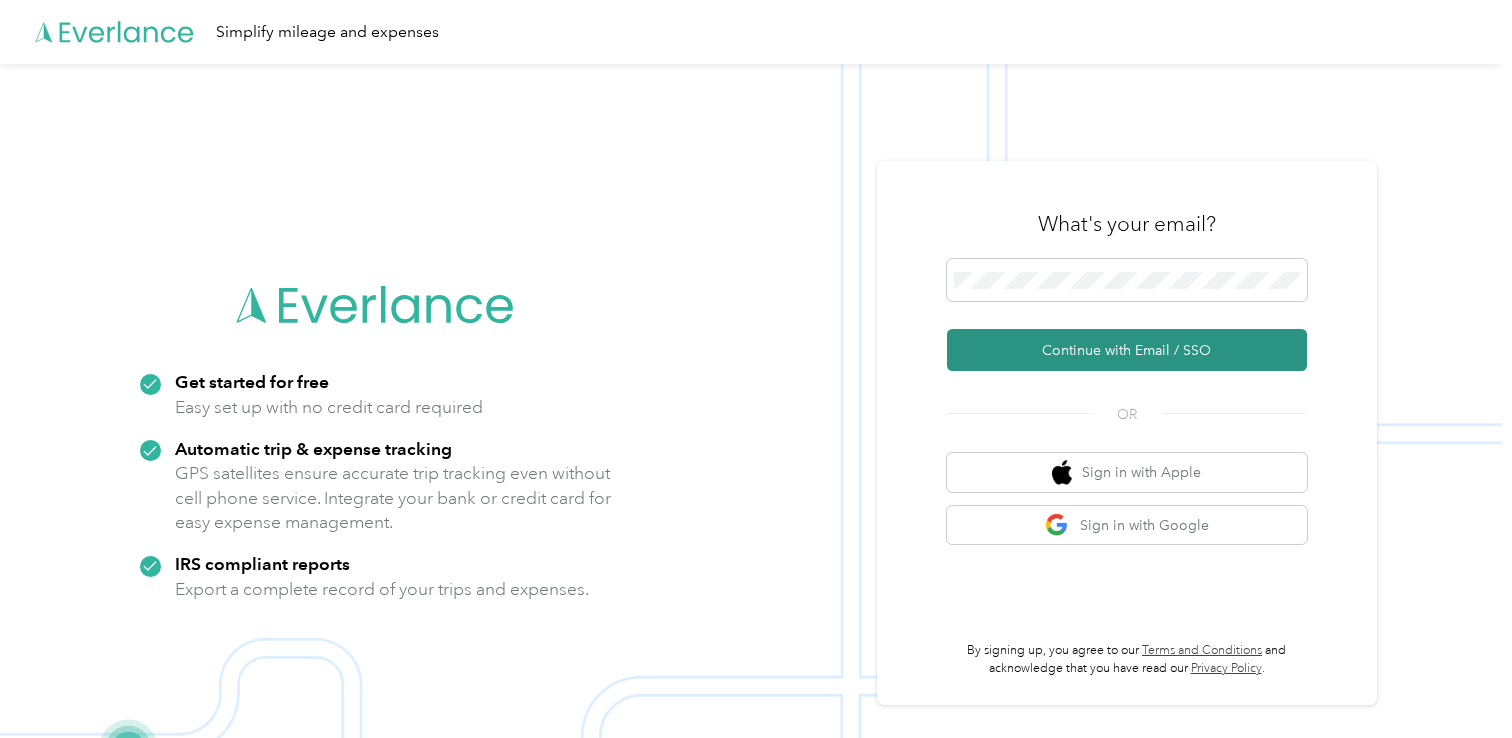 click on "Continue with Email / SSO" at bounding box center (1127, 350) 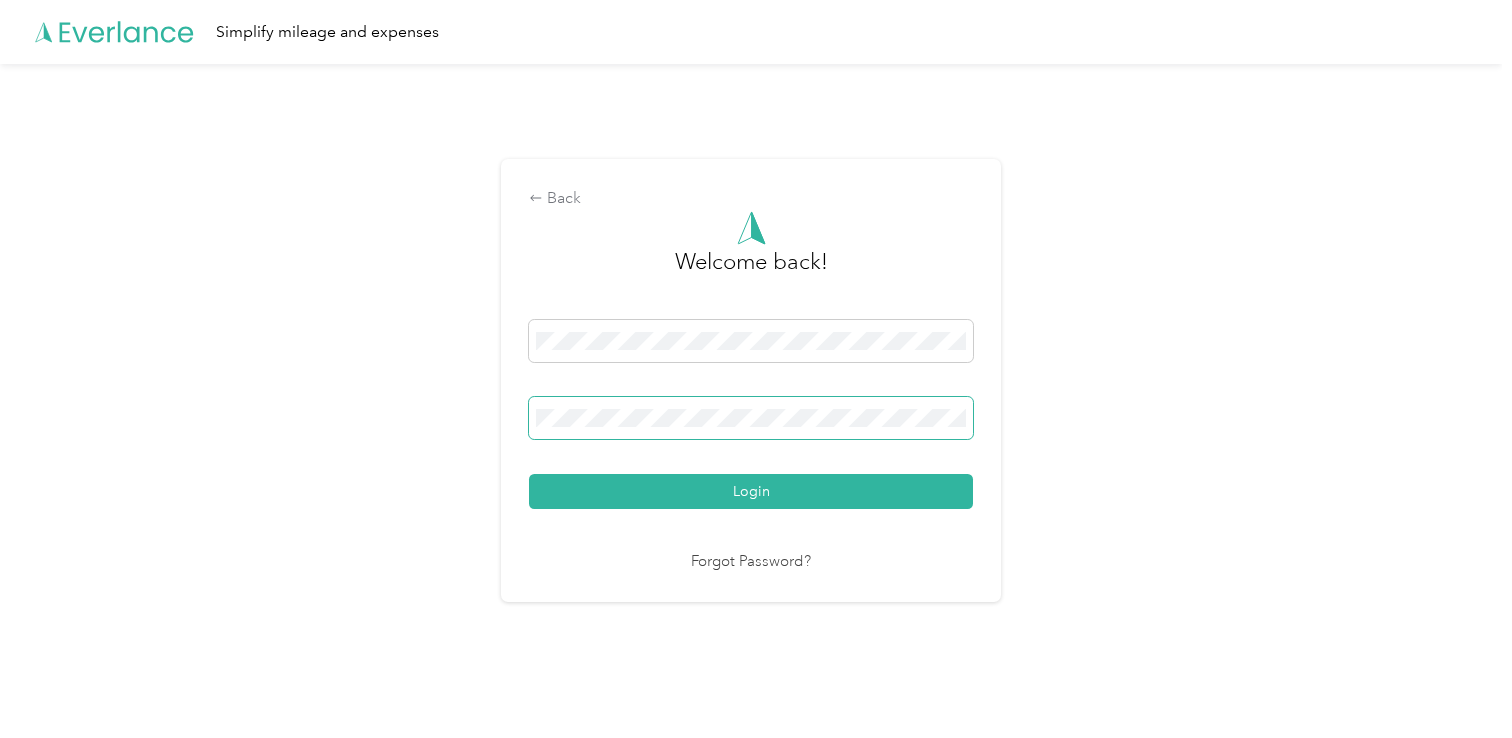 click on "Login" at bounding box center (751, 491) 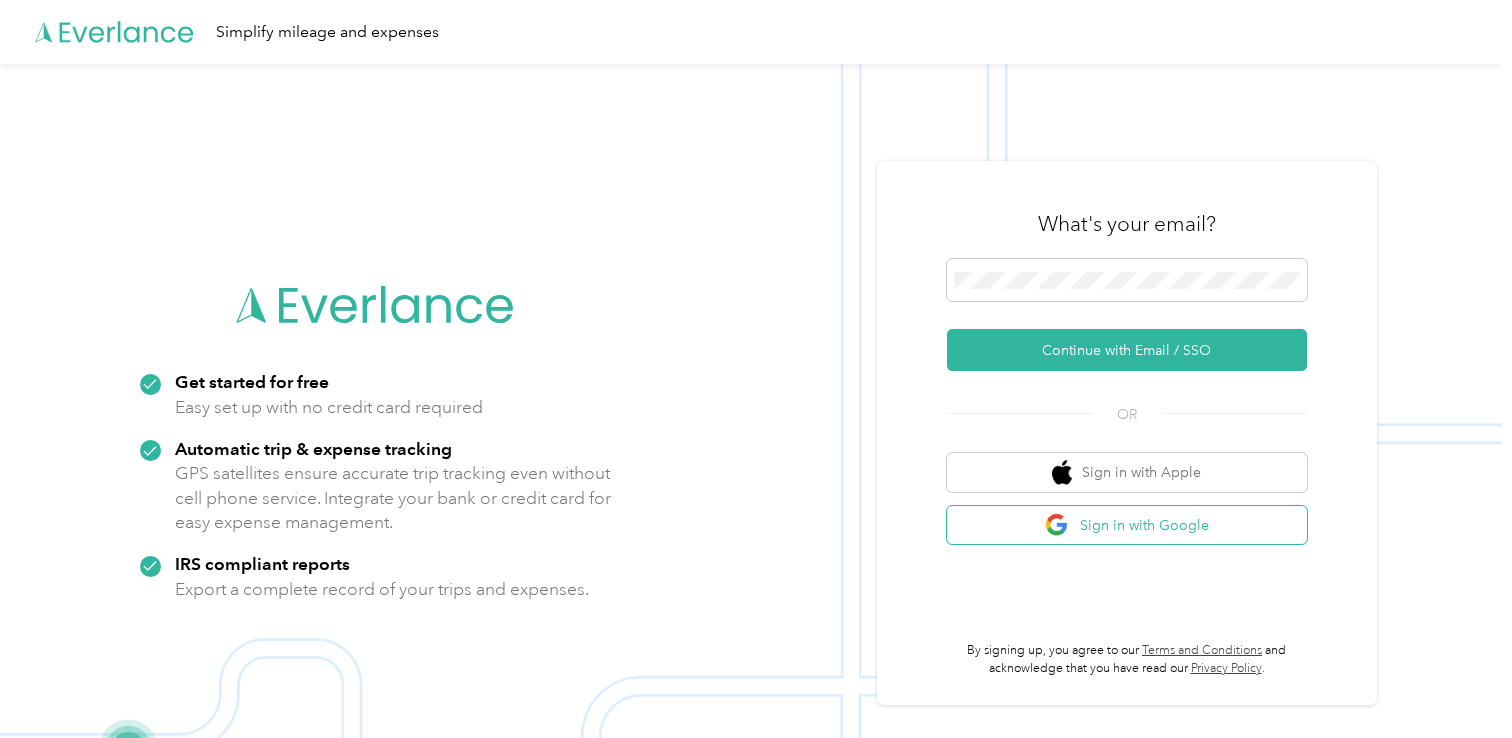 click on "Sign in with Google" at bounding box center (1127, 525) 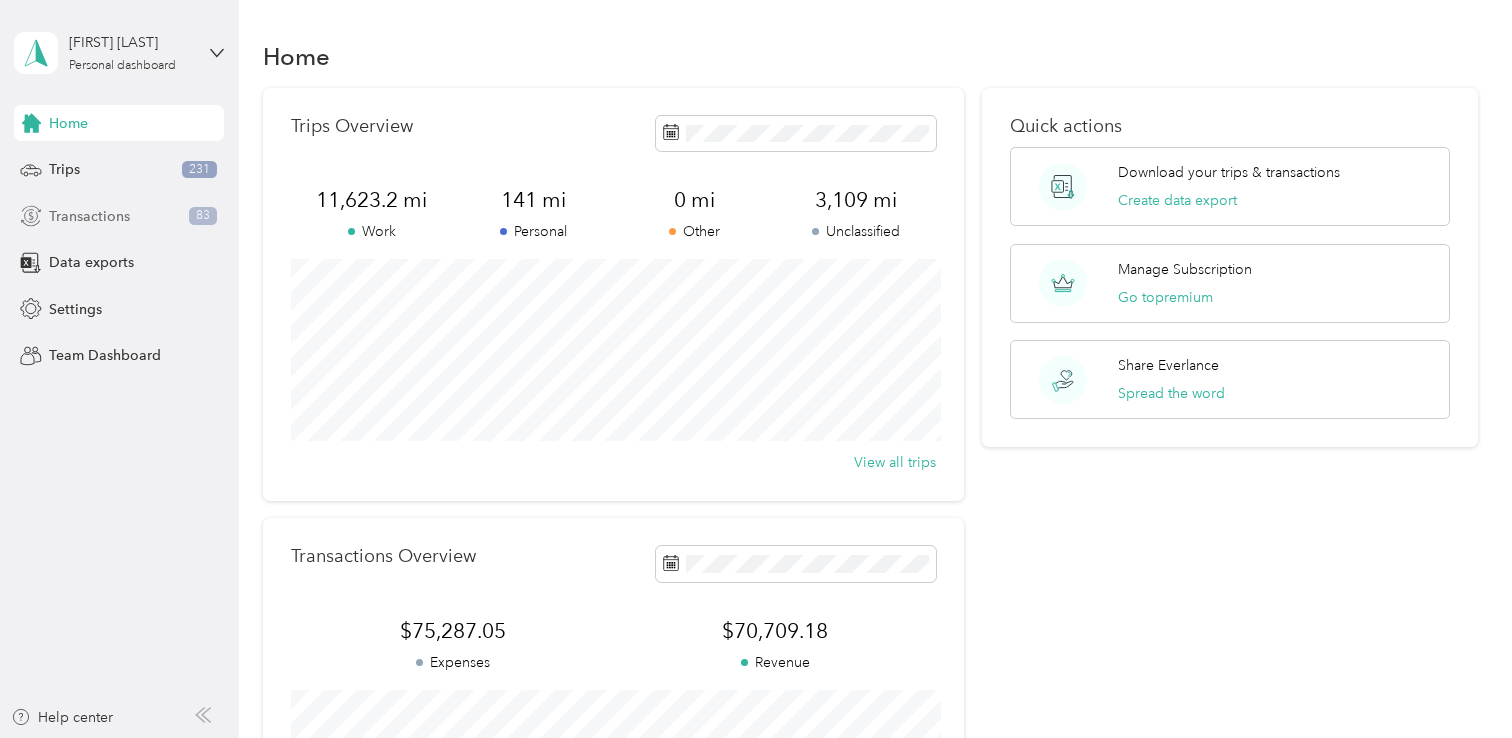 click on "Transactions" at bounding box center [89, 216] 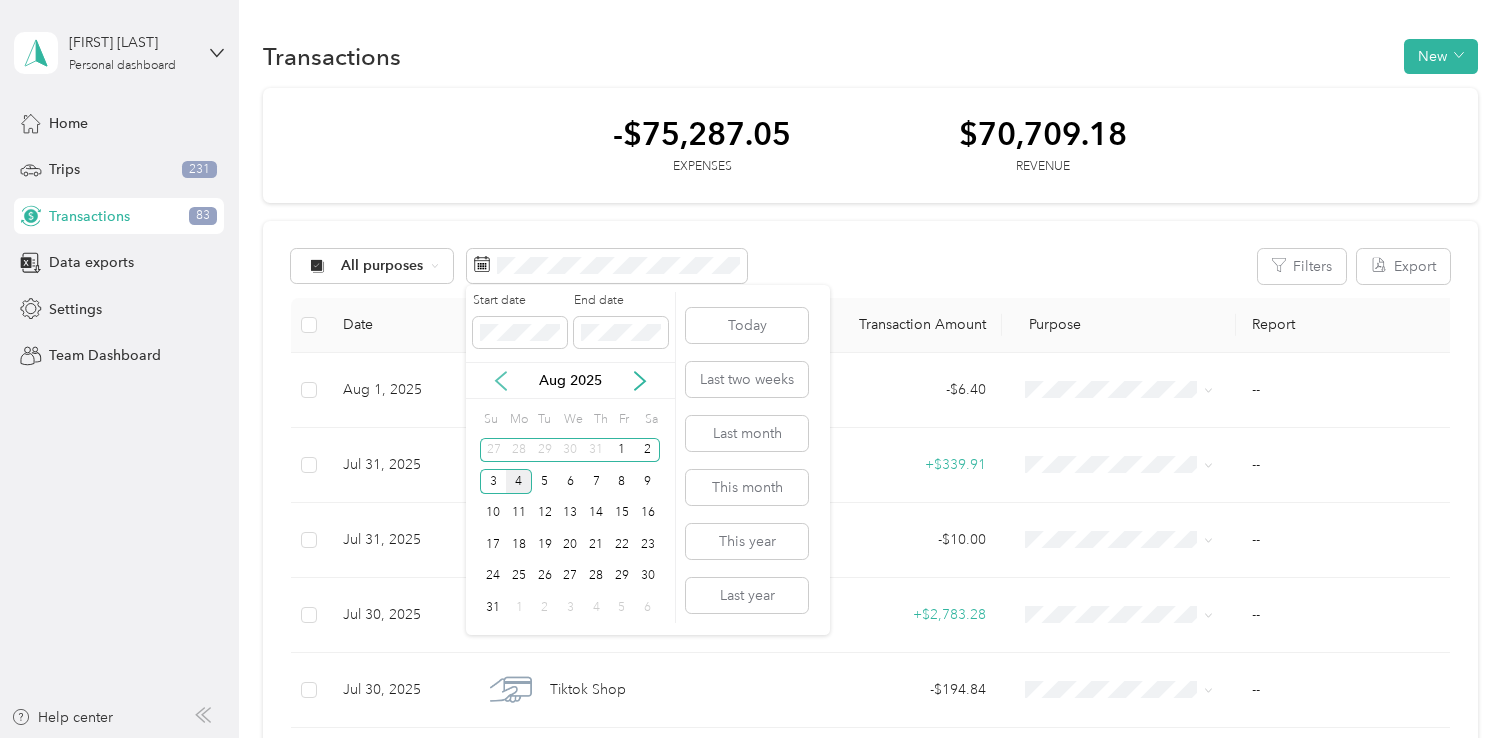 click 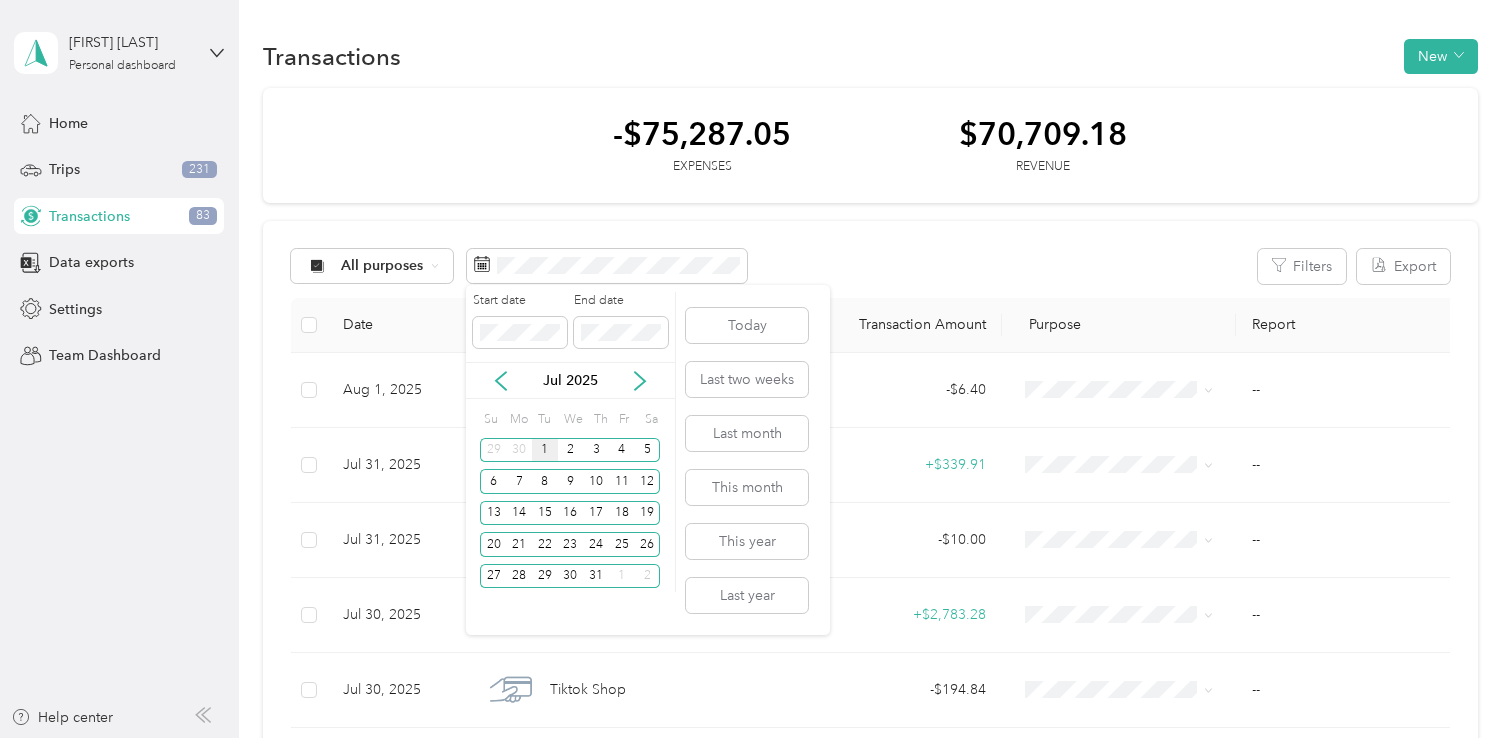 click on "1" at bounding box center (545, 450) 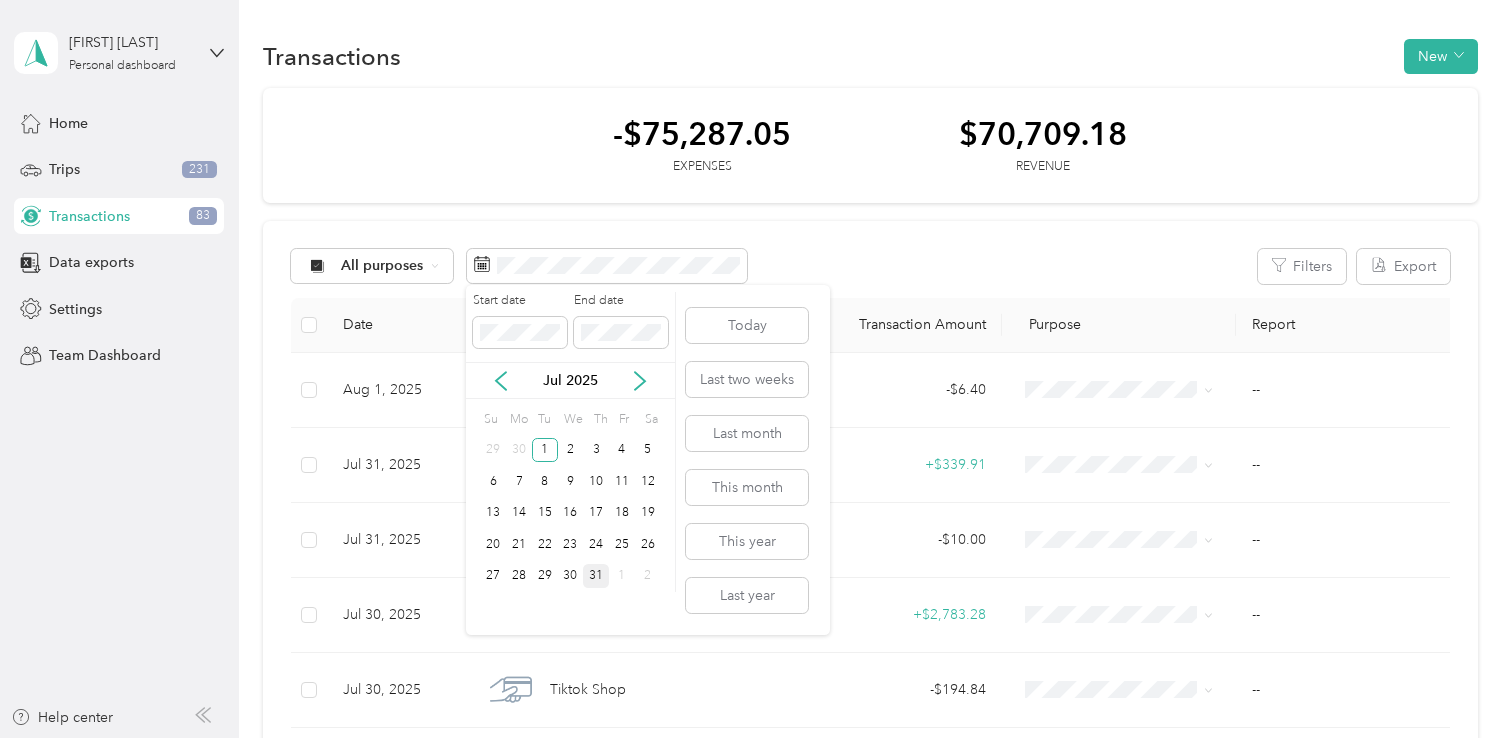 click on "31" at bounding box center (596, 576) 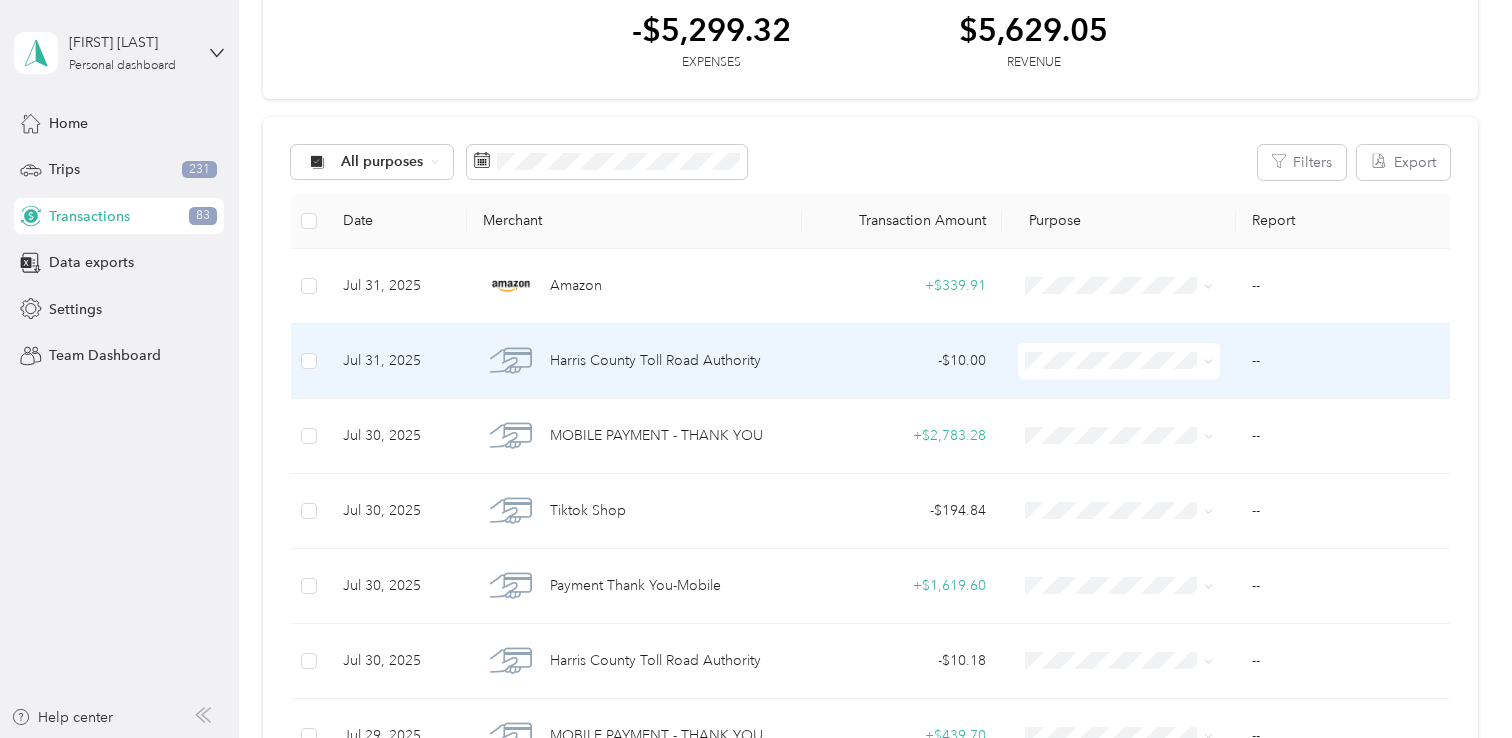 scroll, scrollTop: 122, scrollLeft: 0, axis: vertical 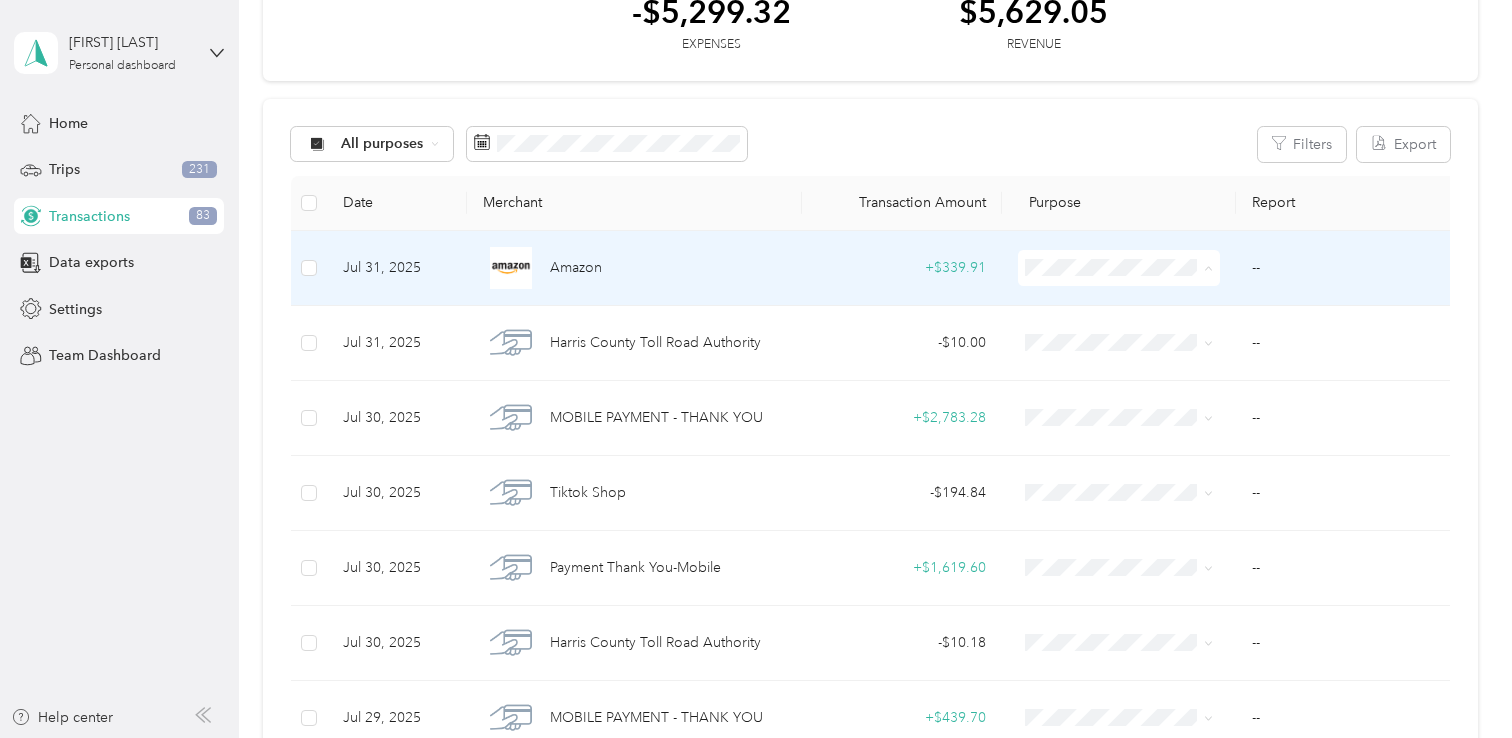 click on "Personal" at bounding box center [1120, 340] 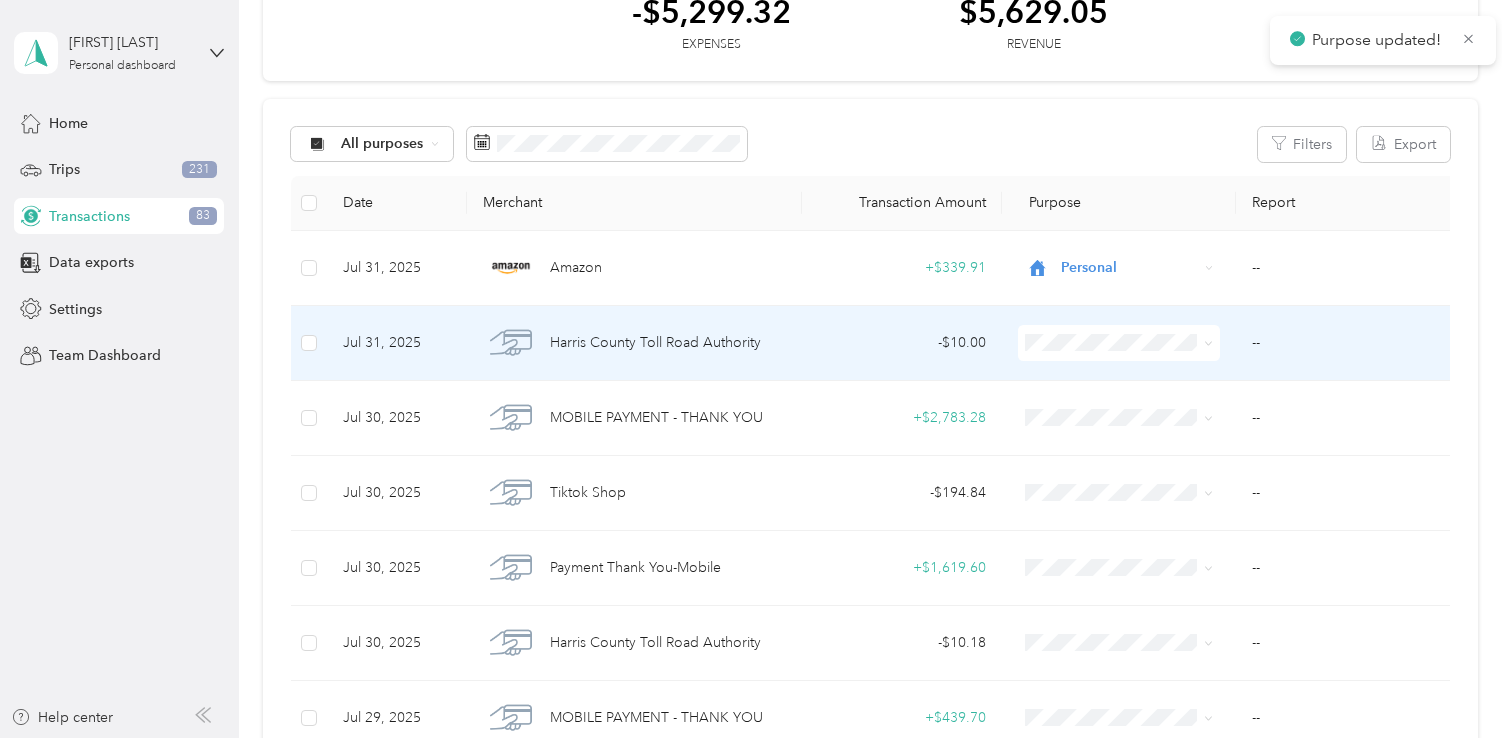 click on "--" at bounding box center [1347, 343] 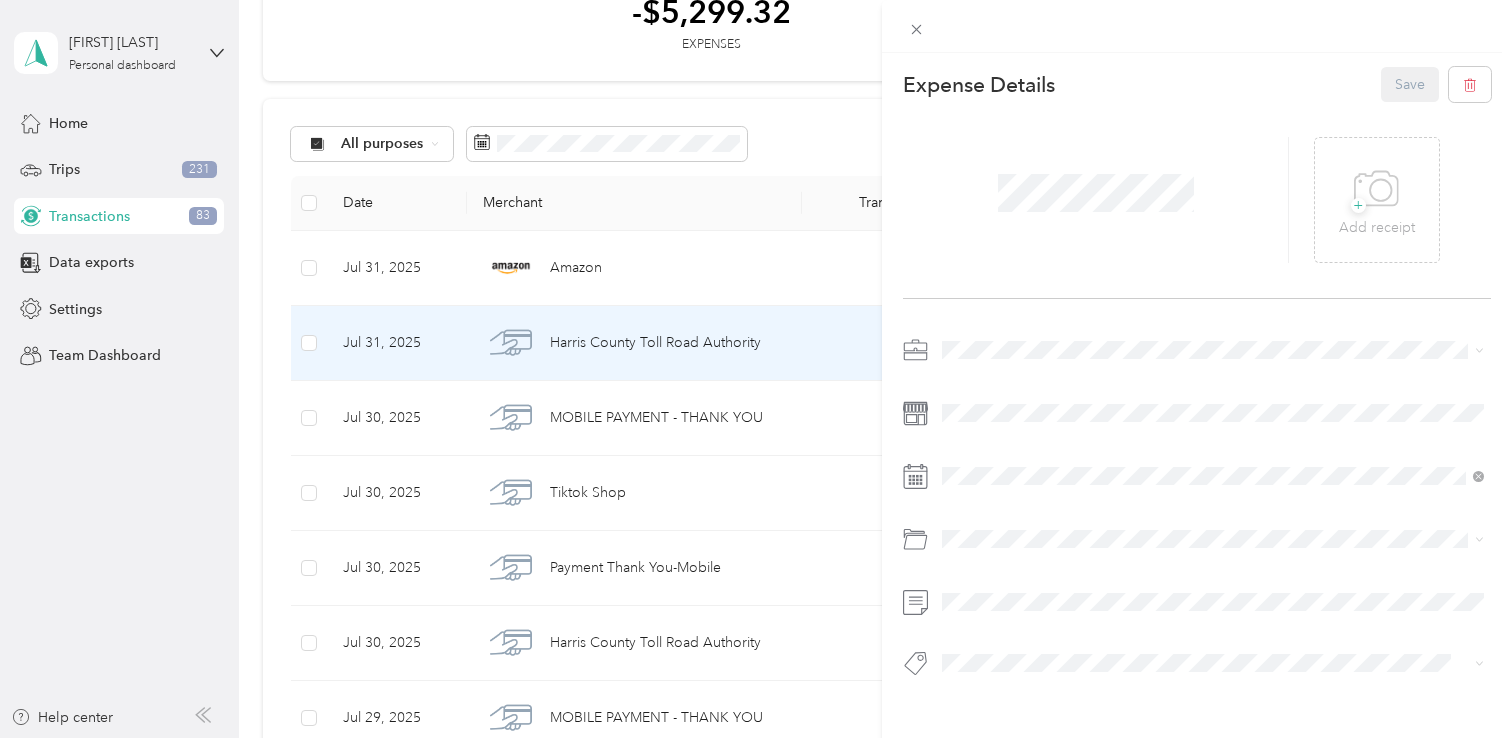 click at bounding box center [1213, 350] 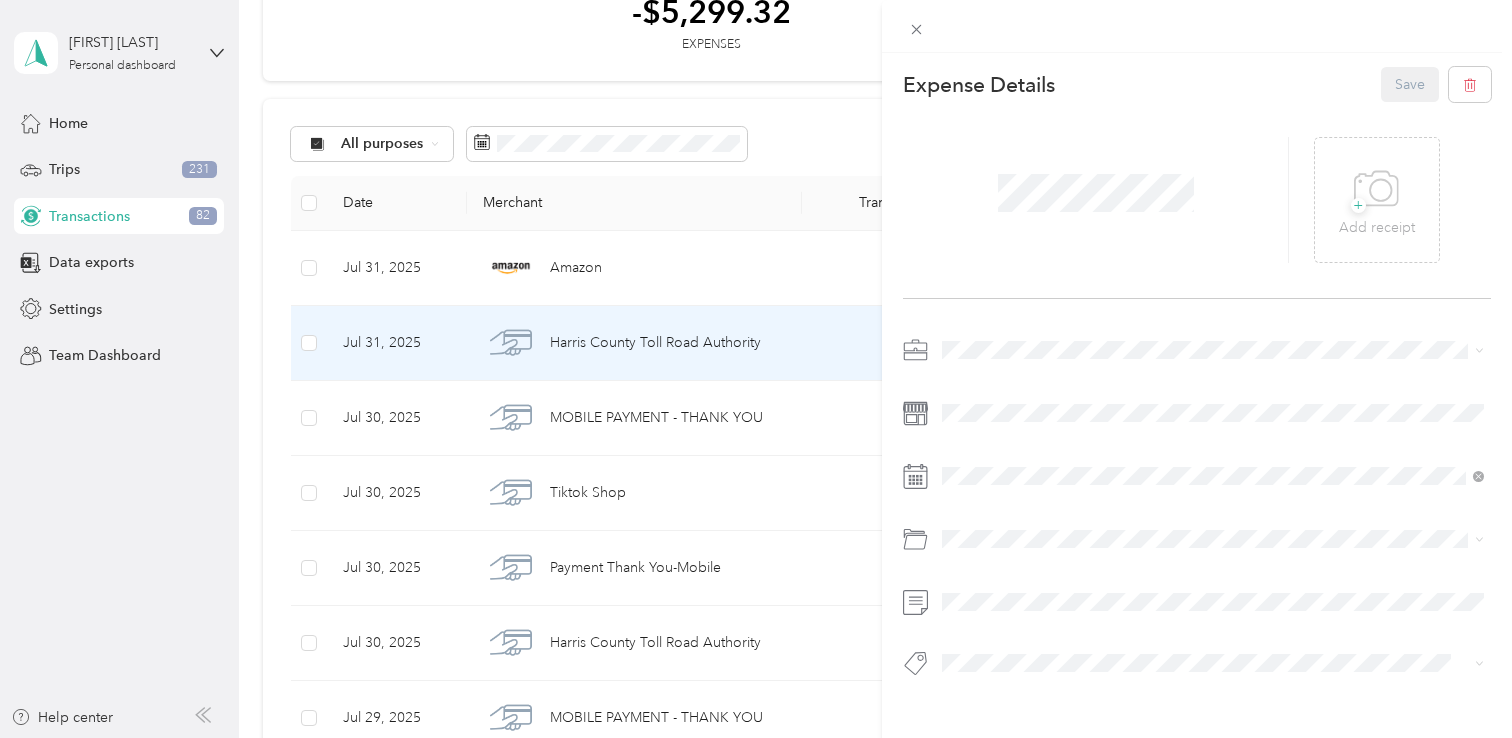 click on "Work Personal Real Estate Other Charity Medical Moving Commute" at bounding box center [1213, 507] 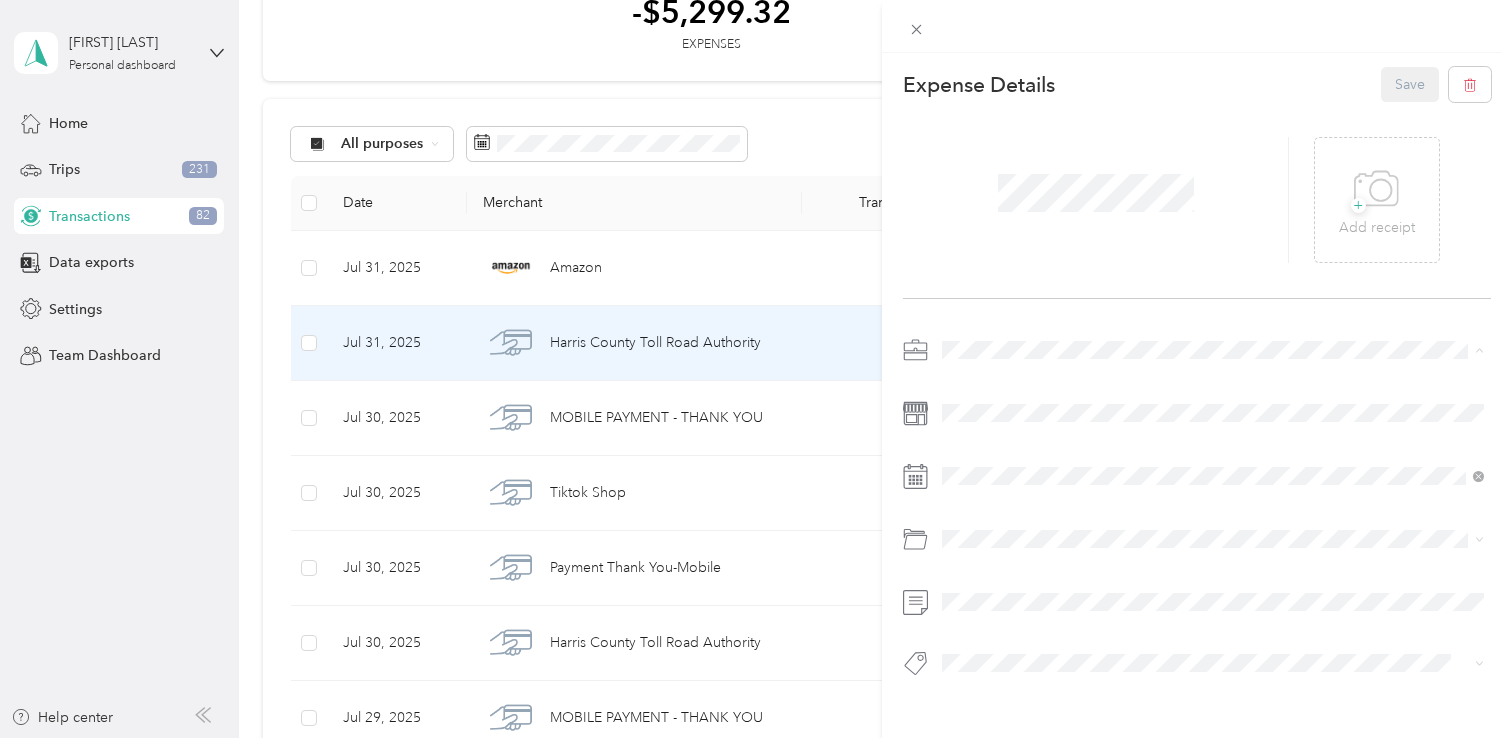 click on "Real Estate" at bounding box center [1213, 455] 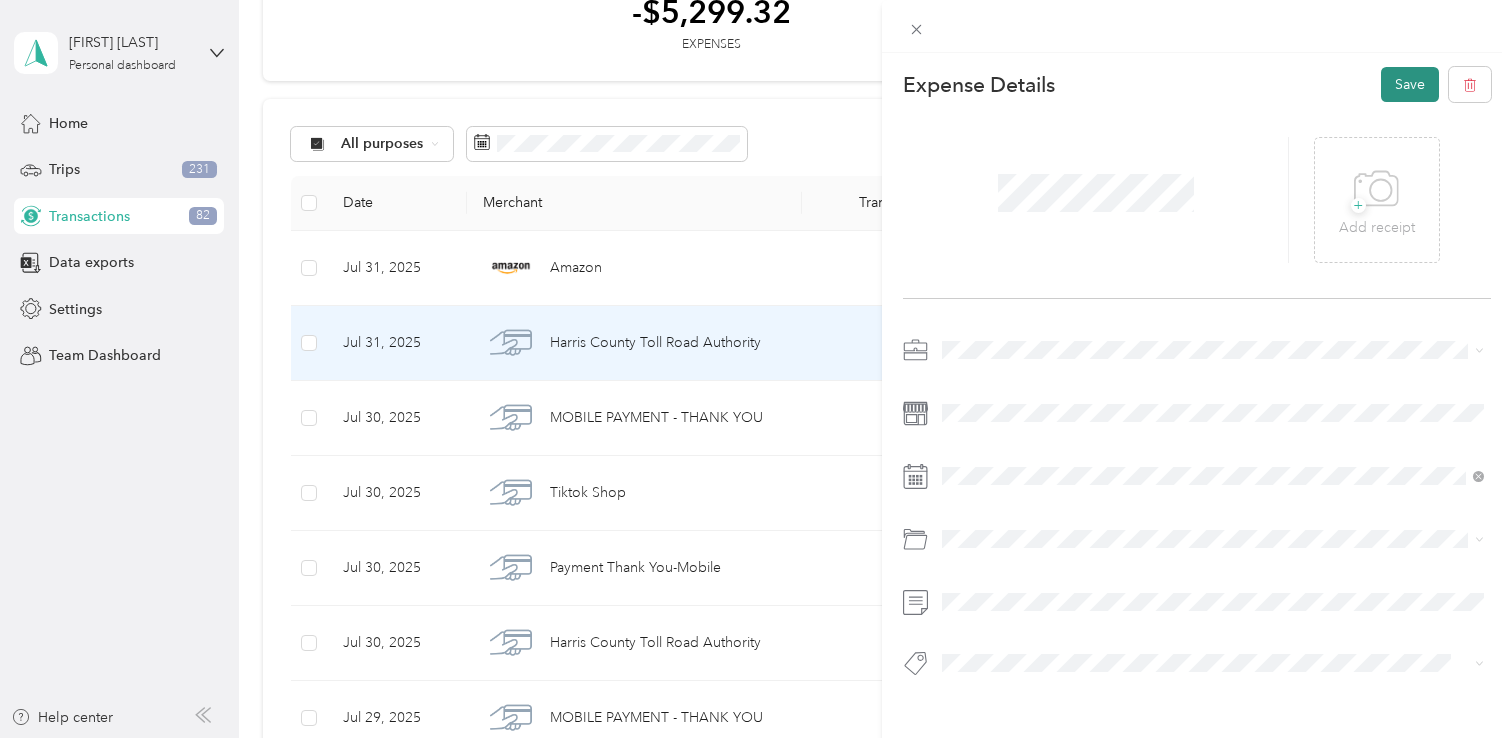 click on "Save" at bounding box center (1410, 84) 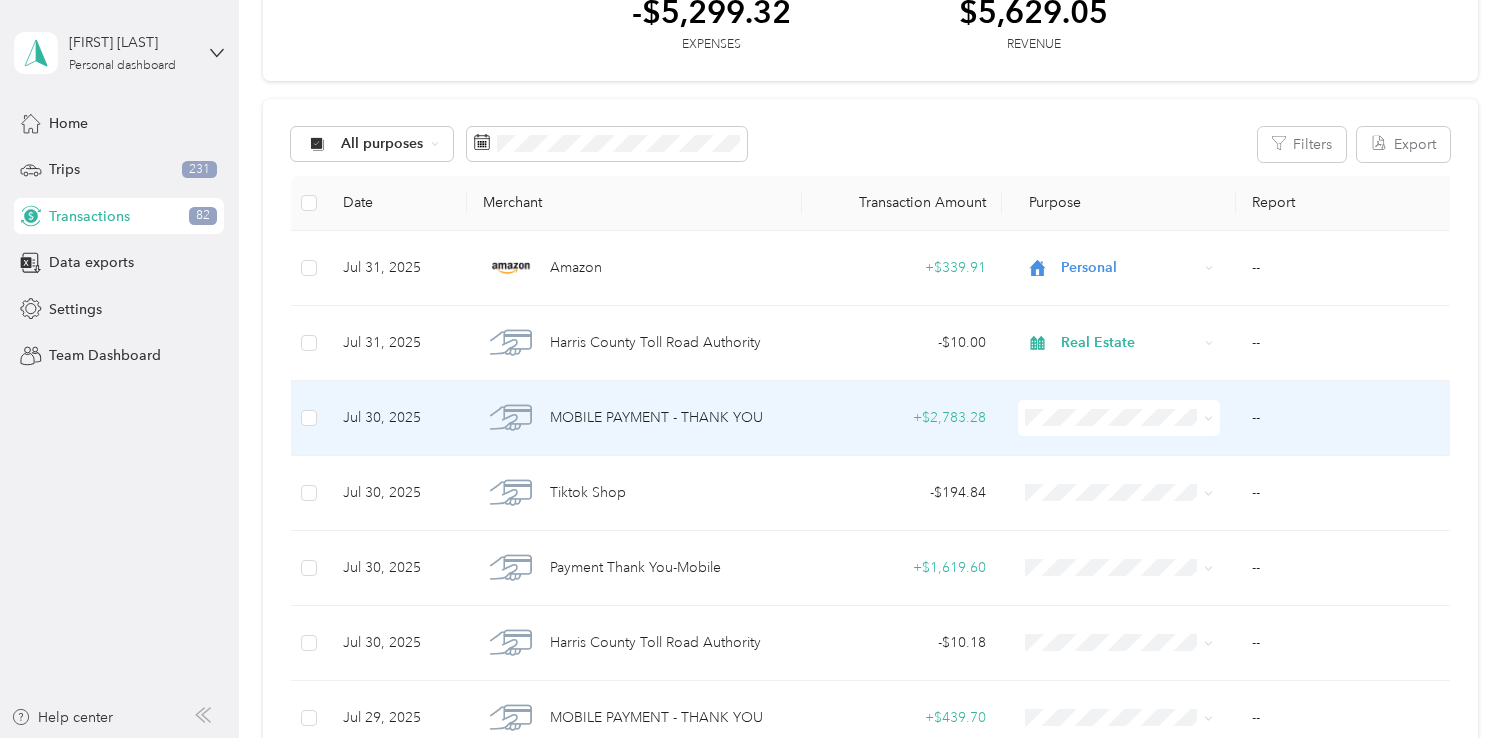click at bounding box center [1119, 418] 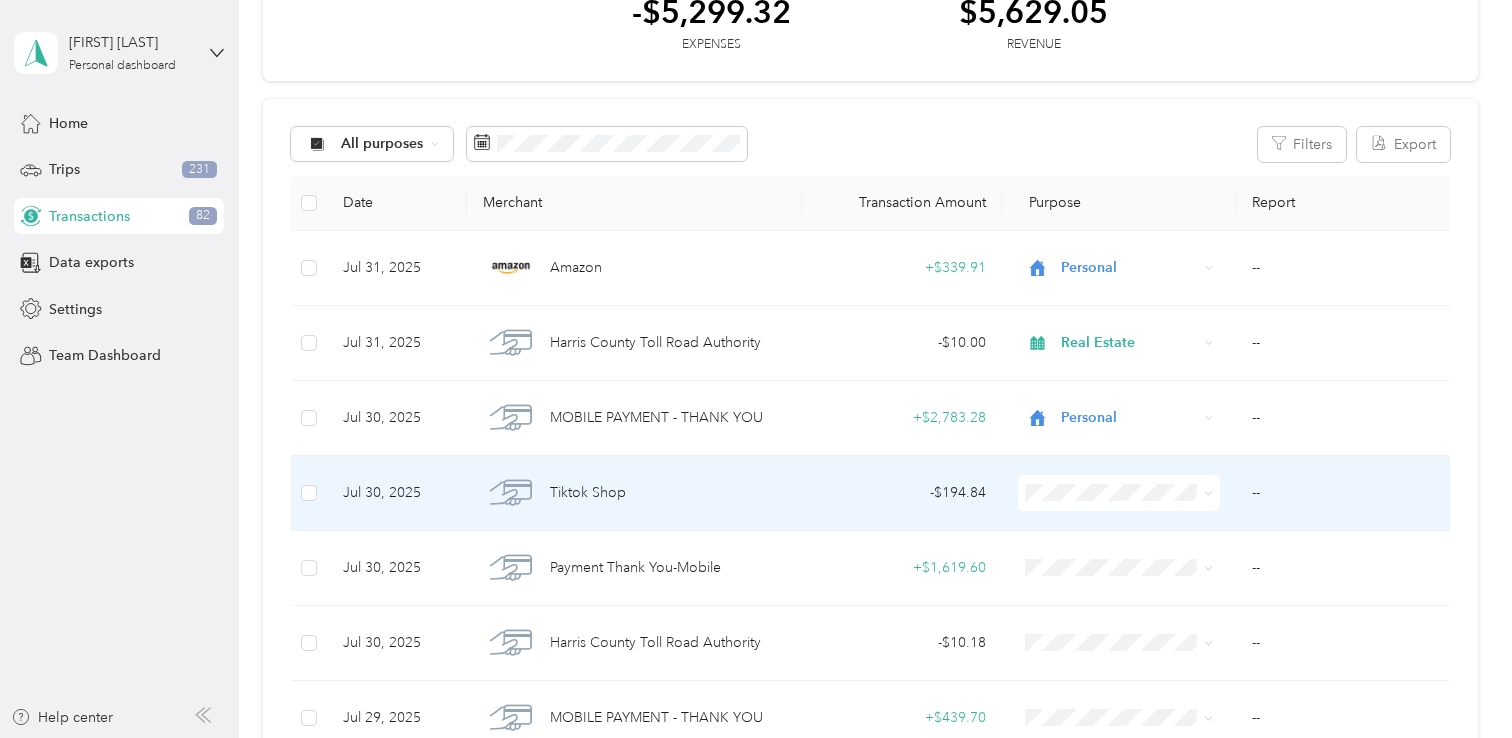 click on "-  $194.84" at bounding box center [902, 493] 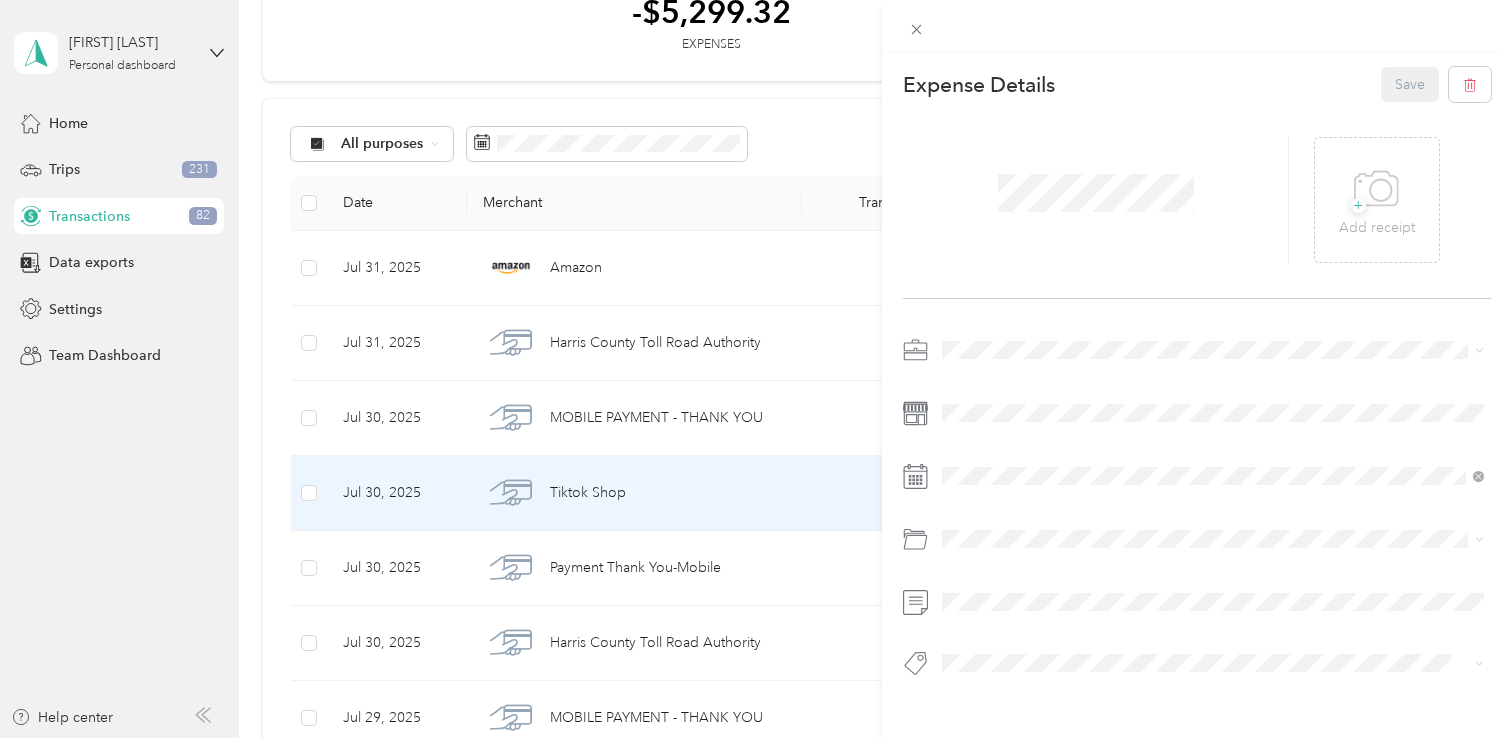 click at bounding box center [1213, 350] 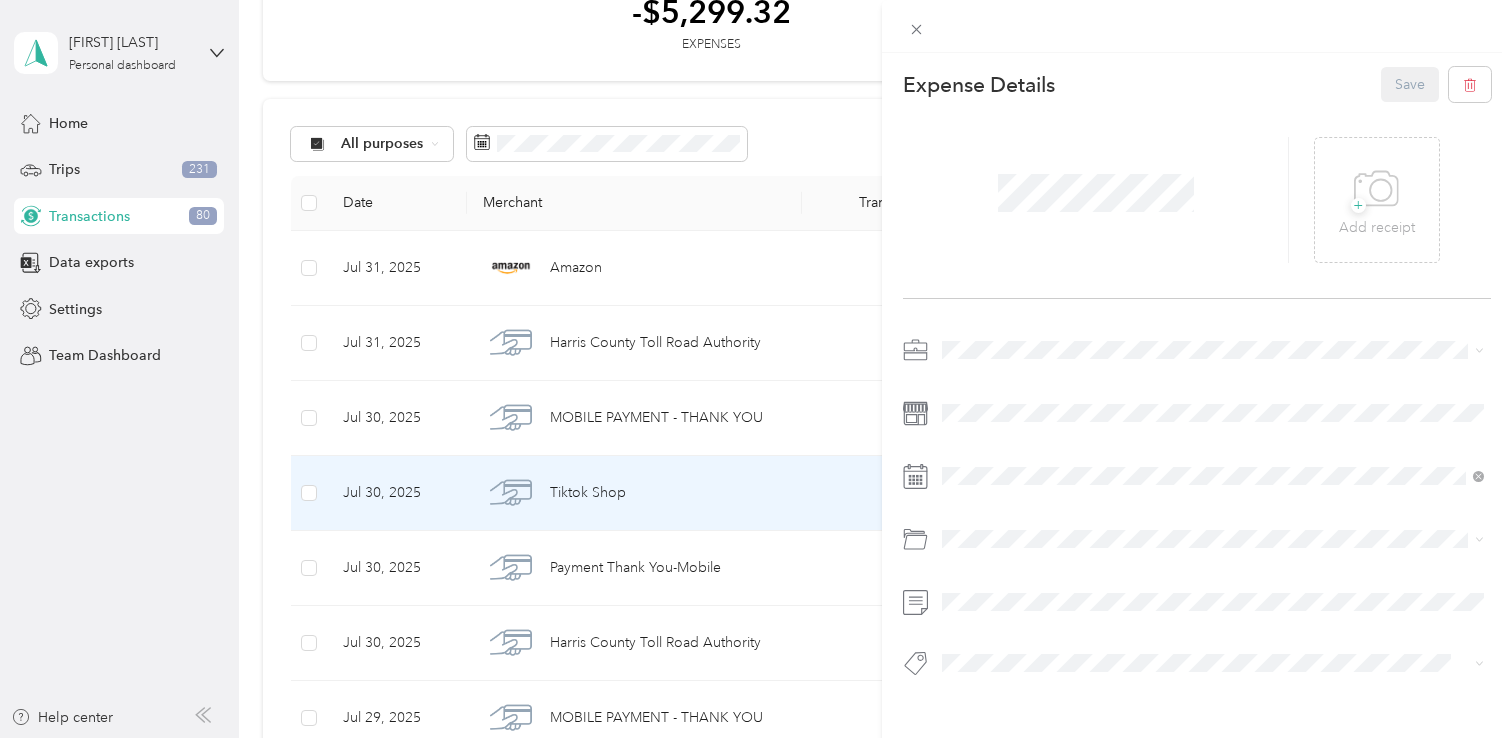 click on "Expense Details Save + Add receipt" at bounding box center [1197, 407] 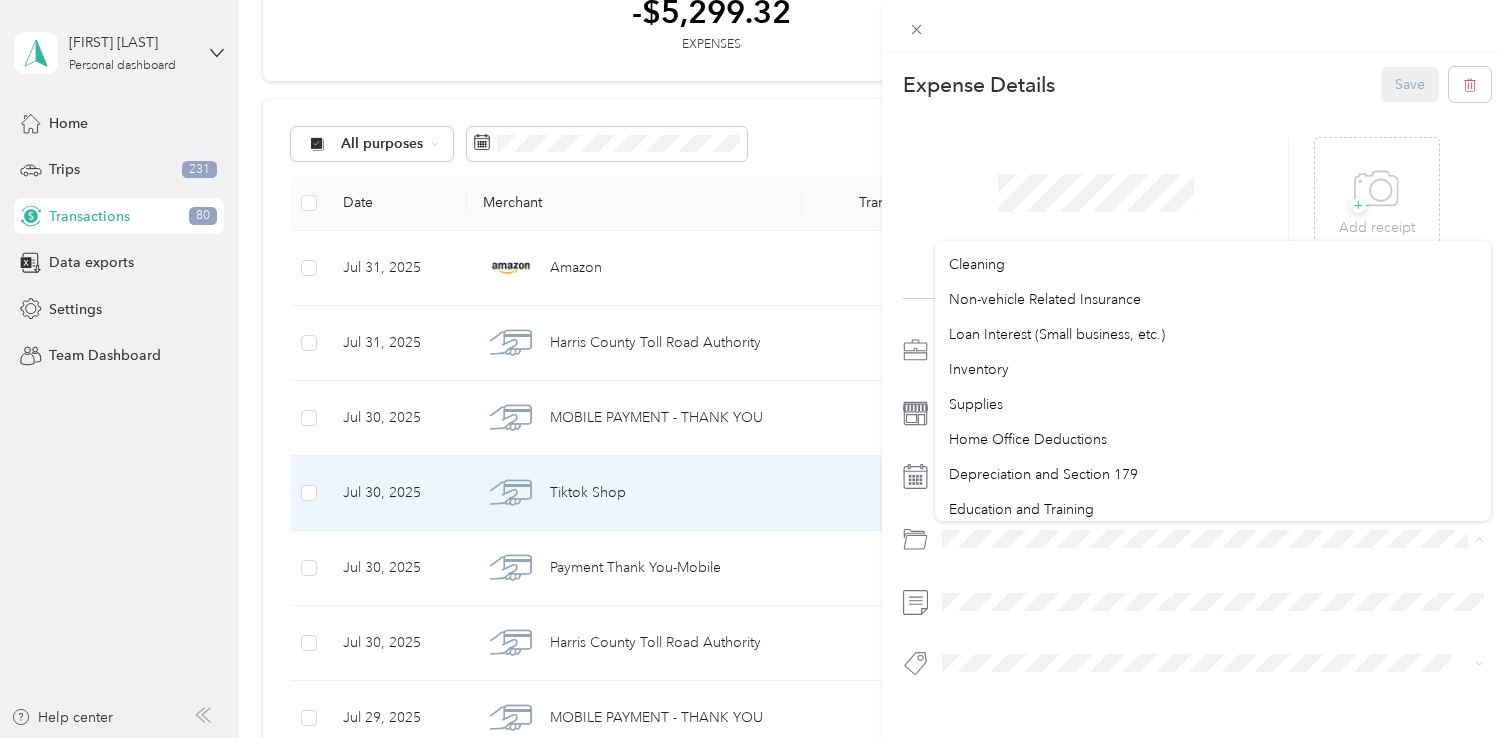 scroll, scrollTop: 989, scrollLeft: 0, axis: vertical 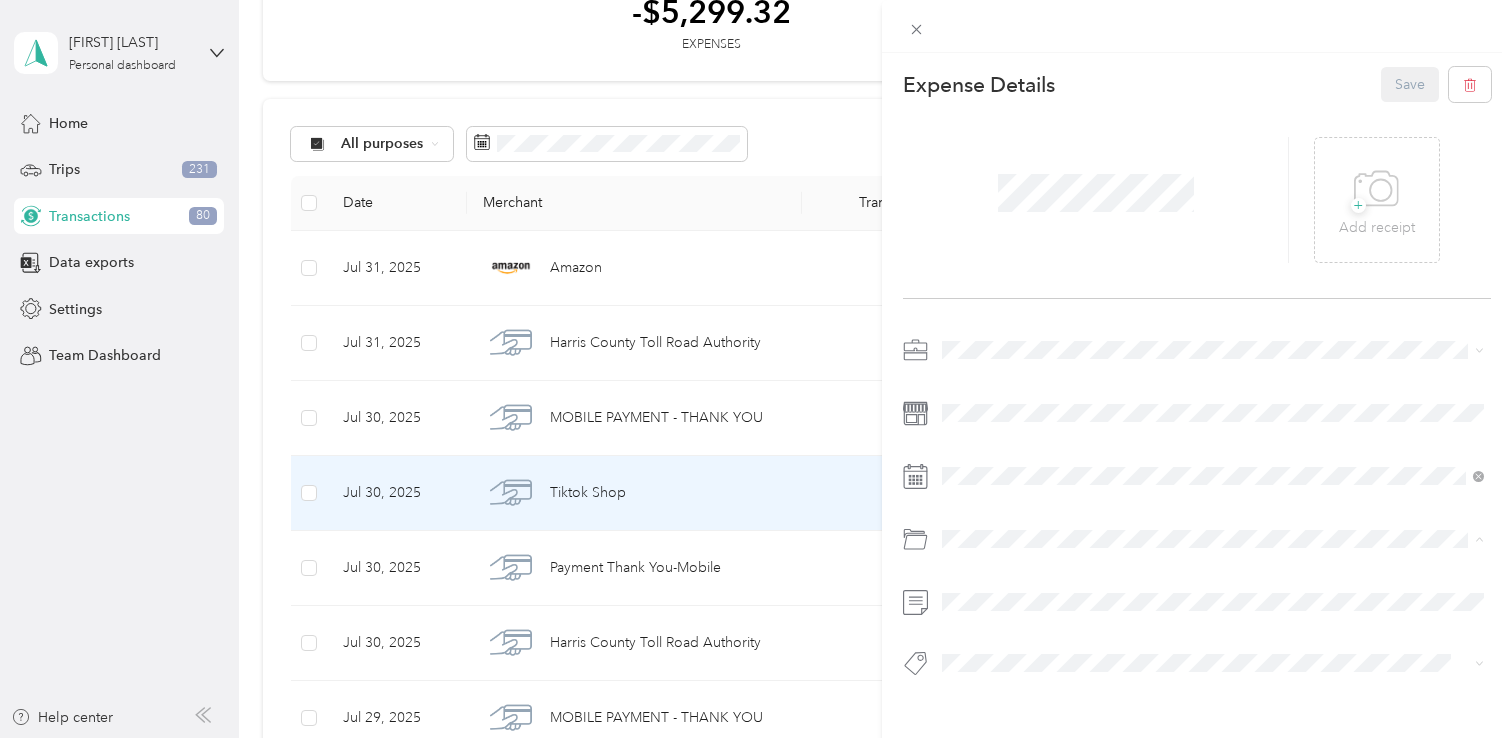 click on "Default categories Gasoline Car Maintenance and Repairs Car Lease Payments Parking Fees and Tolls In Car Entertainment Car Wash / Cleaning Garage Rent Snacks & Drinks for Clients (50%) Other Vehicle Related Expenses Car Insurance Mobile Phone Plan Electronics (Phone, Laptop, etc.) Software Tools Business Travel Reimbursement Office Expenses Advertising and Marketing Legal / Professional Services Professional Dues and Fees Postage, Packaging, and Shipping Business Gifts (Up to $25) Business Meals & Entertainment Referral and Commission Fees Retirement Plan Contributions Professional Journal Subscriptions Real Estate Franchise Fees Cleaning Non-vehicle Related Insurance Loan Interest (Small business, etc.) Inventory Supplies Home Office Deductions Depreciation and Section 179 Education and Training Other Business Expenses Charitable Donation" at bounding box center [1213, 381] 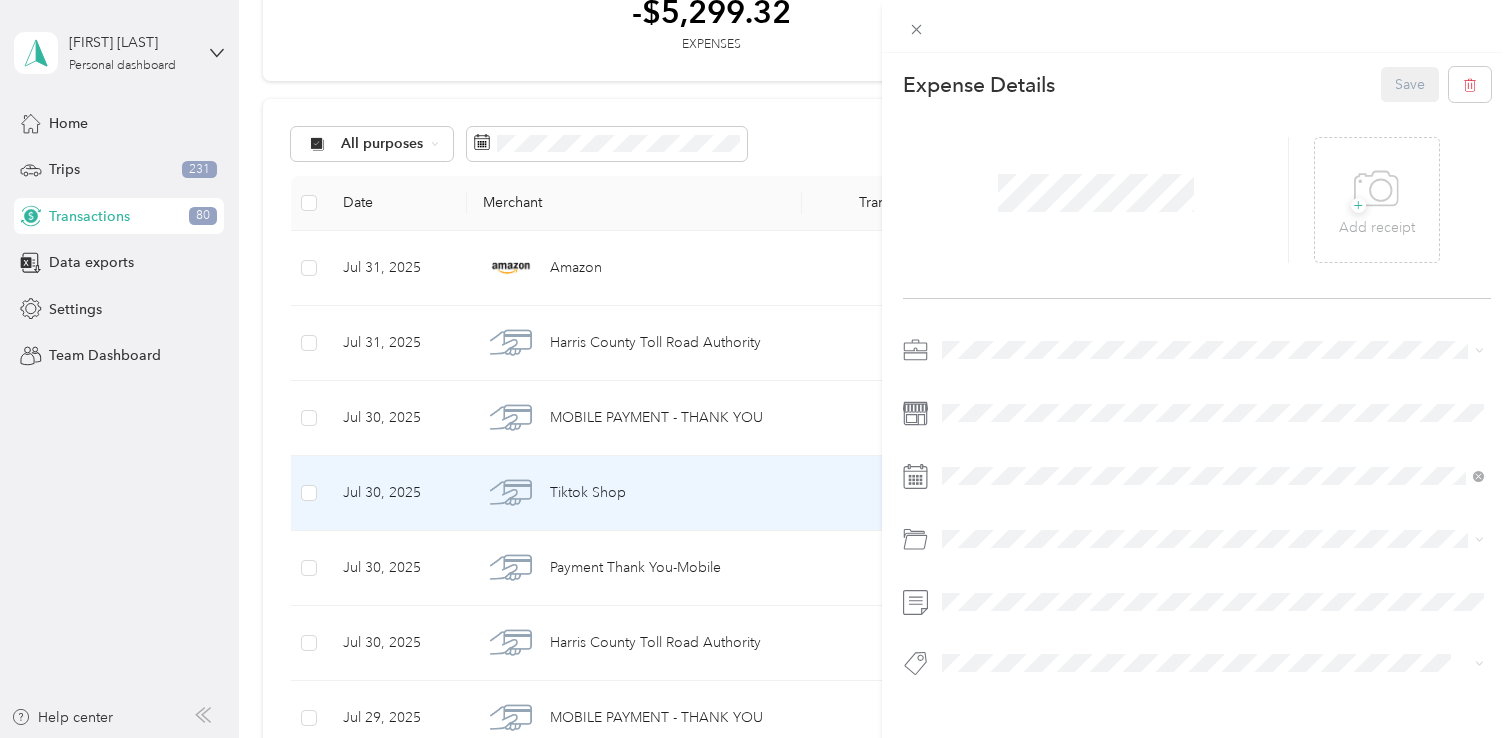click on "Real Estate" at bounding box center [1213, 450] 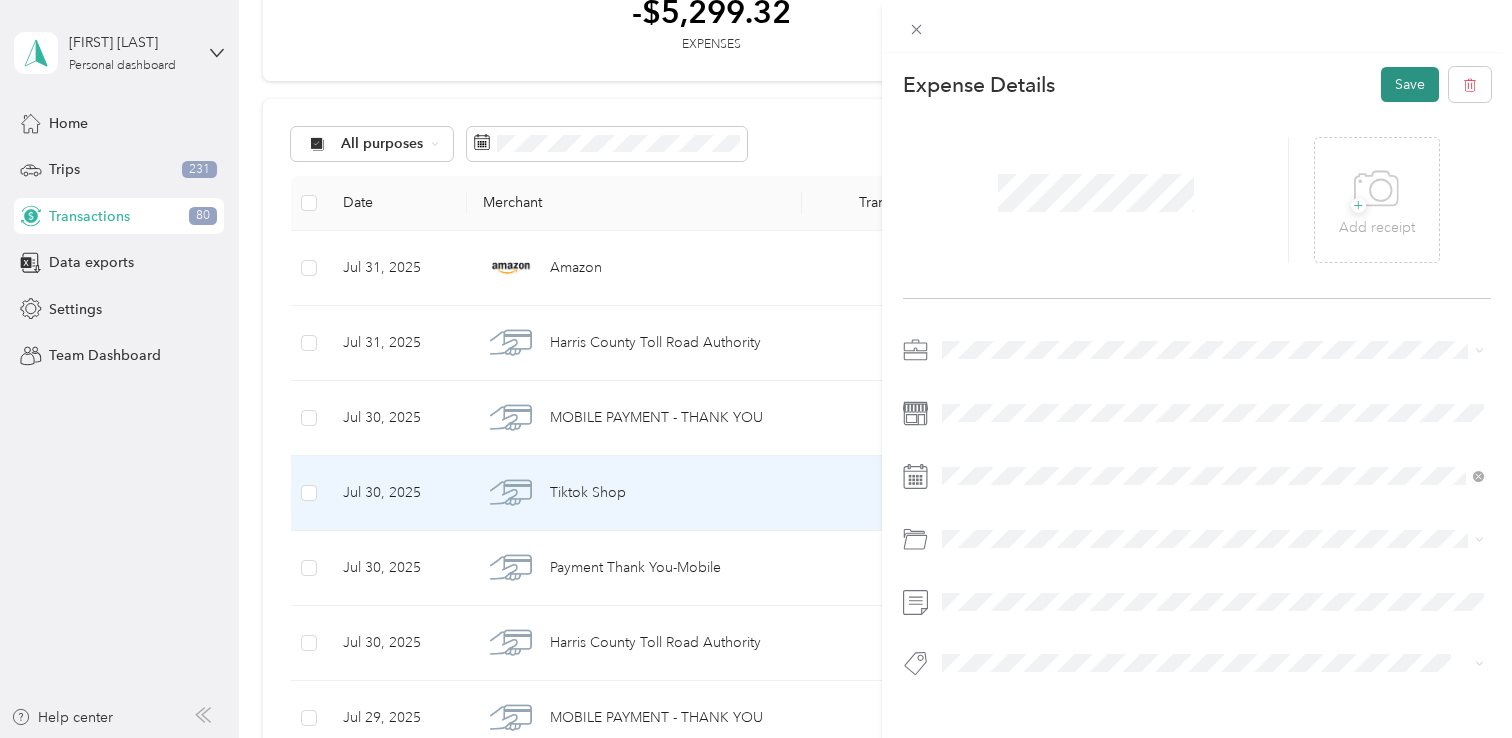 click on "Save" at bounding box center (1410, 84) 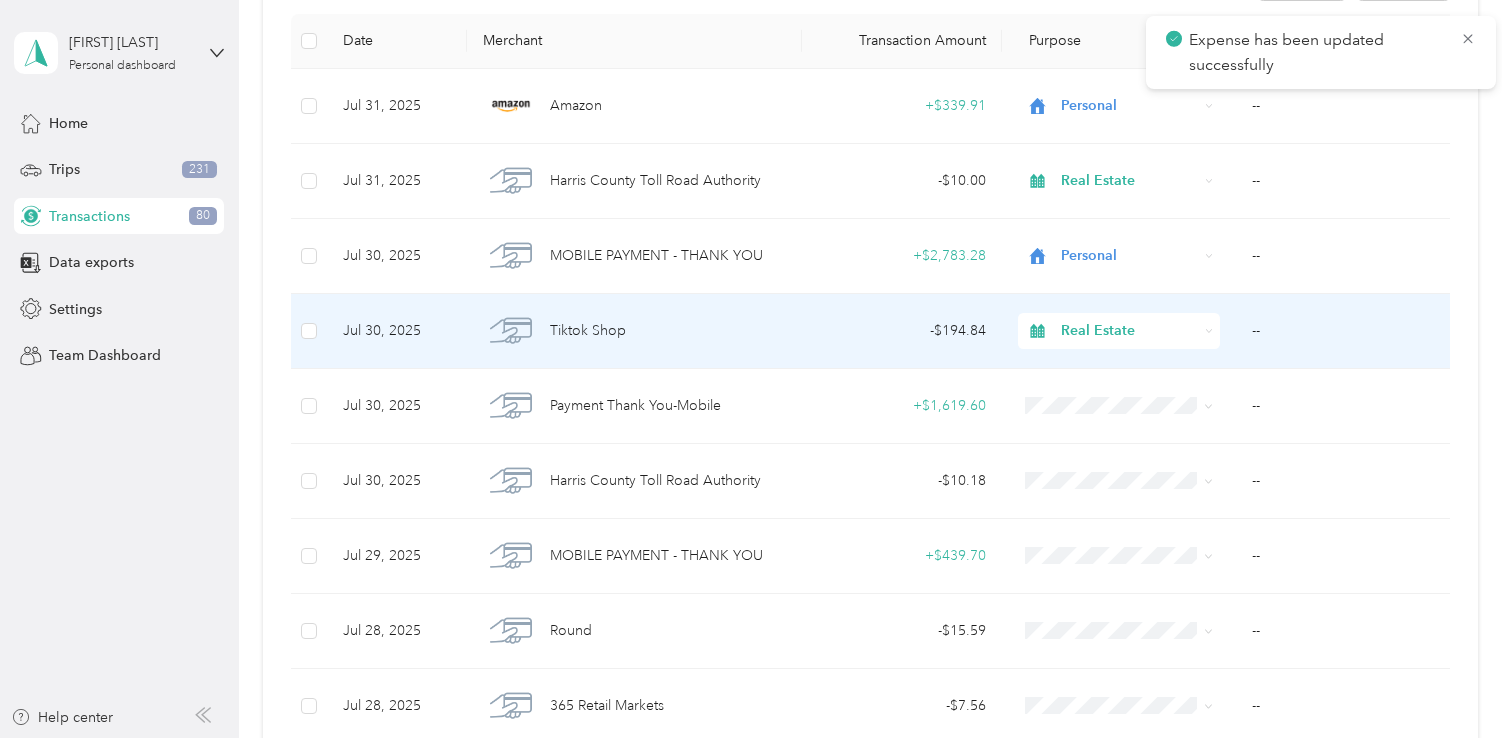 scroll, scrollTop: 290, scrollLeft: 0, axis: vertical 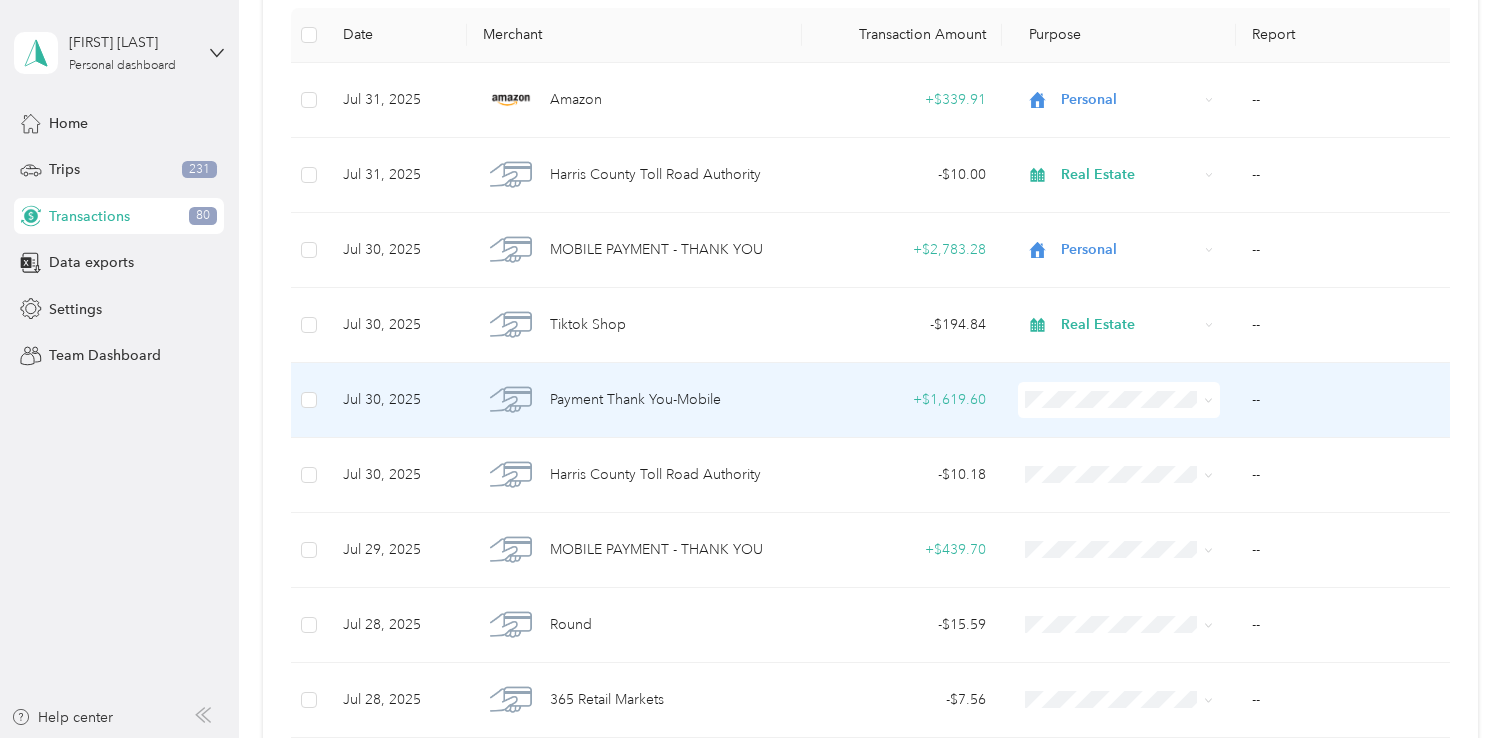 click on "Personal" at bounding box center (1137, 472) 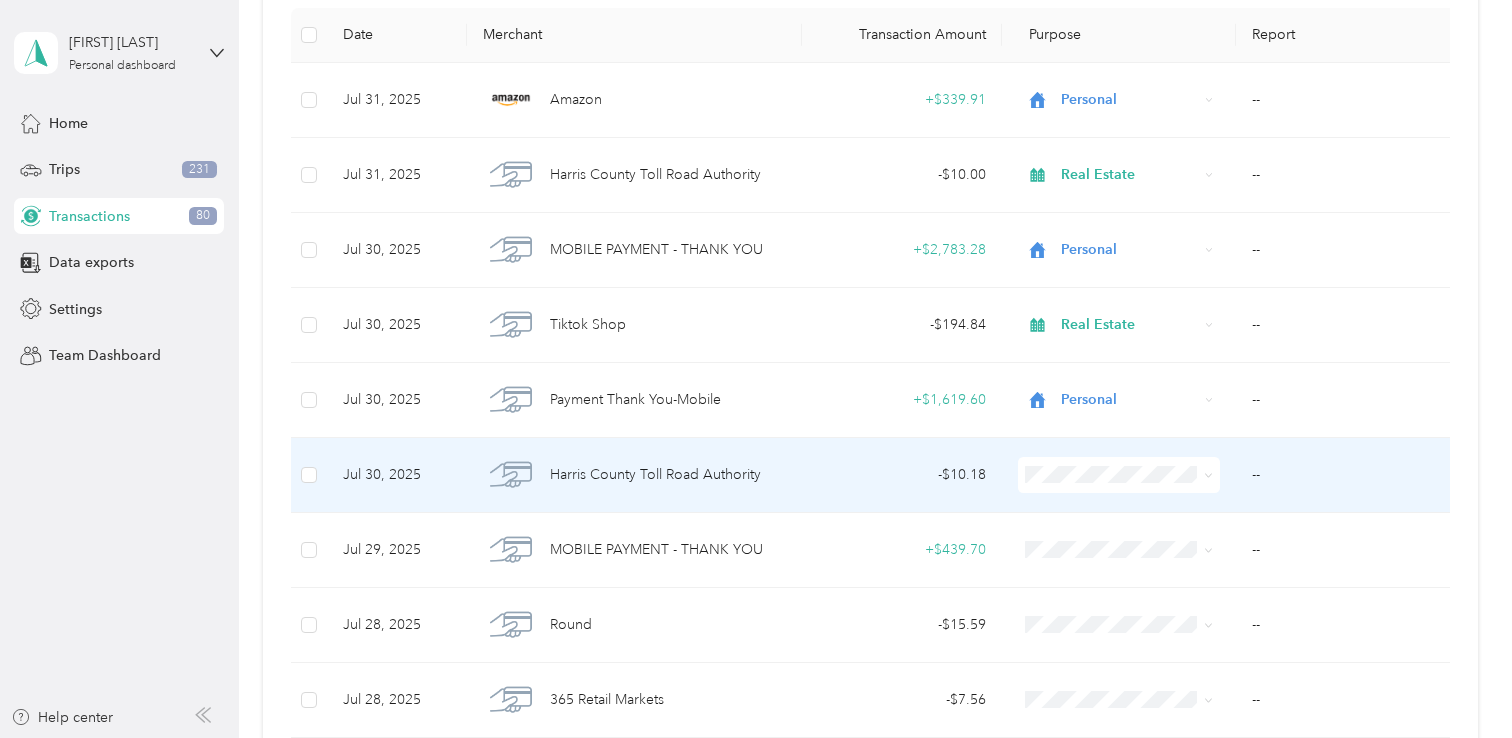 click on "-  $10.18" at bounding box center [902, 475] 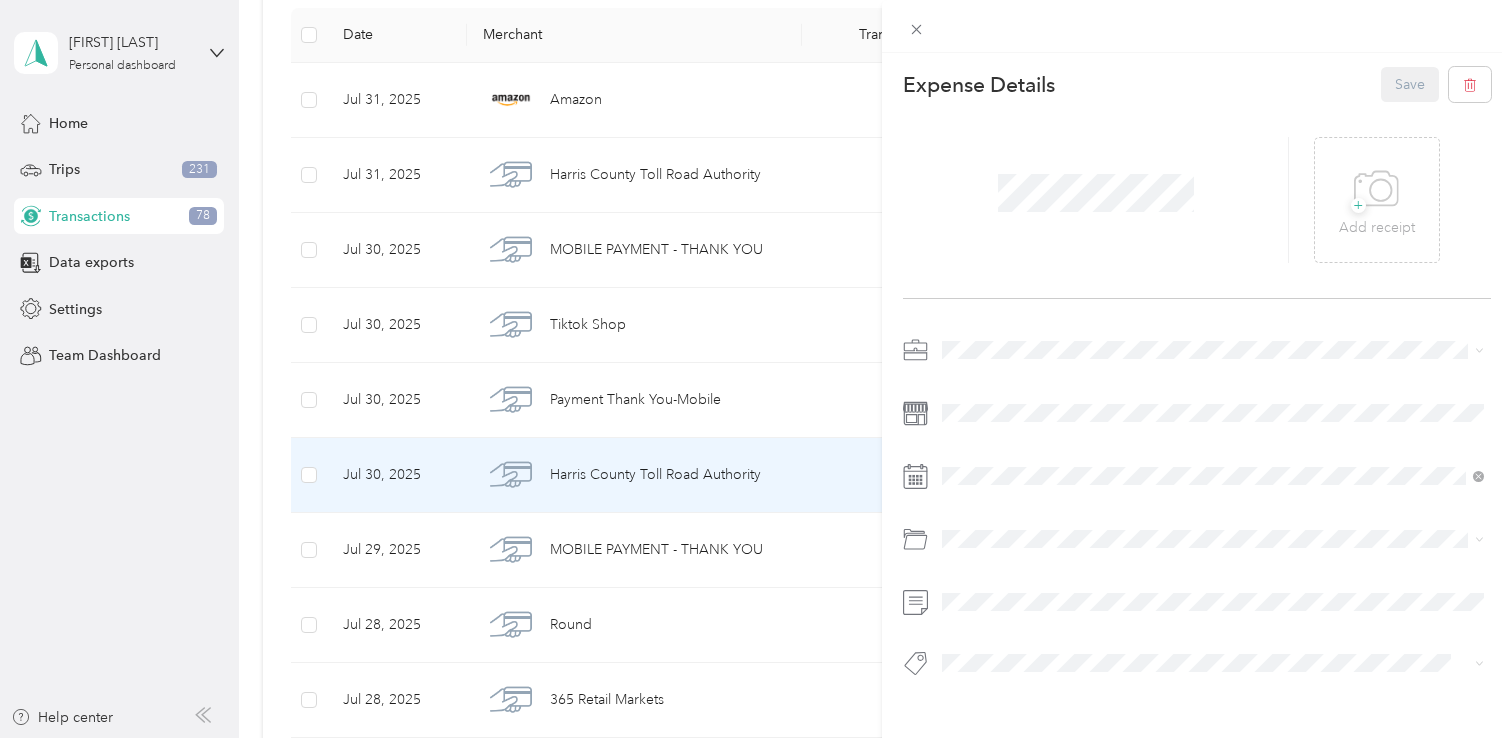 click on "Real Estate" at bounding box center (1213, 446) 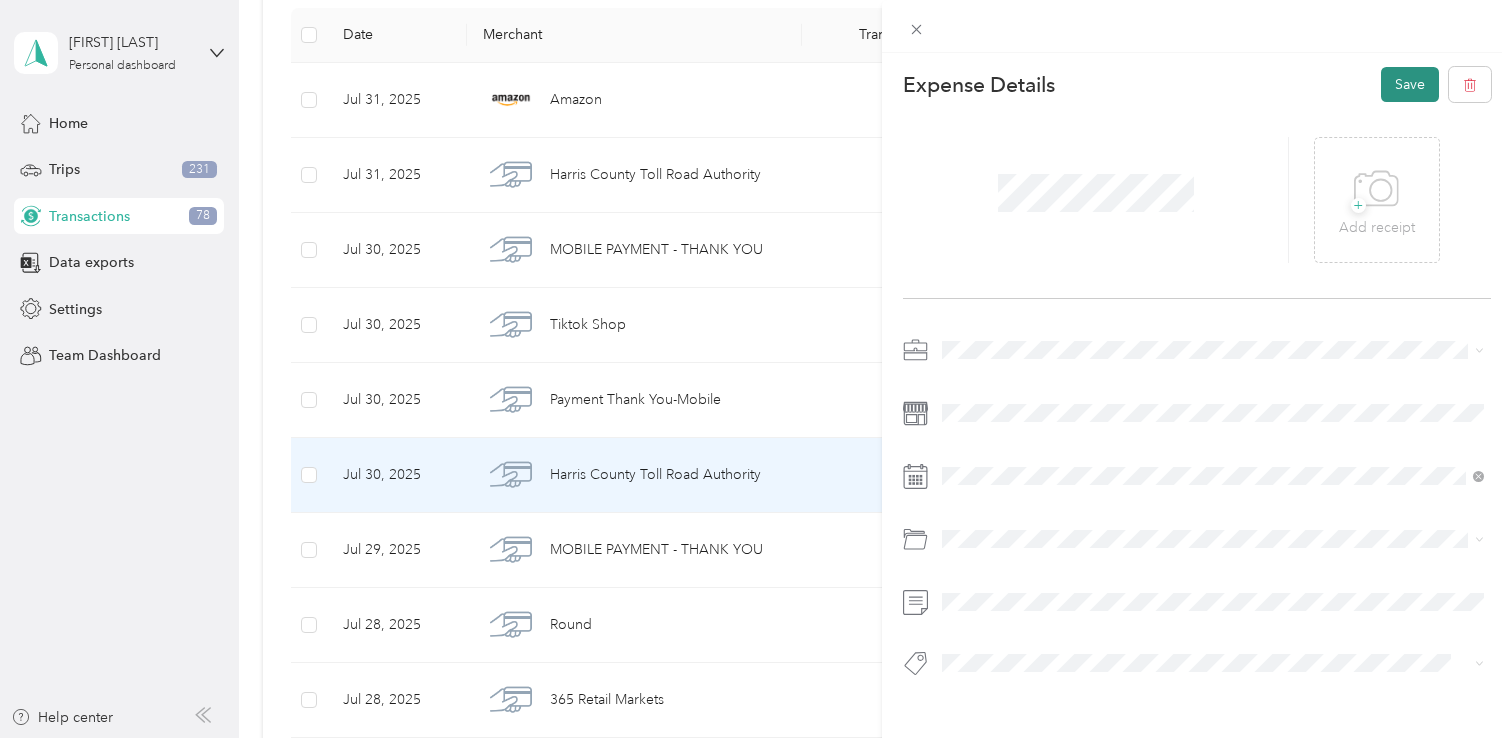 click on "Save" at bounding box center [1410, 84] 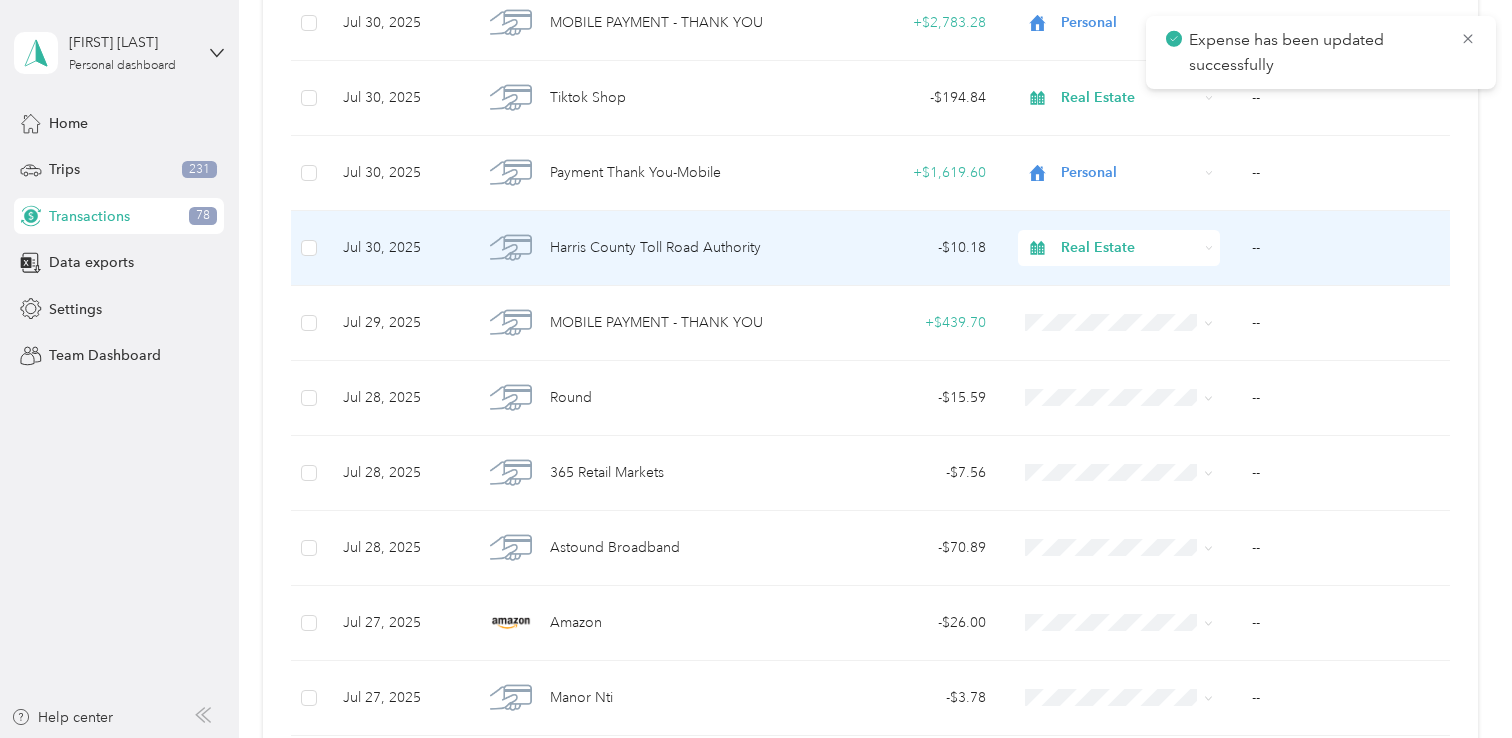 scroll, scrollTop: 520, scrollLeft: 0, axis: vertical 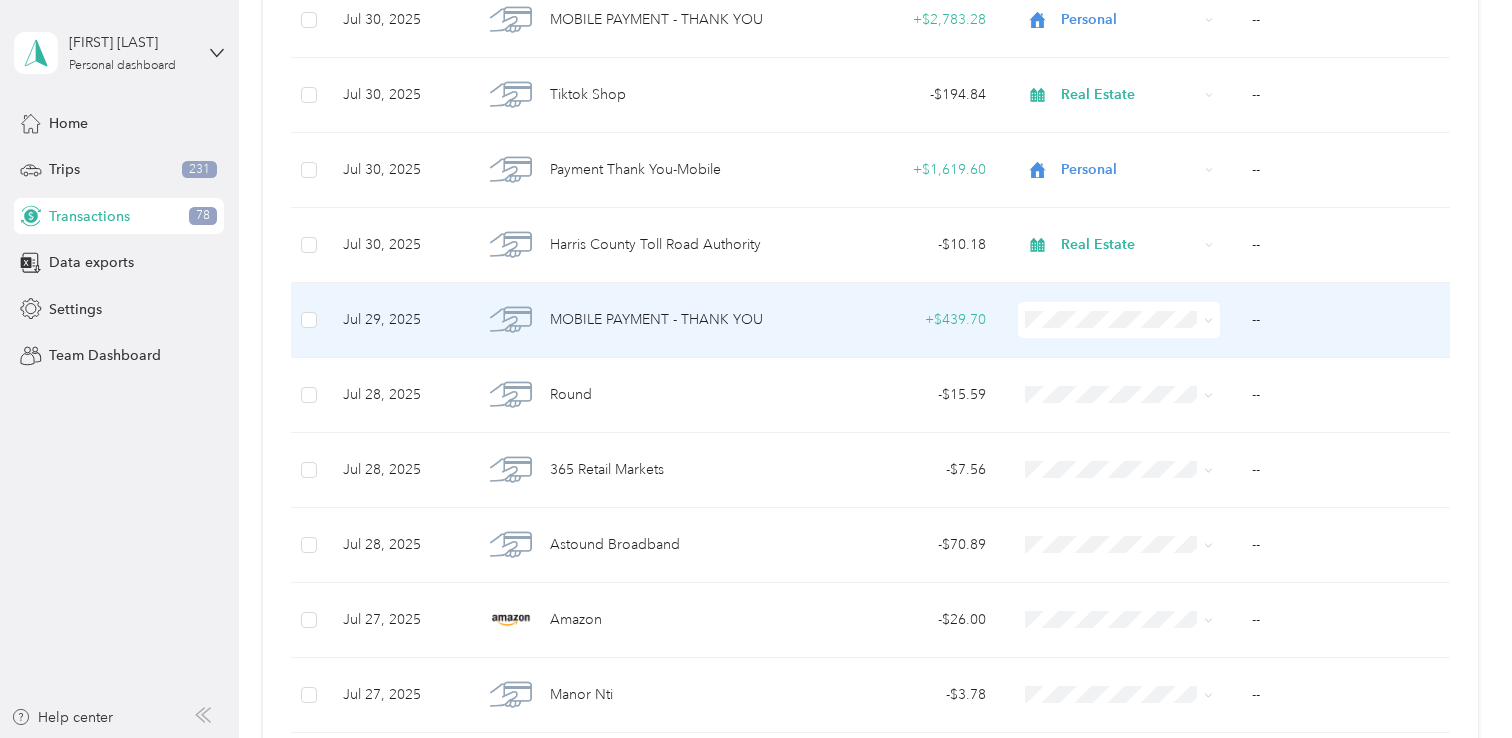 click on "+  $439.70" at bounding box center (902, 320) 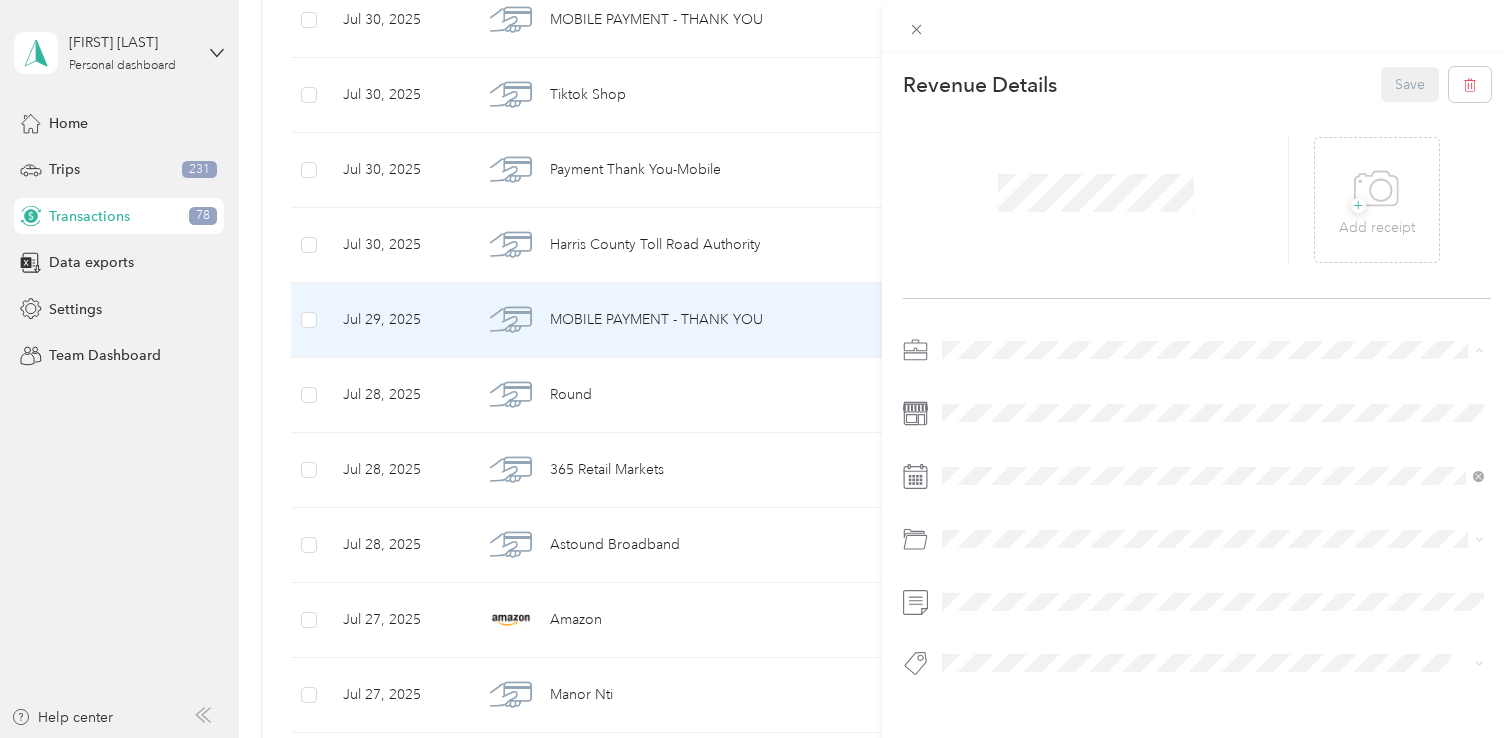 click on "Personal" at bounding box center [975, 420] 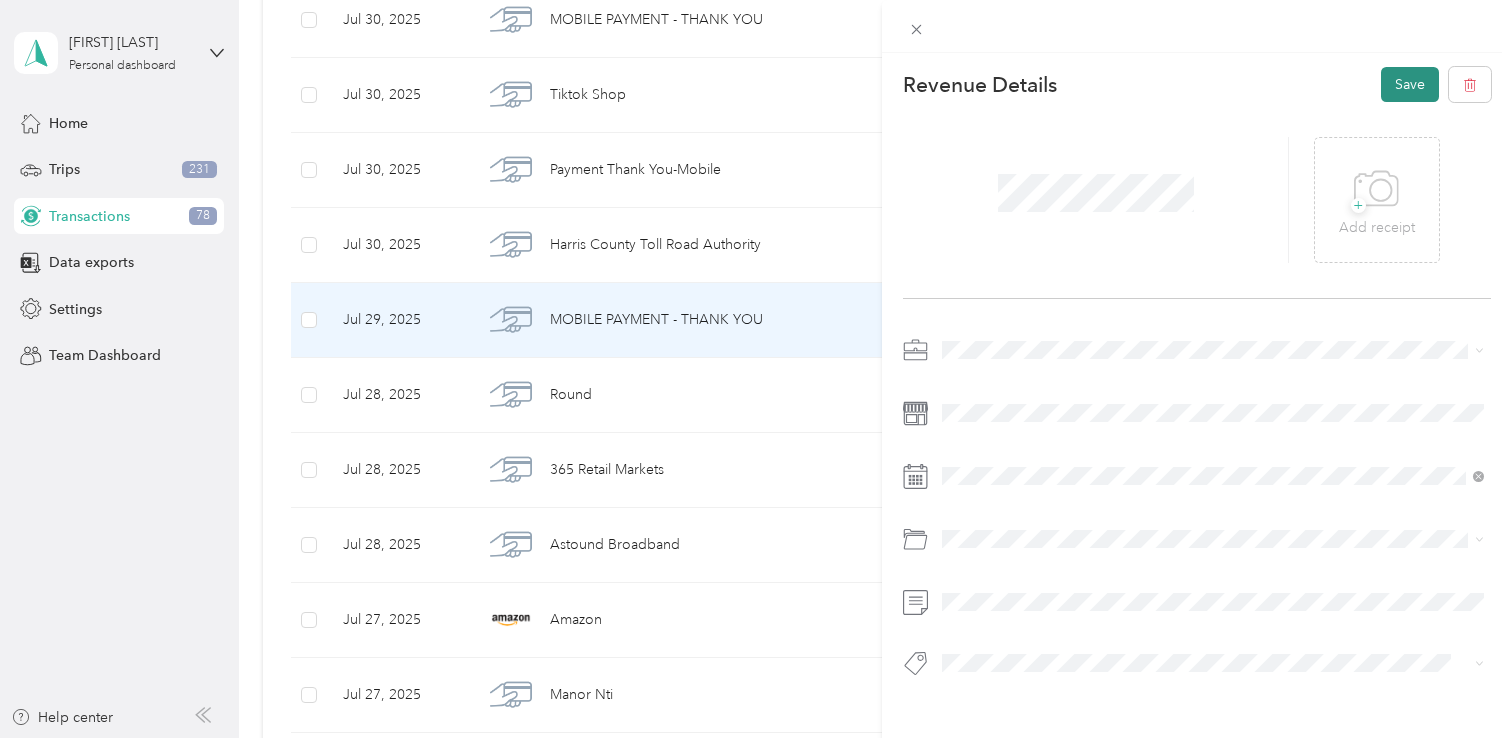 click on "Save" at bounding box center [1410, 84] 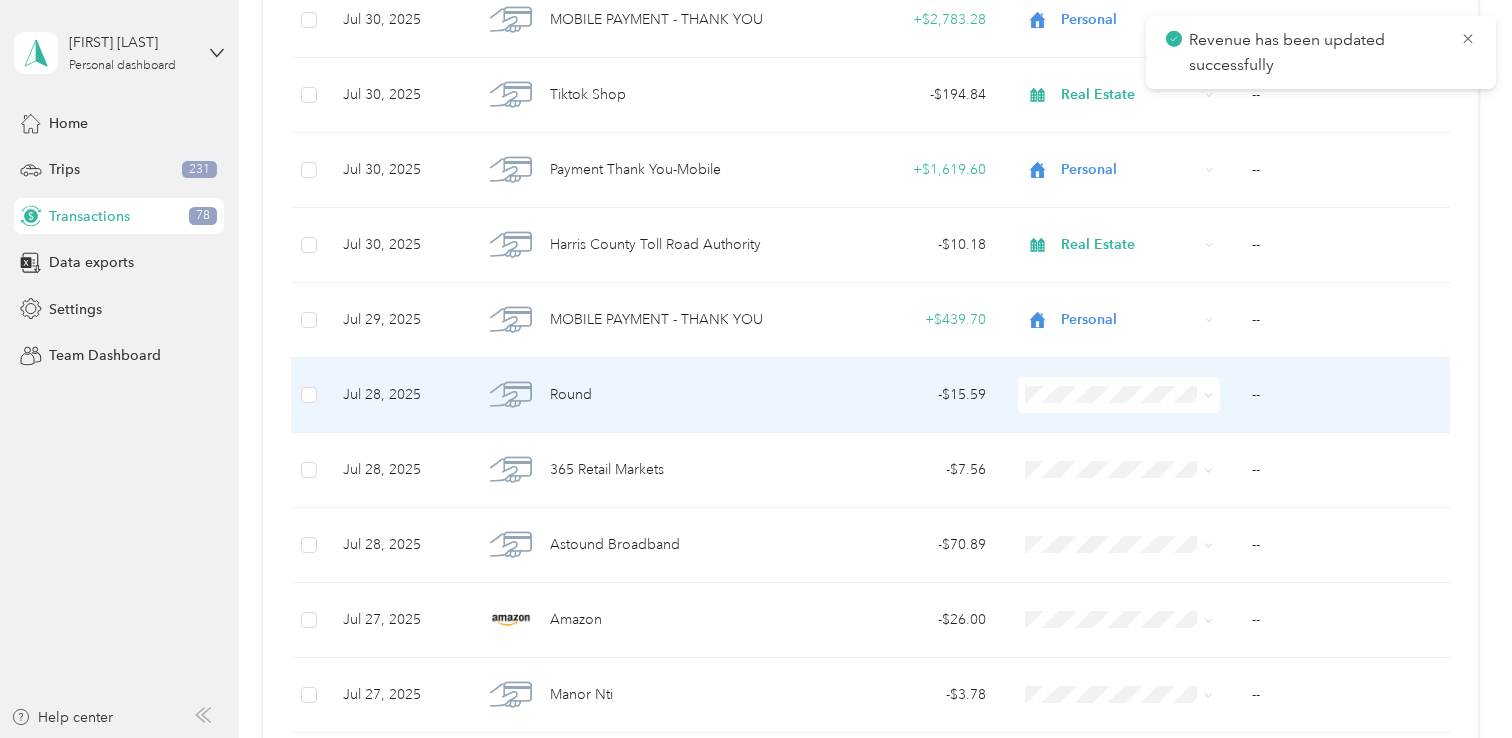 click on "-  $15.59" at bounding box center [902, 395] 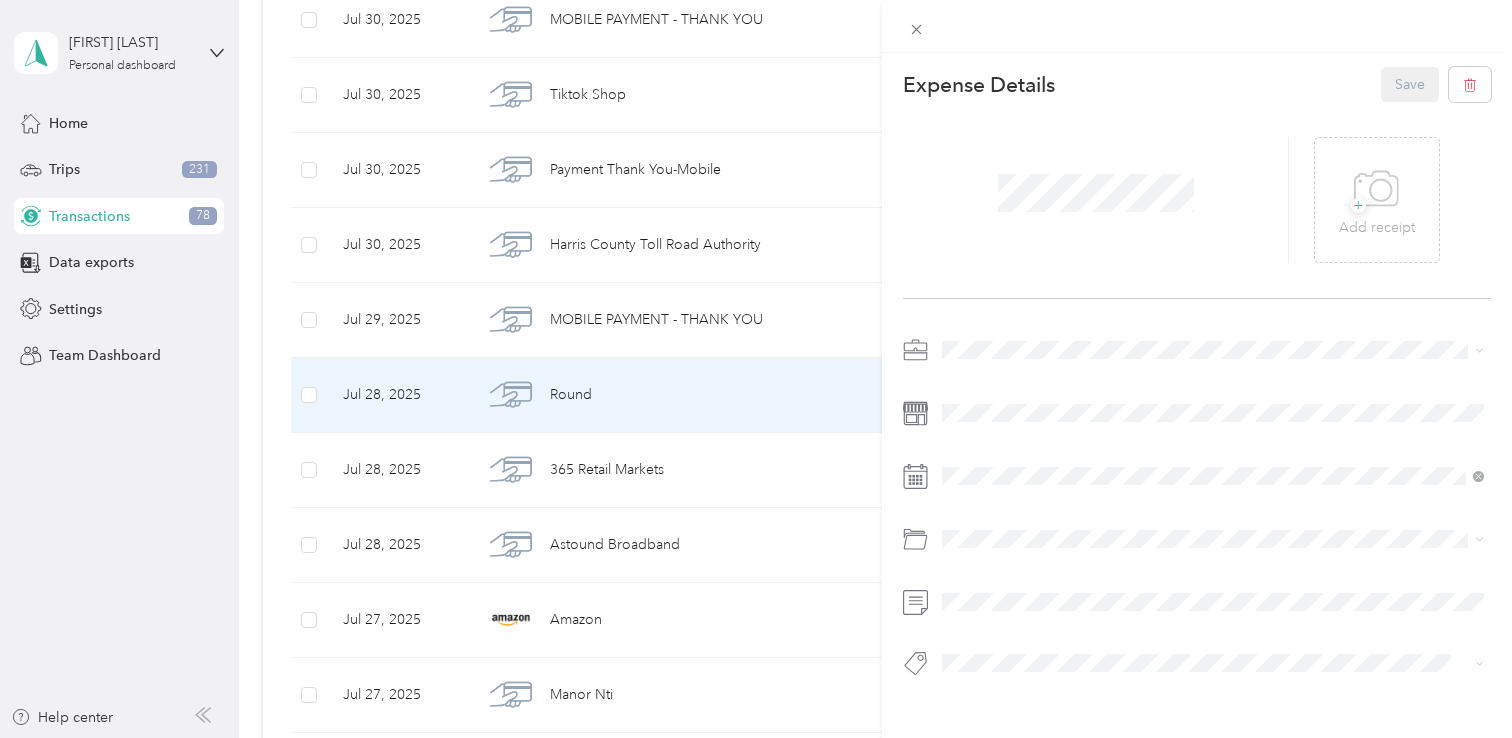 click at bounding box center (1213, 350) 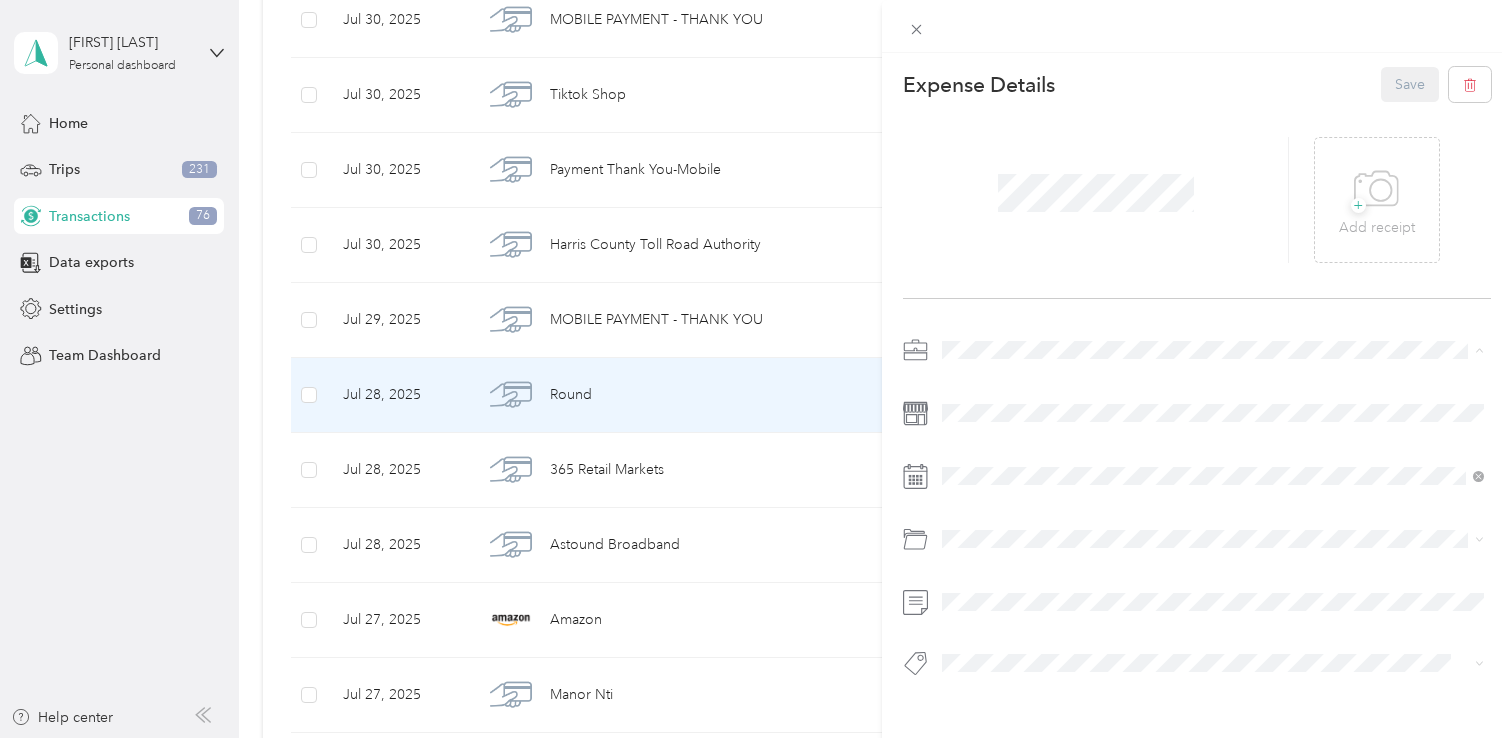 click on "Real Estate" at bounding box center (982, 455) 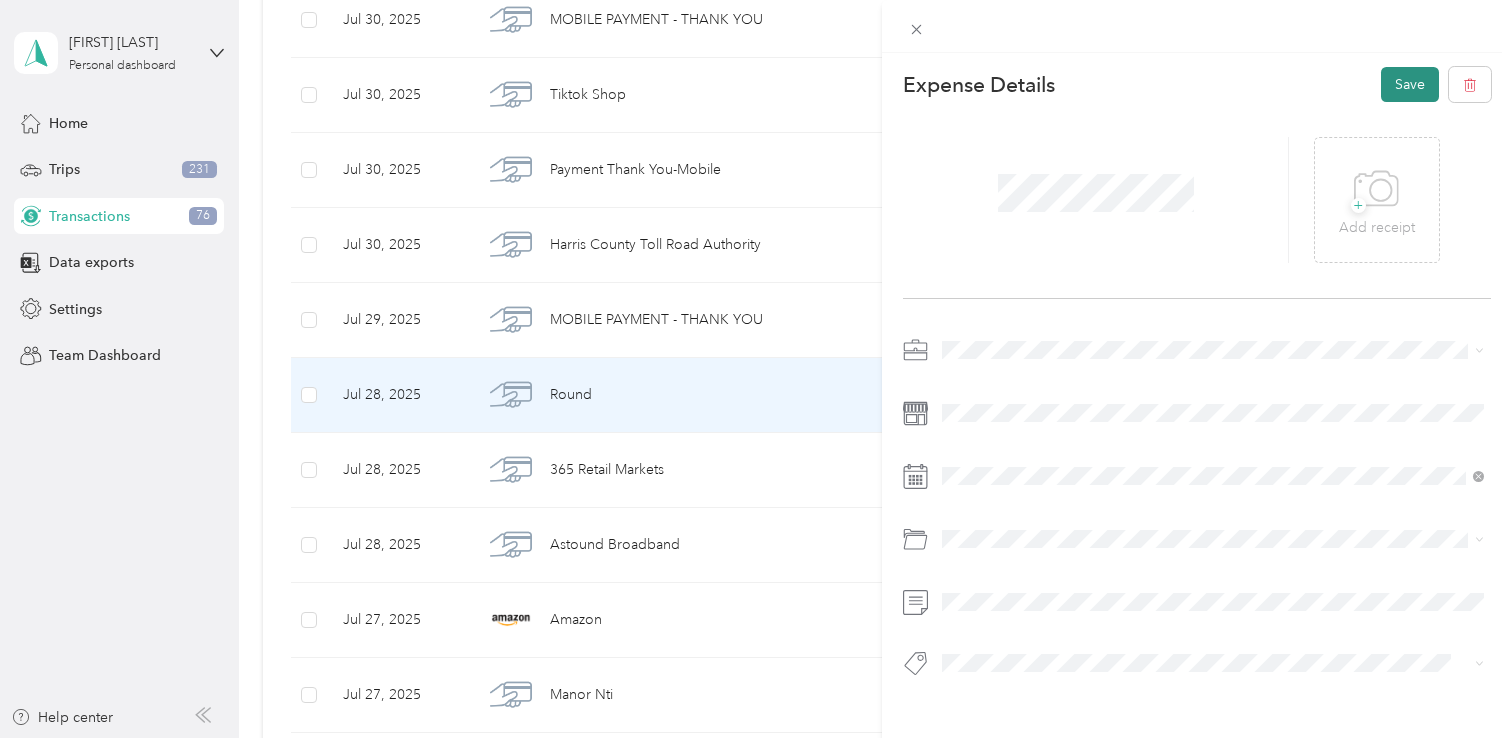 click on "Save" at bounding box center (1410, 84) 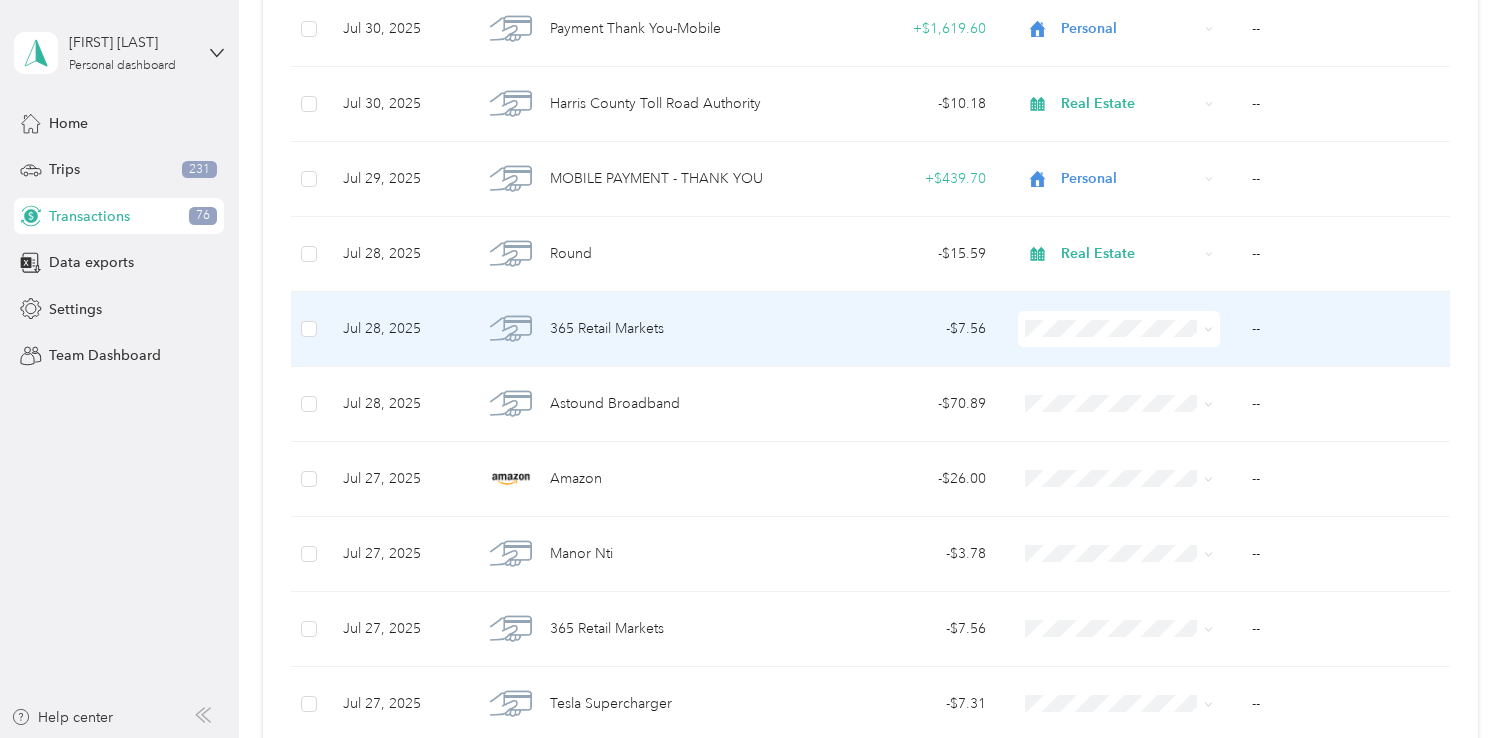 scroll, scrollTop: 664, scrollLeft: 0, axis: vertical 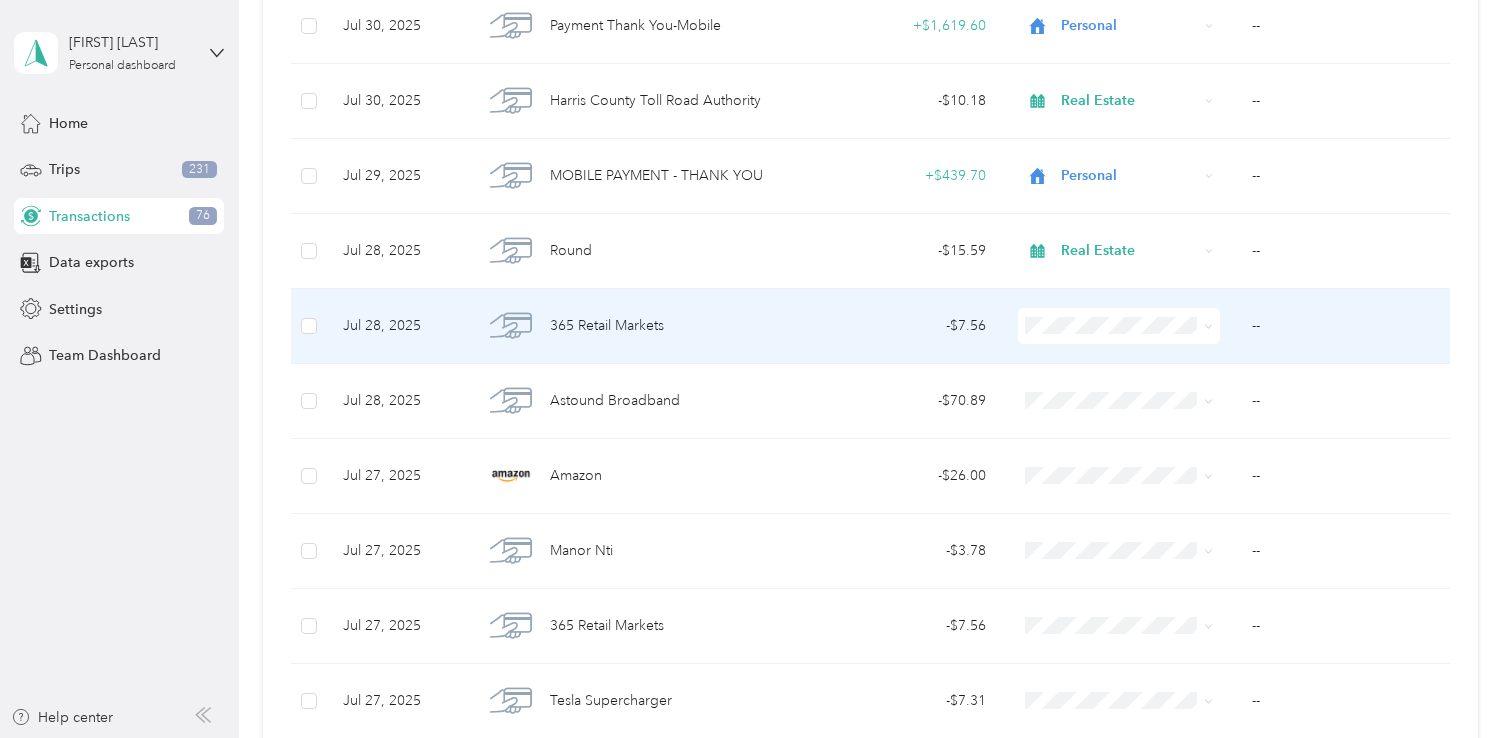 click on "-  $7.56" at bounding box center [902, 326] 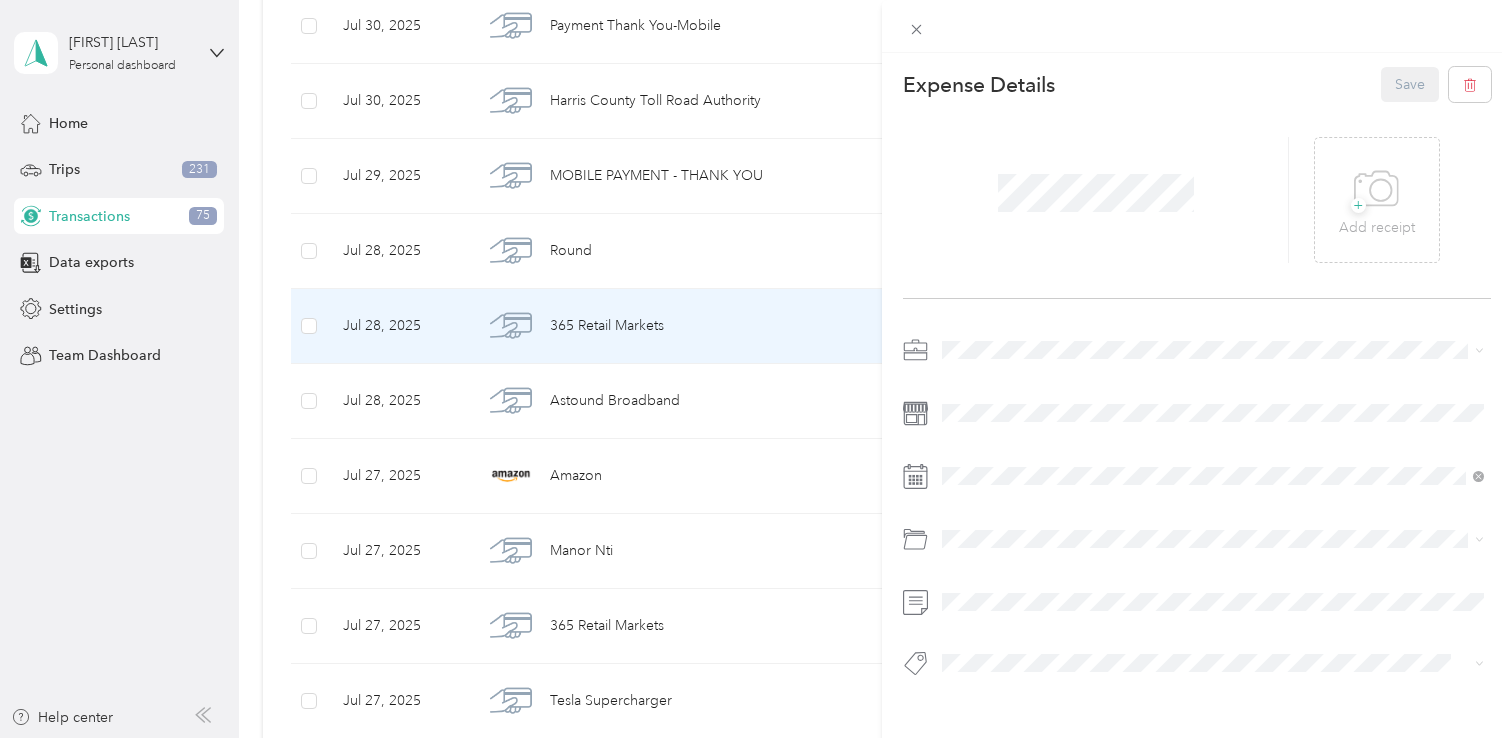 click on "Work Personal Real Estate Other Charity Medical Moving Commute" at bounding box center [1213, 503] 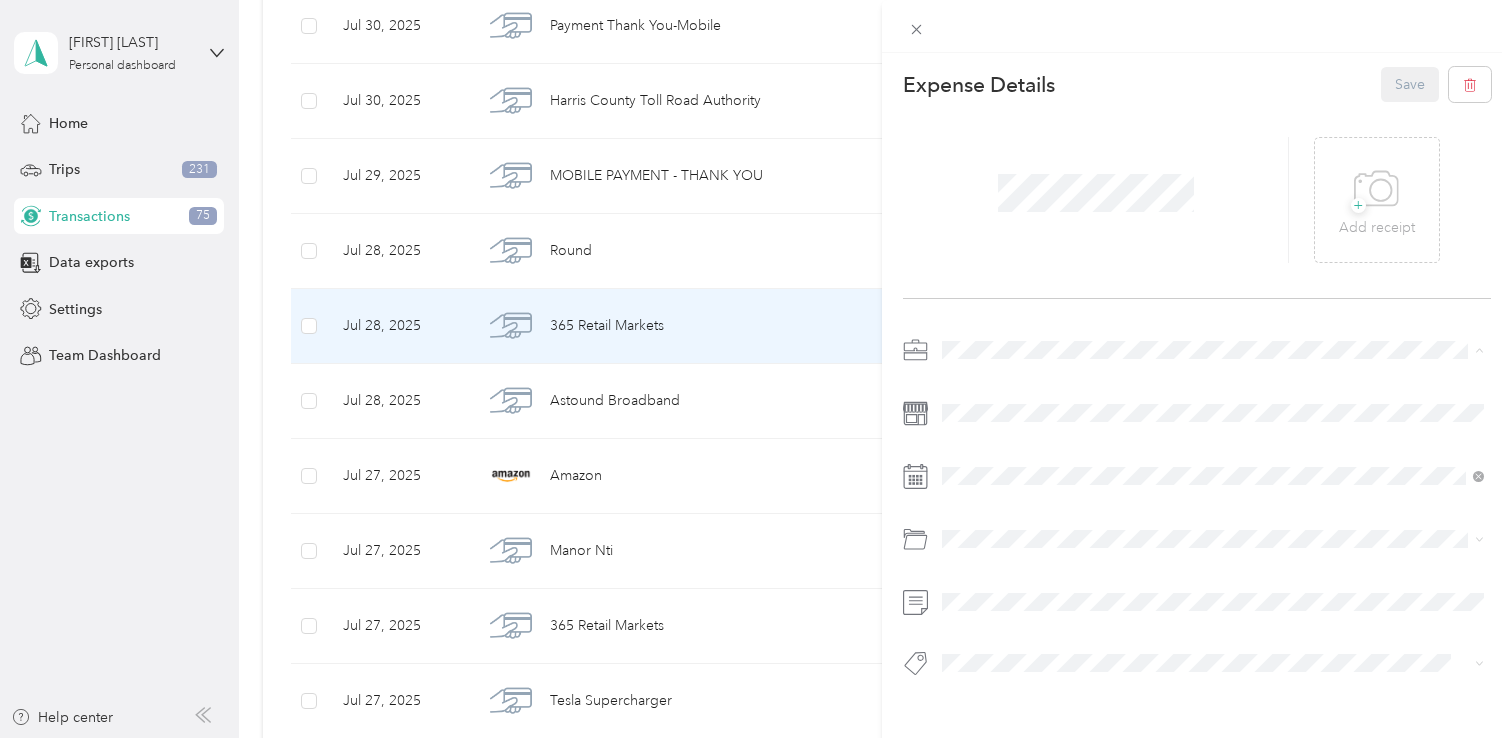 click on "Personal" at bounding box center [975, 420] 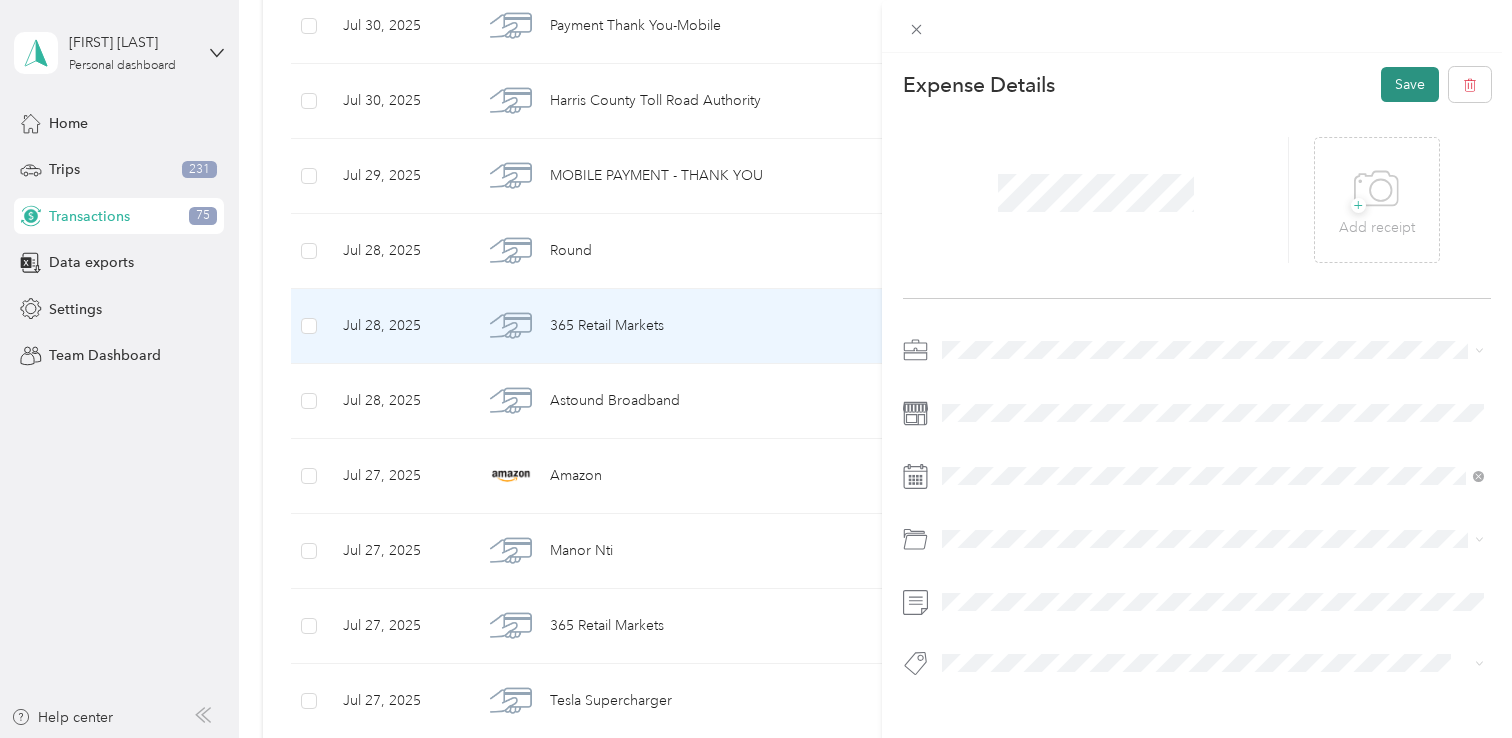 click on "Save" at bounding box center (1410, 84) 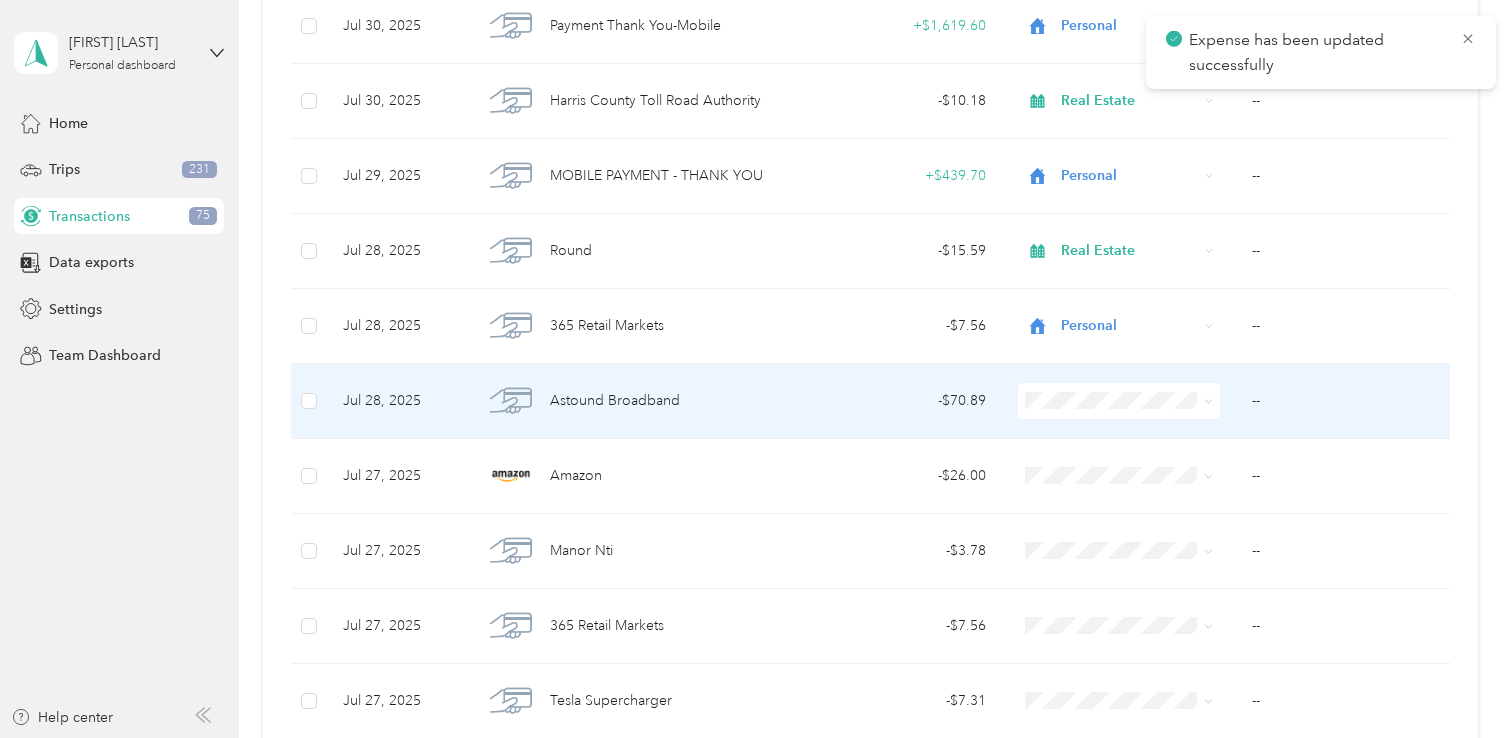 click on "-  $70.89" at bounding box center (902, 401) 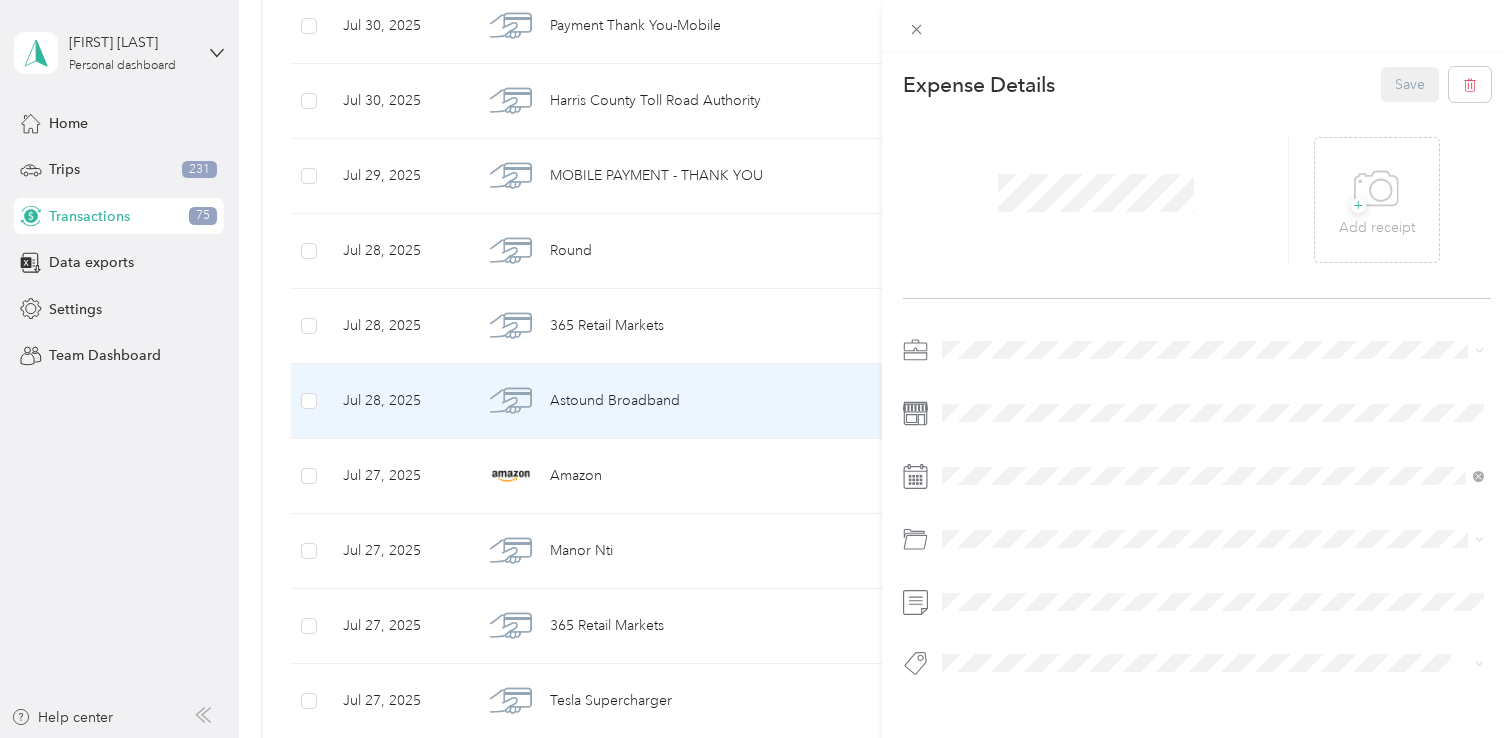 click on "Real Estate" at bounding box center [1213, 454] 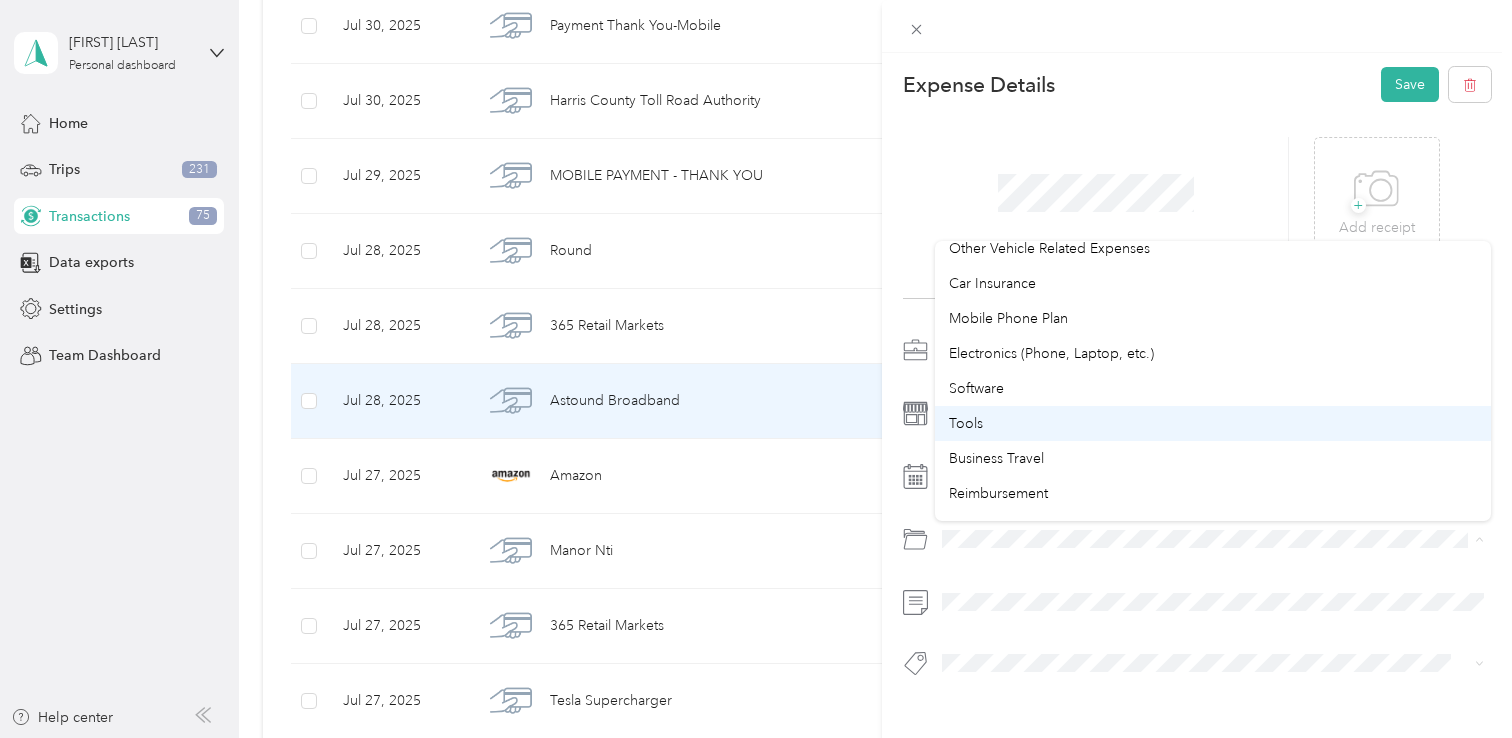 scroll, scrollTop: 331, scrollLeft: 0, axis: vertical 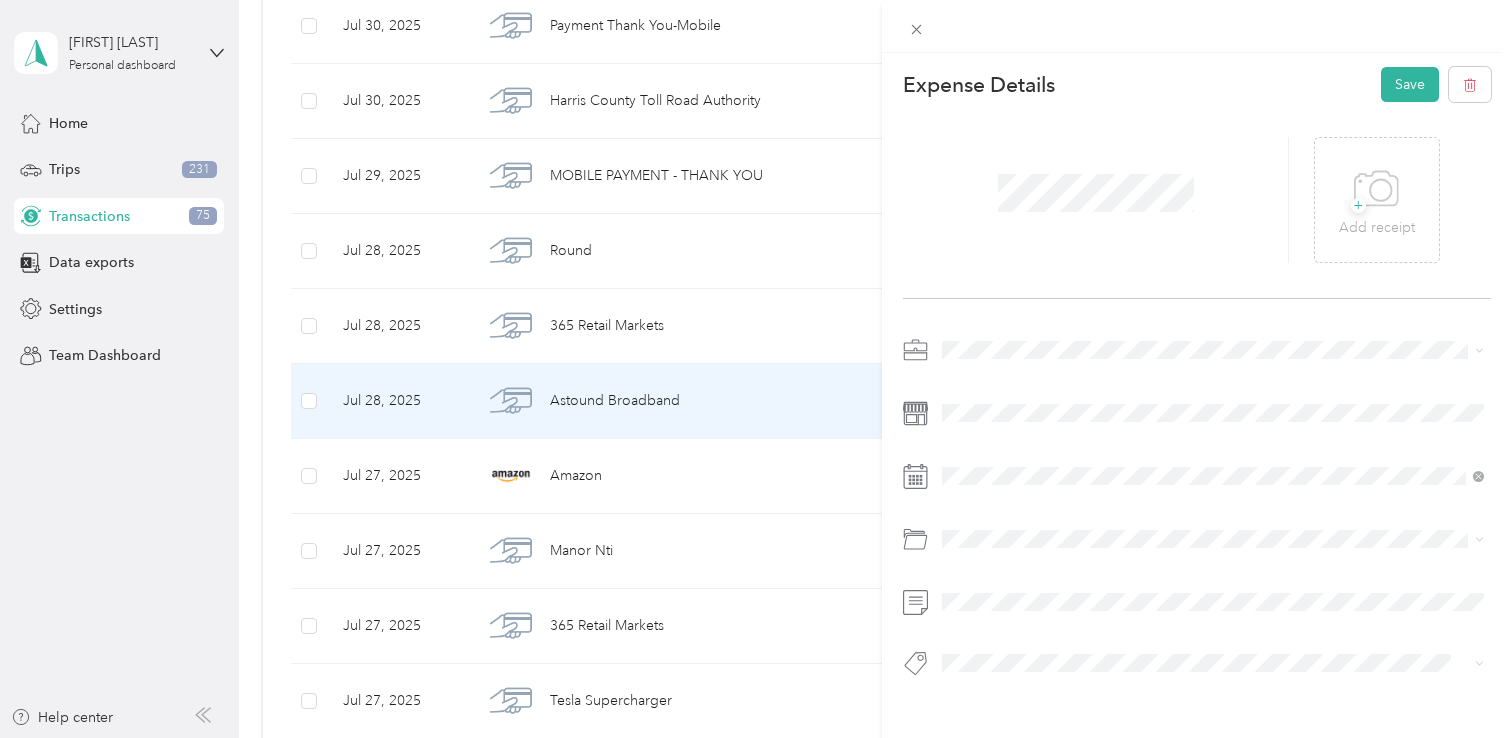 click on "Mobile Phone Plan" at bounding box center (1213, 319) 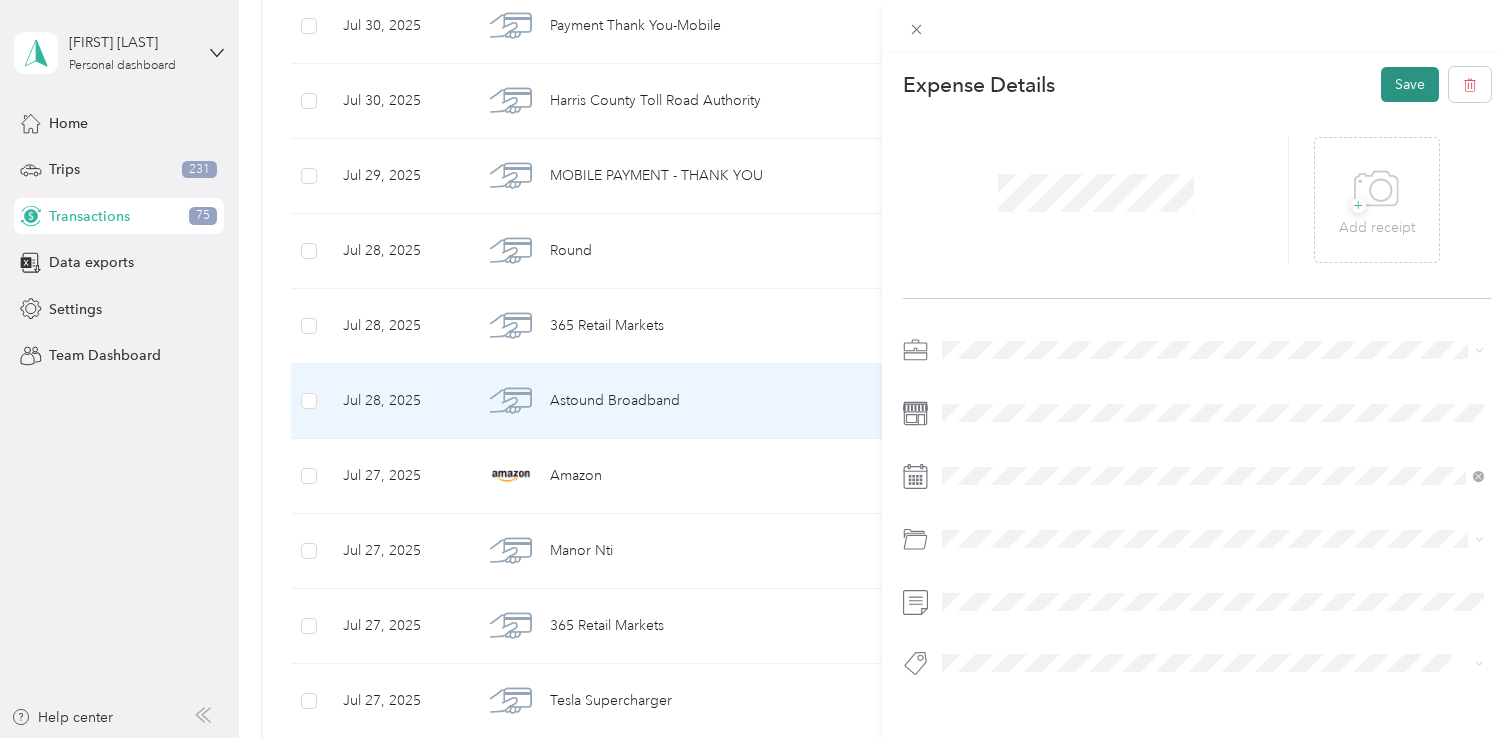 click on "Save" at bounding box center [1410, 84] 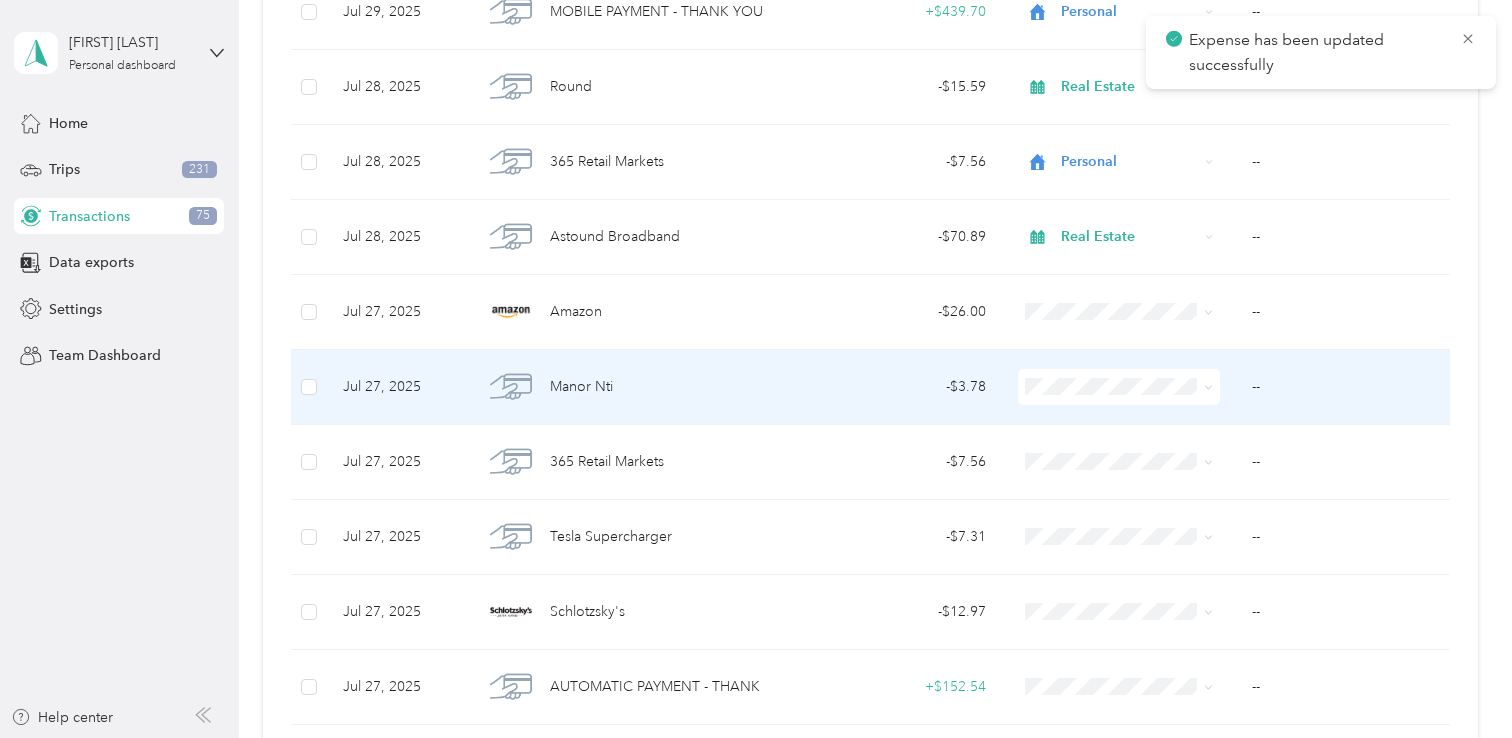 scroll, scrollTop: 844, scrollLeft: 0, axis: vertical 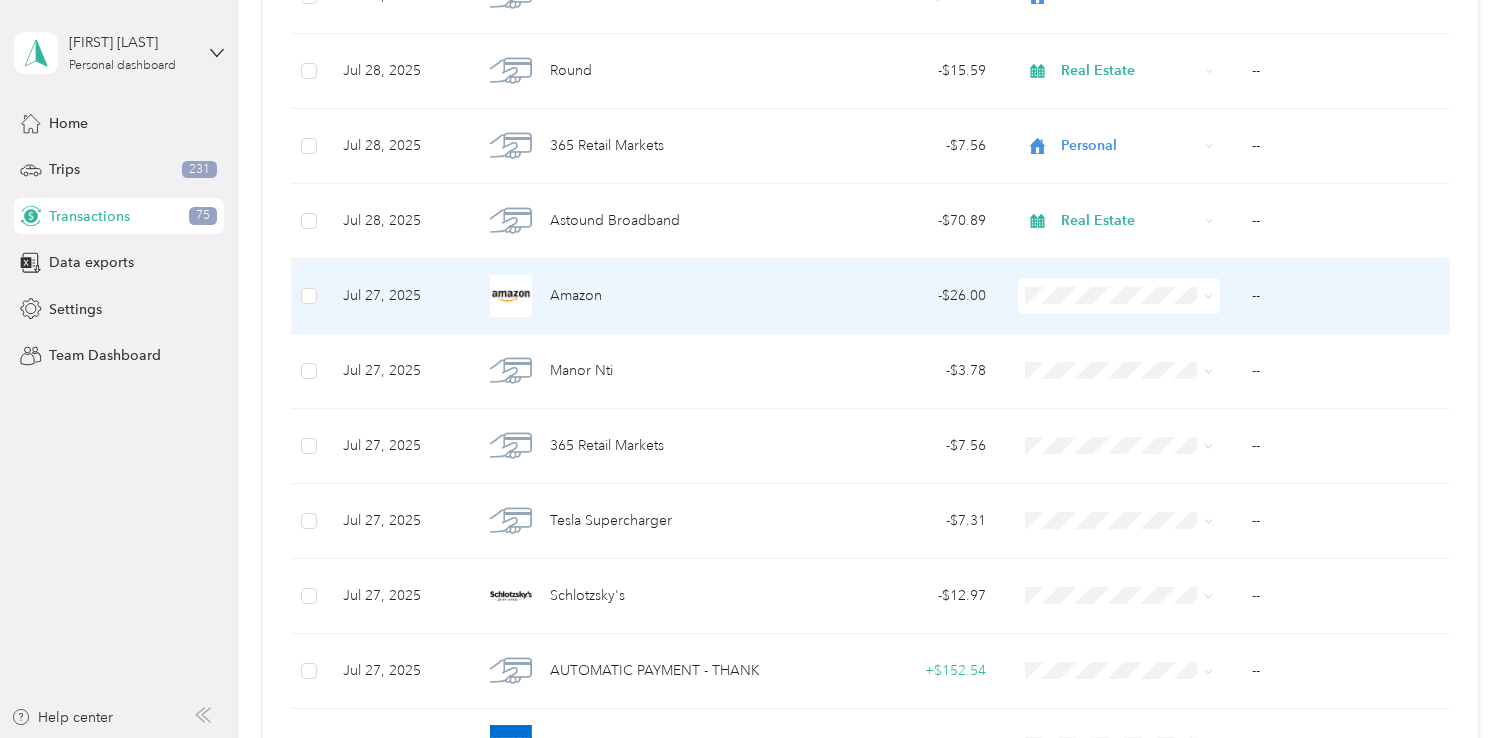 click at bounding box center (1119, 296) 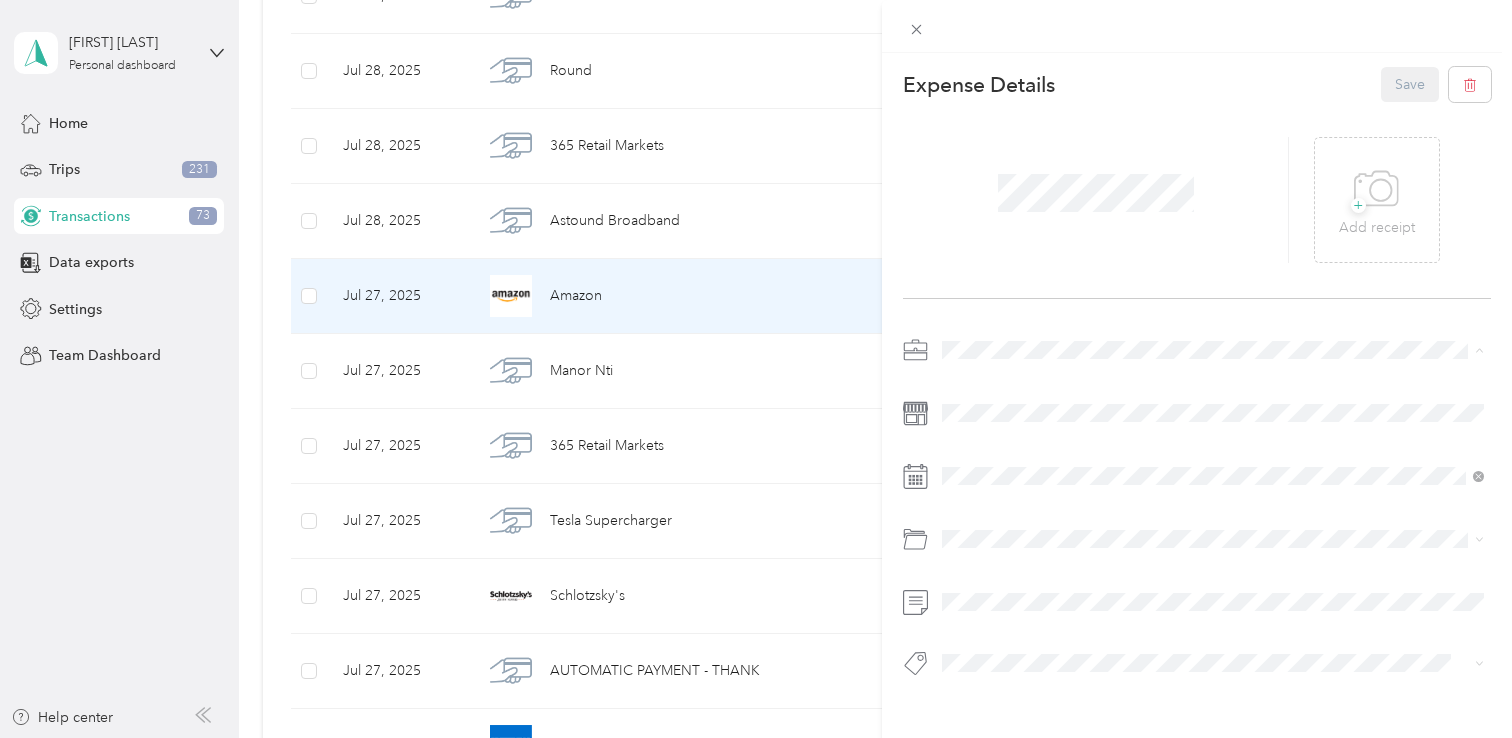 click on "Real Estate" at bounding box center (1213, 455) 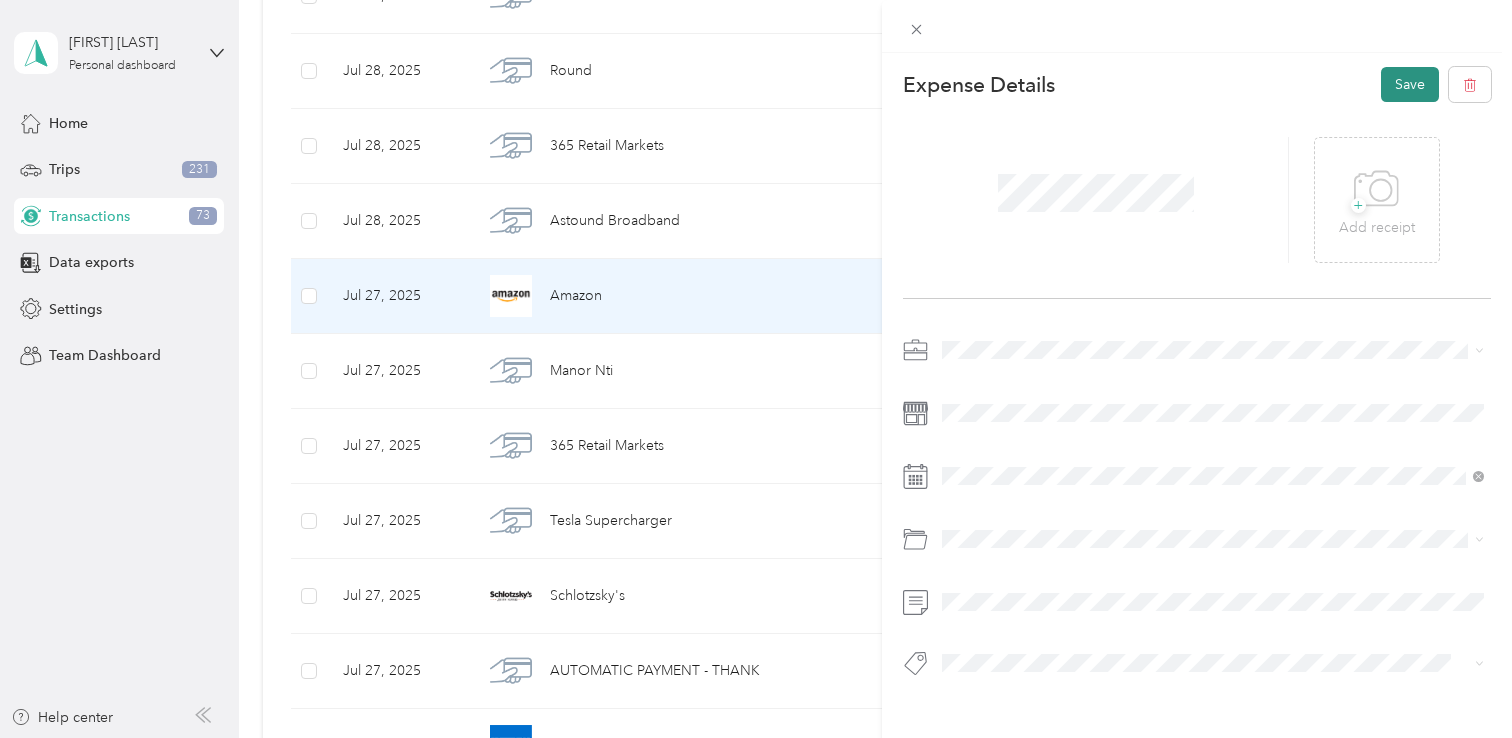 click on "Save" at bounding box center (1410, 84) 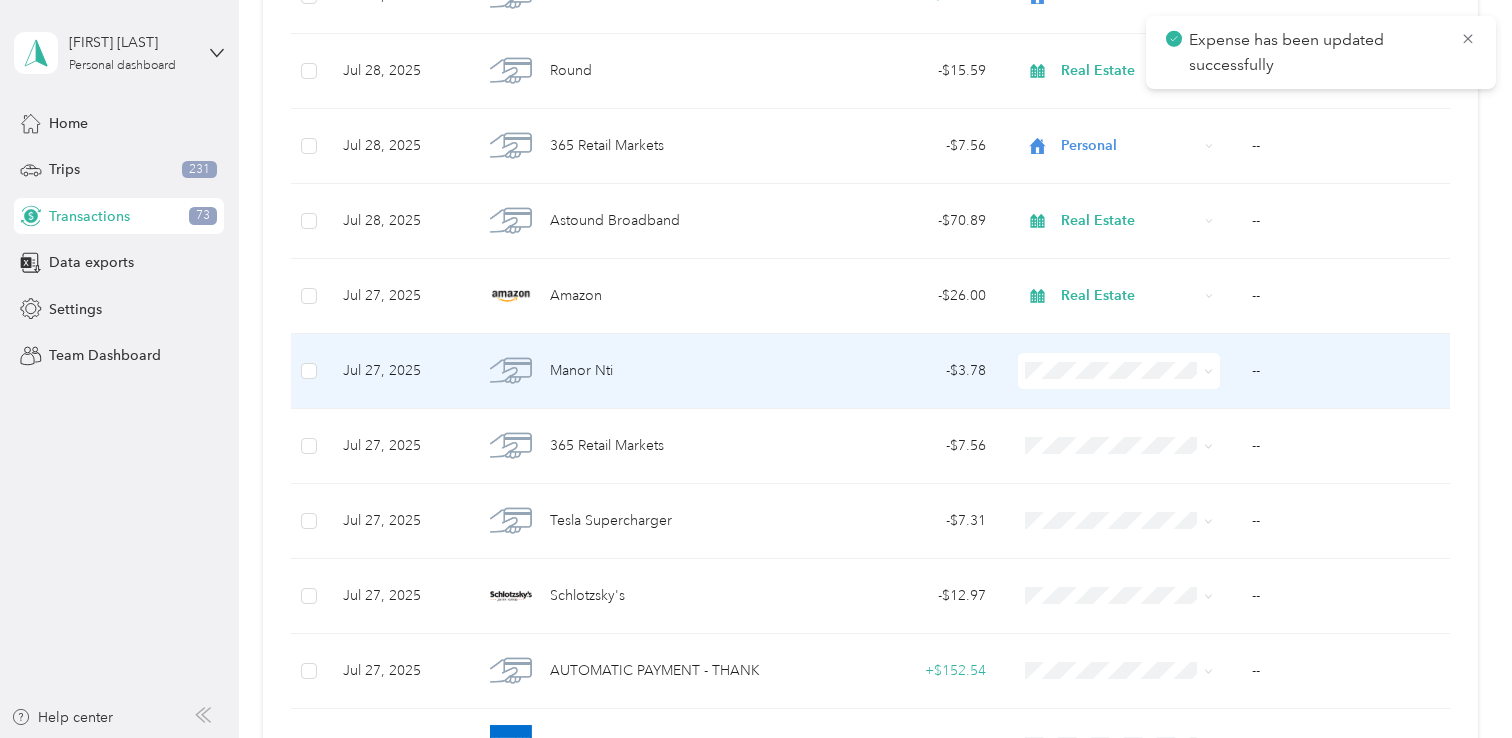 click at bounding box center (1119, 371) 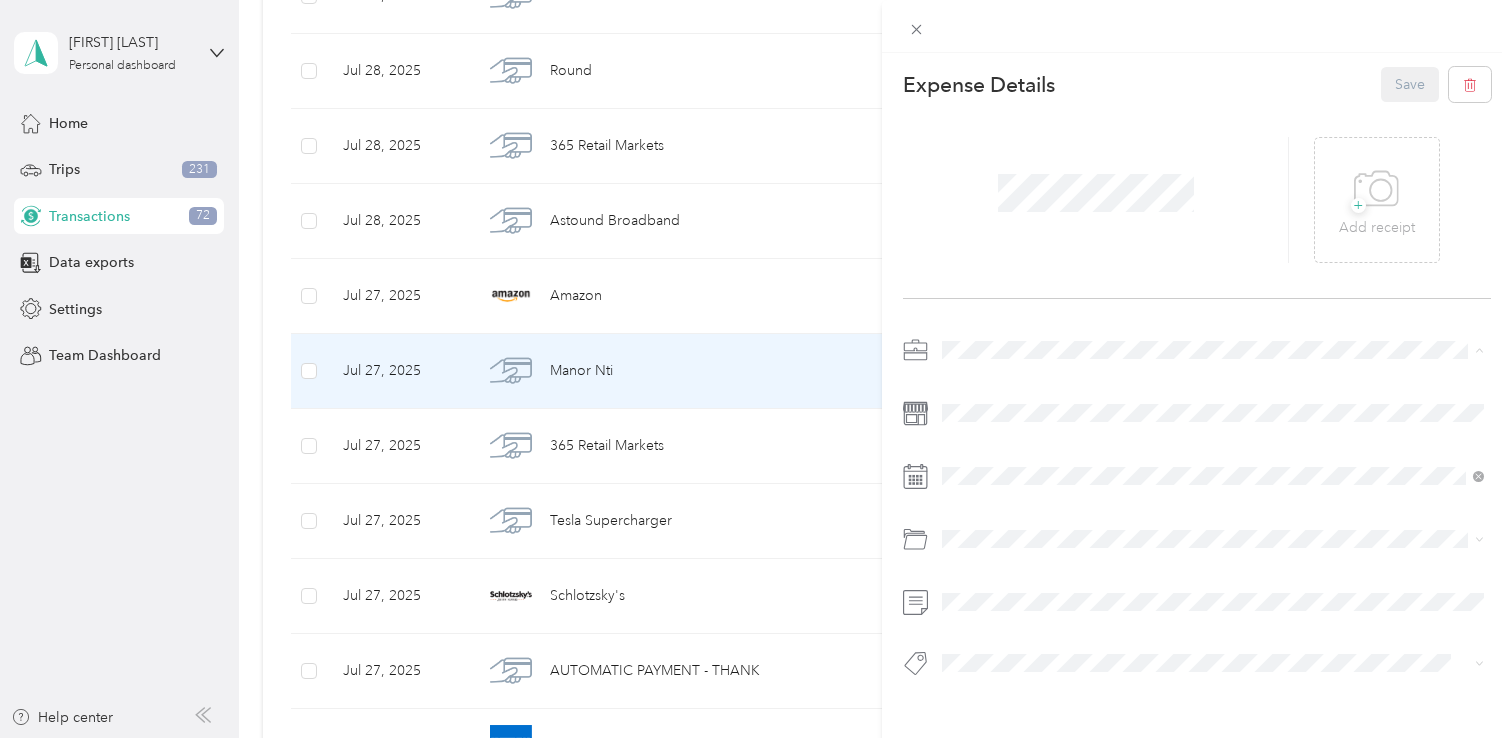 click on "Personal" at bounding box center [1213, 420] 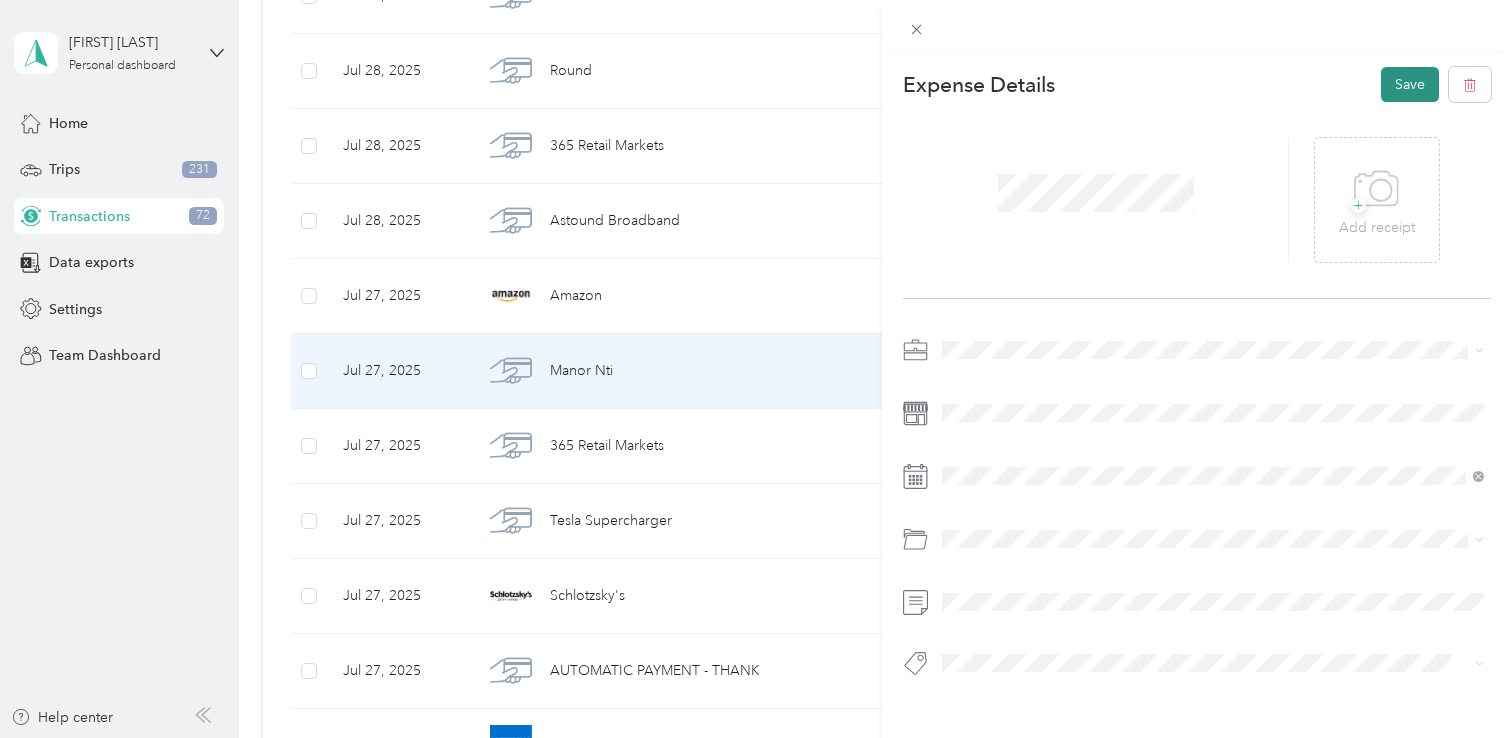 click on "Save" at bounding box center (1410, 84) 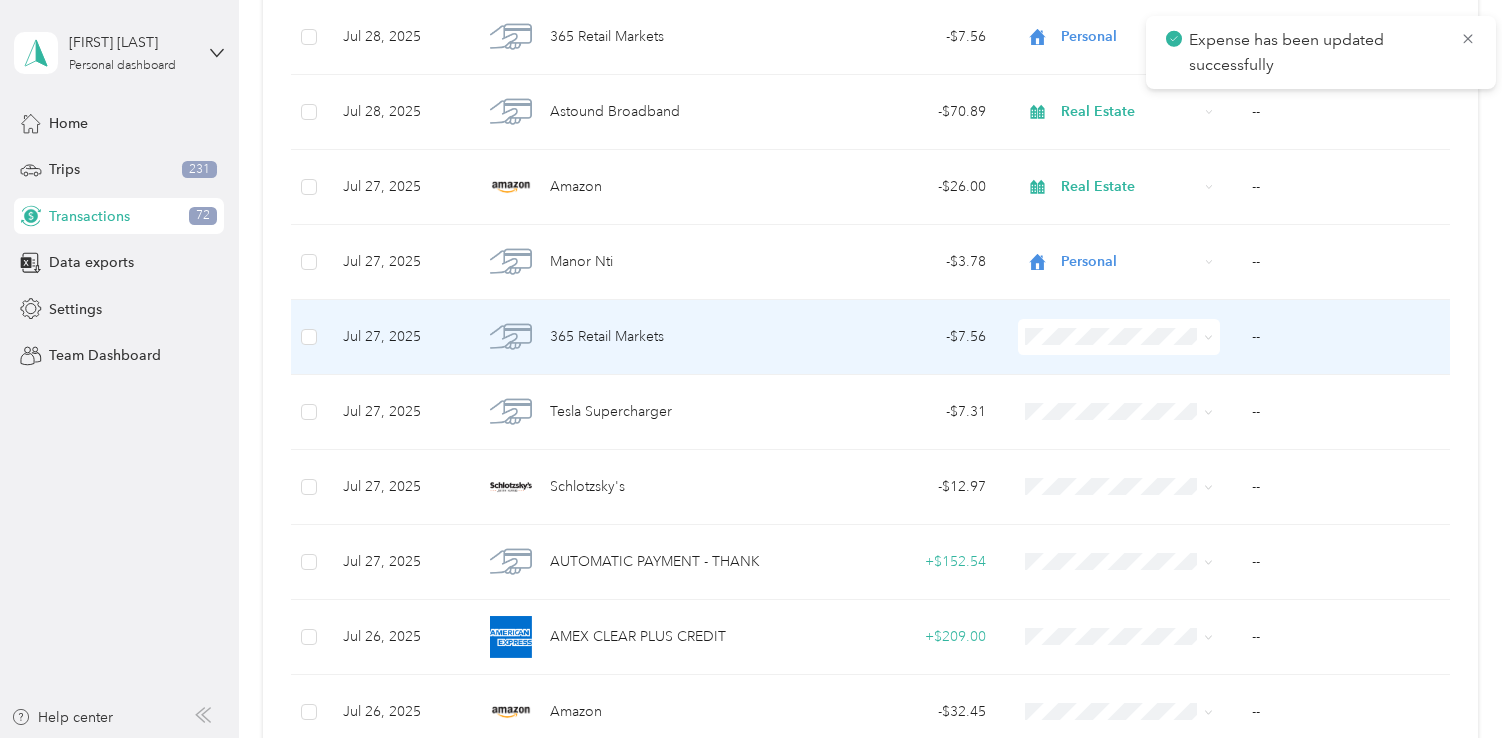 scroll, scrollTop: 955, scrollLeft: 0, axis: vertical 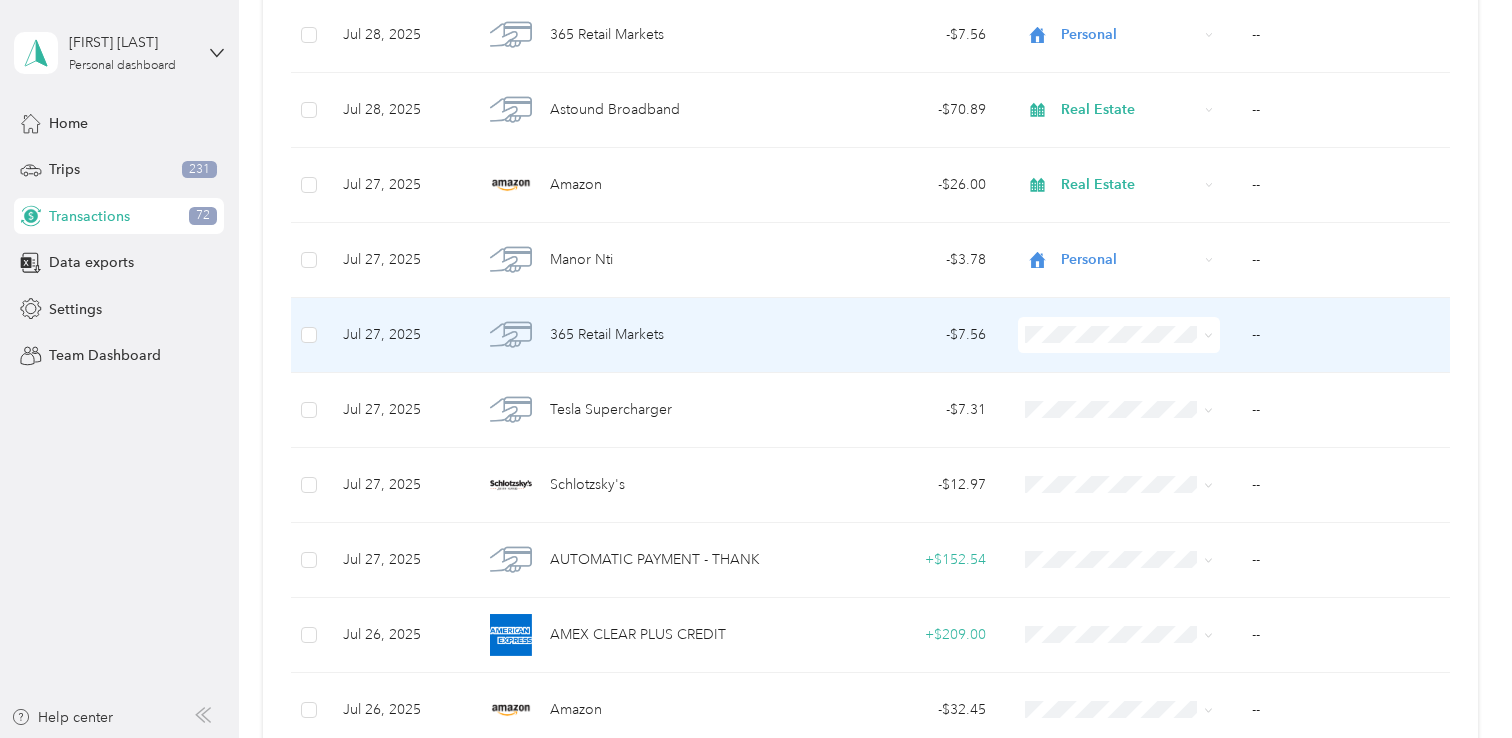 click on "365 Retail Markets" at bounding box center (634, 335) 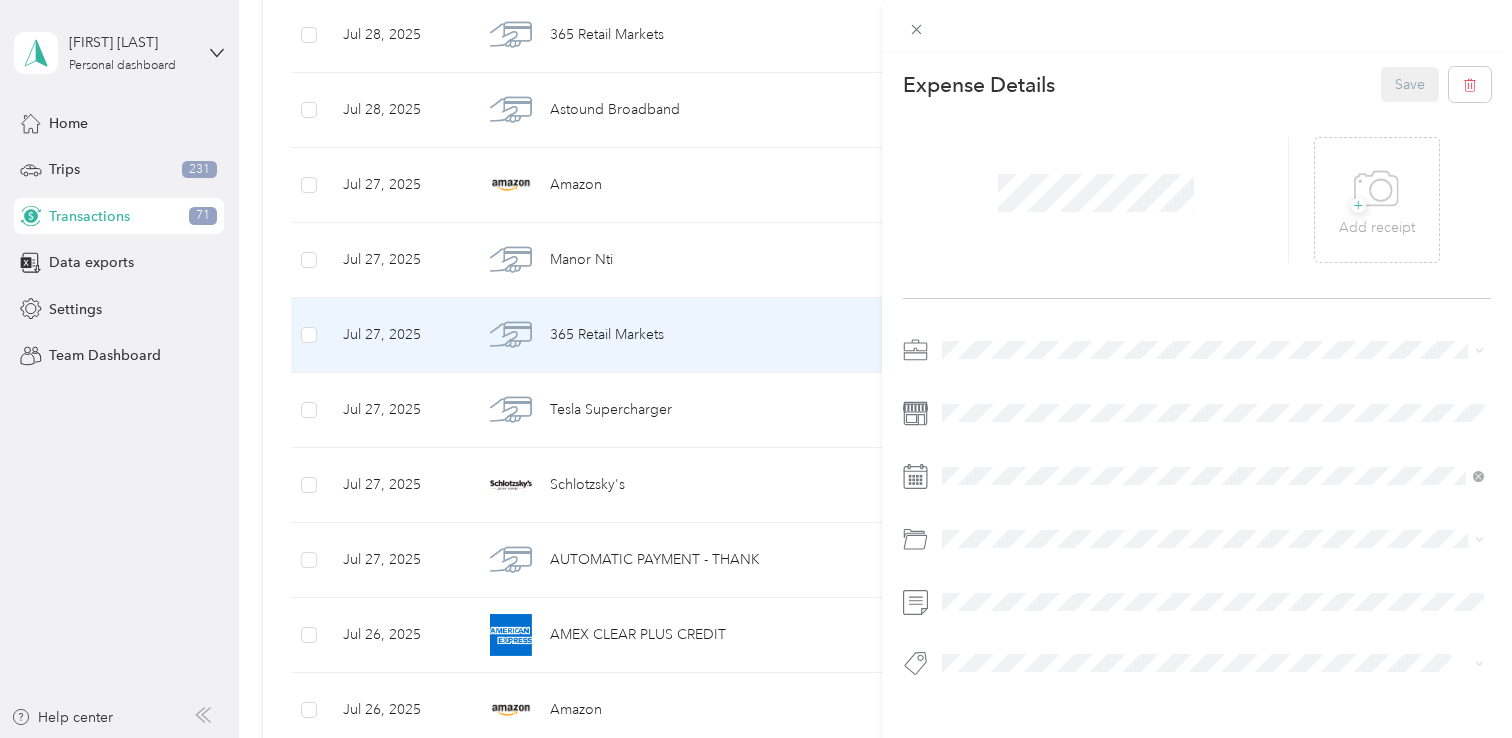 click at bounding box center [1213, 350] 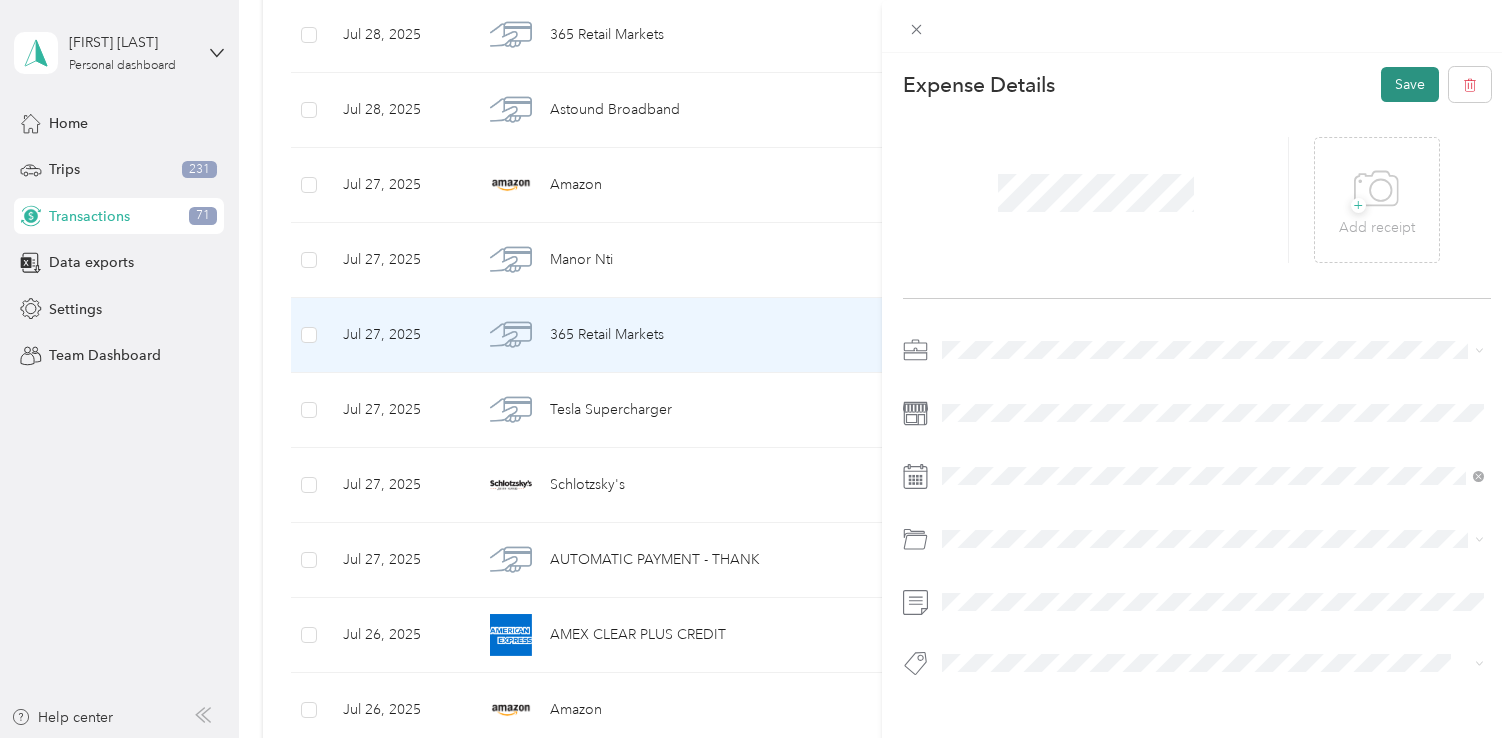 click on "Save" at bounding box center [1410, 84] 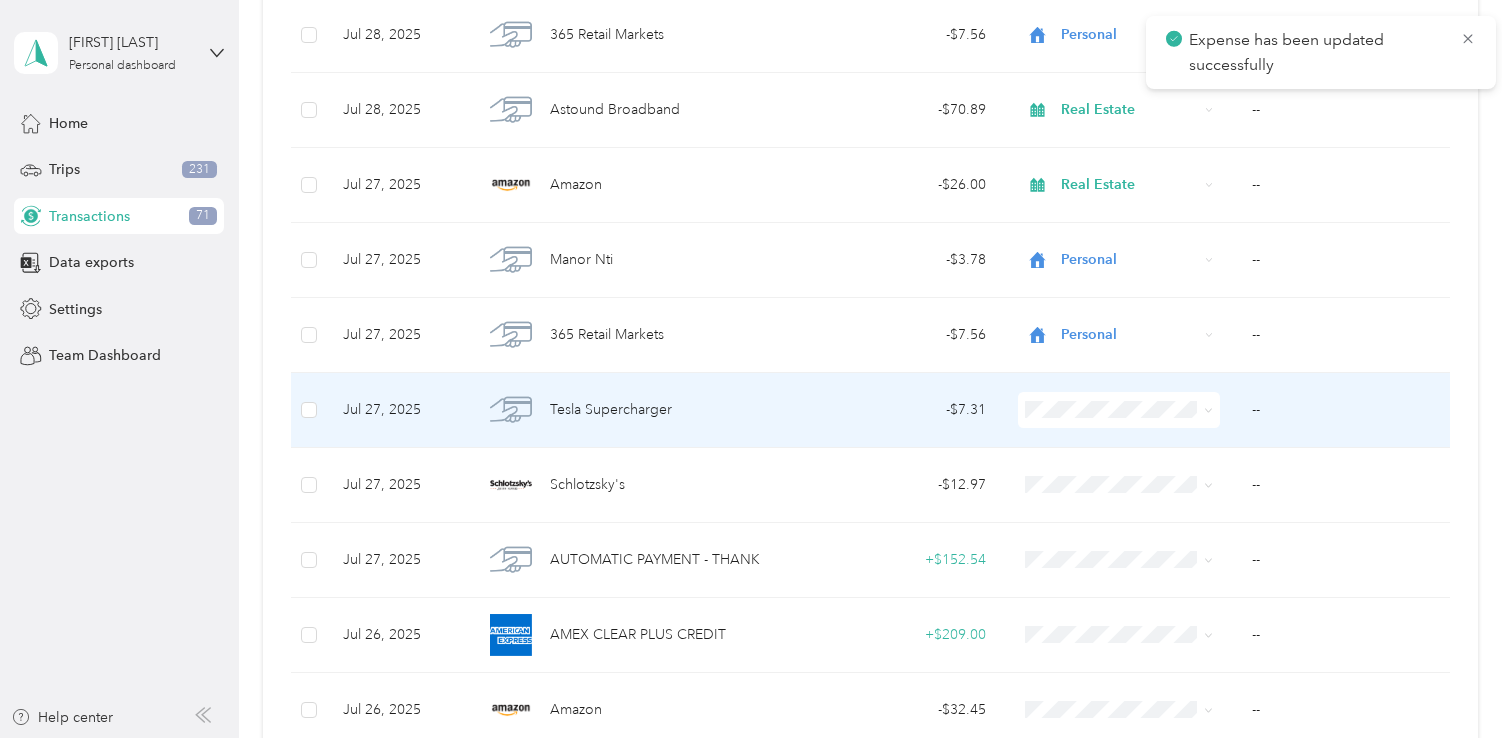click on "-  $7.31" at bounding box center (902, 410) 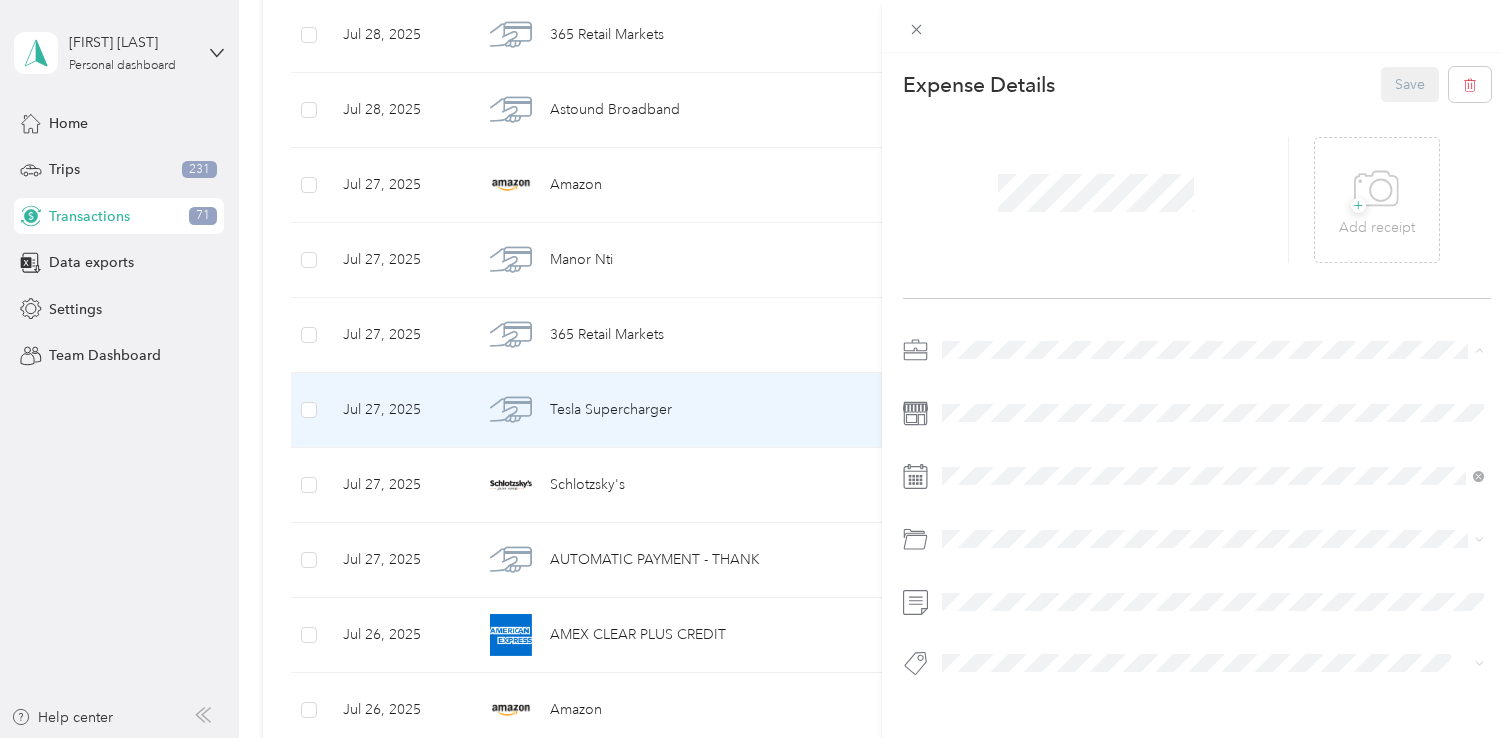 click on "Real Estate" at bounding box center (1213, 455) 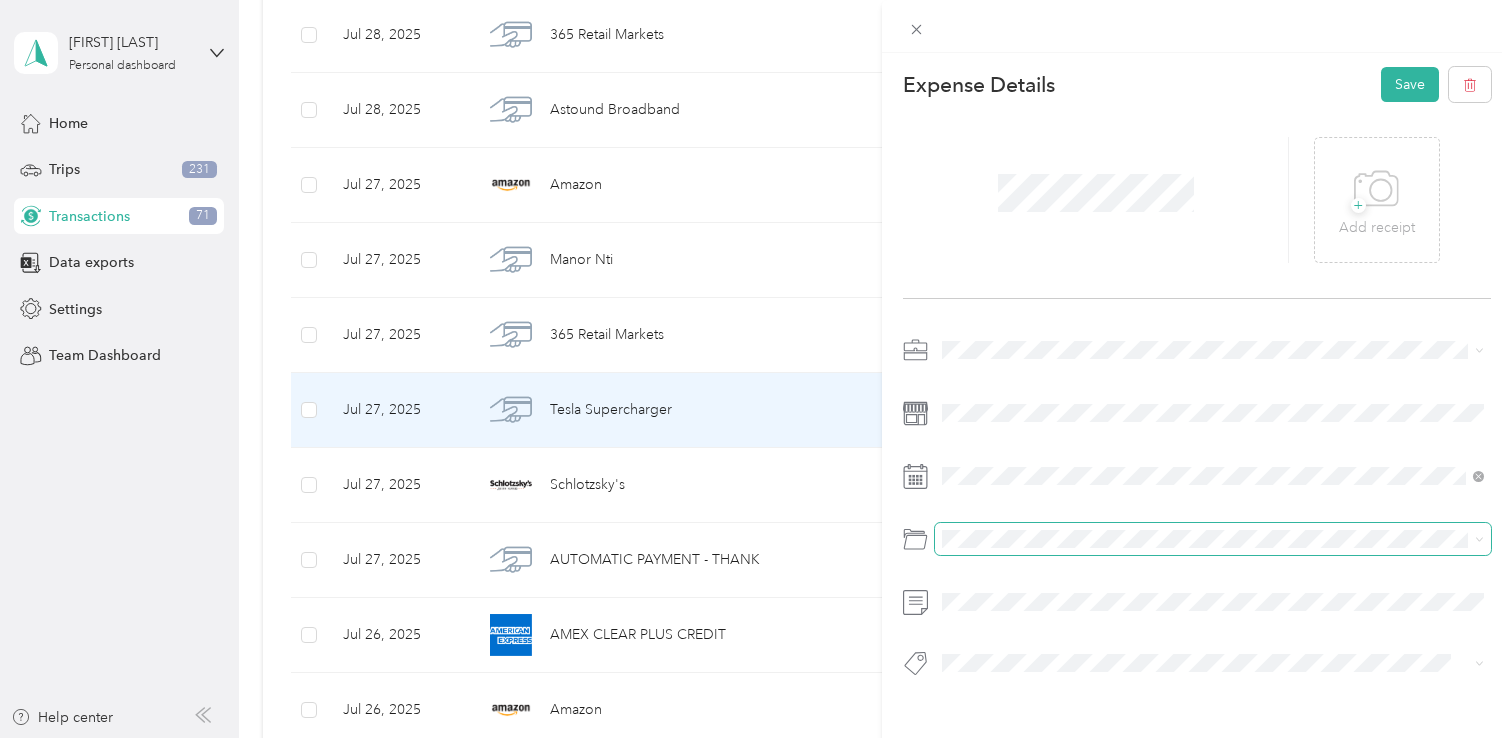 click at bounding box center [1213, 539] 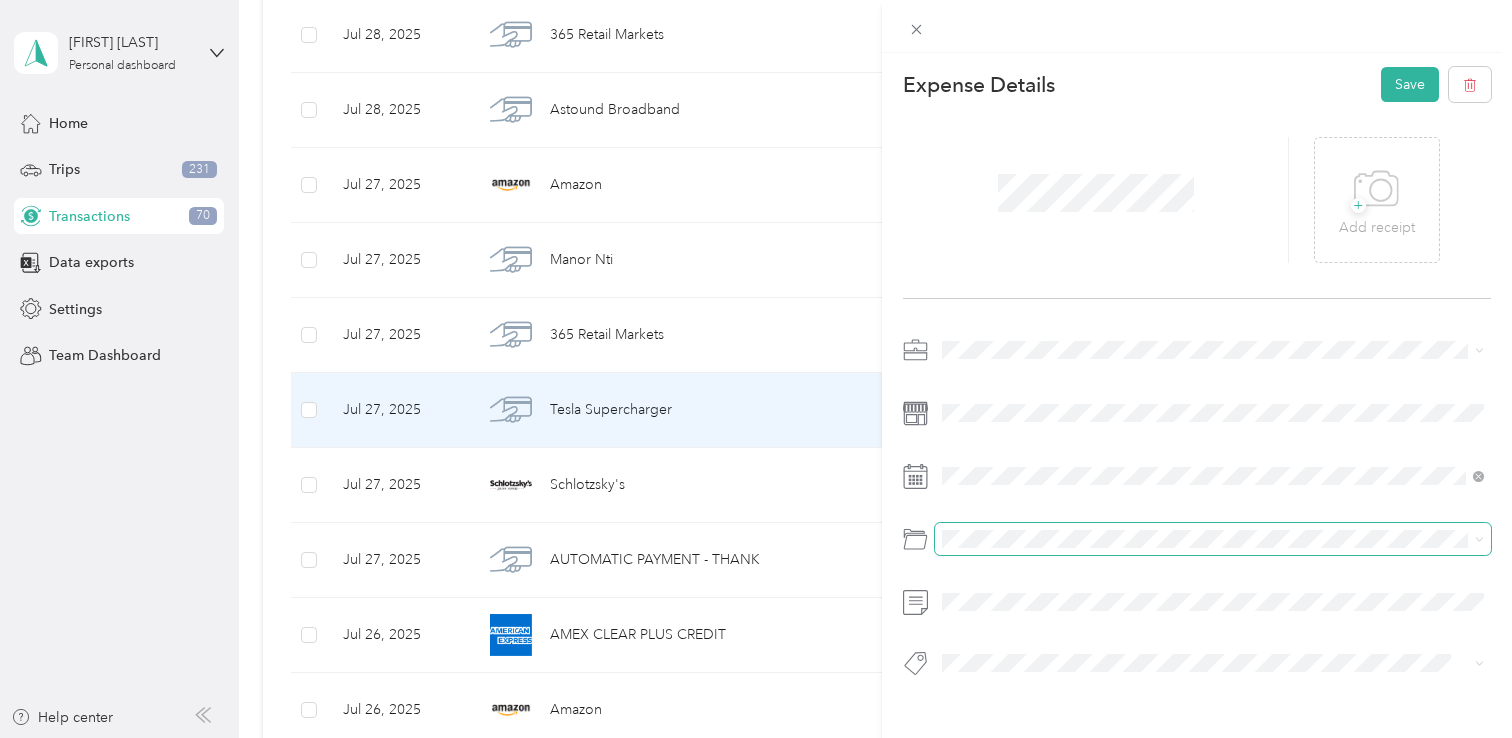 click at bounding box center (1213, 539) 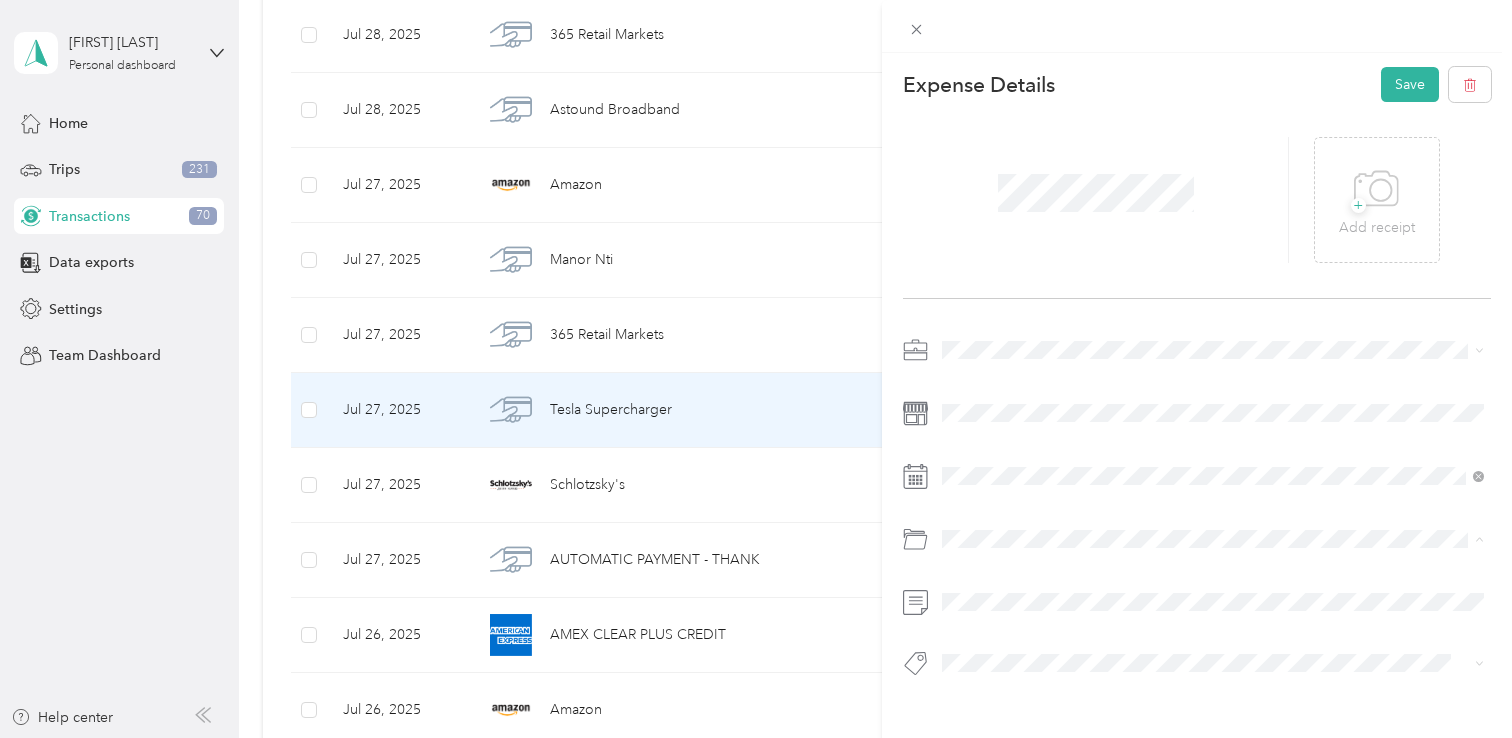 click on "Default categories Gasoline Car Maintenance and Repairs Car Lease Payments Parking Fees and Tolls In Car Entertainment Car Wash / Cleaning Garage Rent Snacks & Drinks for Clients (50%) Other Vehicle Related Expenses Car Insurance Mobile Phone Plan Electronics (Phone, Laptop, etc.) Software Tools Business Travel Reimbursement Office Expenses Advertising and Marketing Legal / Professional Services Professional Dues and Fees Postage, Packaging, and Shipping Business Gifts (Up to $25) Business Meals & Entertainment Referral and Commission Fees Retirement Plan Contributions Professional Journal Subscriptions Real Estate Franchise Fees Cleaning Non-vehicle Related Insurance Loan Interest (Small business, etc.) Inventory Supplies Home Office Deductions Depreciation and Section 179 Education and Training Other Business Expenses Charitable Donation" at bounding box center (1213, 381) 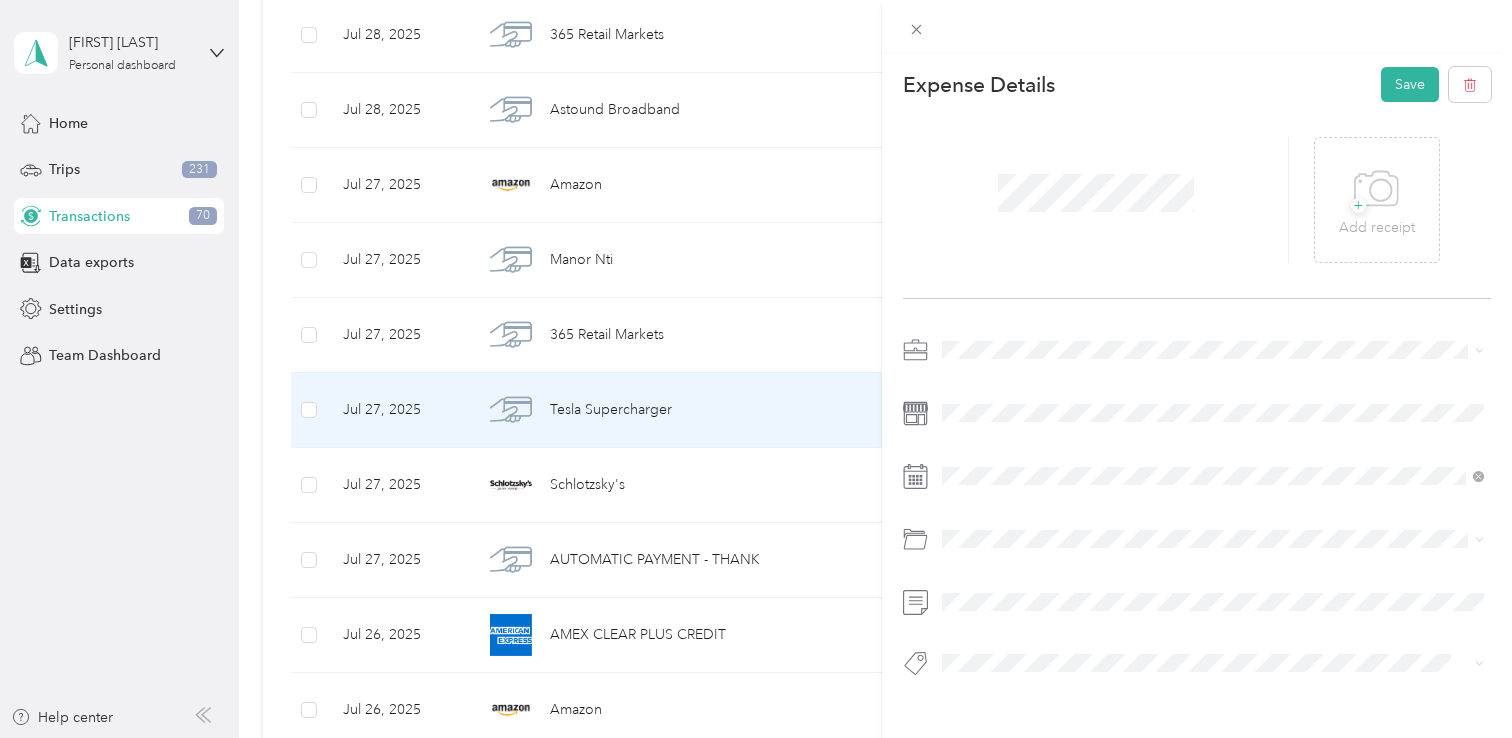 click at bounding box center (1197, 512) 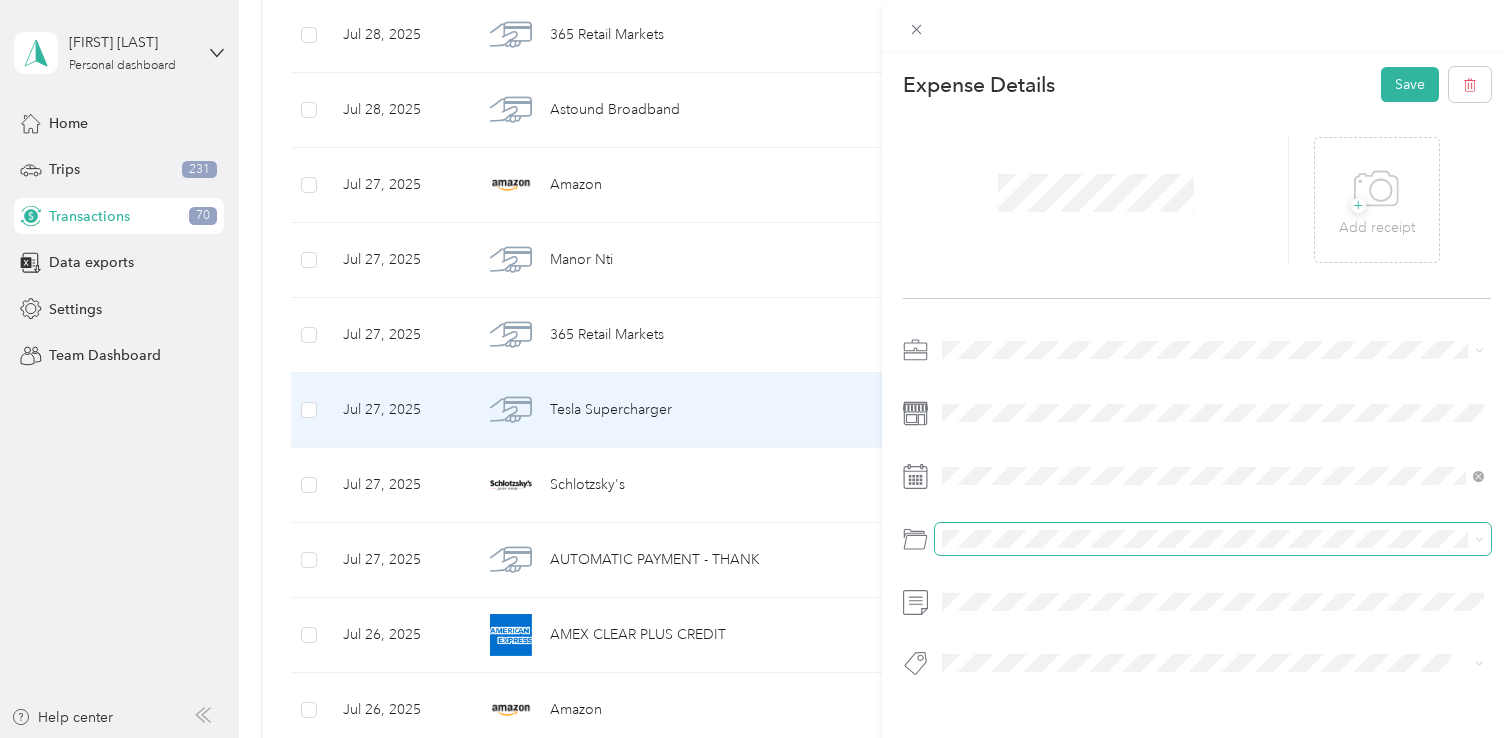 click at bounding box center [1213, 539] 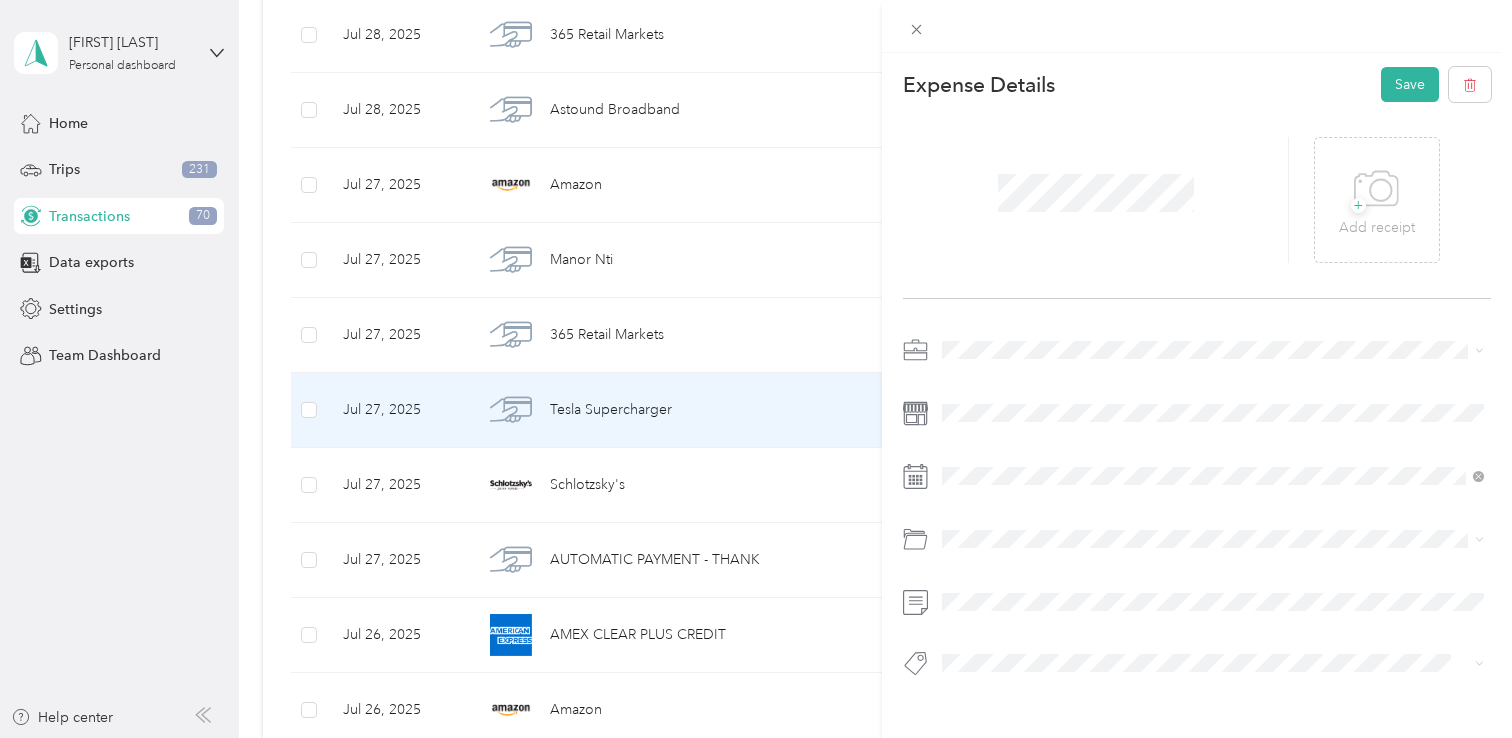 click on "Default categories Gasoline Car Maintenance and Repairs Car Lease Payments Parking Fees and Tolls In Car Entertainment Car Wash / Cleaning Garage Rent Snacks & Drinks for Clients (50%) Other Vehicle Related Expenses Car Insurance Mobile Phone Plan Electronics (Phone, Laptop, etc.) Software Tools Business Travel Reimbursement Office Expenses Advertising and Marketing Legal / Professional Services Professional Dues and Fees Postage, Packaging, and Shipping Business Gifts (Up to $25) Business Meals & Entertainment Referral and Commission Fees Retirement Plan Contributions Professional Journal Subscriptions Real Estate Franchise Fees Cleaning Non-vehicle Related Insurance Loan Interest (Small business, etc.) Inventory Supplies Home Office Deductions Depreciation and Section 179 Education and Training Other Business Expenses Charitable Donation" at bounding box center (1213, 375) 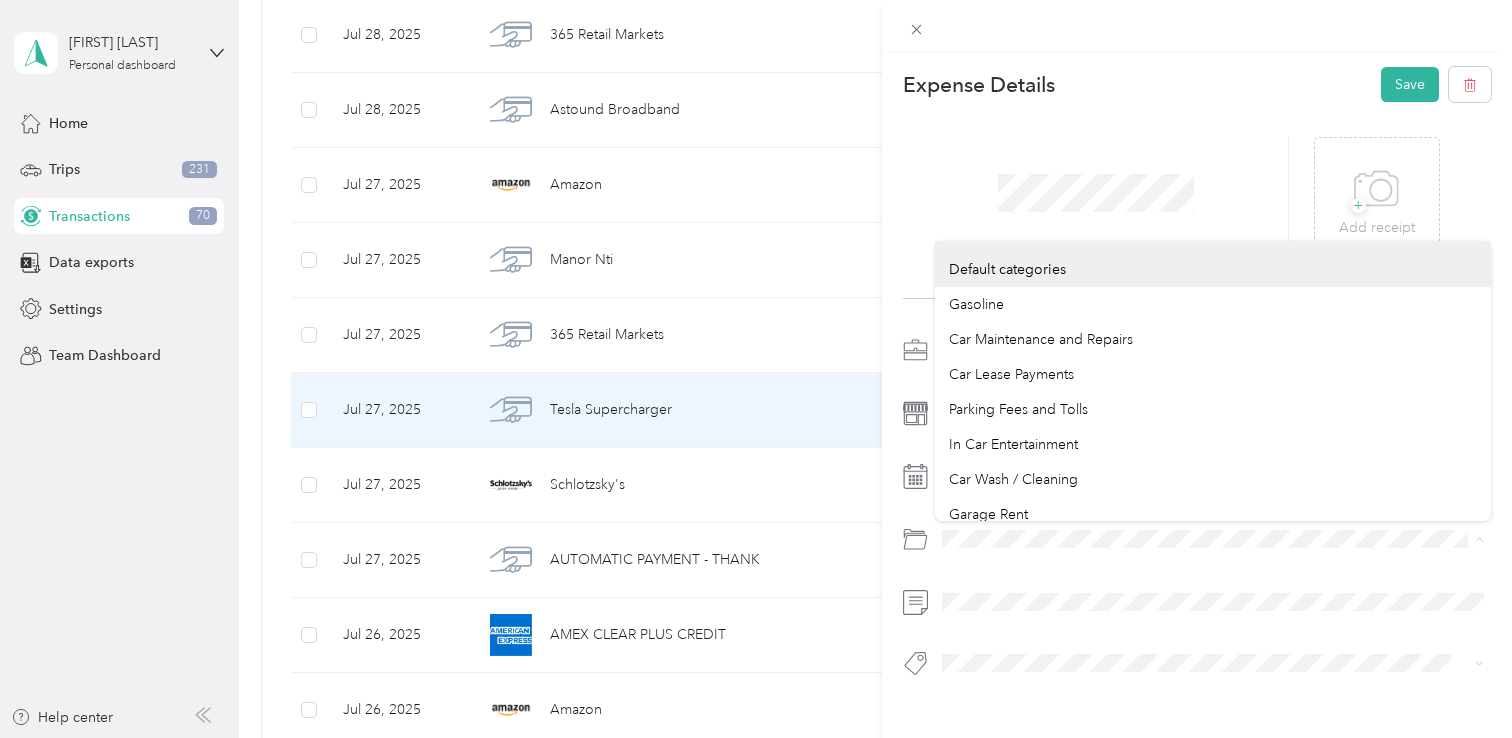 click on "This  expense  cannot be edited because it is either under review, approved, or paid. Contact your Team Manager to edit it.  Expense Details Save + Add receipt" at bounding box center [756, 369] 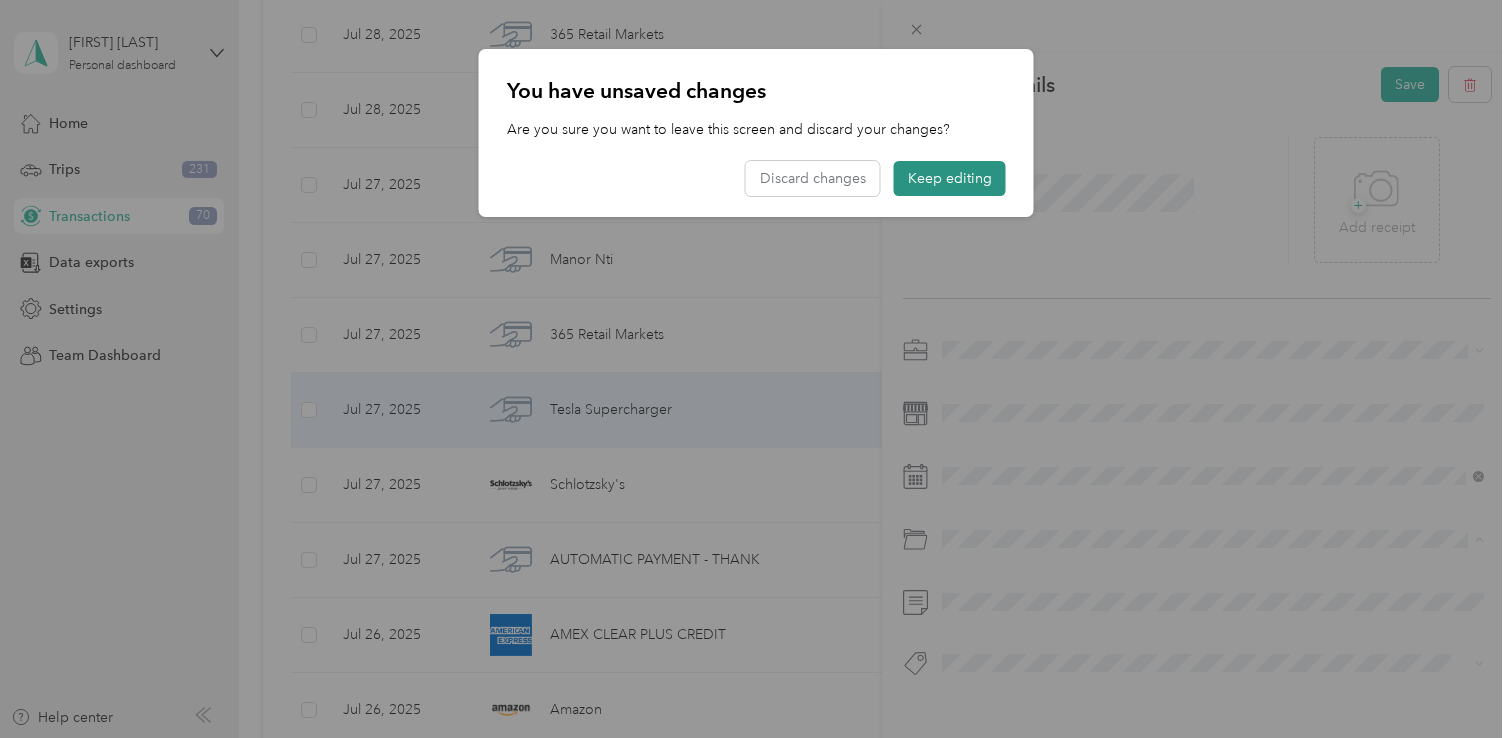 click on "Keep editing" at bounding box center (950, 178) 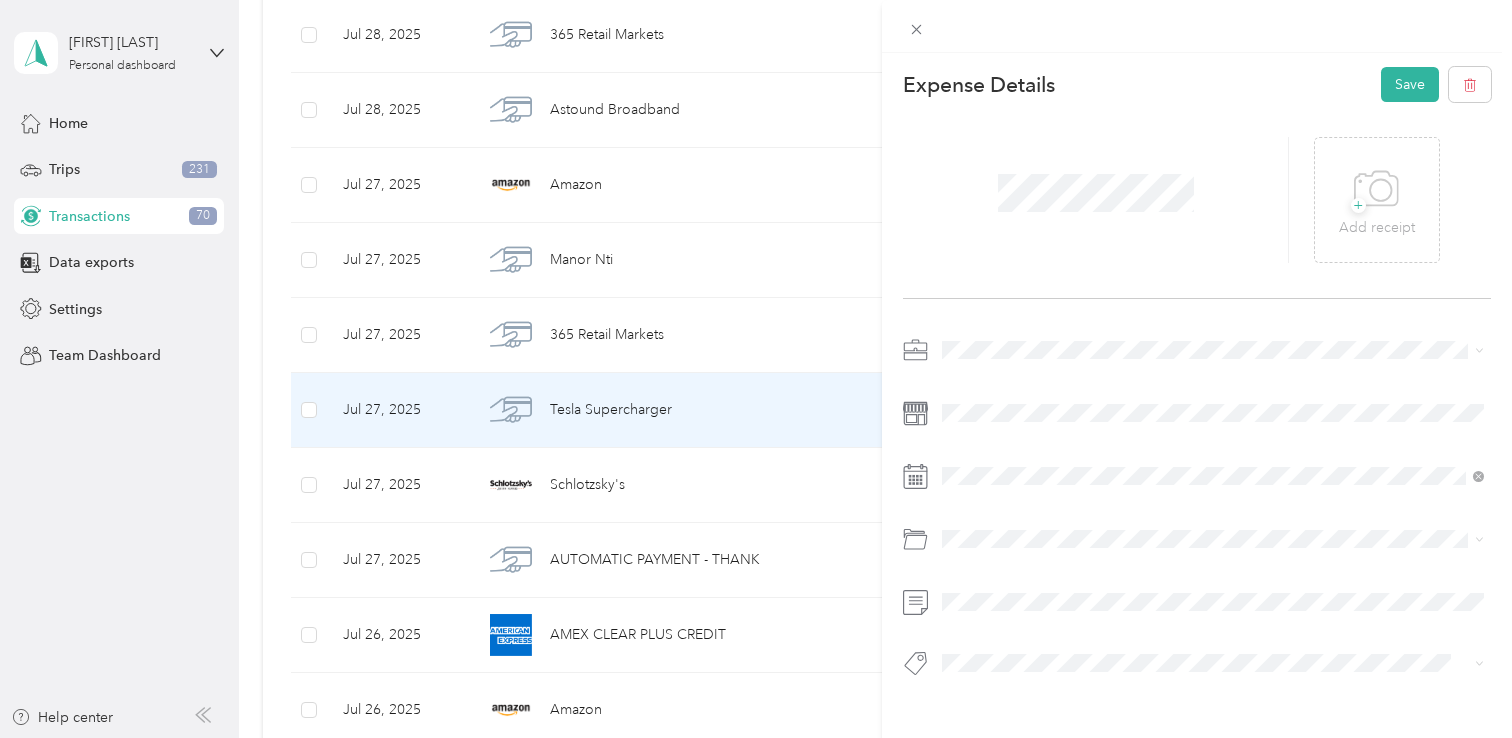 click on "Car Wash / Cleaning" at bounding box center [1213, 478] 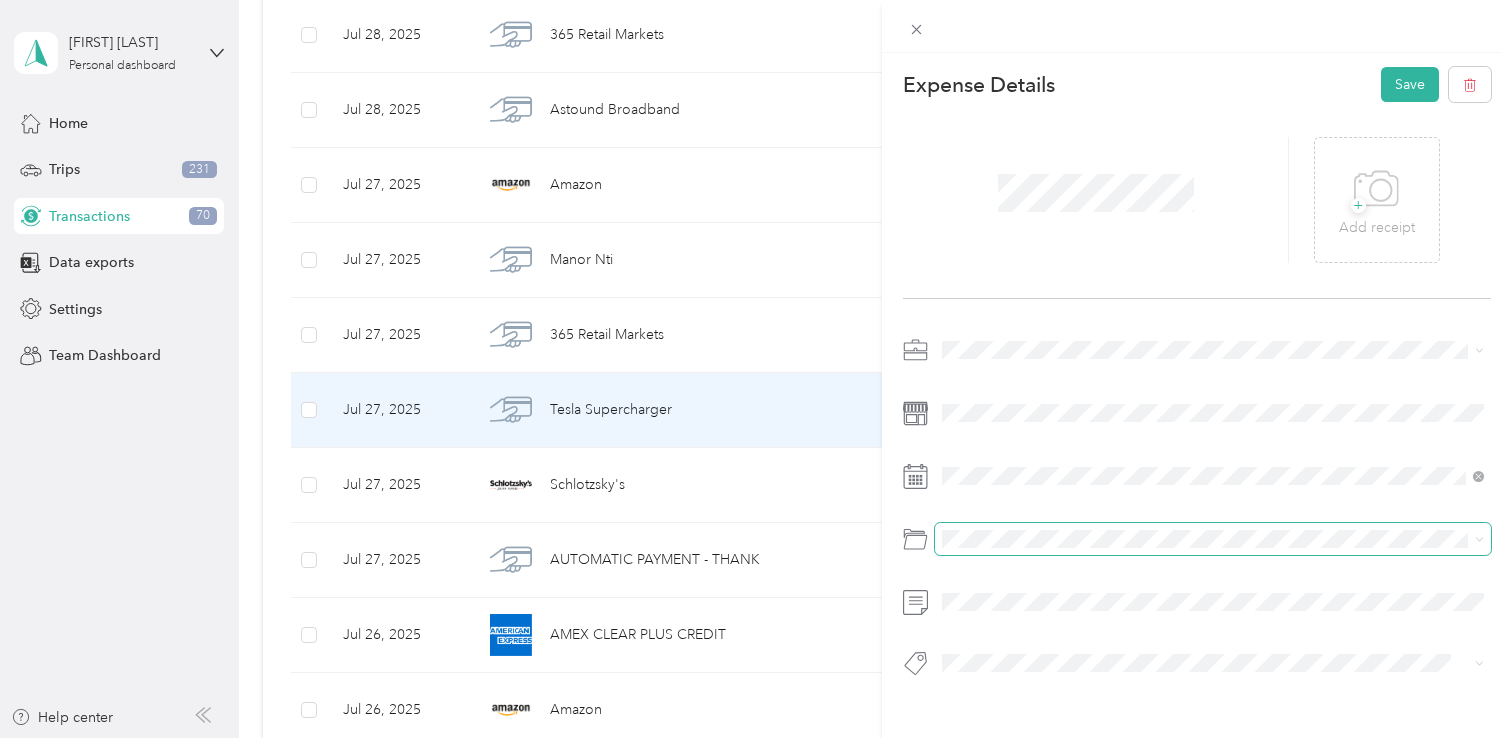 click at bounding box center [1213, 539] 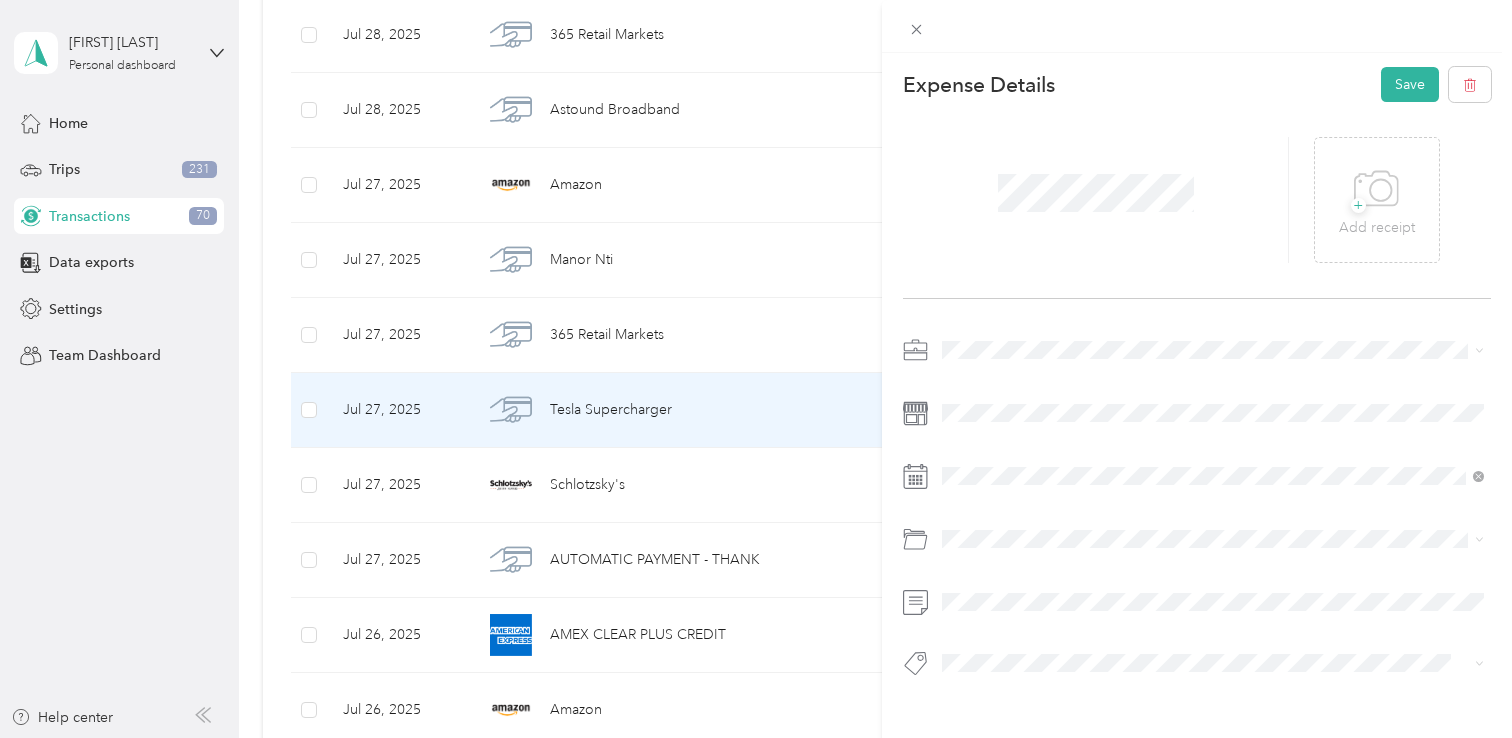 click on "In Car Entertainment" at bounding box center (1013, 436) 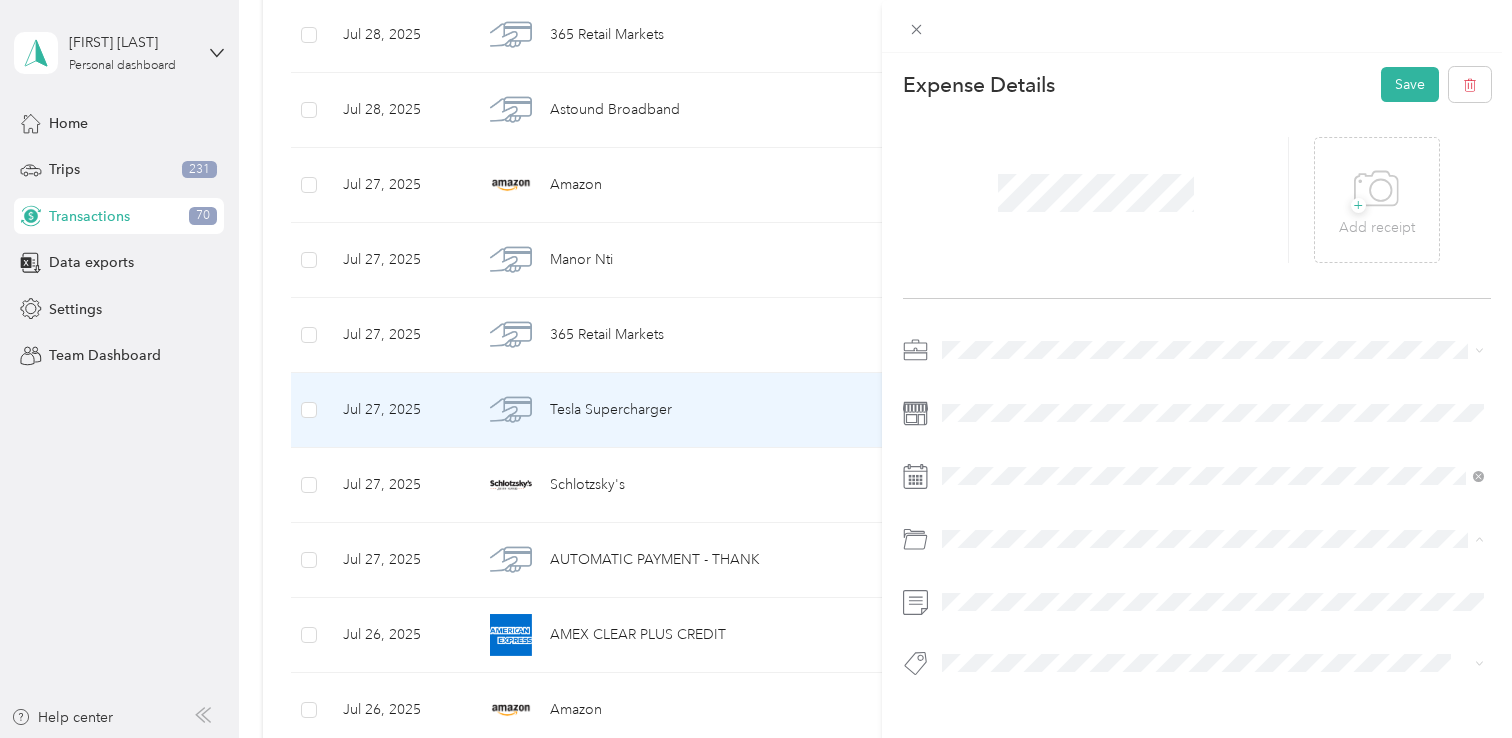 click on "Gasoline" at bounding box center (1213, 304) 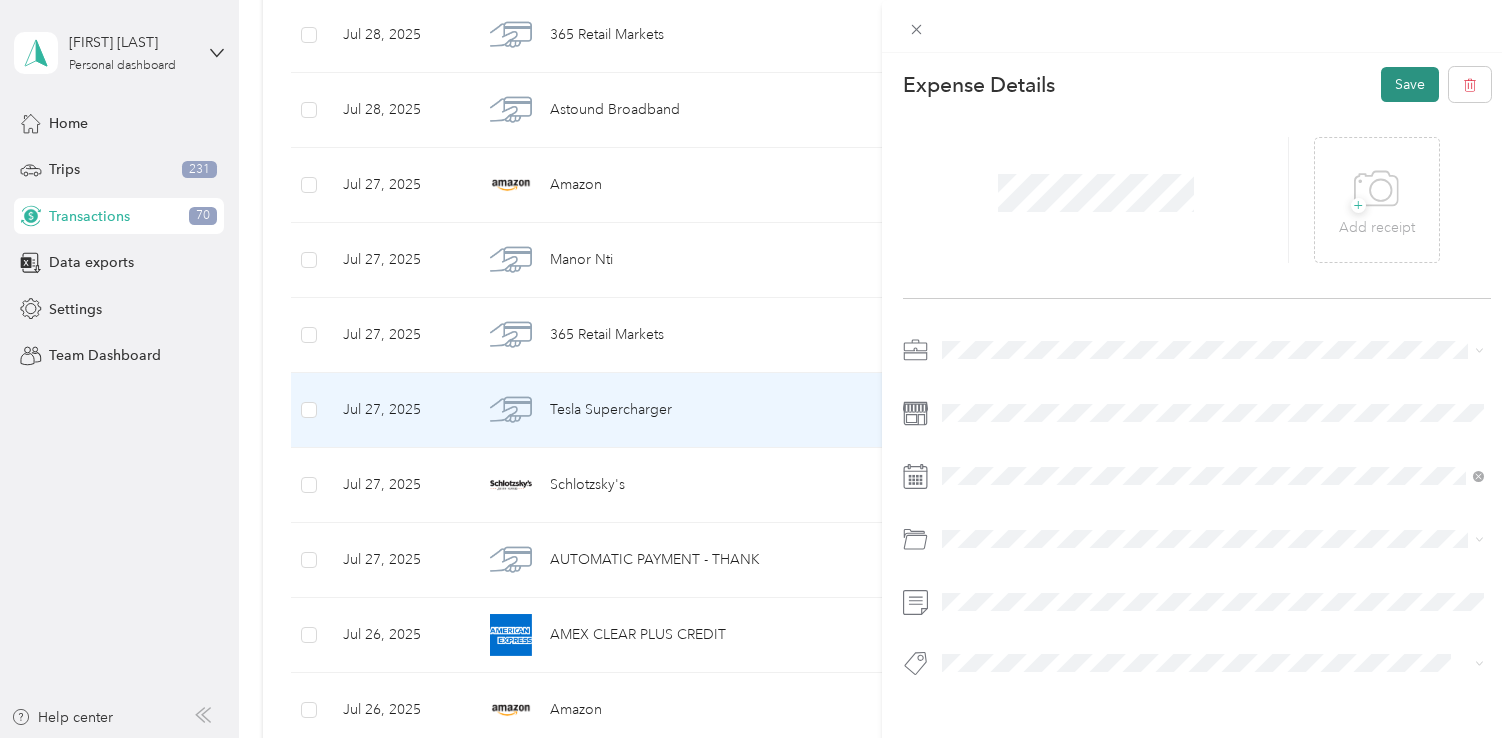 click on "Save" at bounding box center (1410, 84) 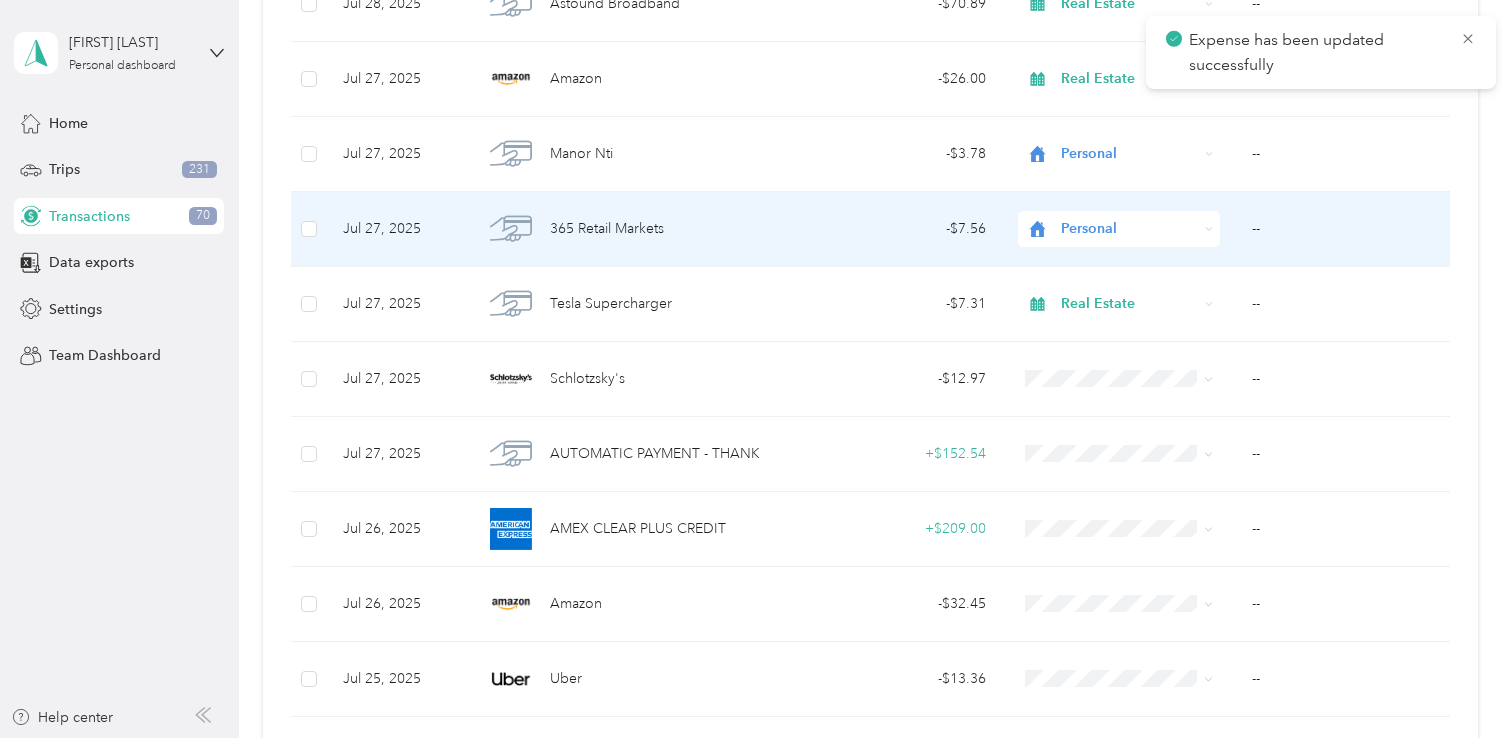 scroll, scrollTop: 1067, scrollLeft: 0, axis: vertical 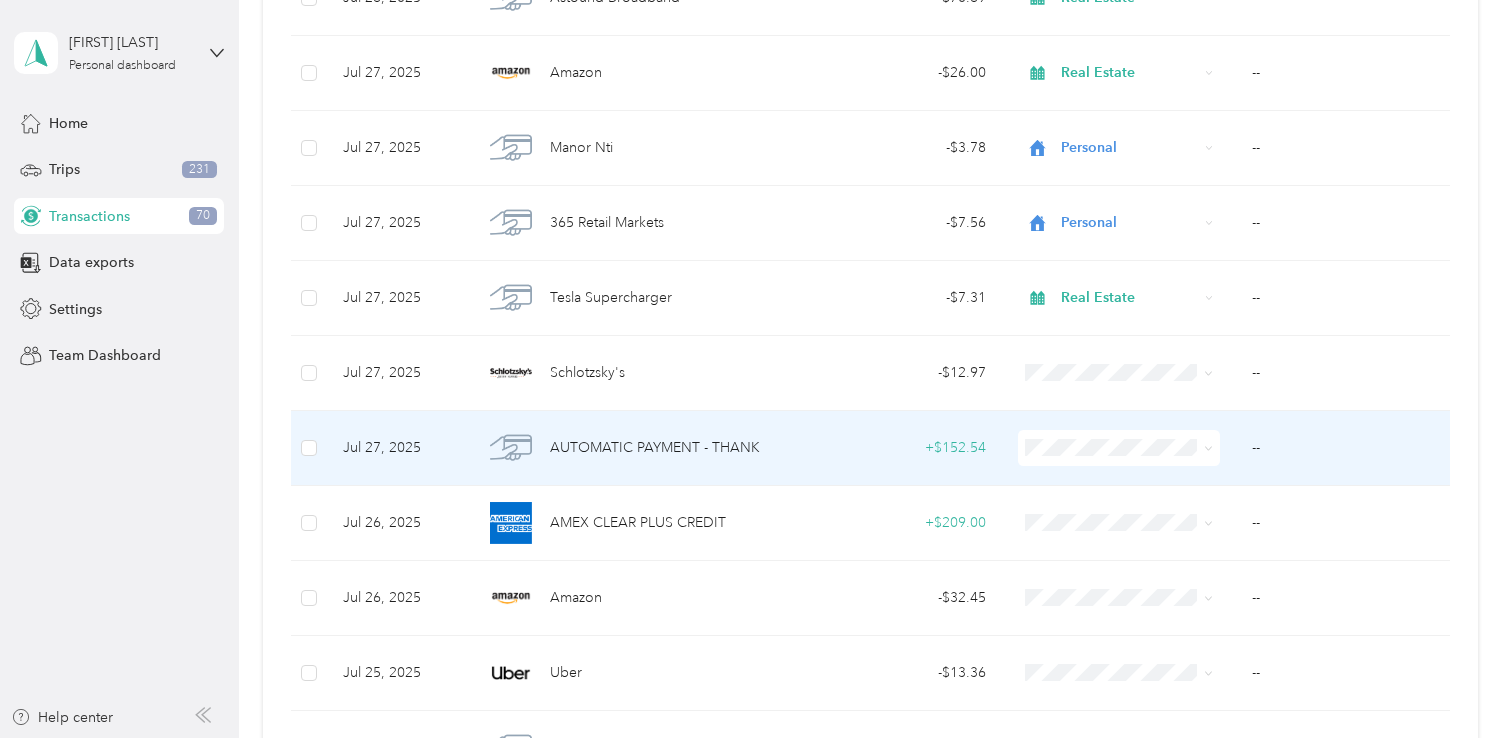 click at bounding box center (1119, 448) 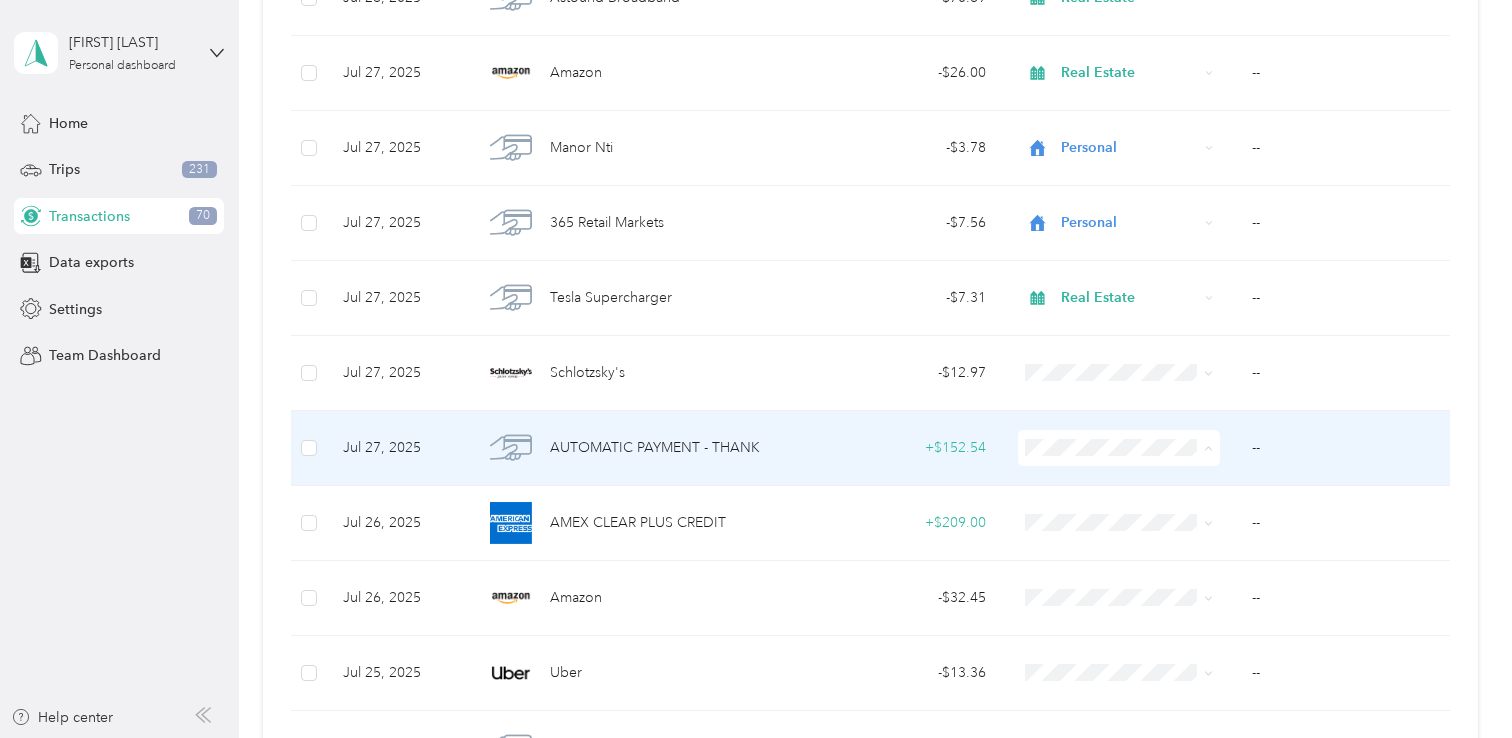 click on "Personal" at bounding box center (1137, 200) 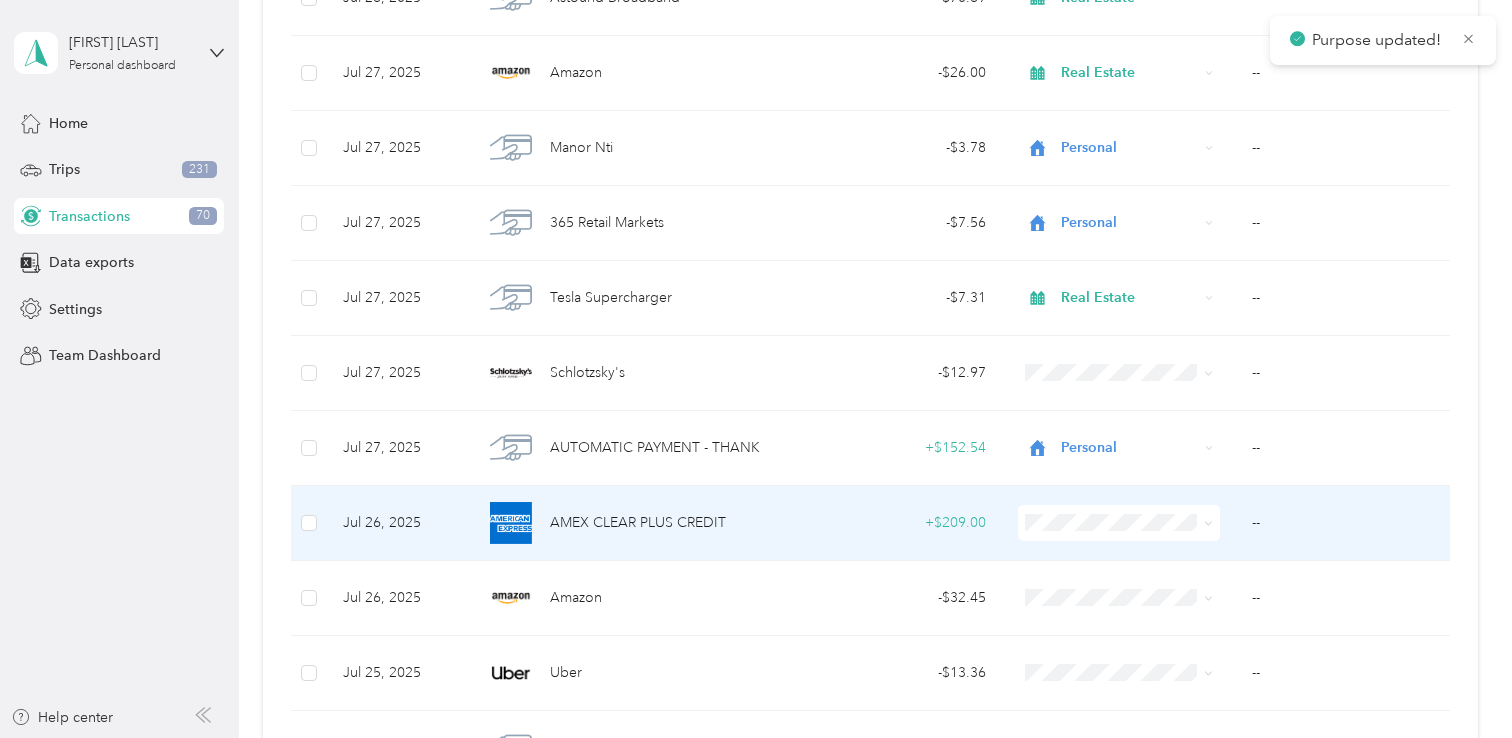 click at bounding box center (1119, 523) 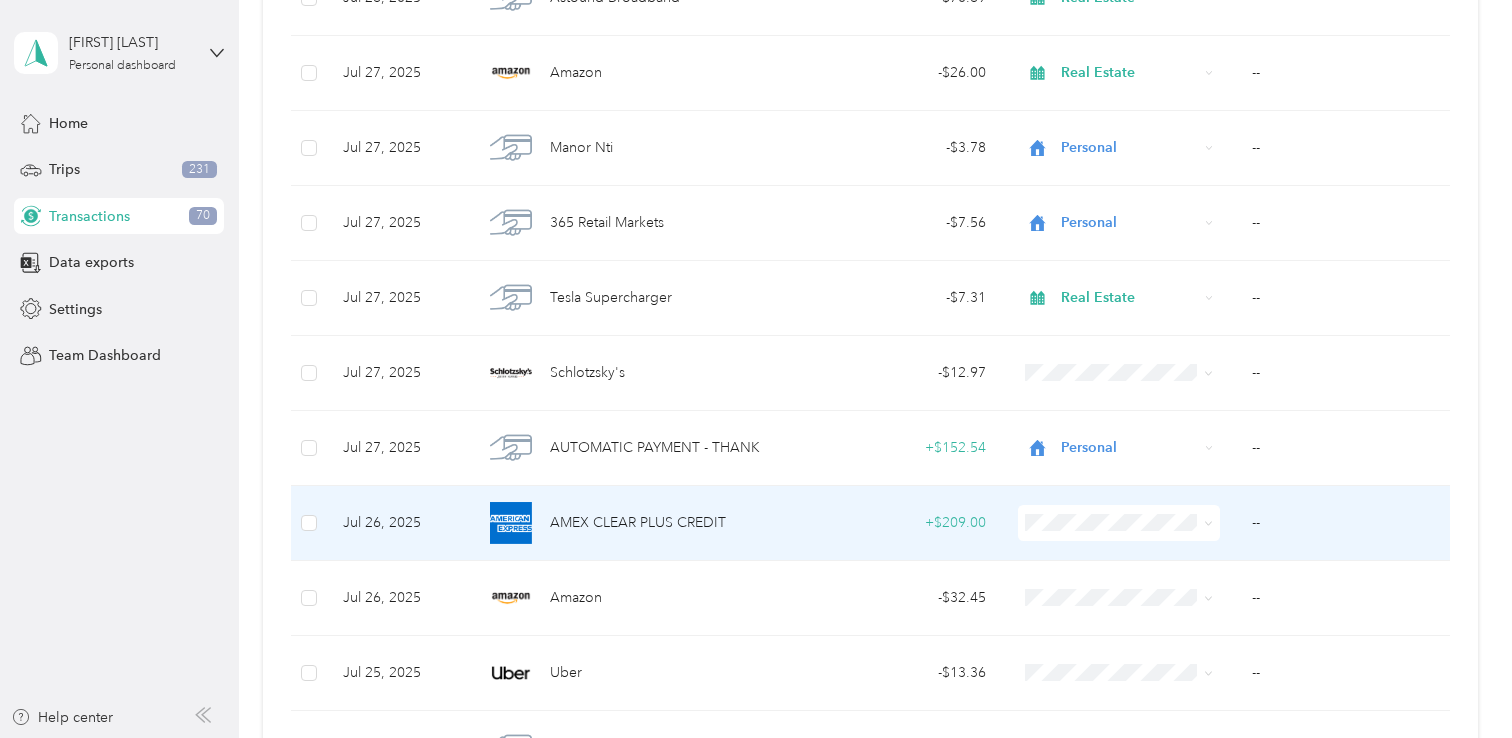 click on "Work Personal   Real Estate Other Charity Medical Moving Commute" at bounding box center [1120, 362] 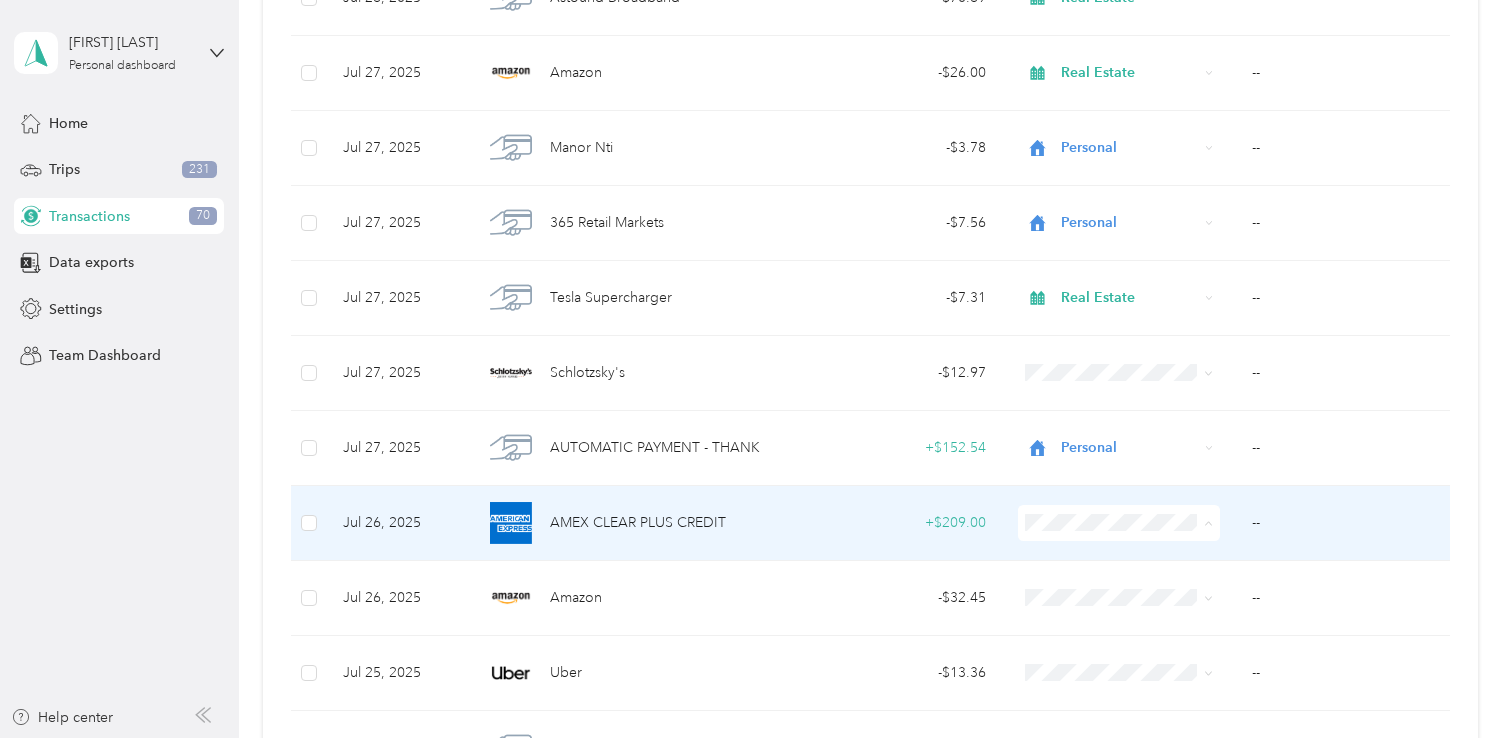 click on "Personal" at bounding box center (1137, 275) 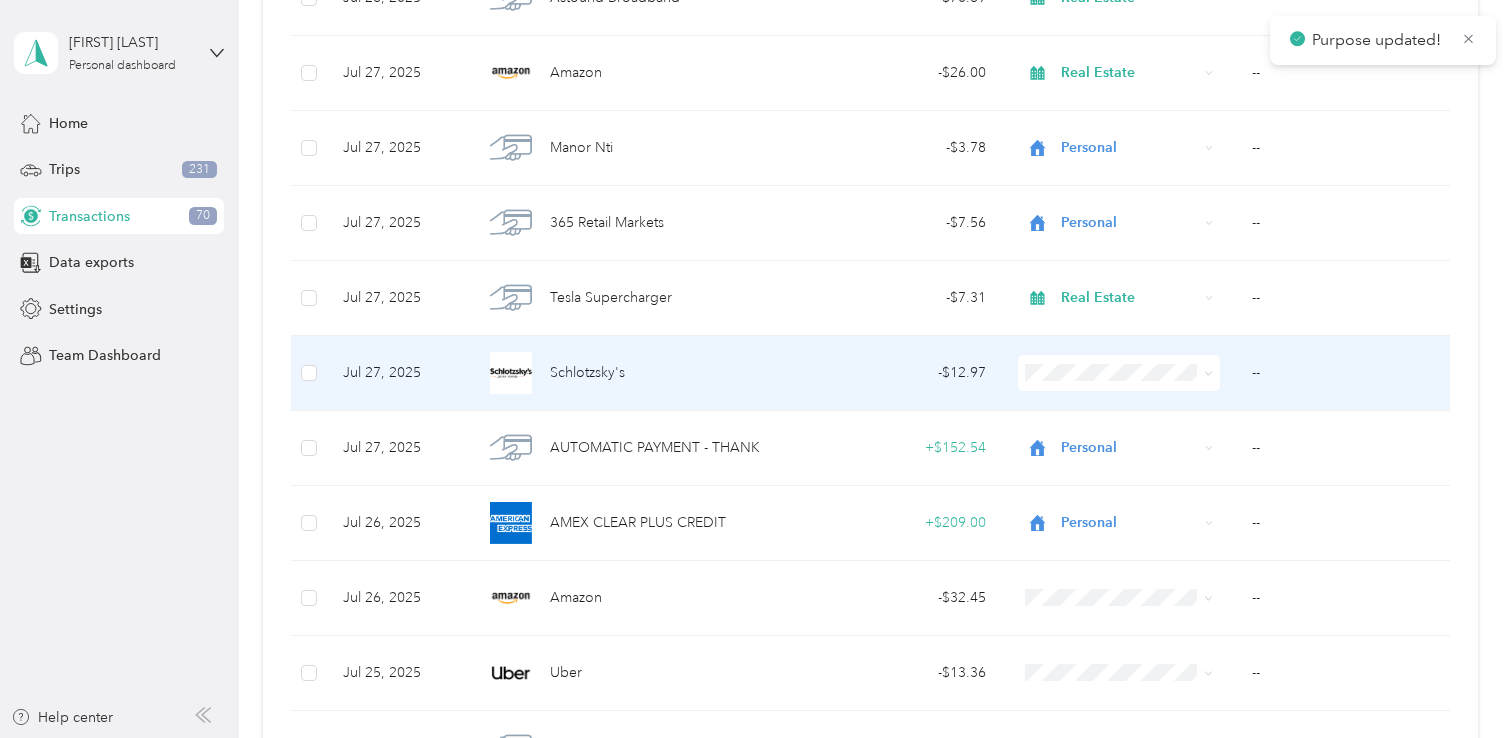 click on "-  $12.97" at bounding box center [902, 373] 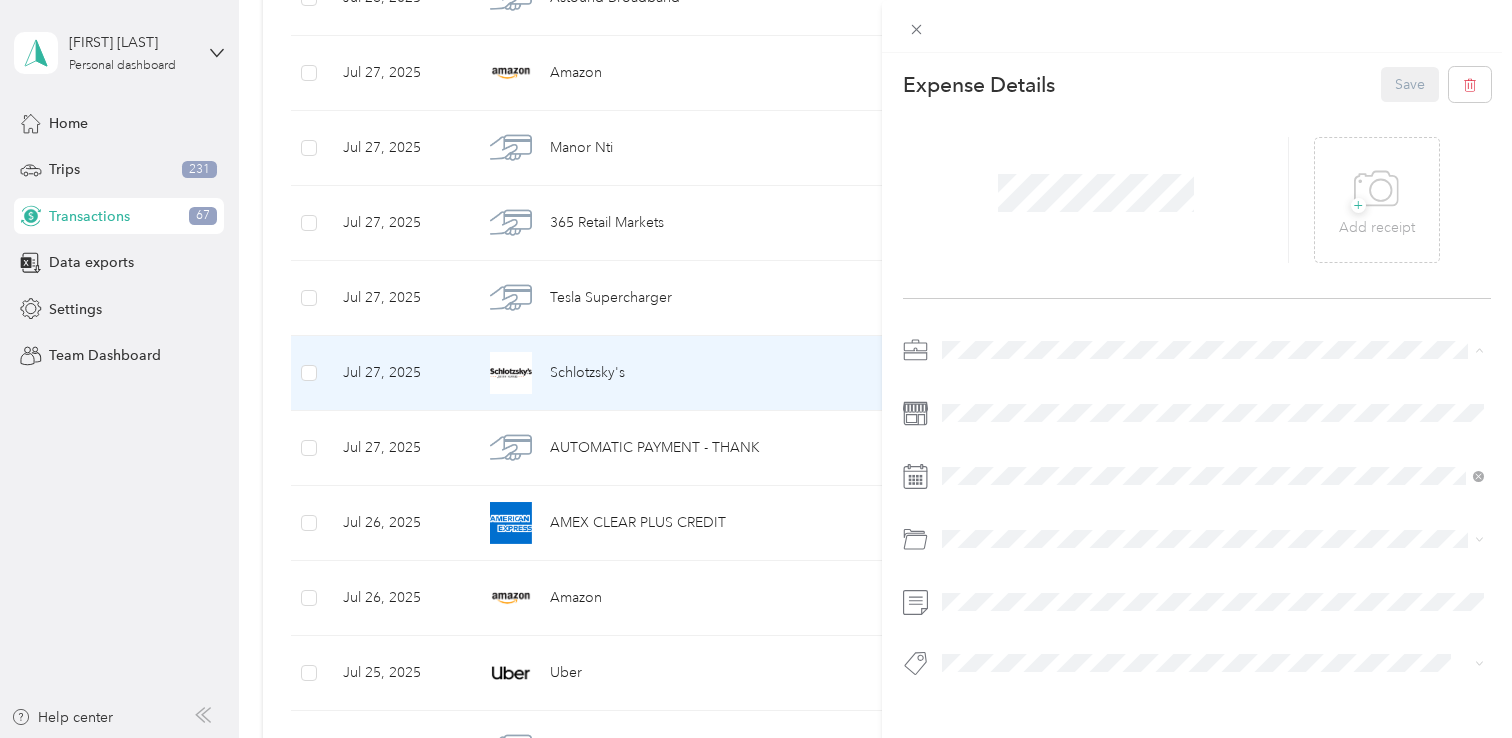 click on "Personal" at bounding box center [1213, 420] 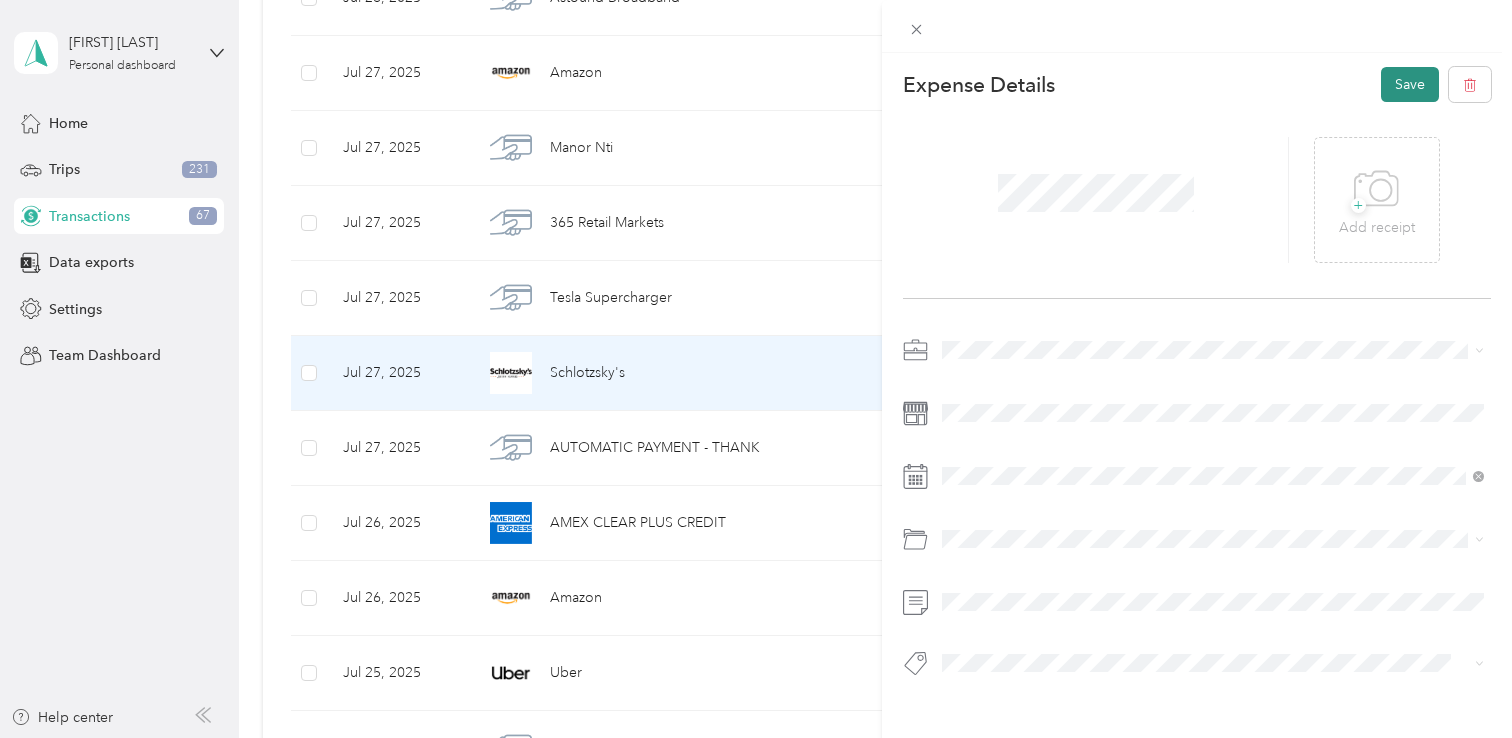 click on "Save" at bounding box center [1410, 84] 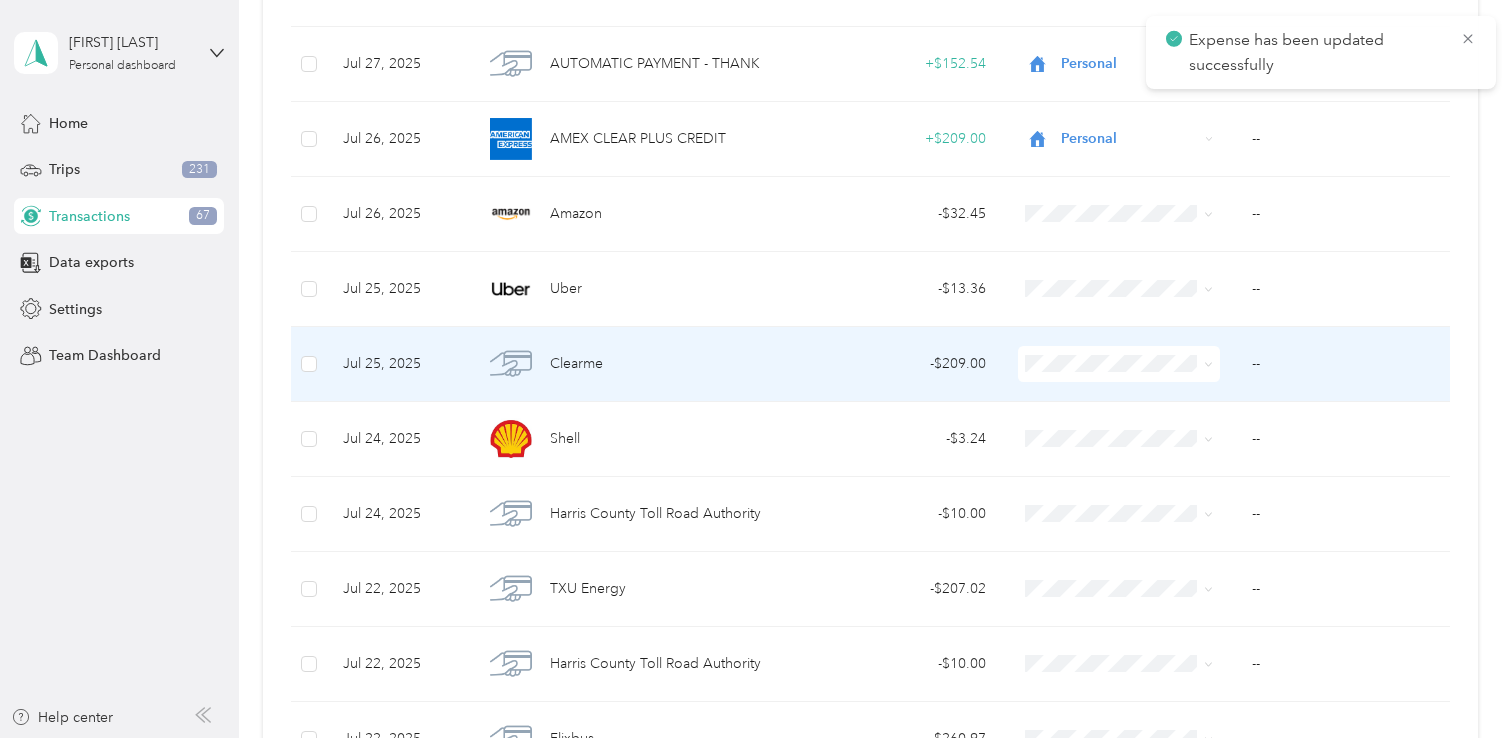 scroll, scrollTop: 1457, scrollLeft: 0, axis: vertical 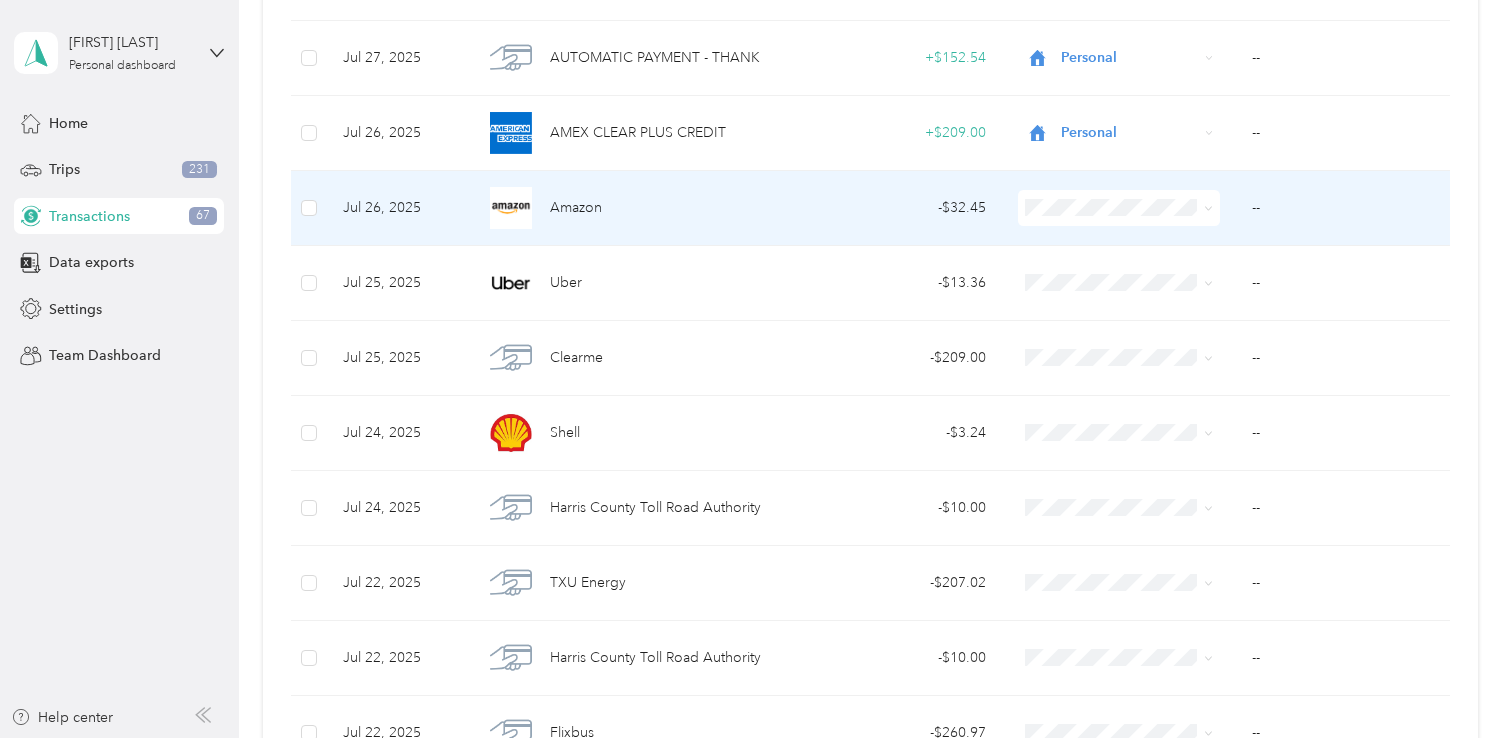 click on "-  $32.45" at bounding box center (902, 208) 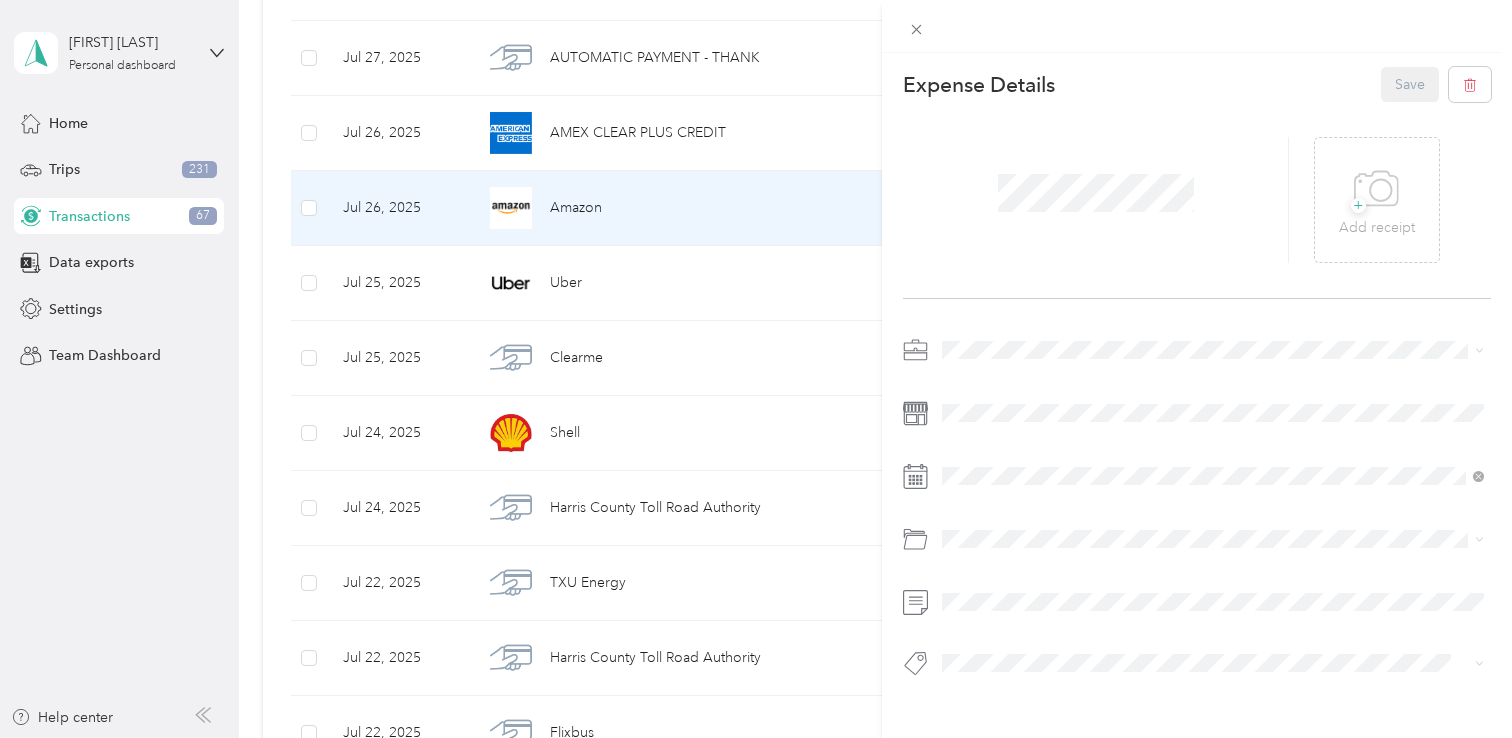 click at bounding box center [1213, 350] 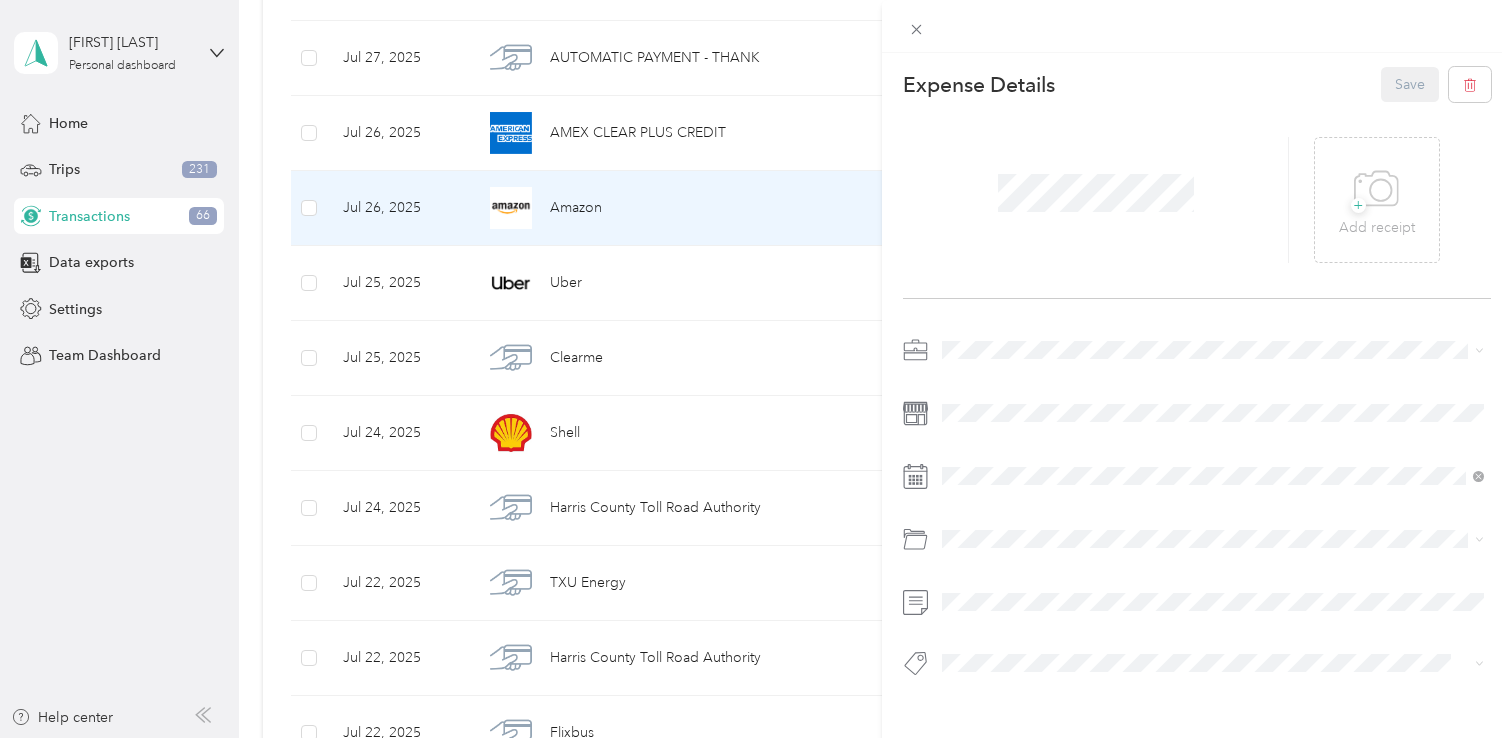 click on "Personal" at bounding box center (1213, 419) 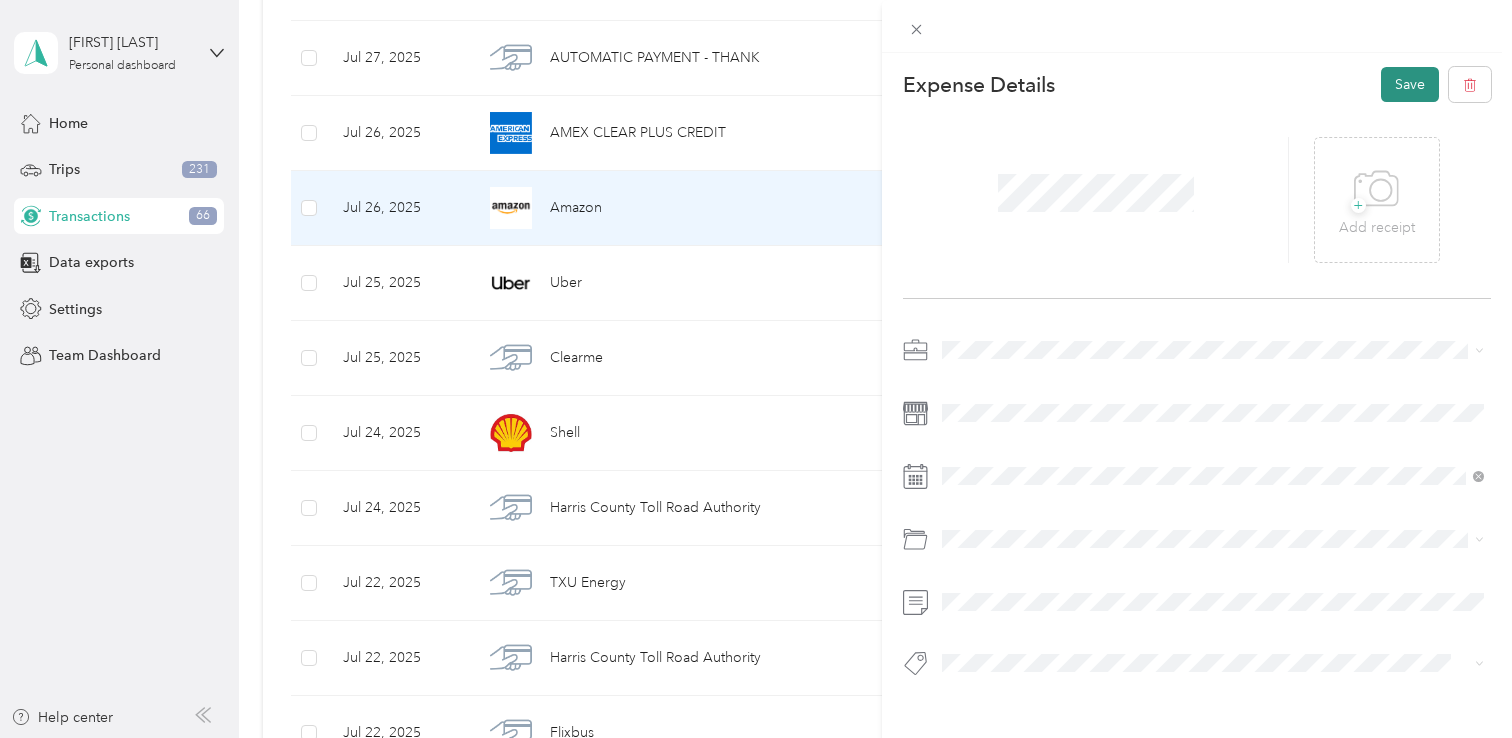 click on "Save" at bounding box center [1410, 84] 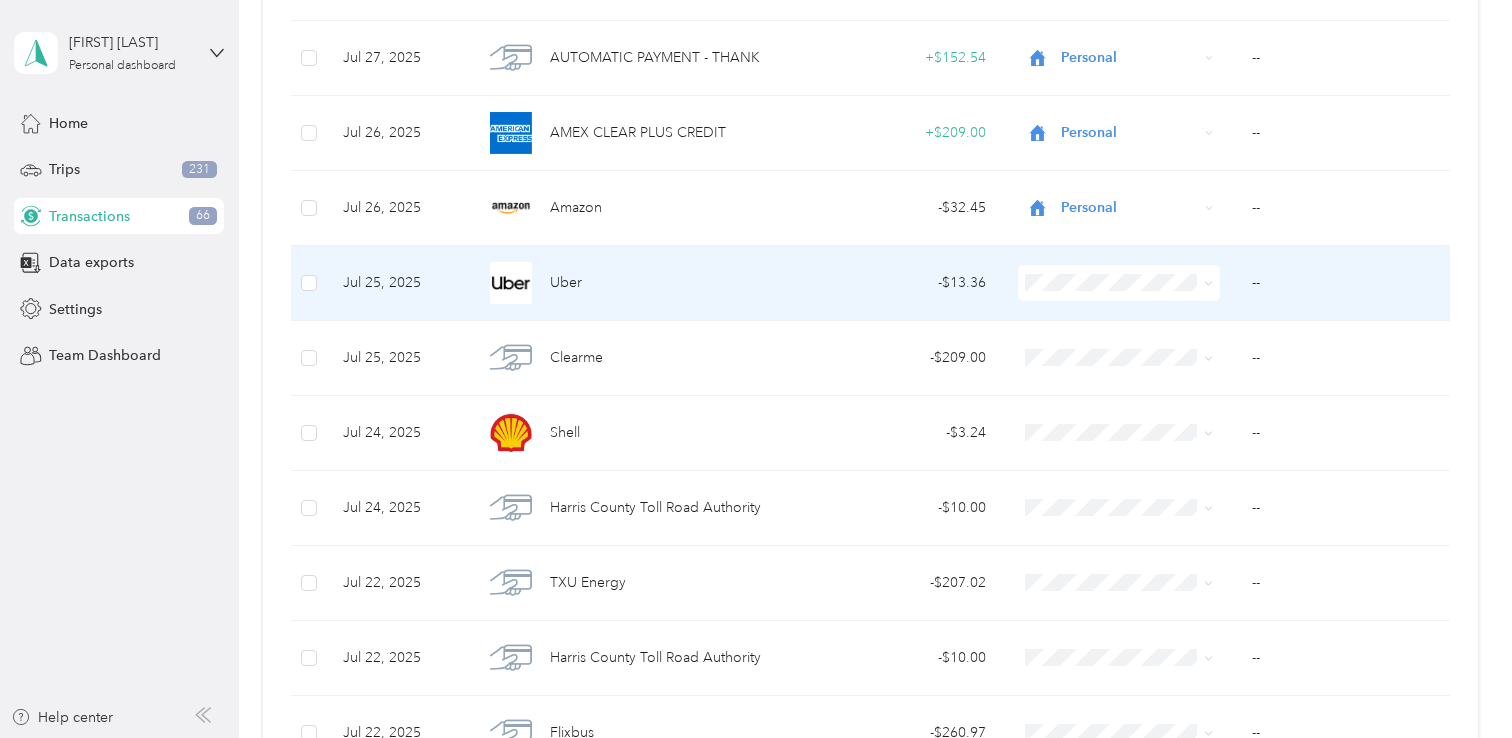 click on "-  $13.36" at bounding box center (902, 283) 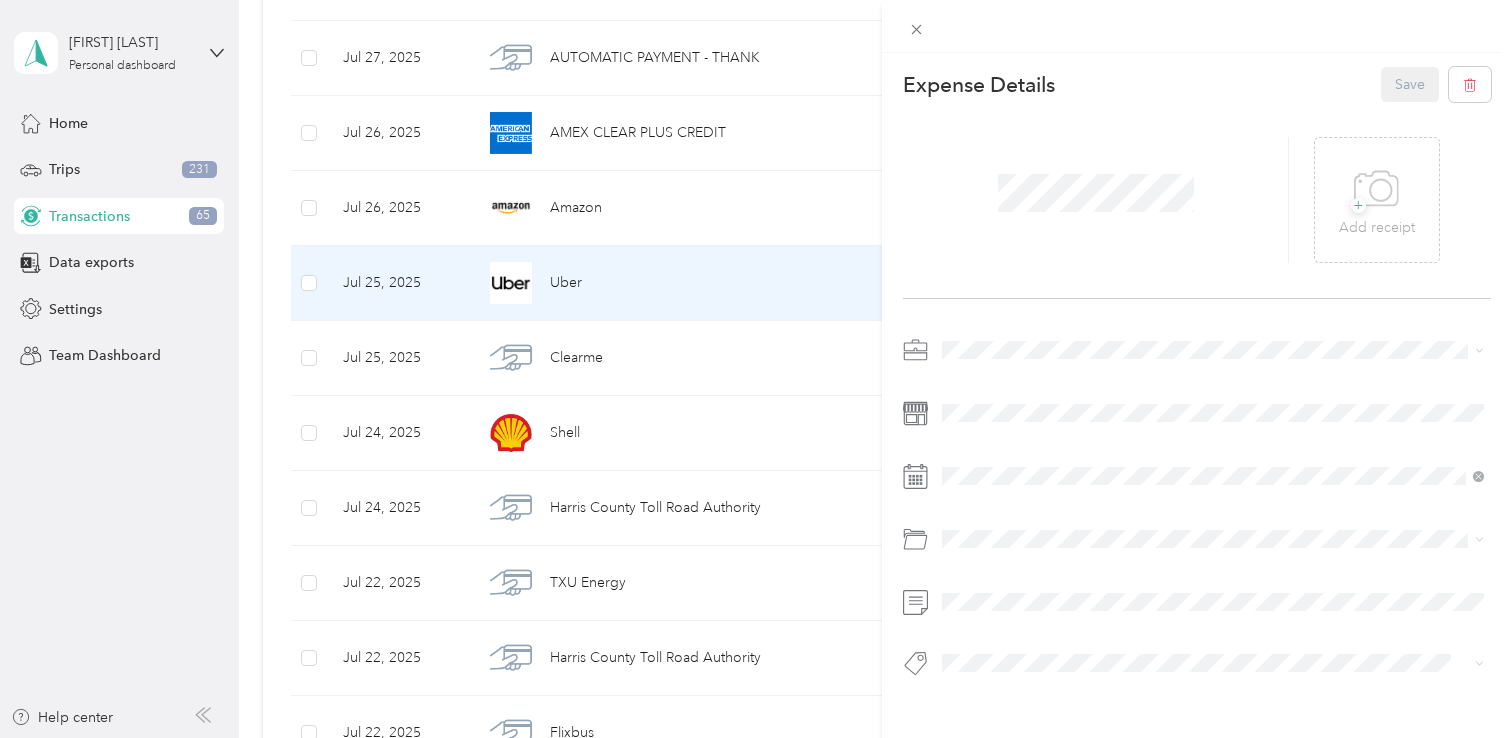 click on "Commute" at bounding box center (1213, 624) 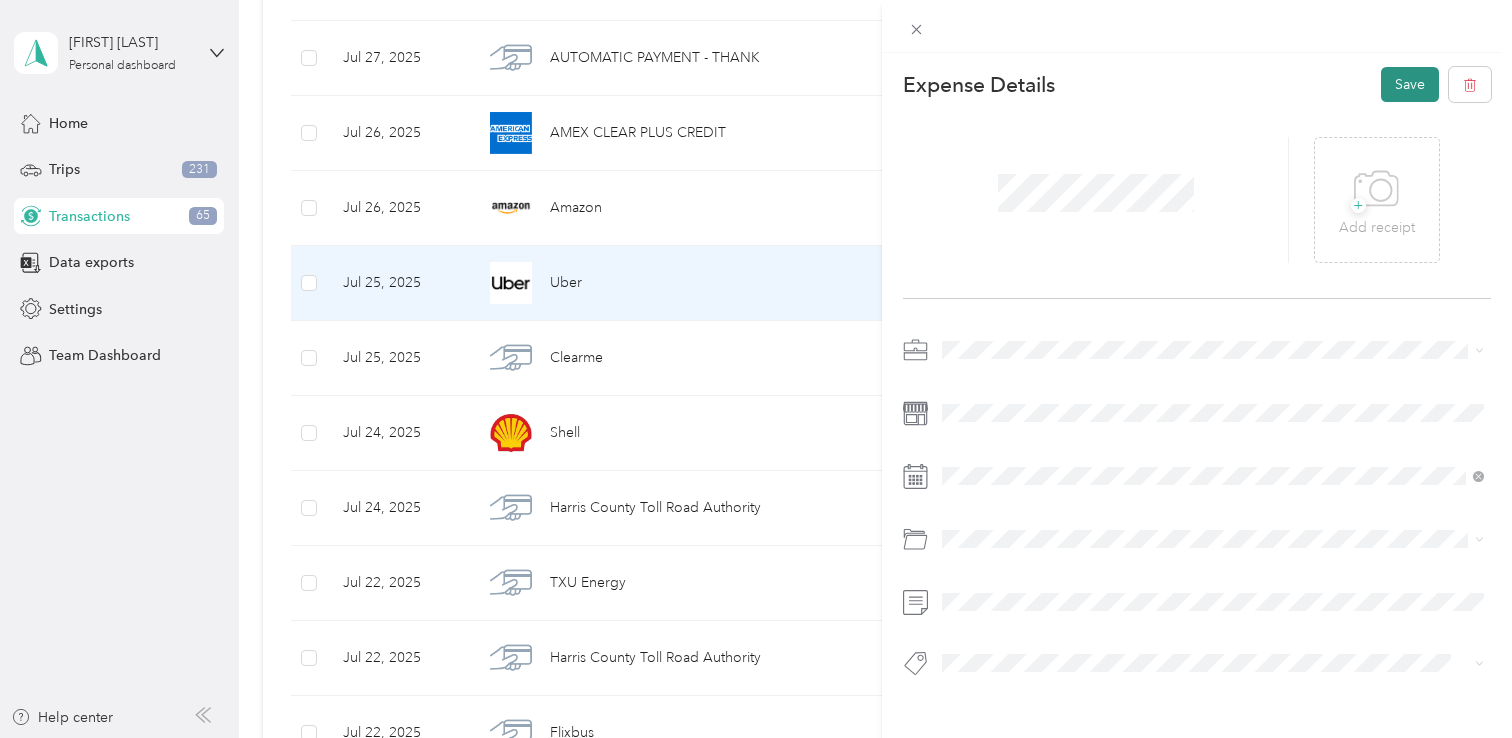 click on "Save" at bounding box center (1410, 84) 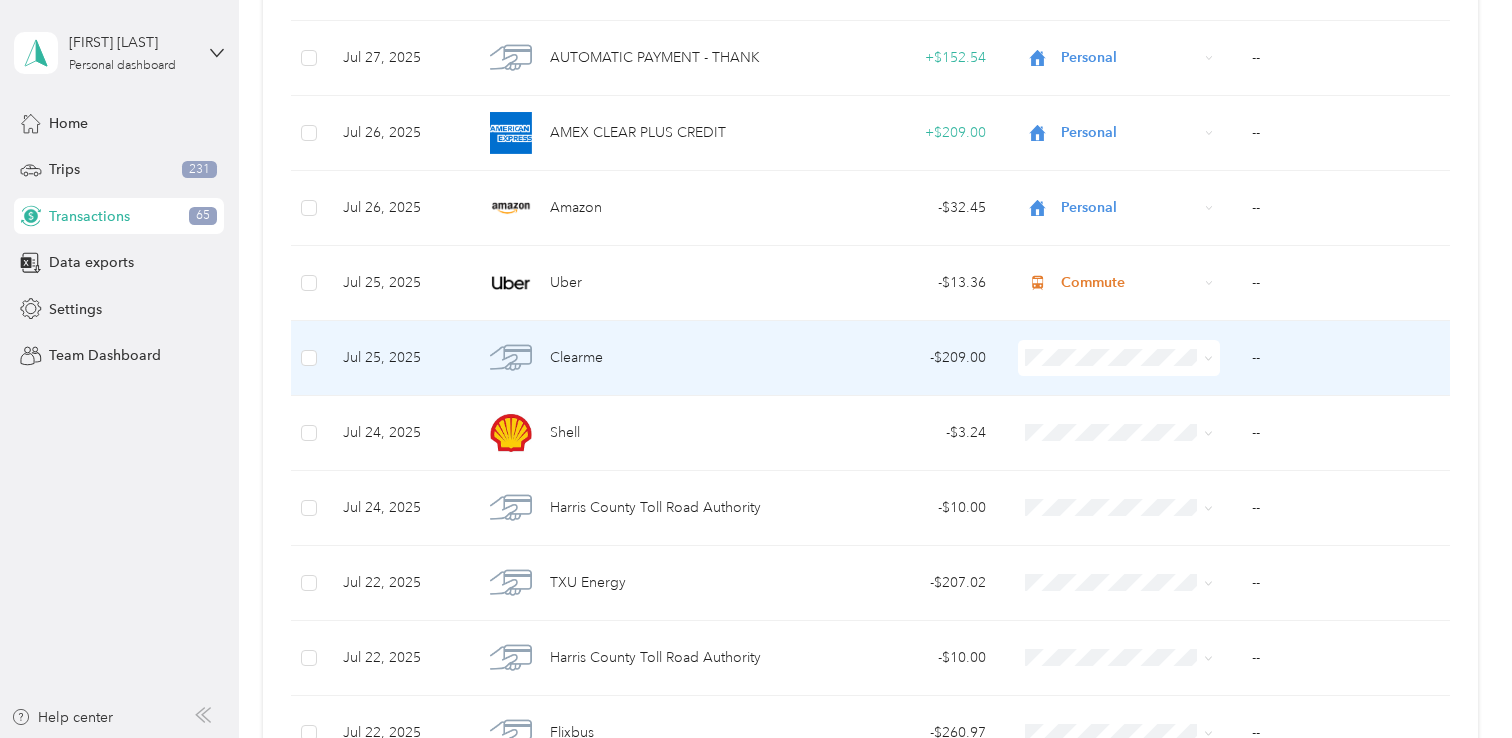 click at bounding box center [1119, 358] 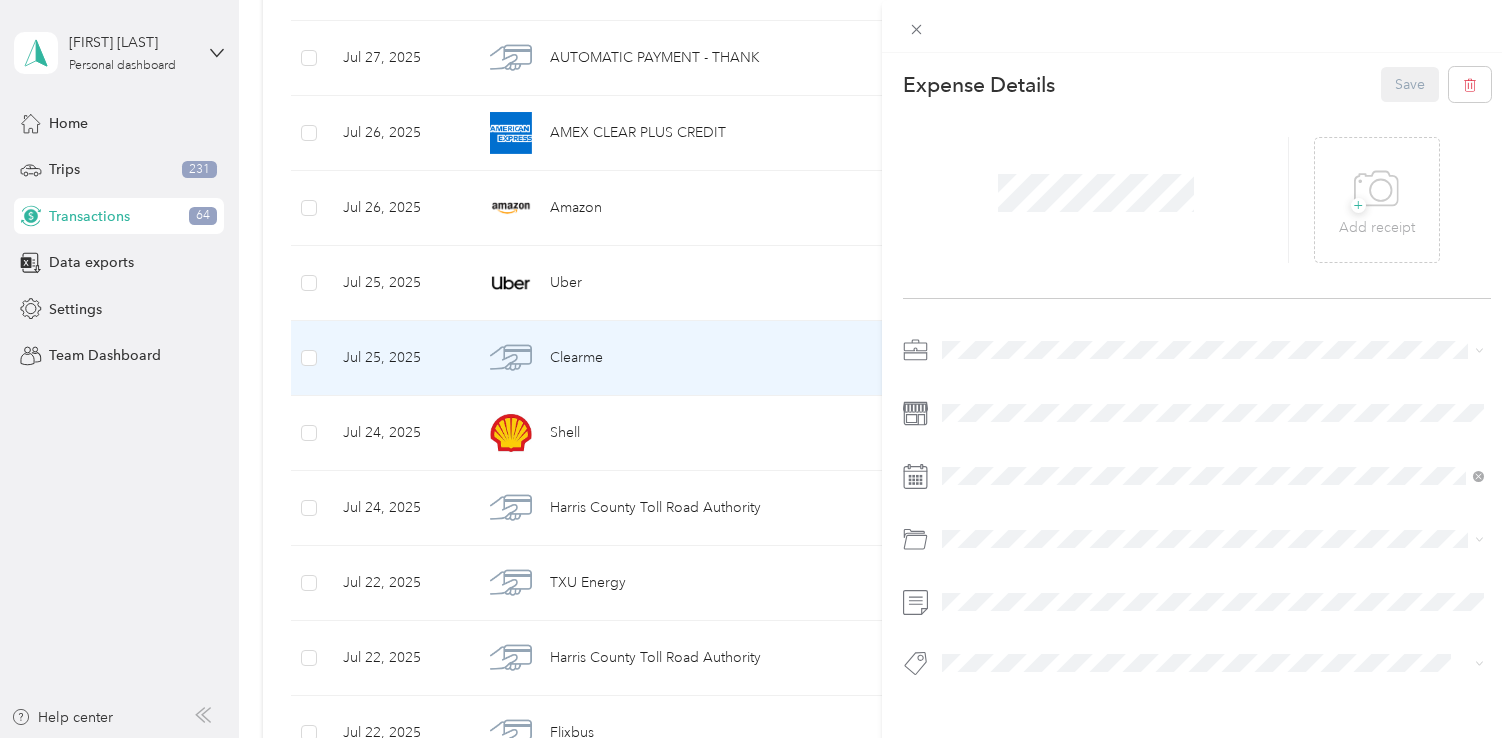 click on "Personal" at bounding box center (1213, 419) 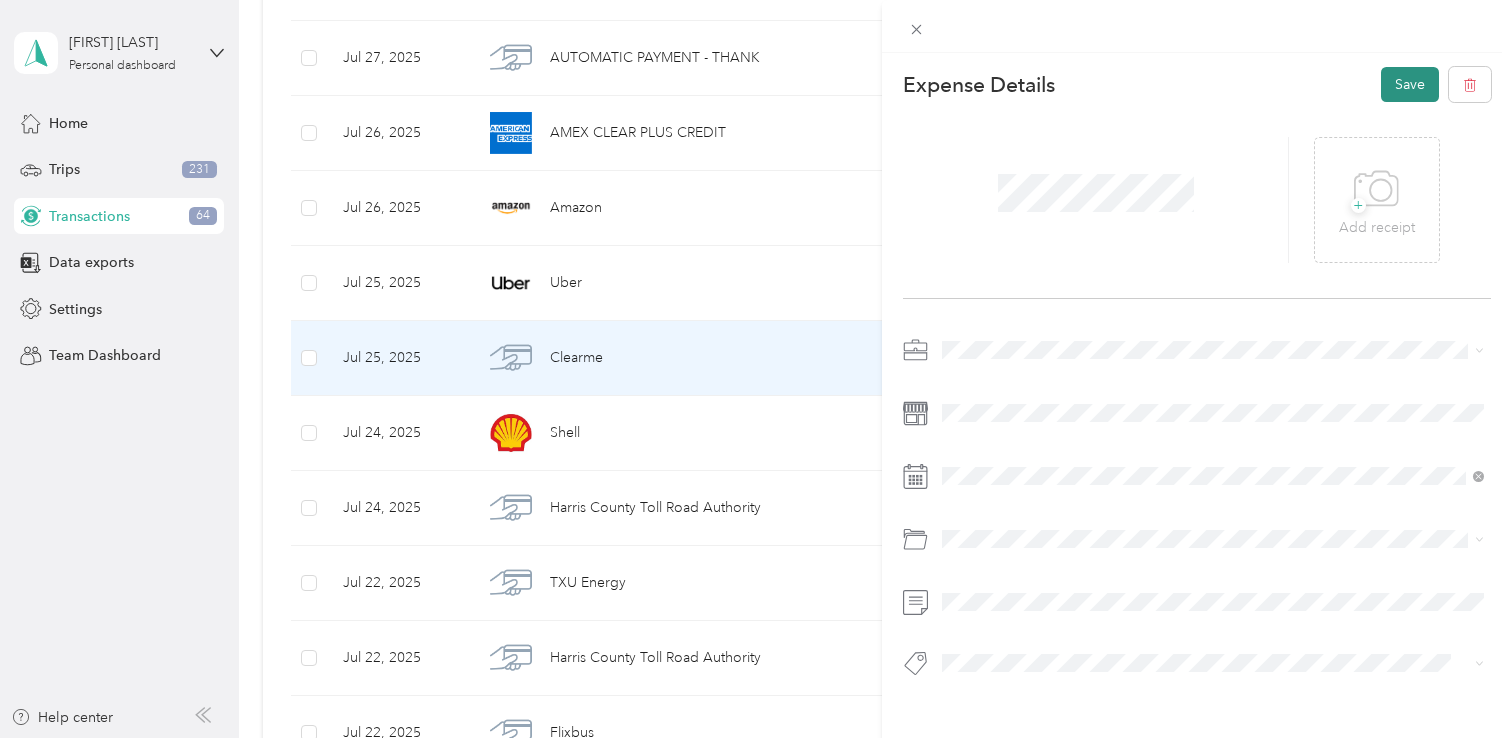 click on "Save" at bounding box center (1410, 84) 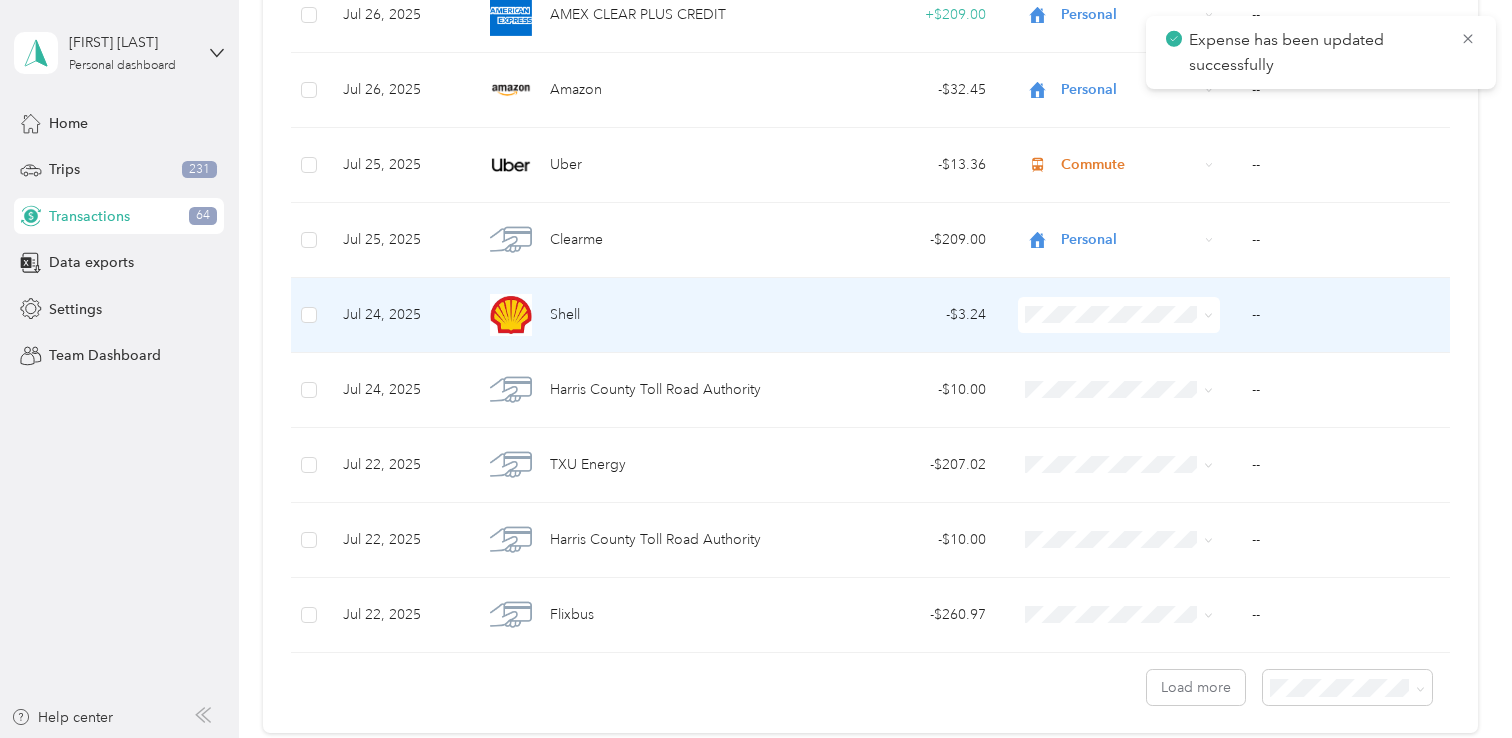 scroll, scrollTop: 1601, scrollLeft: 0, axis: vertical 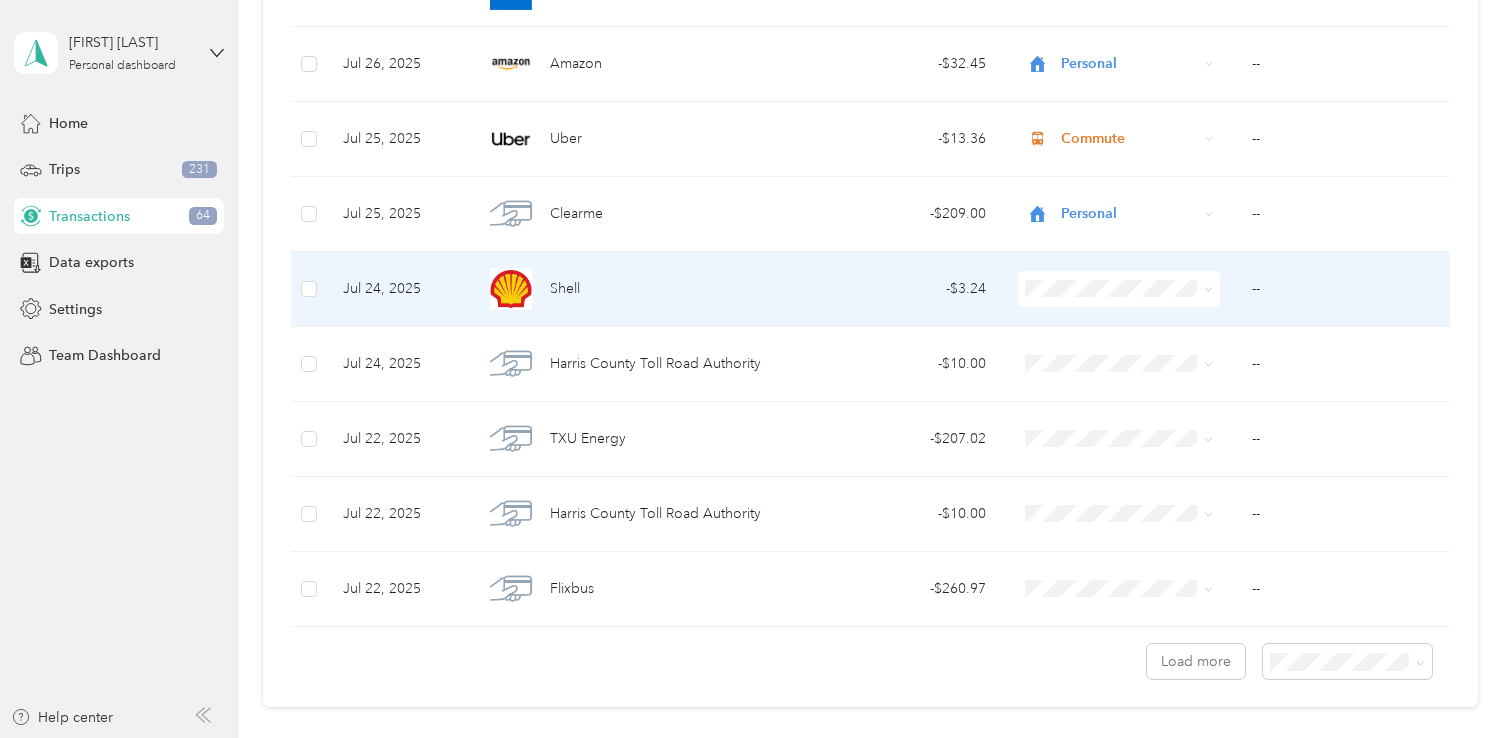 click at bounding box center [1119, 289] 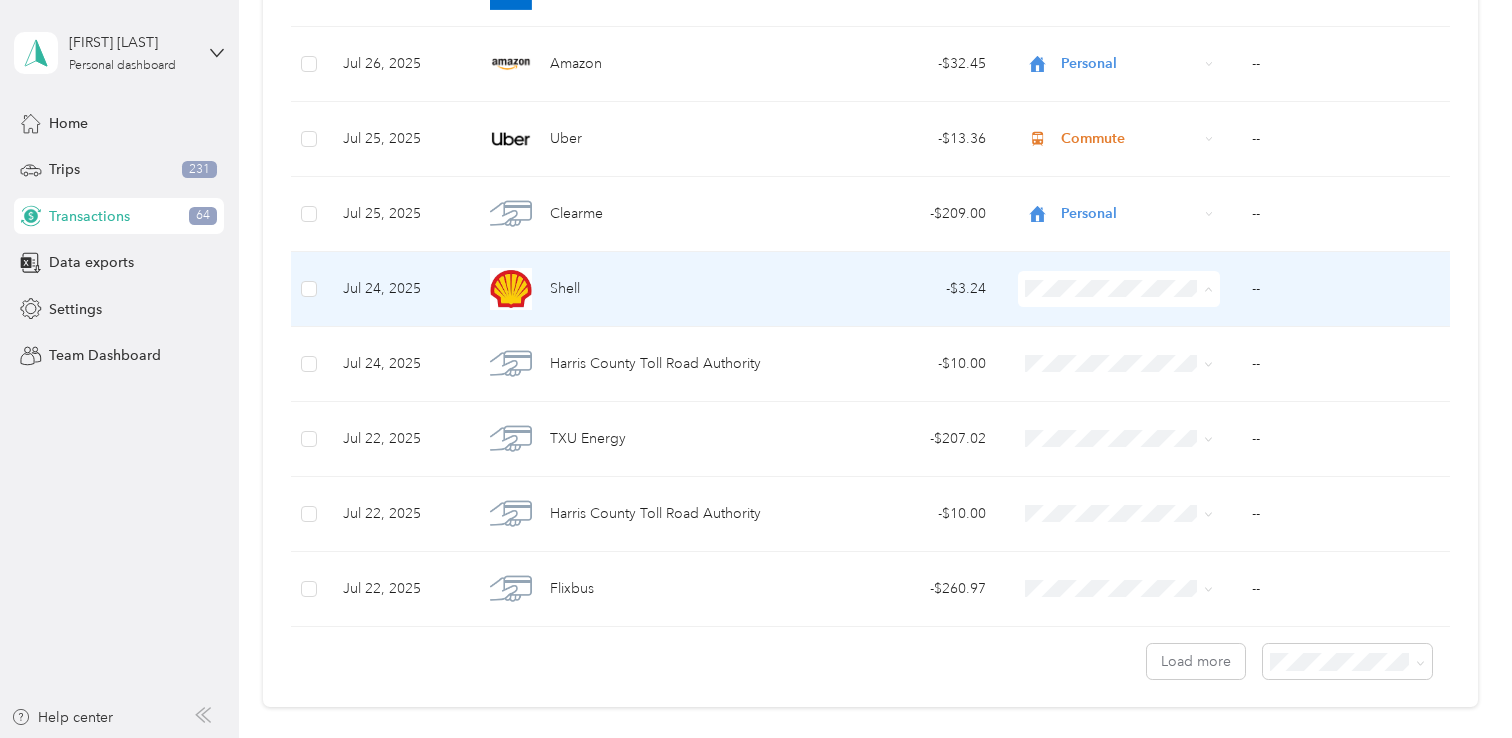click on "Personal" at bounding box center (1120, 361) 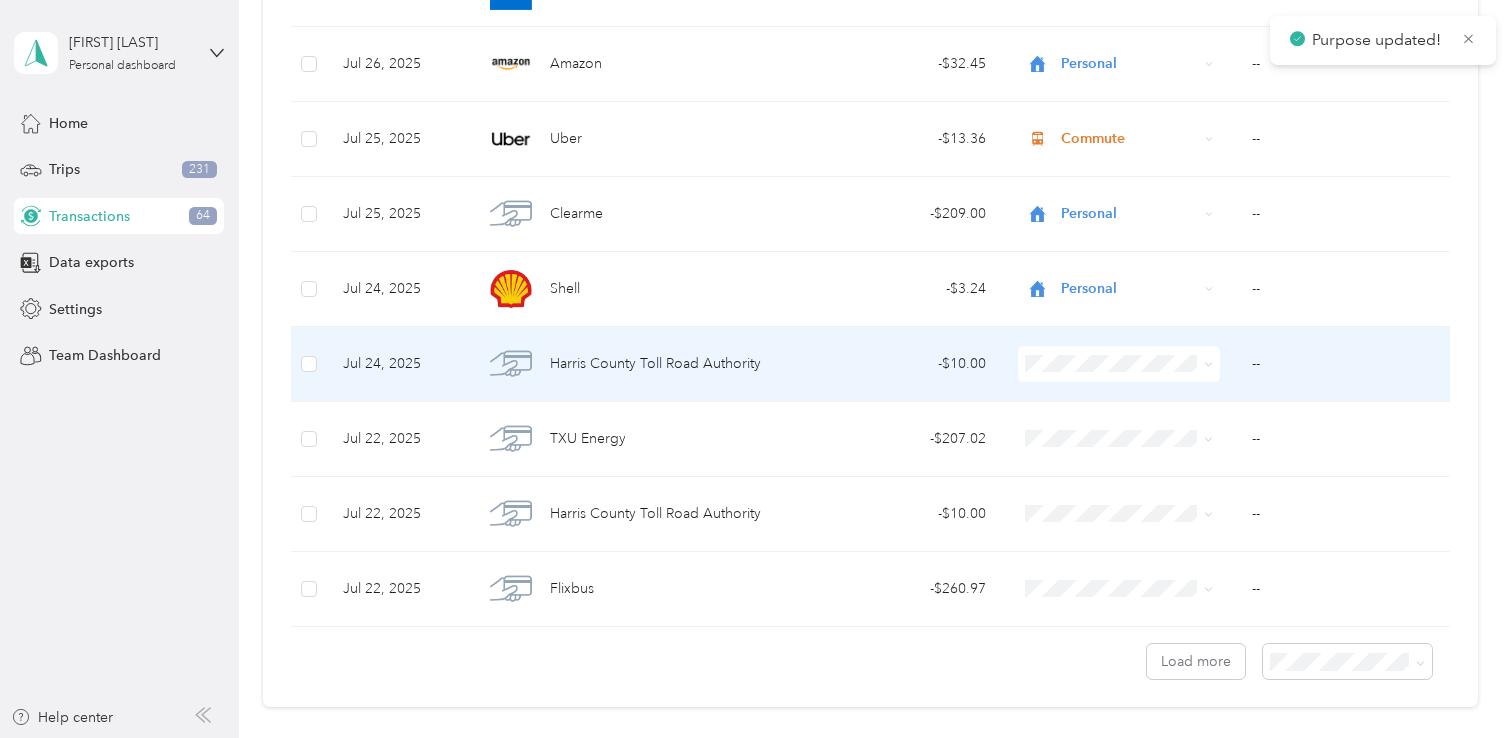 click on "-  $10.00" at bounding box center [902, 364] 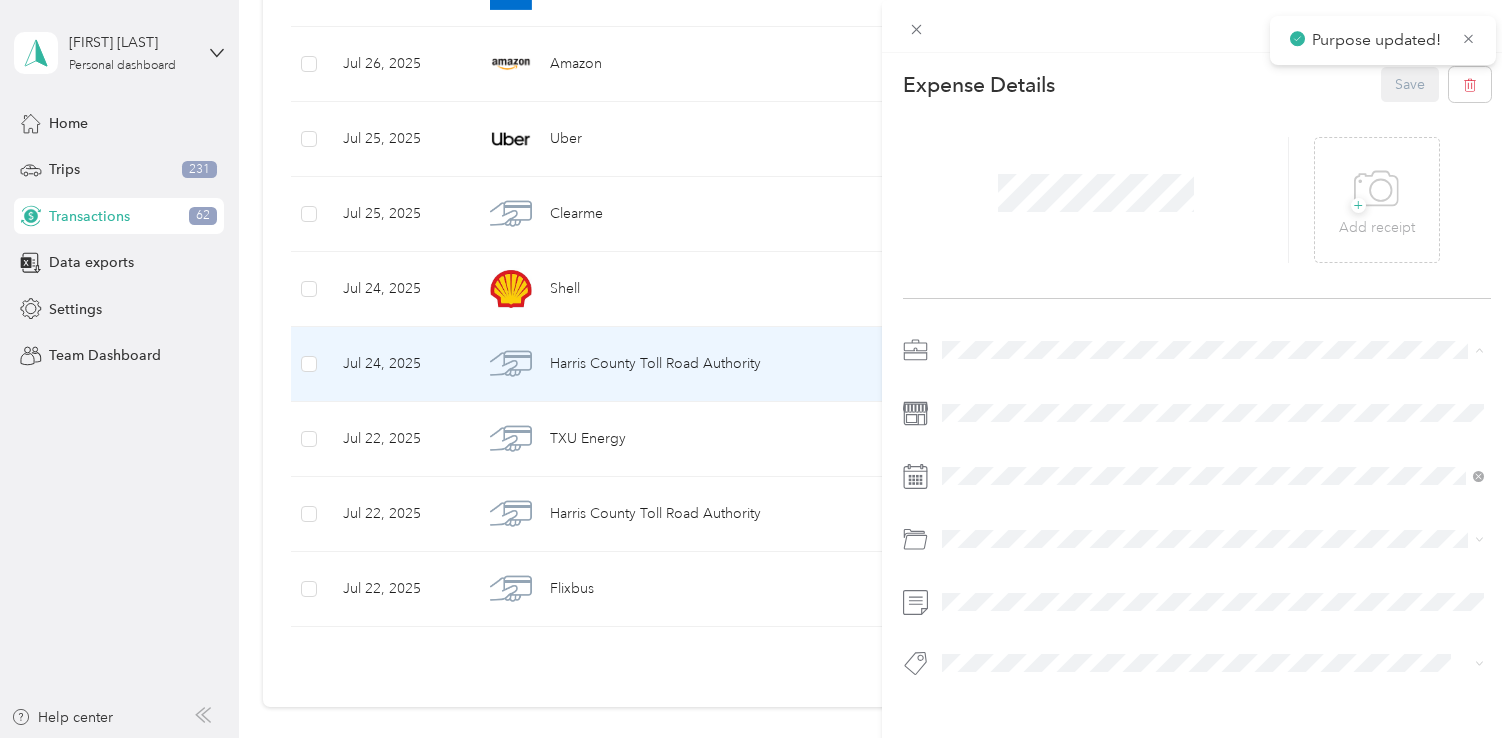 click on "Real Estate" at bounding box center (1213, 455) 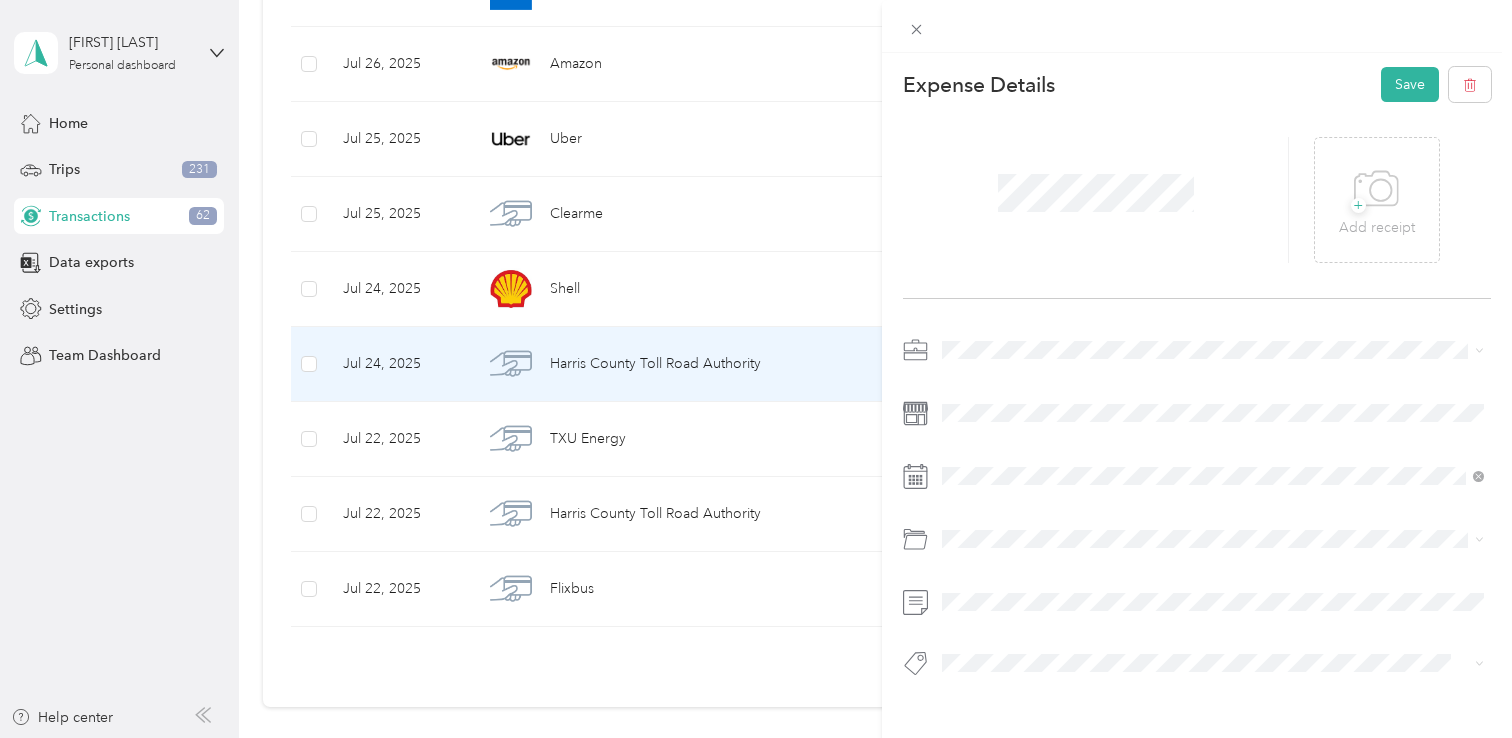click on "+ Add receipt" at bounding box center [1197, 200] 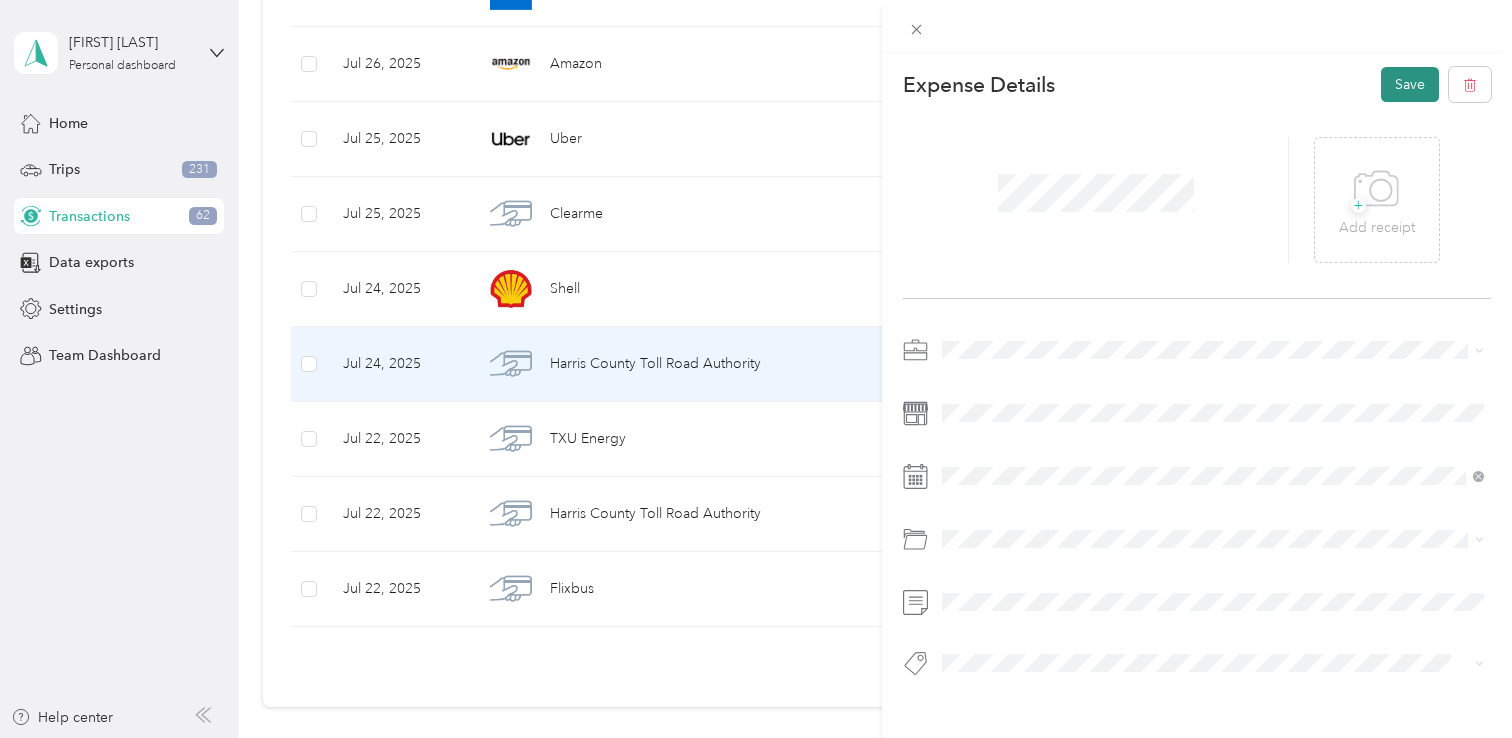 click on "Save" at bounding box center [1410, 84] 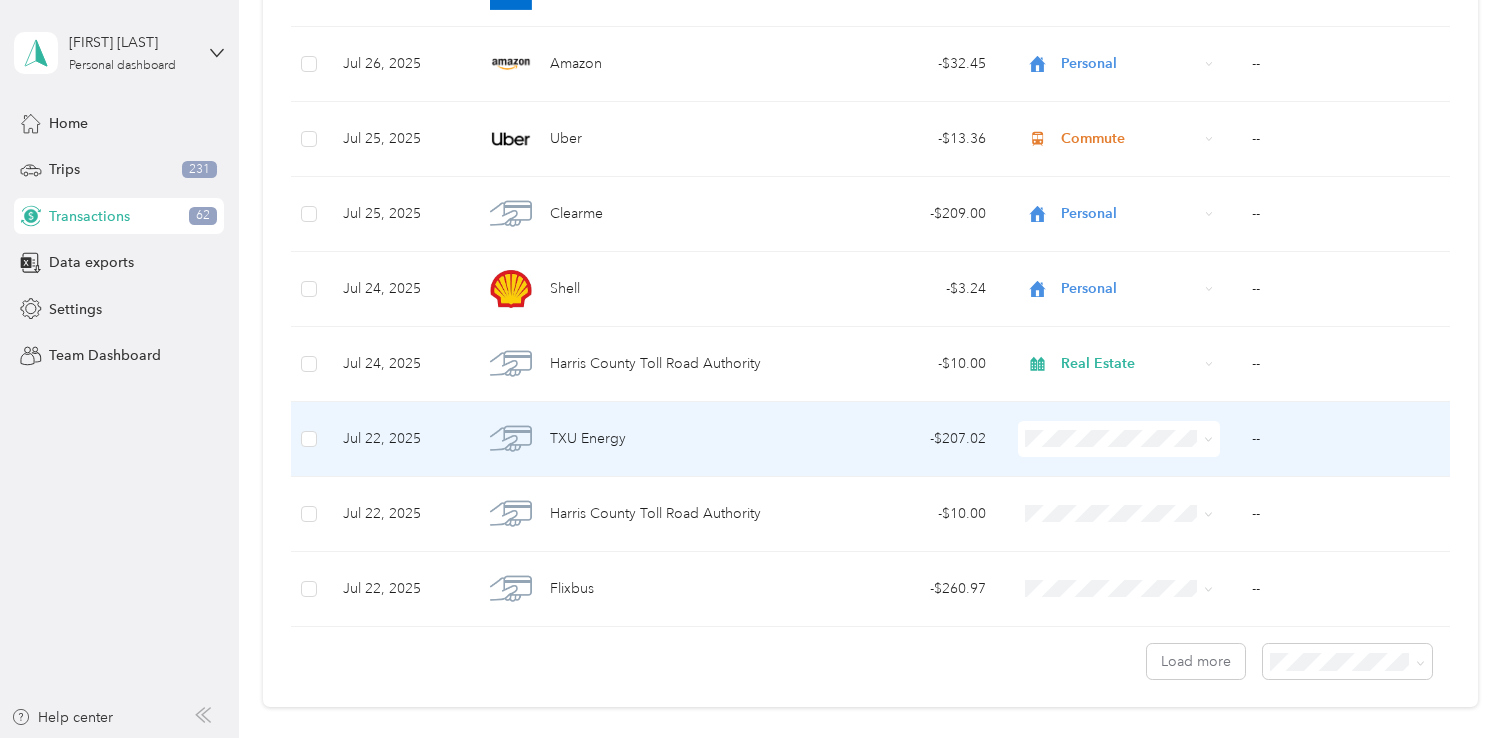 click on "-  $207.02" at bounding box center (902, 439) 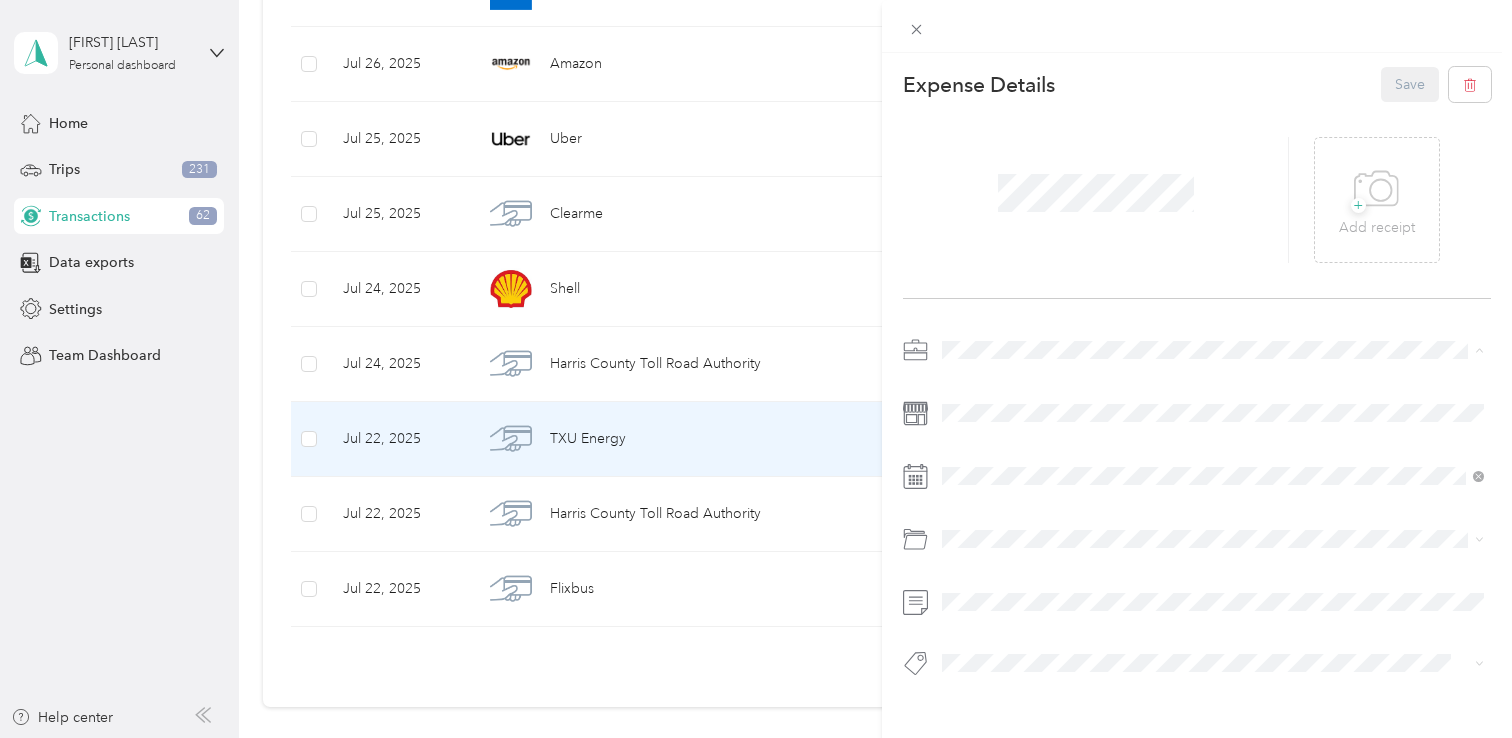 click on "Real Estate" at bounding box center [982, 455] 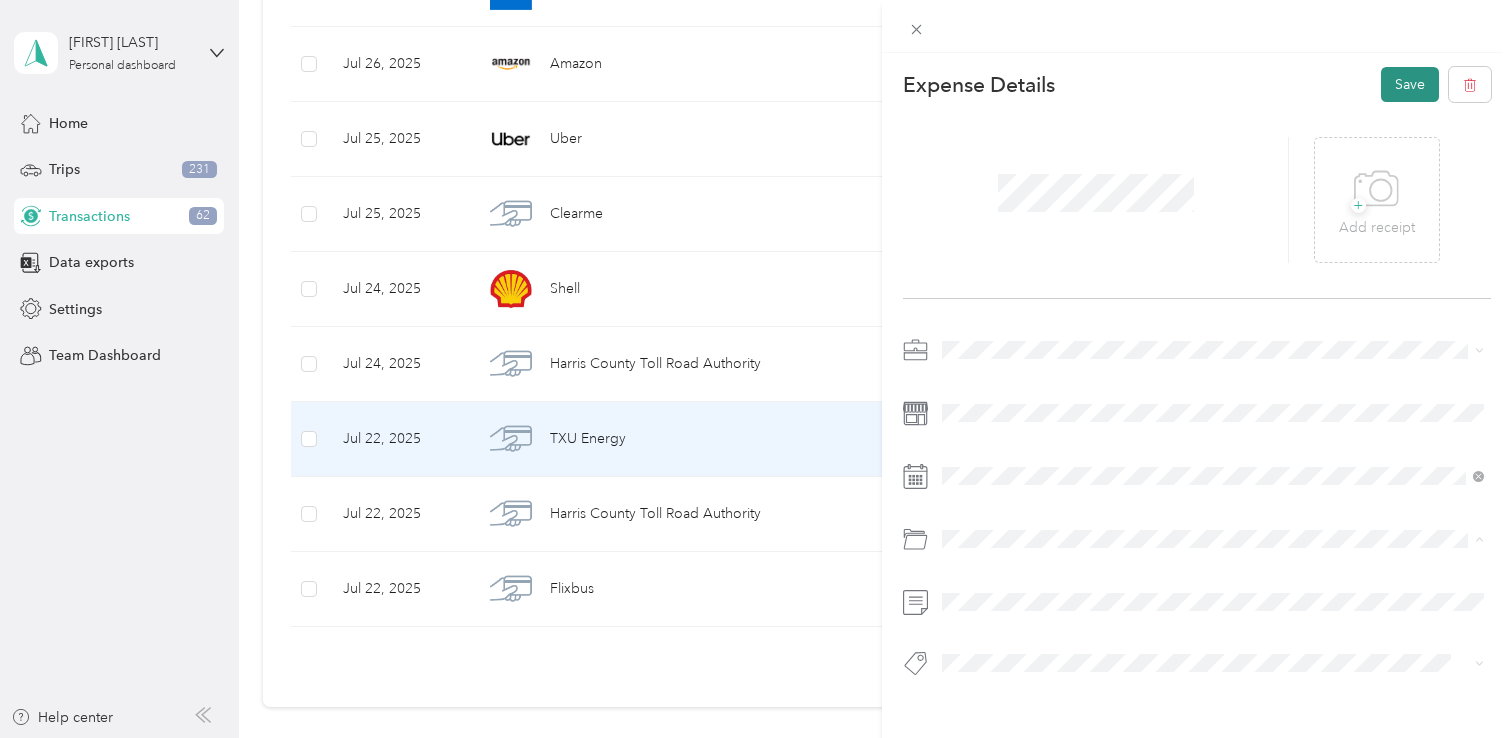click on "Save" at bounding box center (1410, 84) 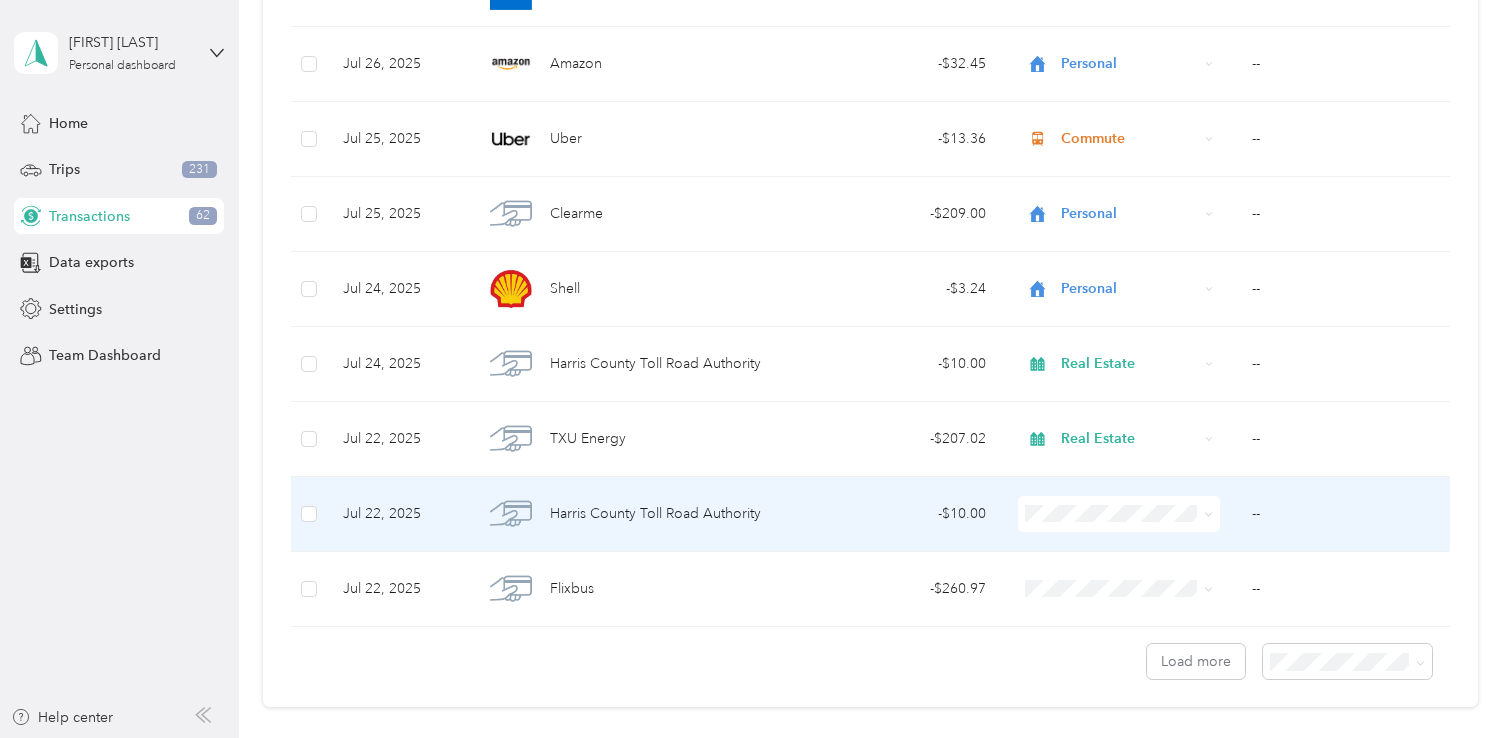 click on "-  $10.00" at bounding box center [902, 514] 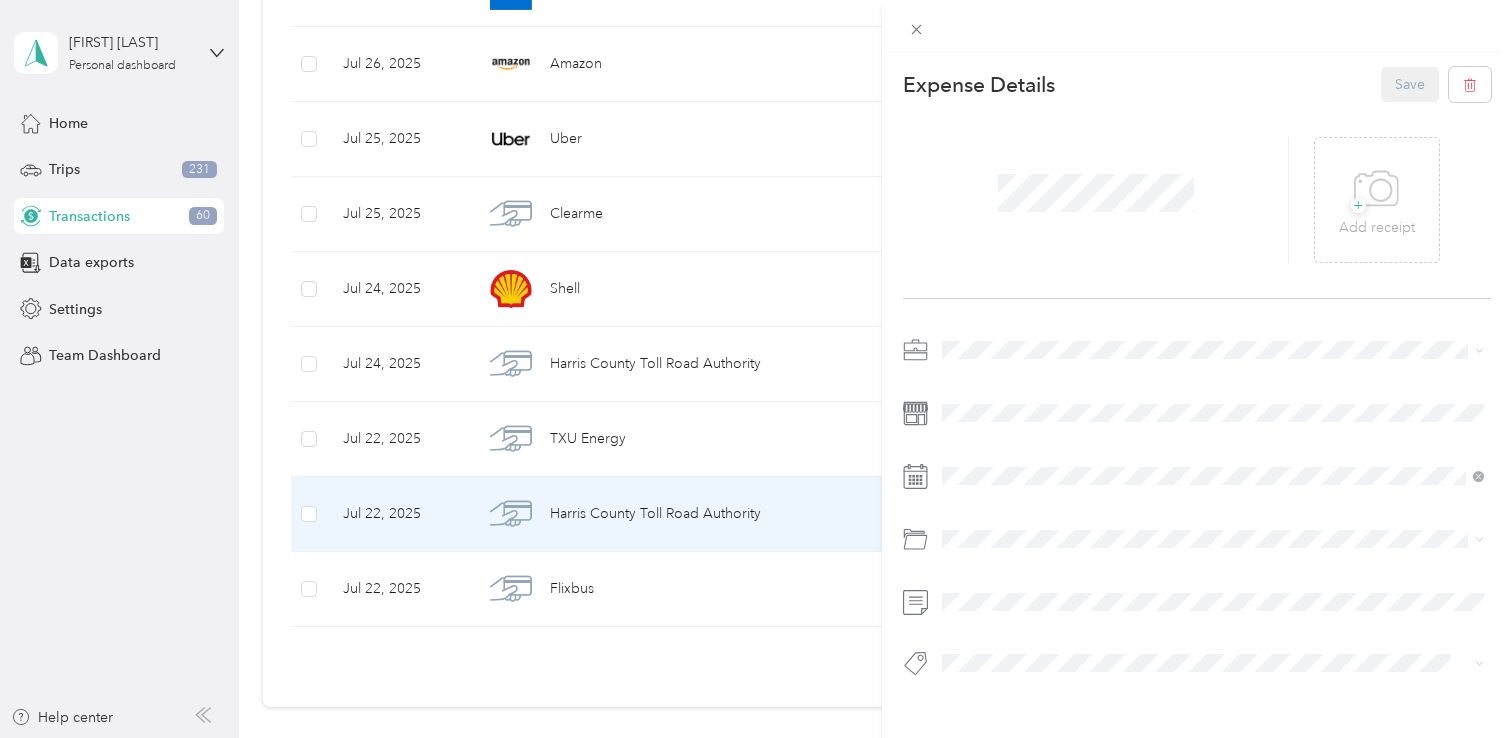 click on "Real Estate" at bounding box center (1213, 454) 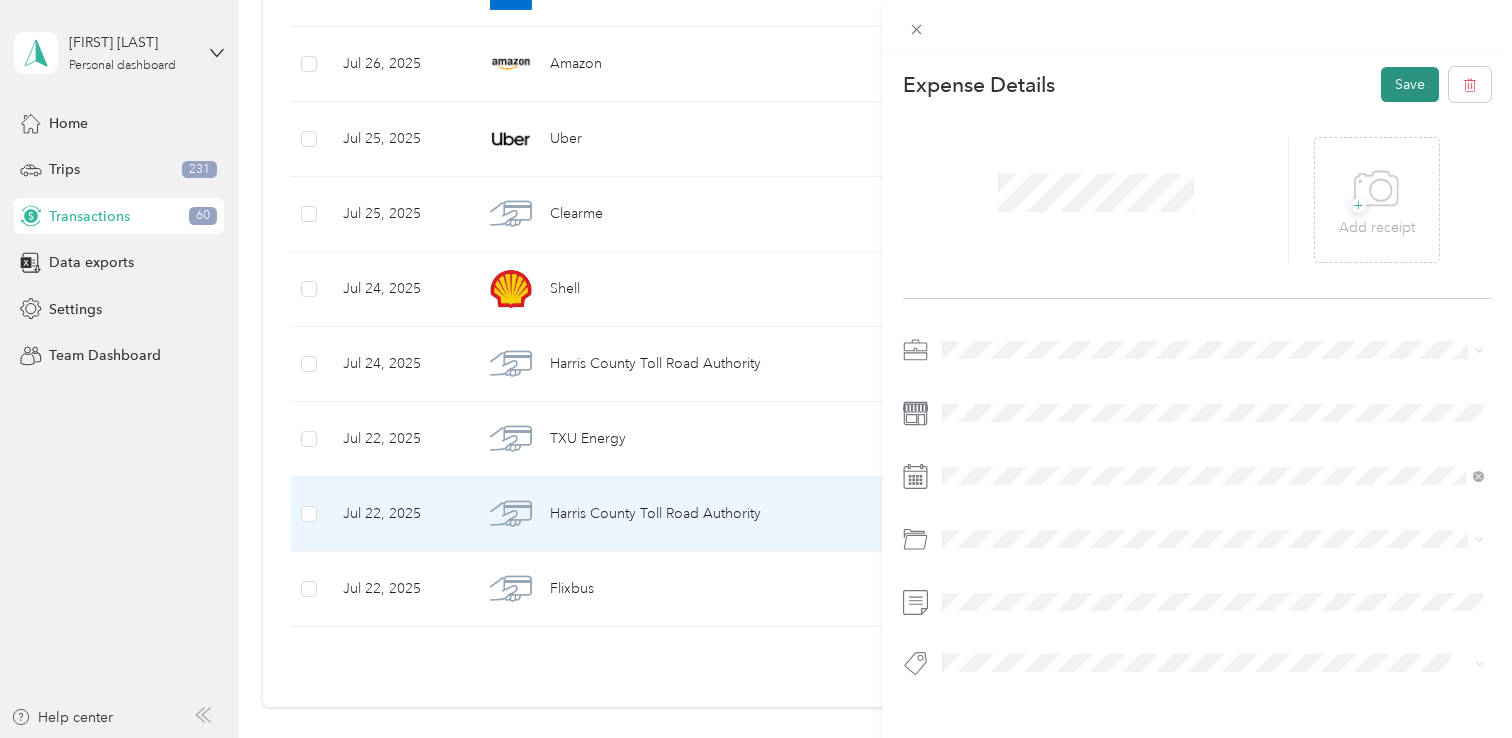 click on "Save" at bounding box center [1410, 84] 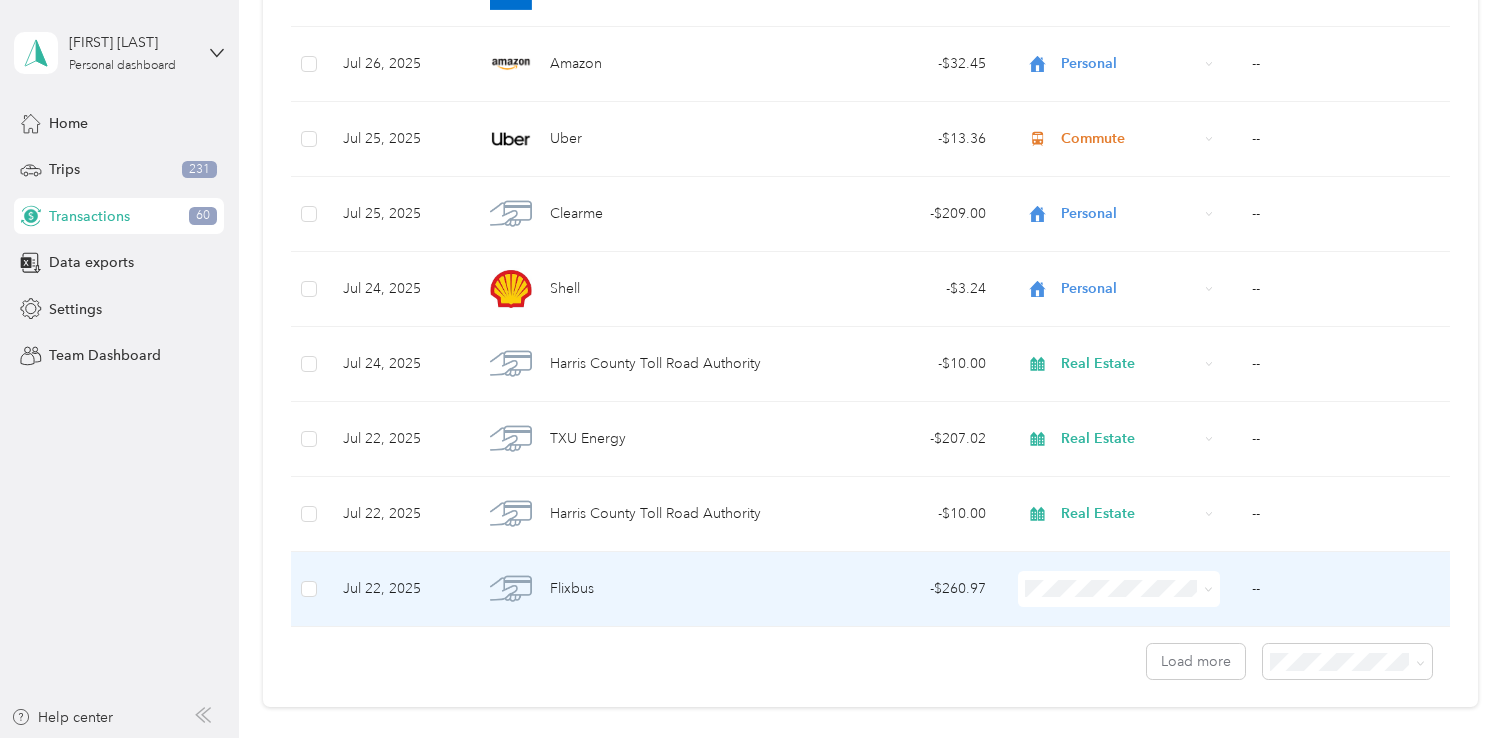 click on "-  $260.97" at bounding box center (902, 589) 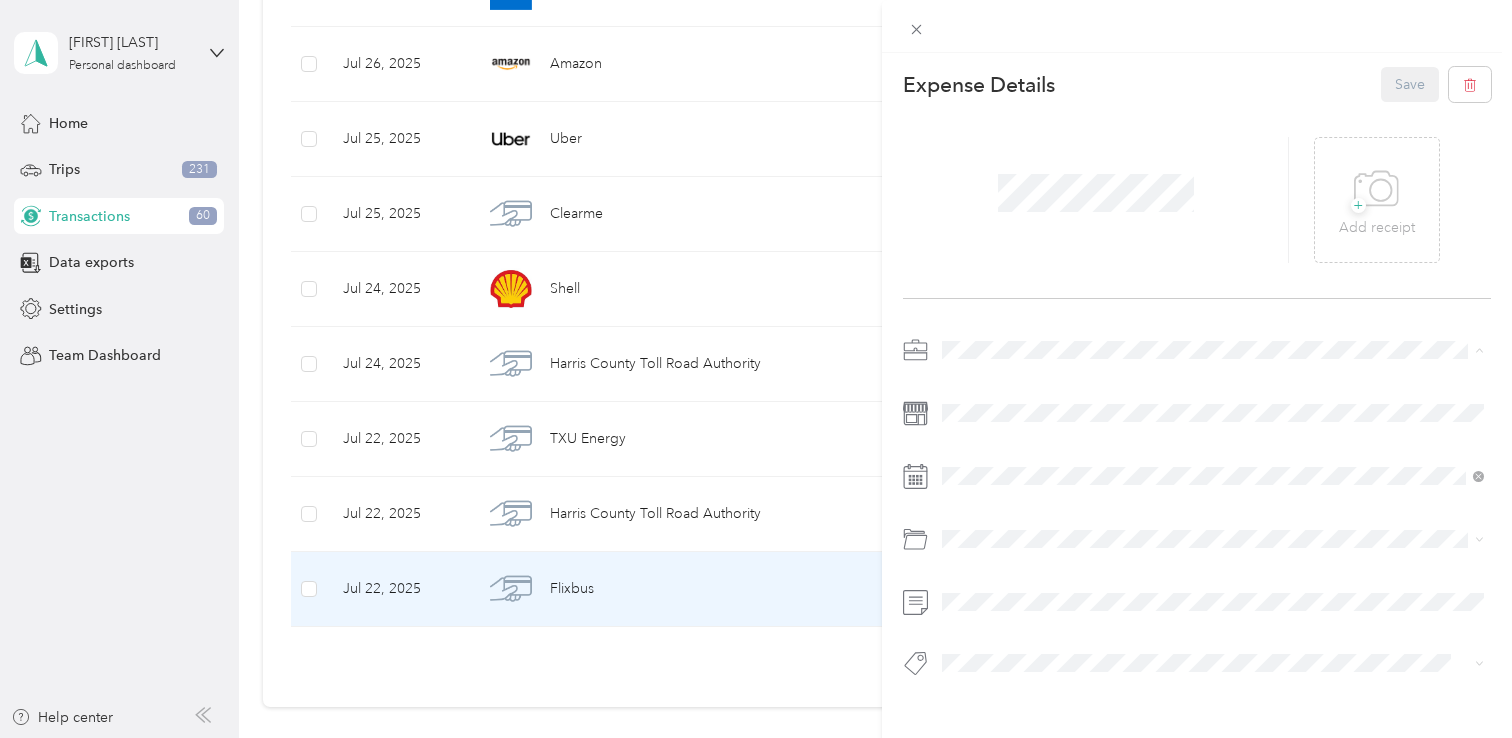 click on "Work" at bounding box center [1213, 385] 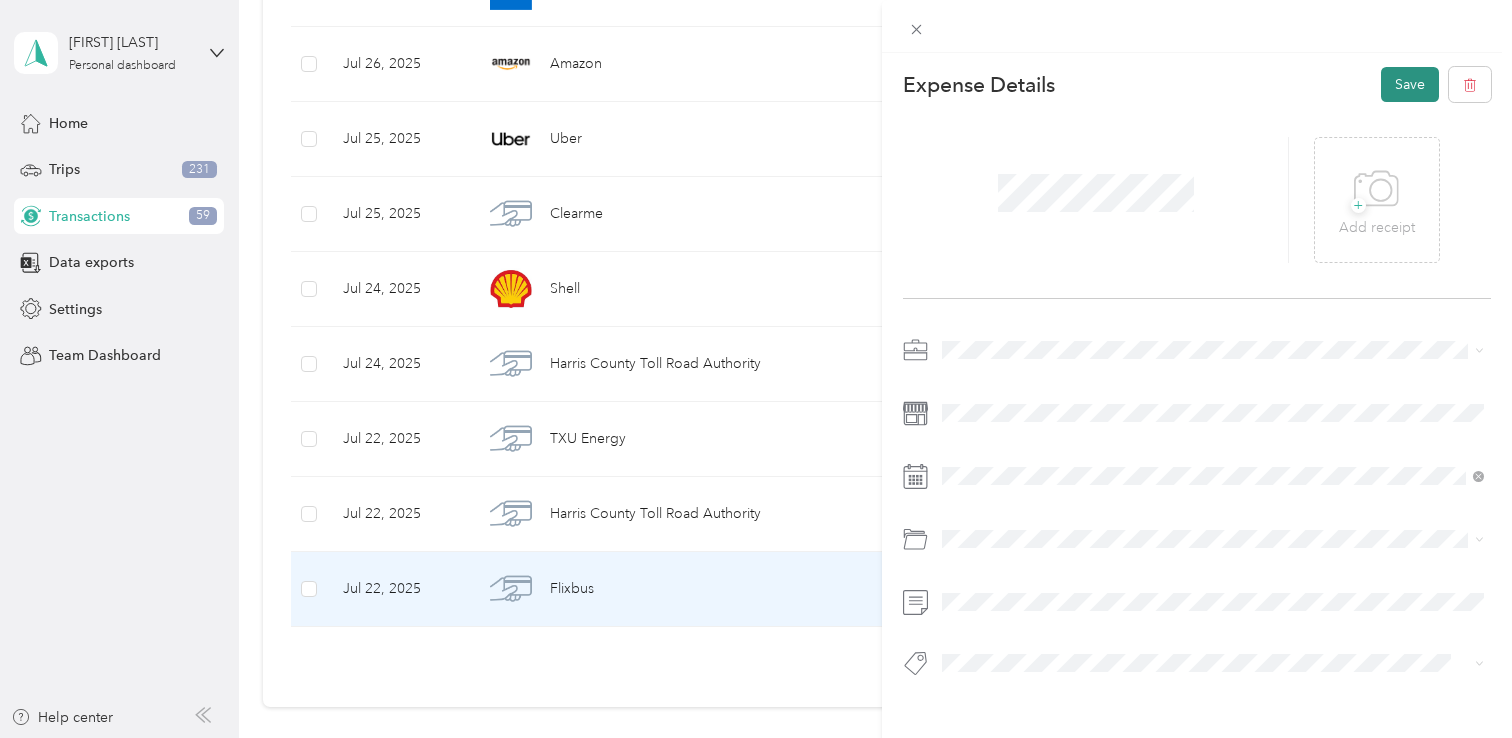 click on "Save" at bounding box center (1410, 84) 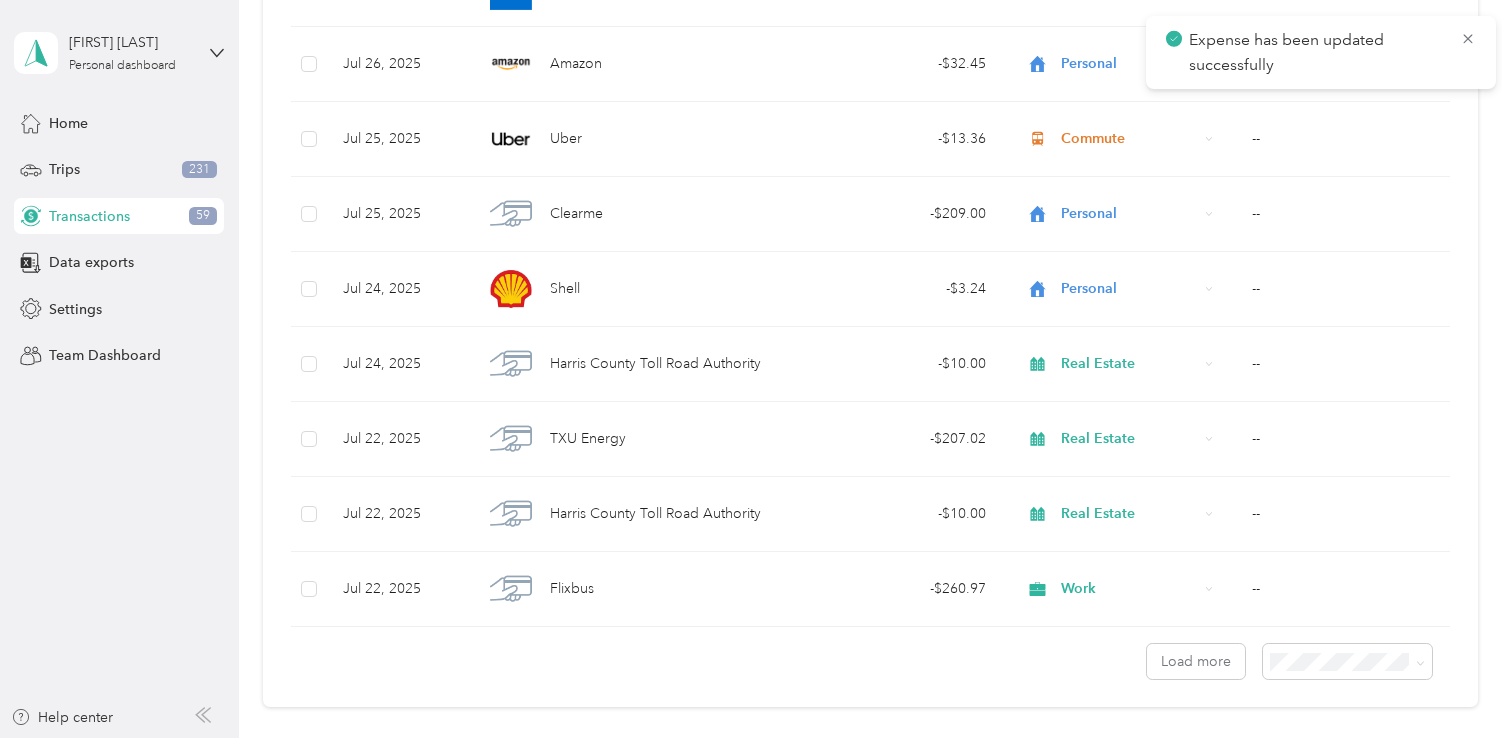 click on "100 per load" at bounding box center [1358, 621] 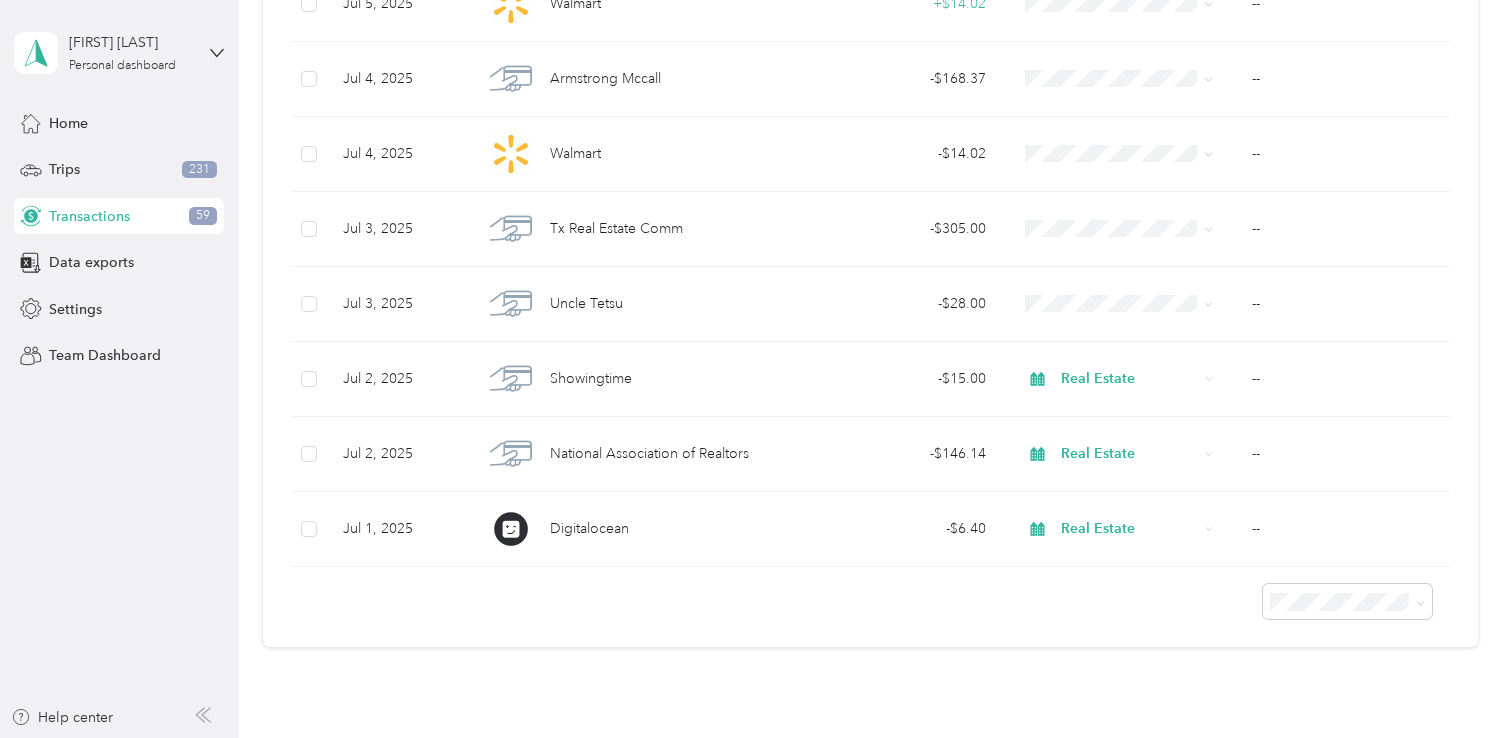 scroll, scrollTop: 6277, scrollLeft: 0, axis: vertical 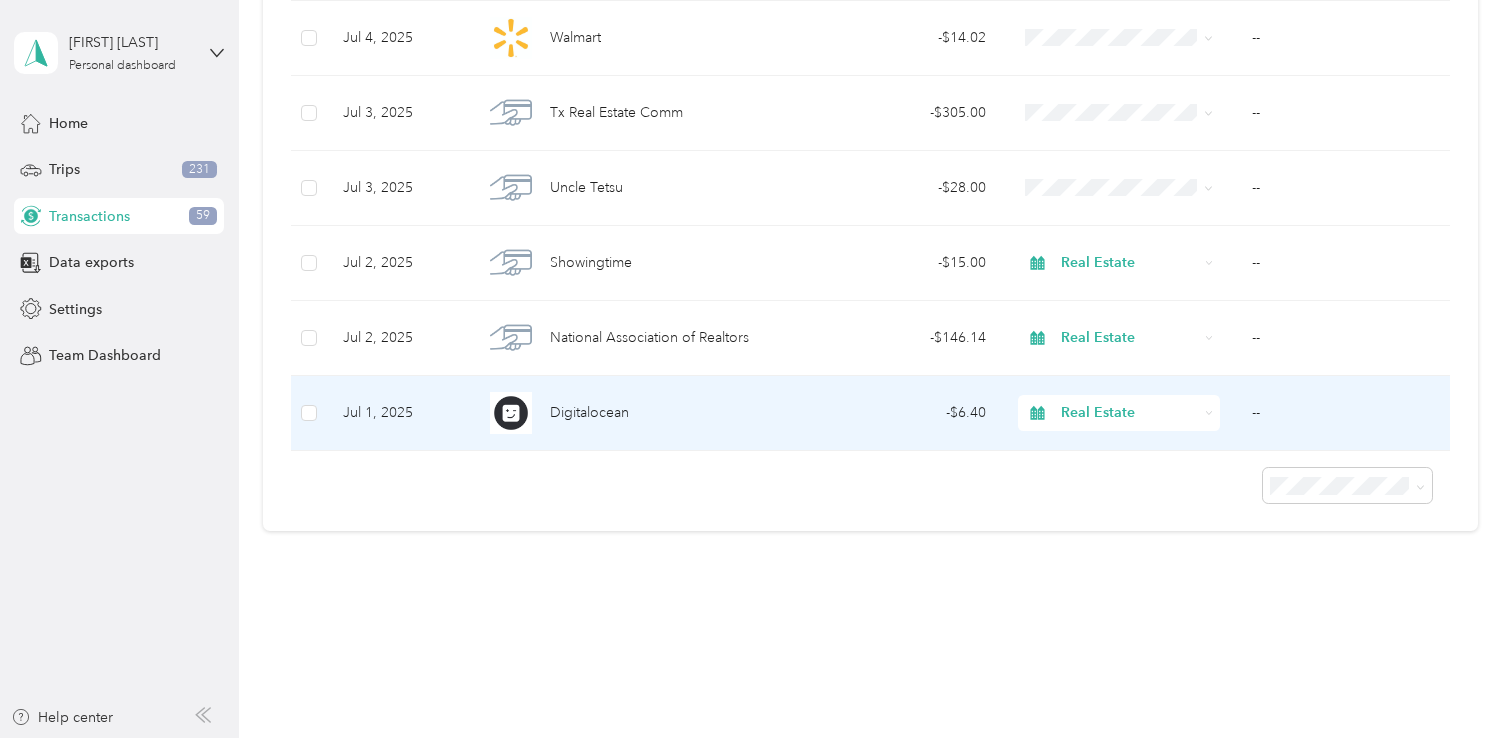 click on "-  $6.40" at bounding box center [902, 413] 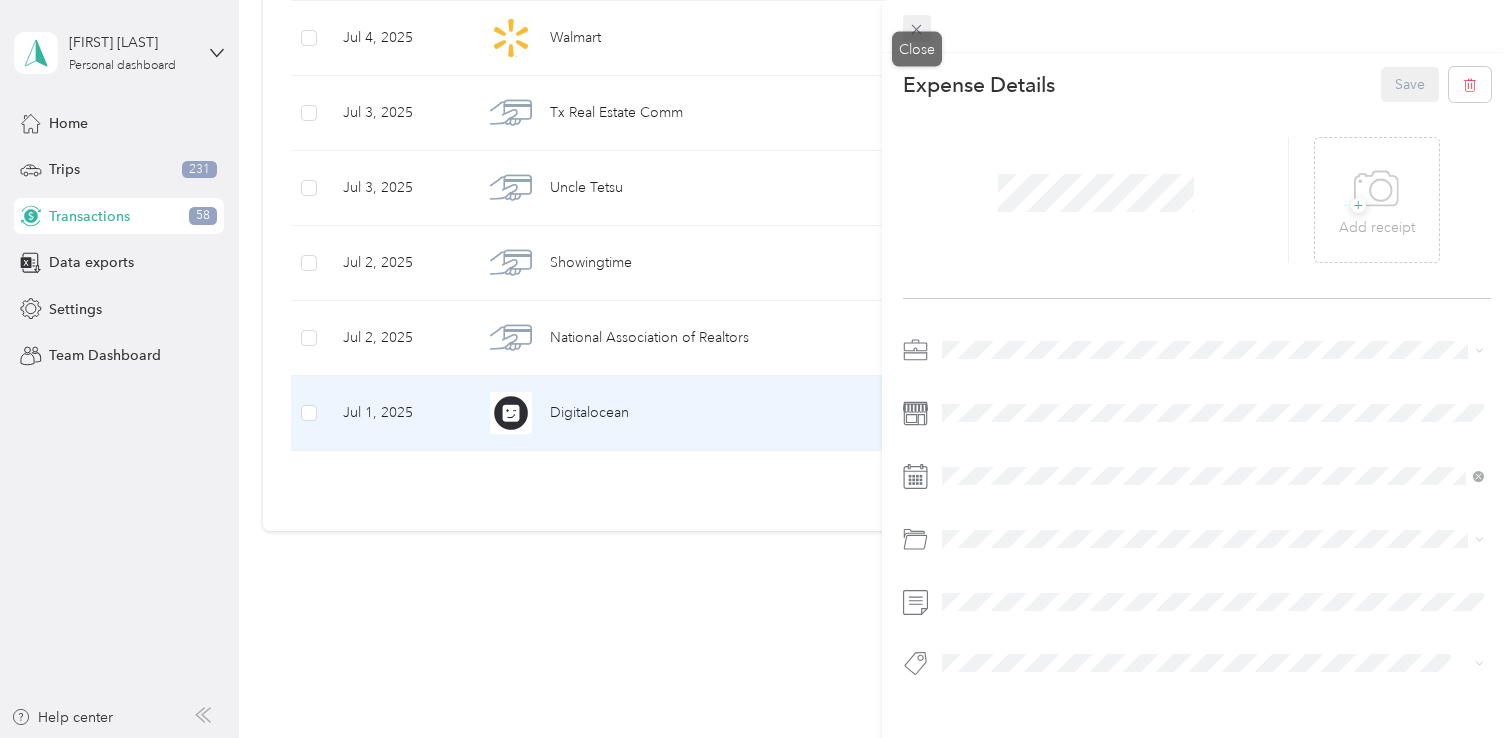 click 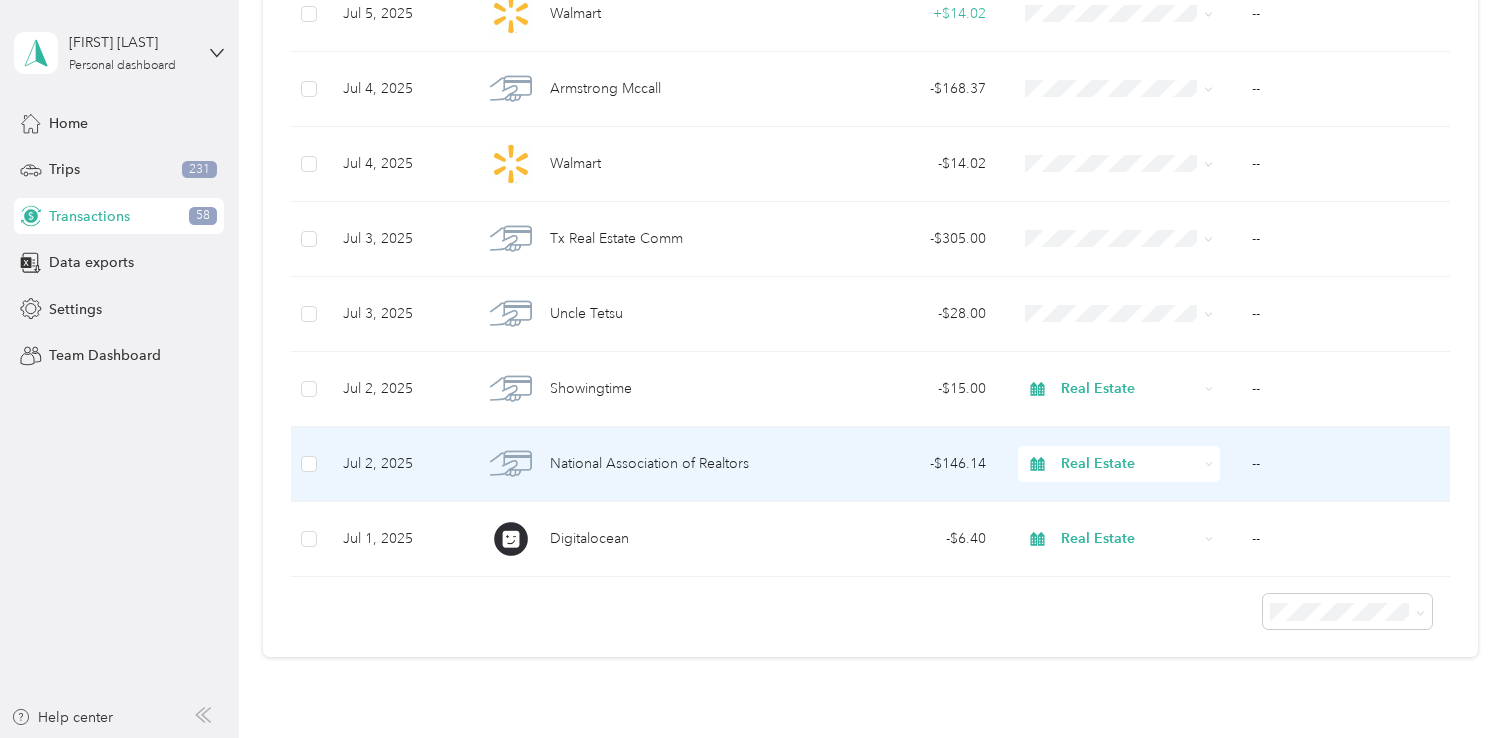 scroll, scrollTop: 6149, scrollLeft: 0, axis: vertical 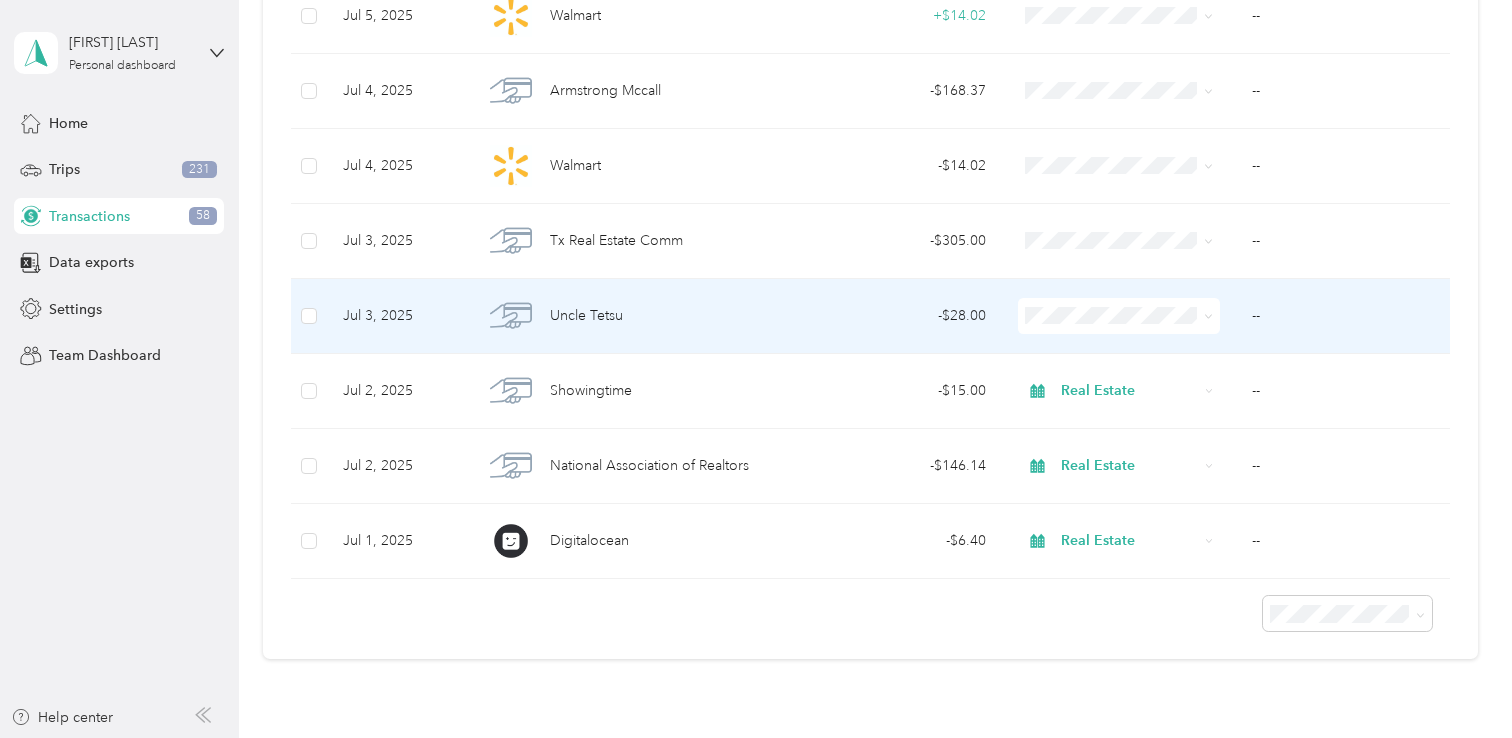 click on "-  $28.00" at bounding box center (902, 316) 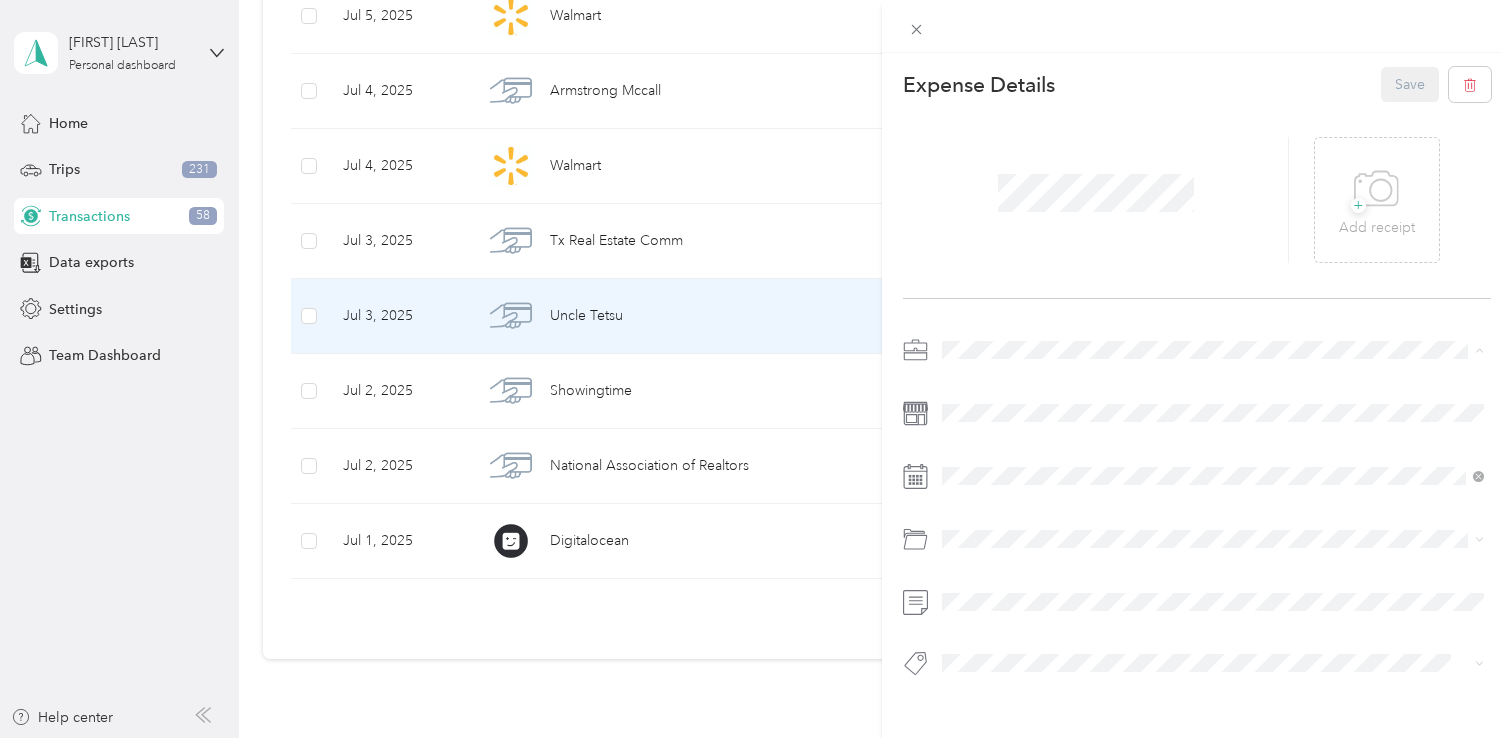 click on "Real Estate" at bounding box center [982, 455] 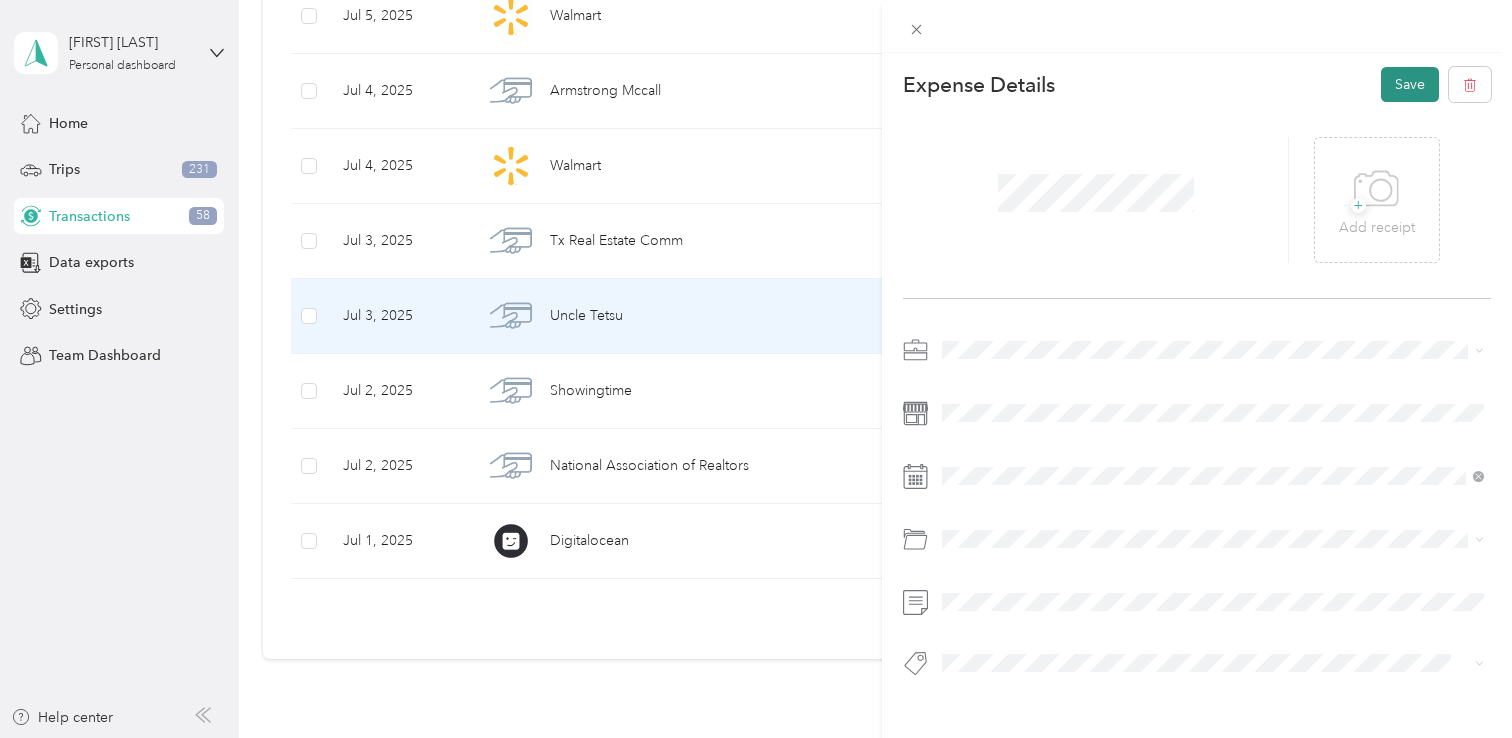 click on "Save" at bounding box center [1410, 84] 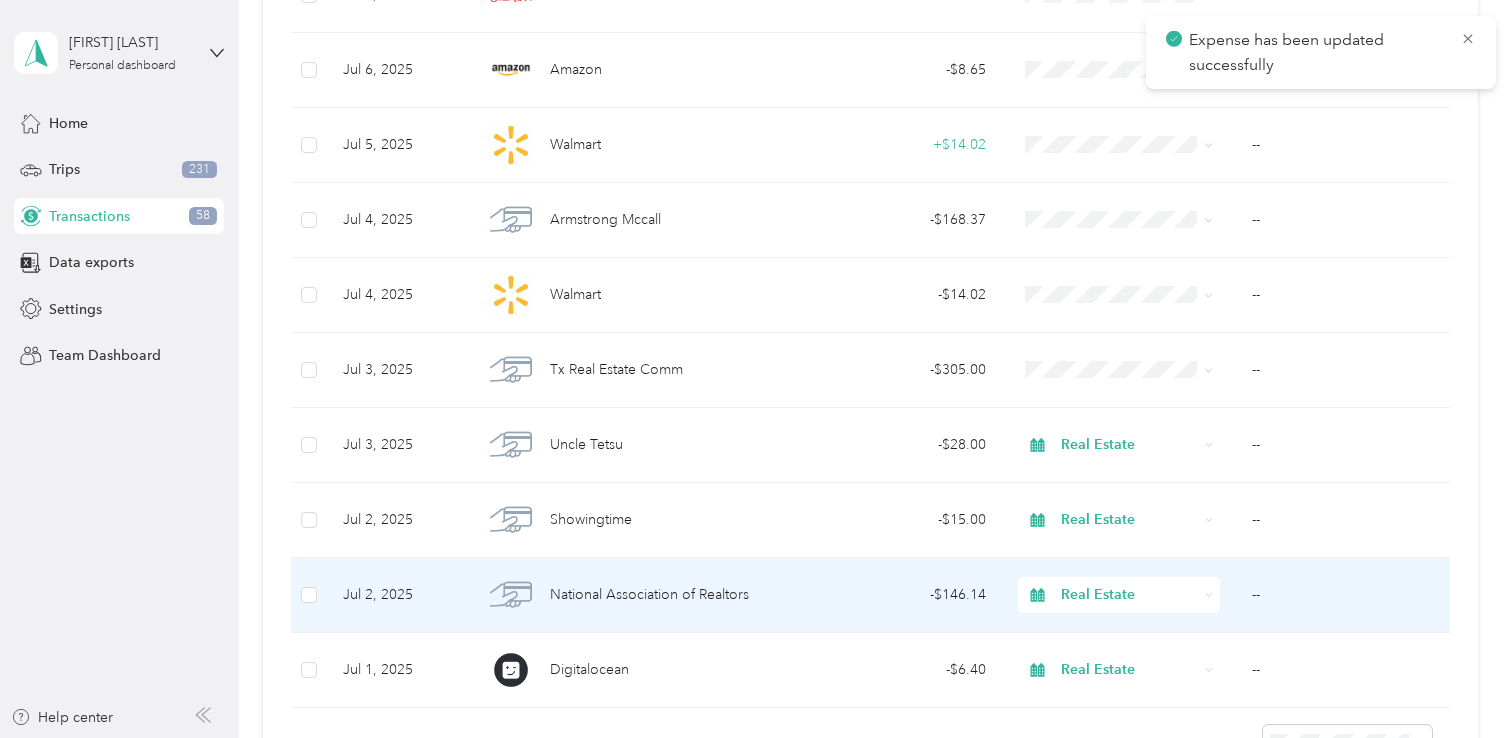scroll, scrollTop: 6018, scrollLeft: 0, axis: vertical 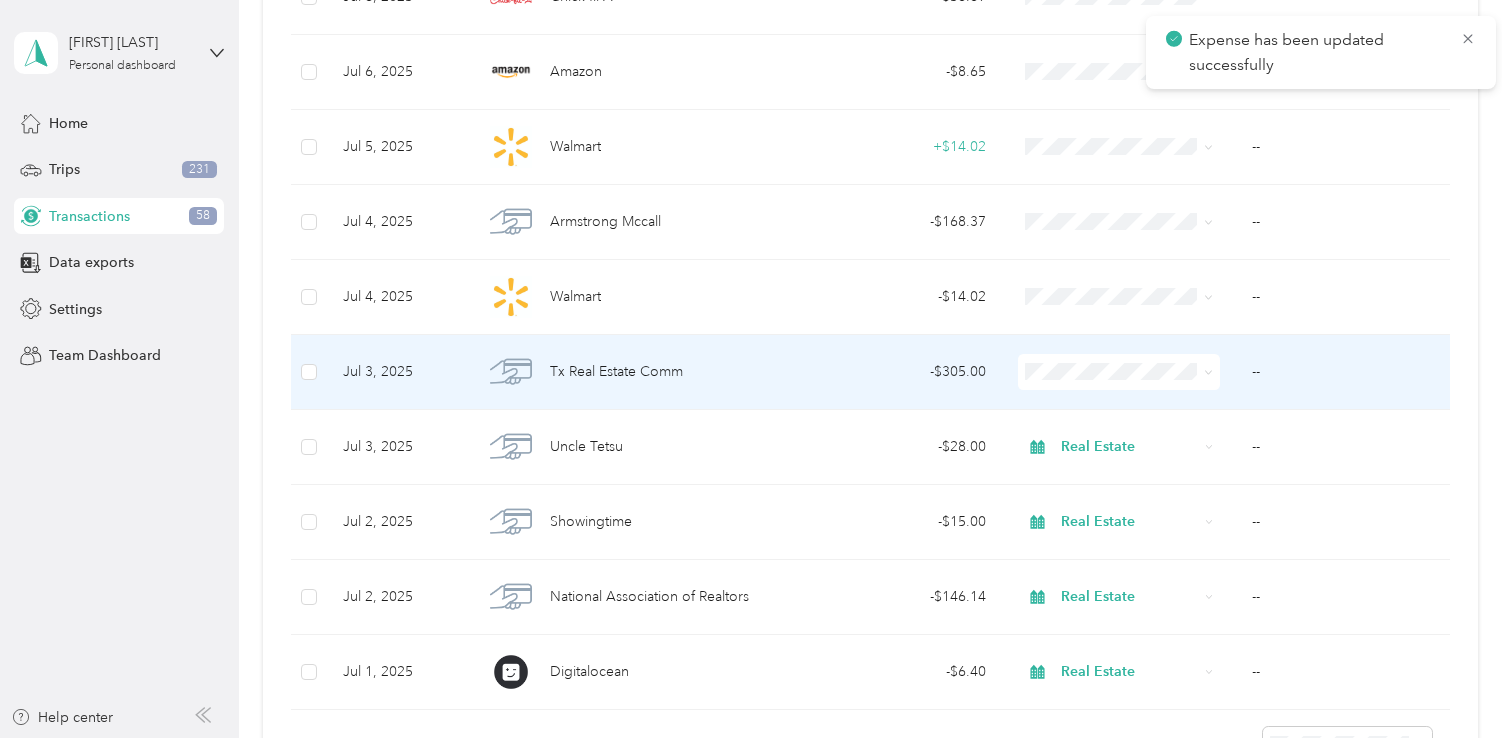 click on "-  $305.00" at bounding box center [902, 372] 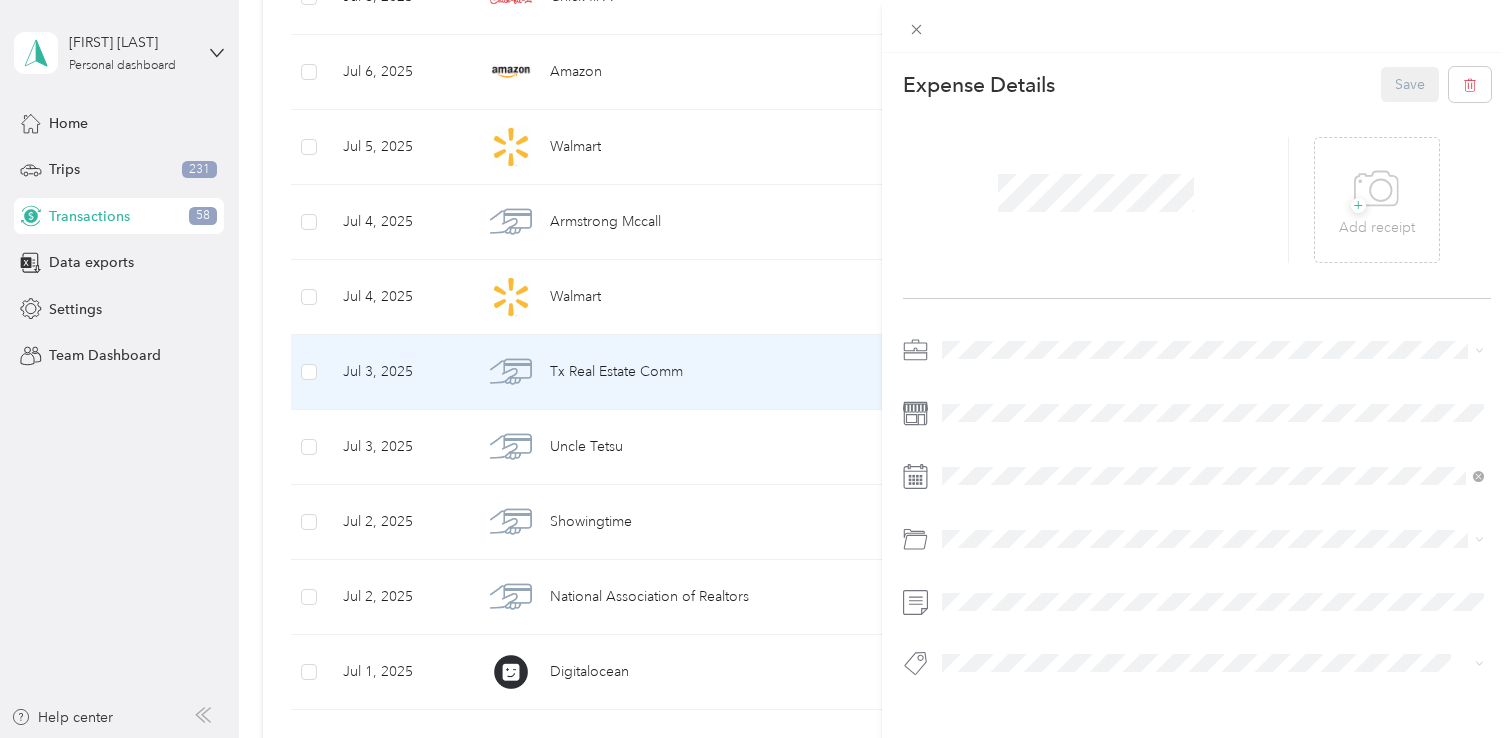 click at bounding box center (1213, 350) 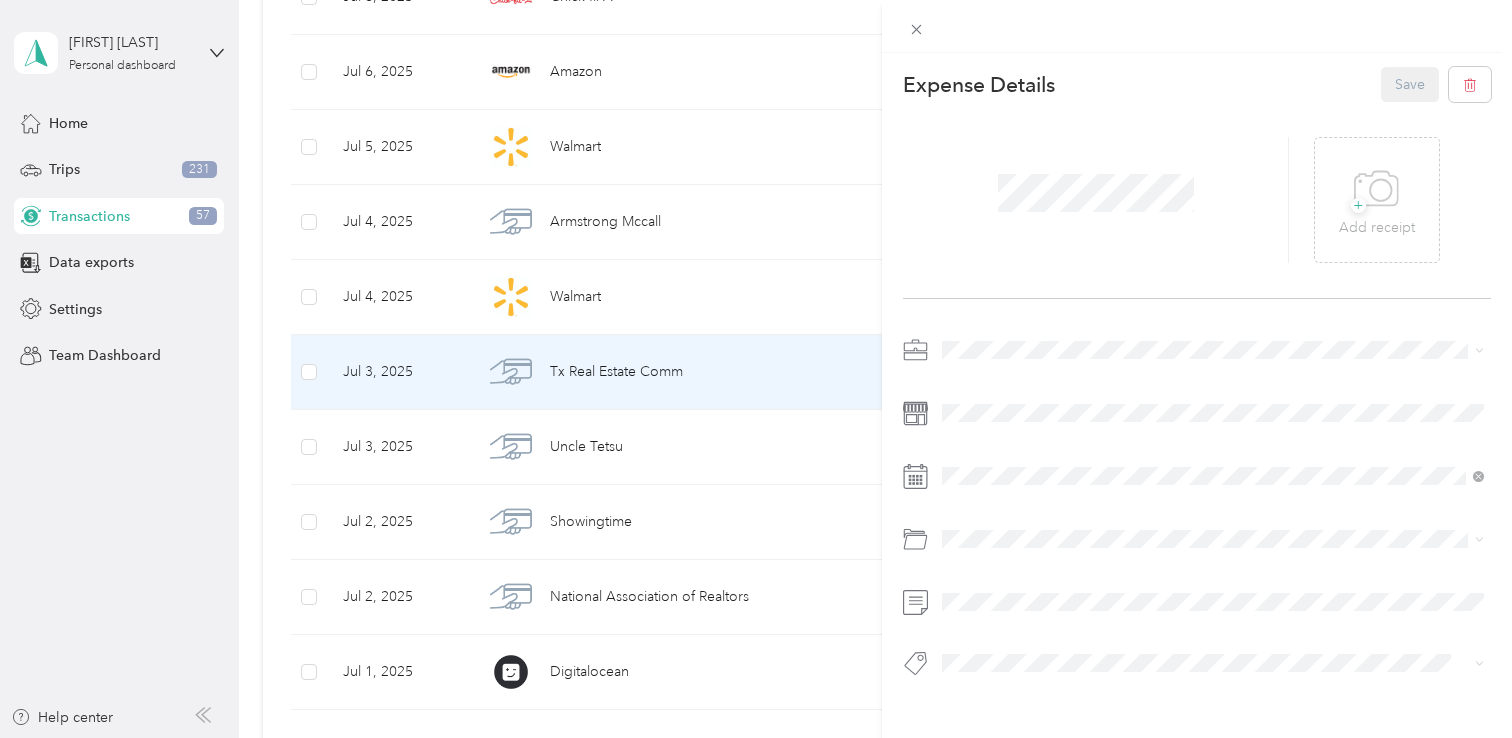 click at bounding box center [1213, 350] 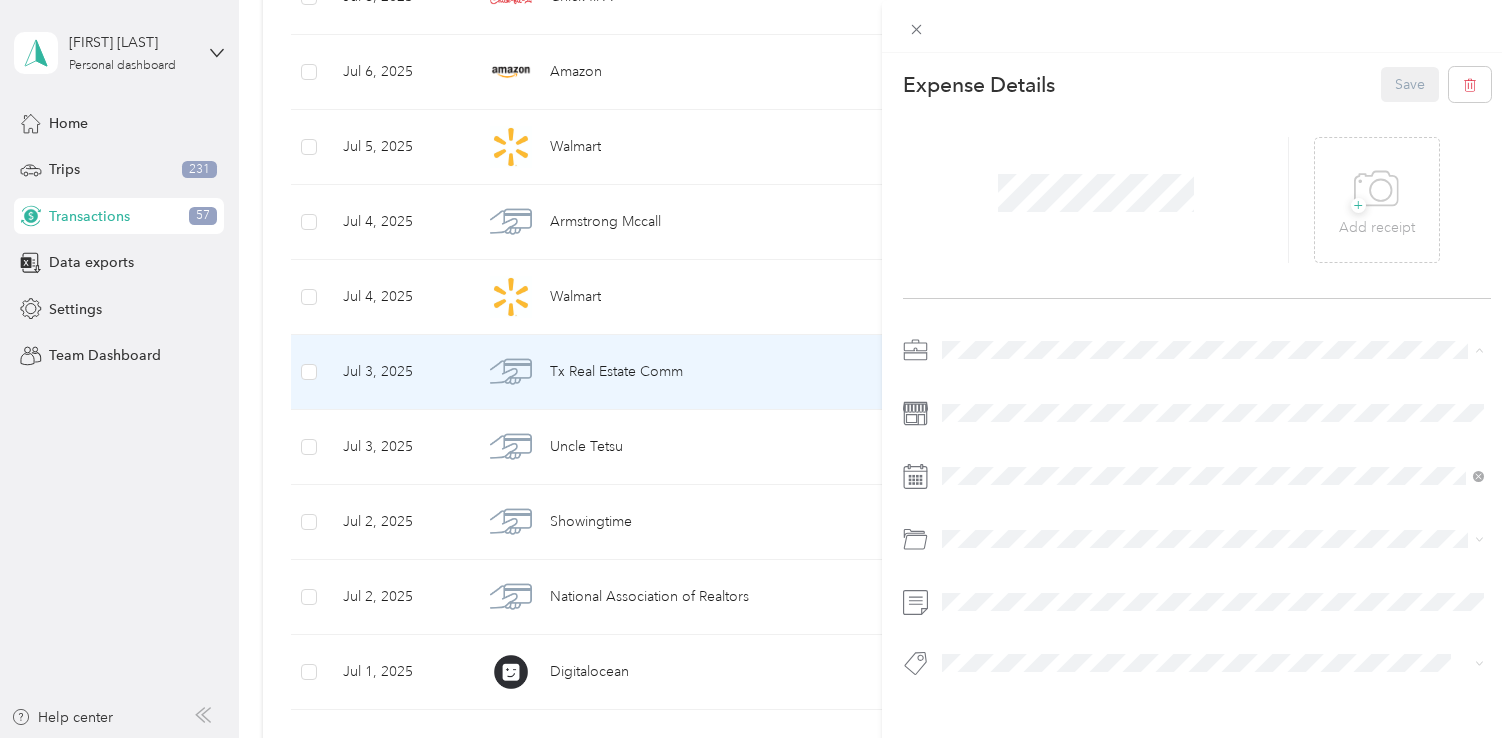 click on "Real Estate" at bounding box center (1213, 455) 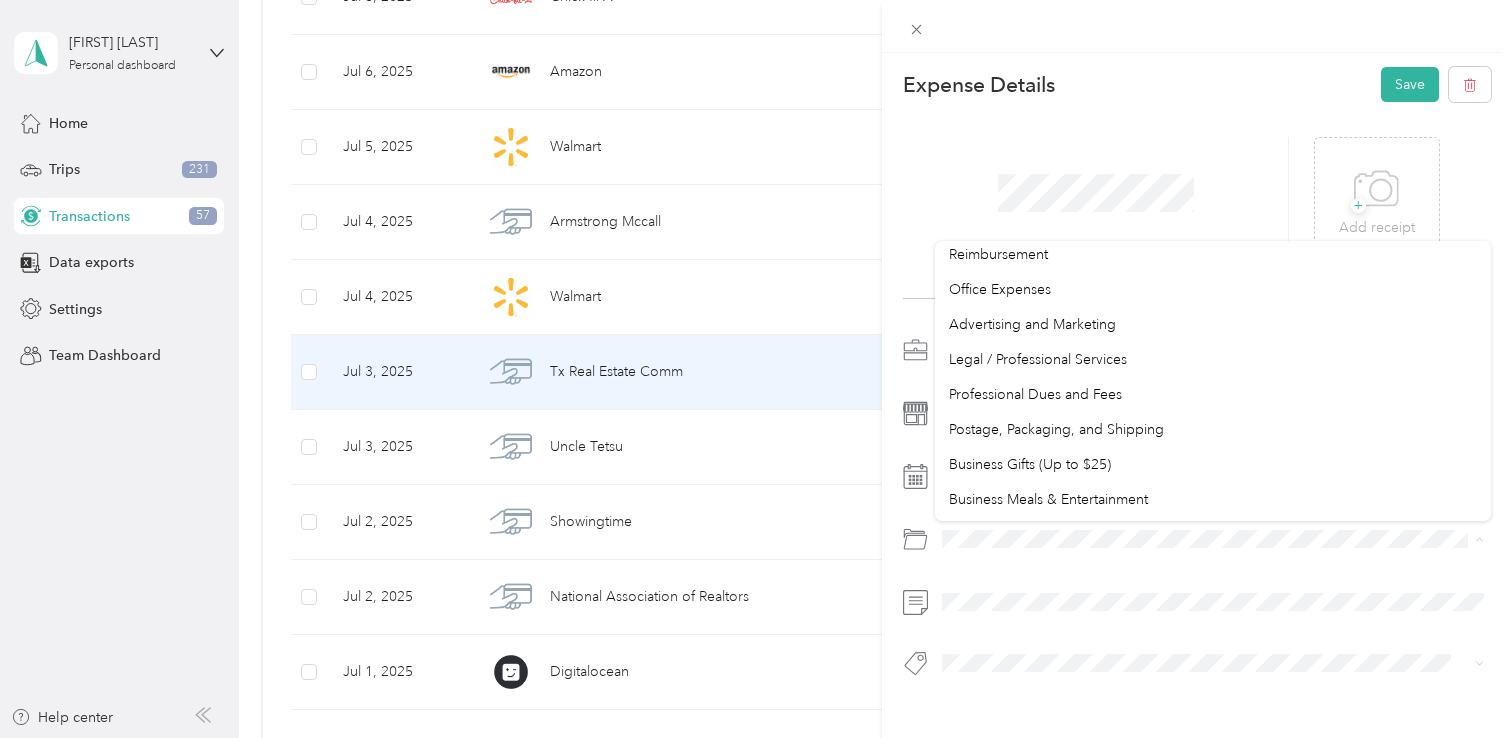 scroll, scrollTop: 576, scrollLeft: 0, axis: vertical 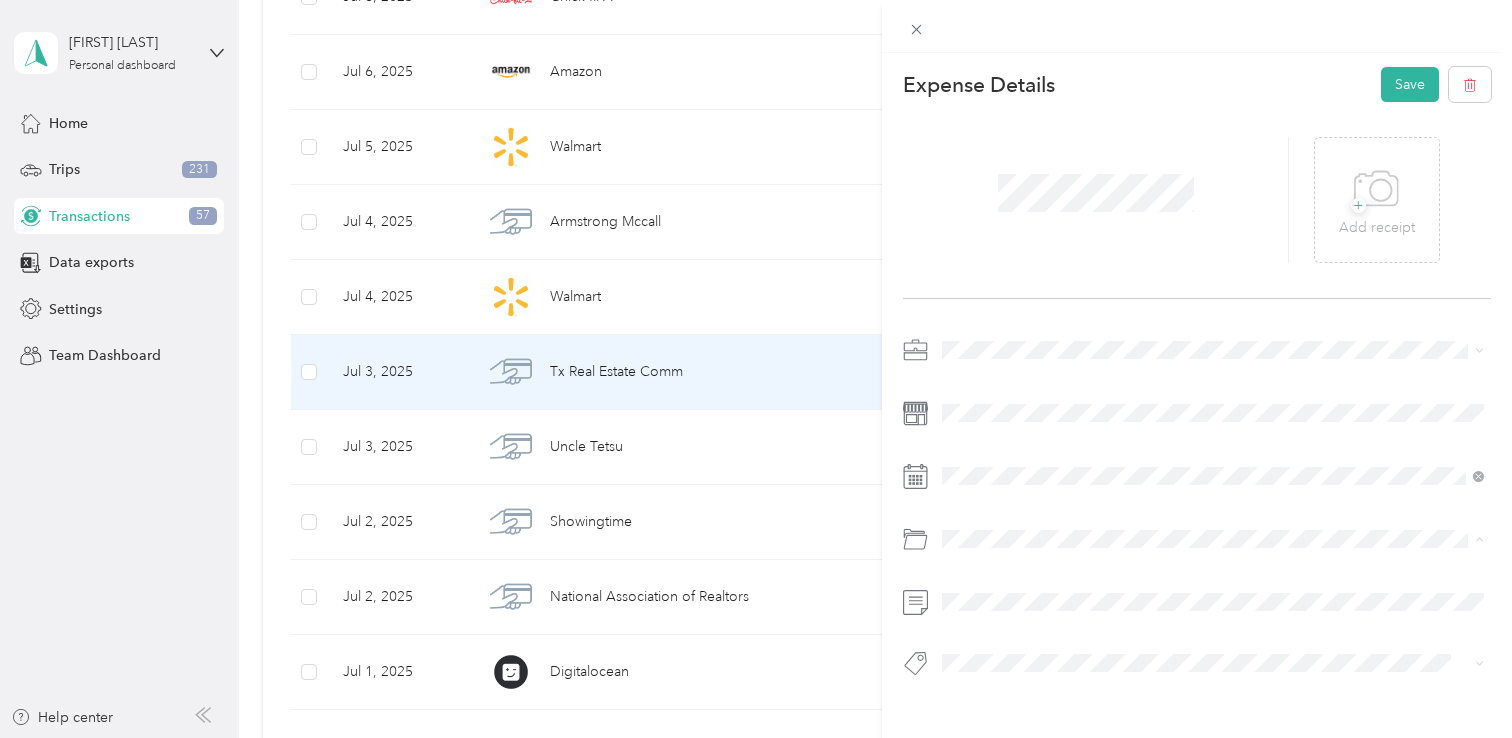 click on "Professional Dues and Fees" at bounding box center (1035, 393) 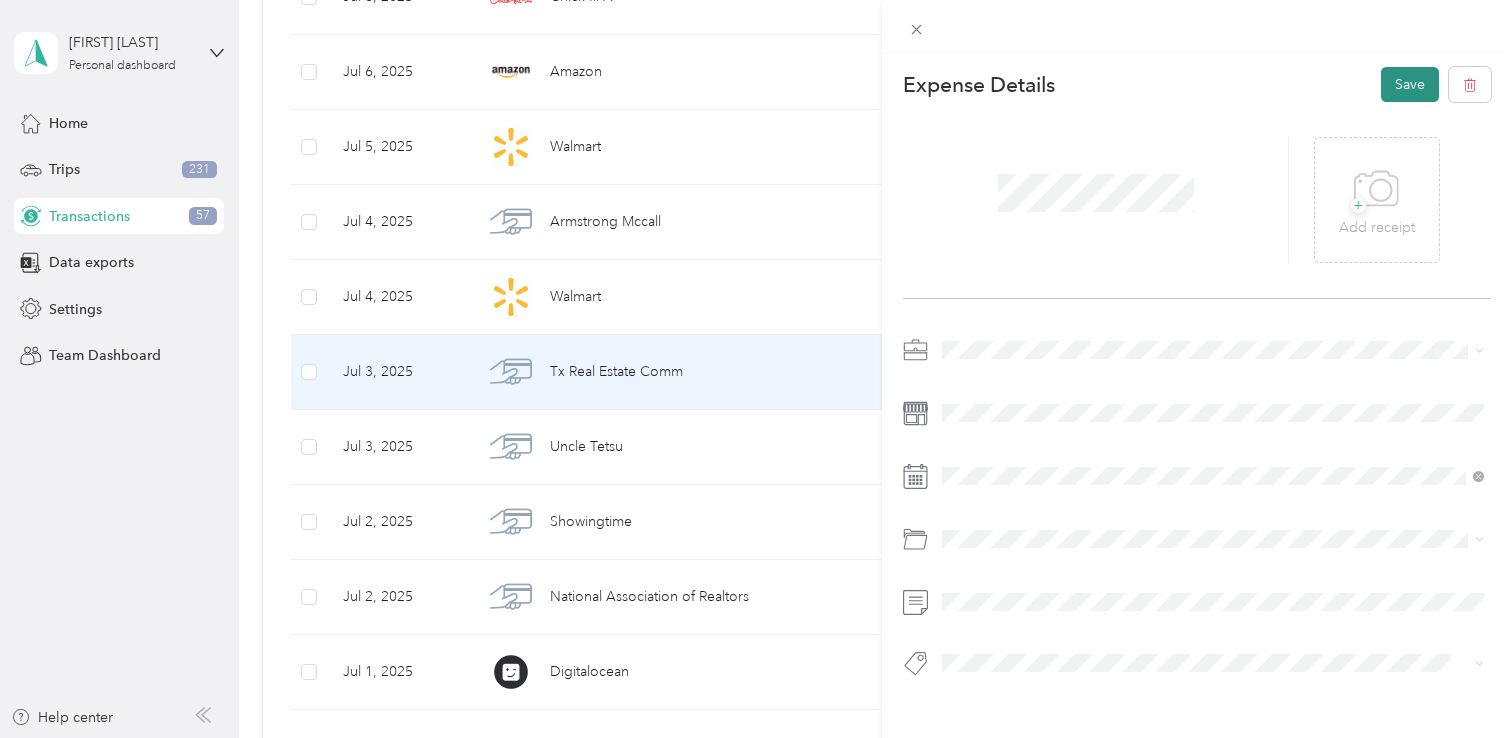 click on "Save" at bounding box center [1410, 84] 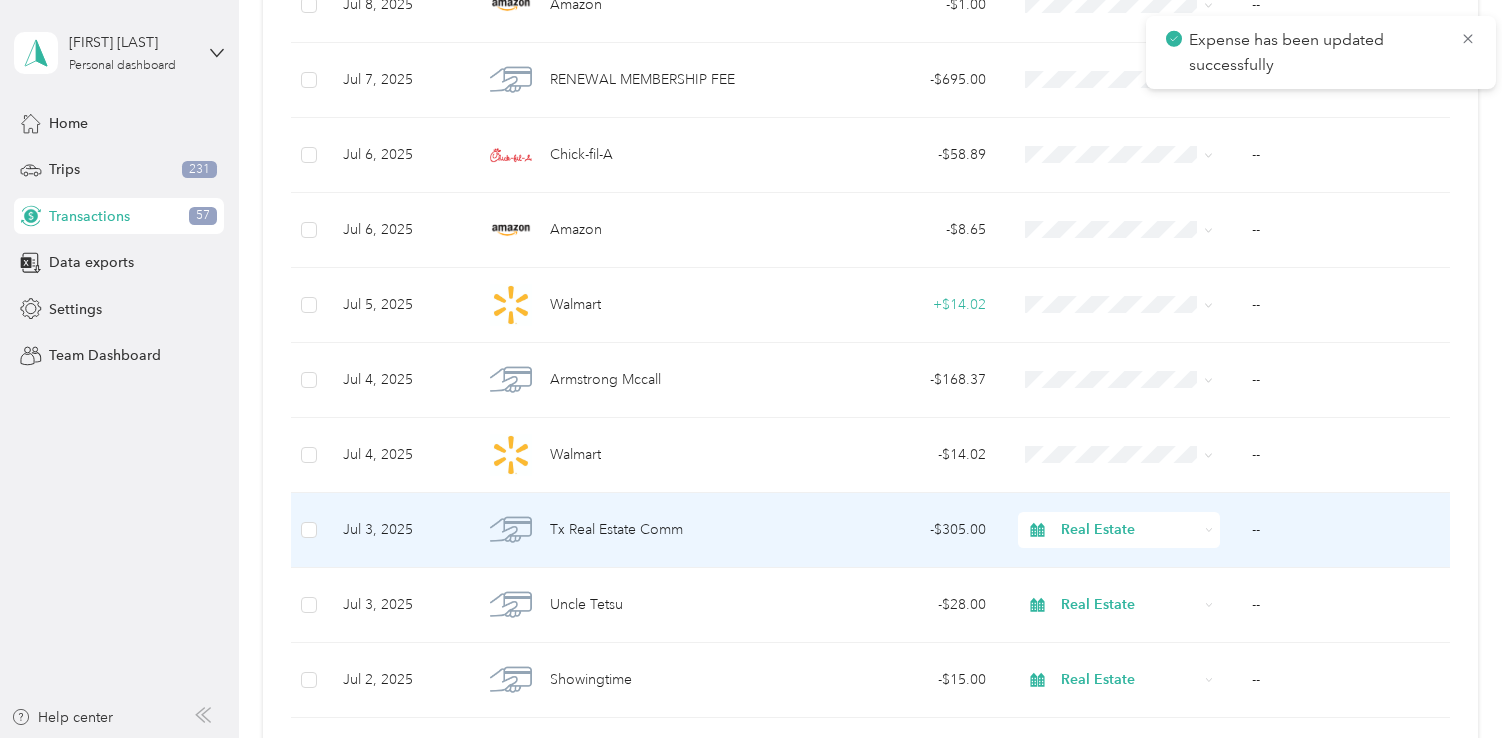 scroll, scrollTop: 5854, scrollLeft: 0, axis: vertical 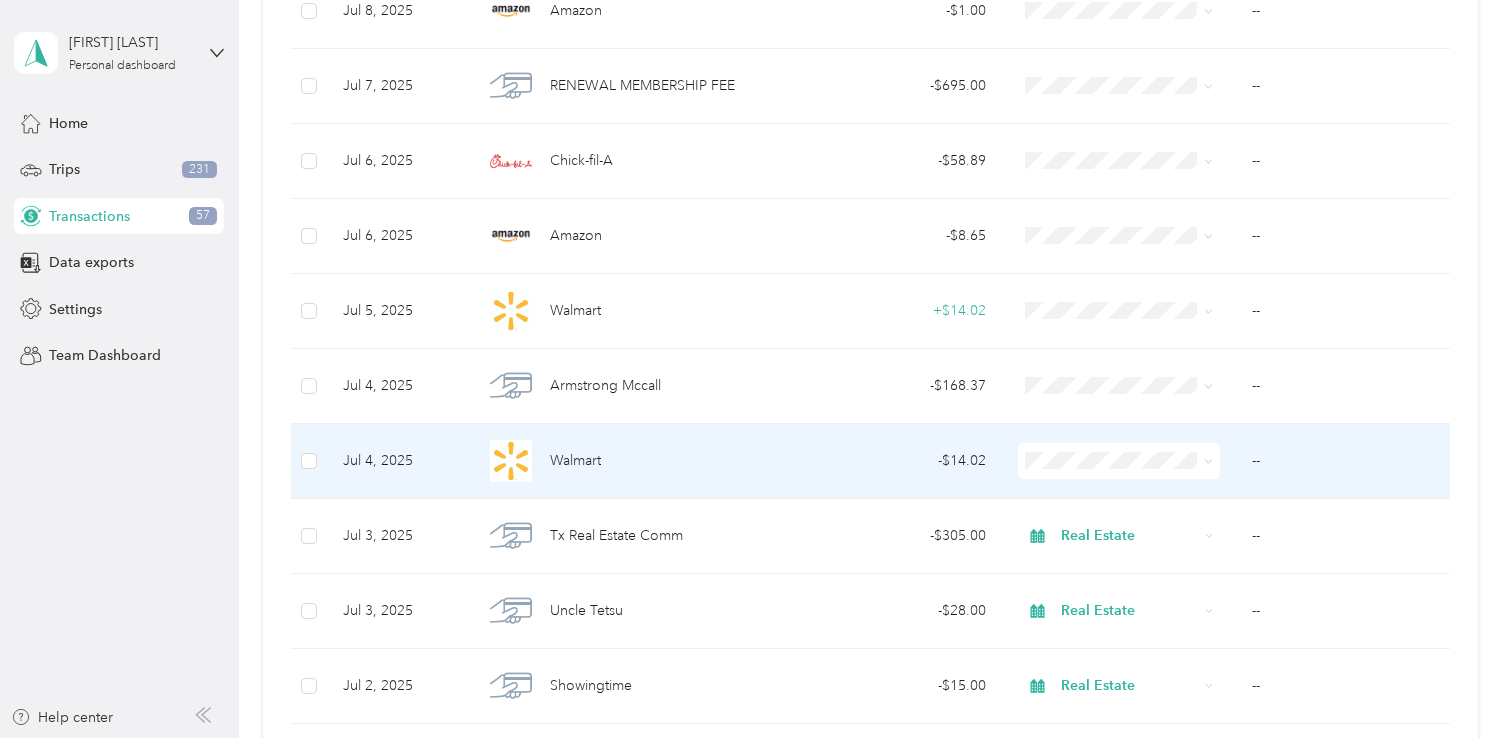 click on "-  $14.02" at bounding box center (902, 461) 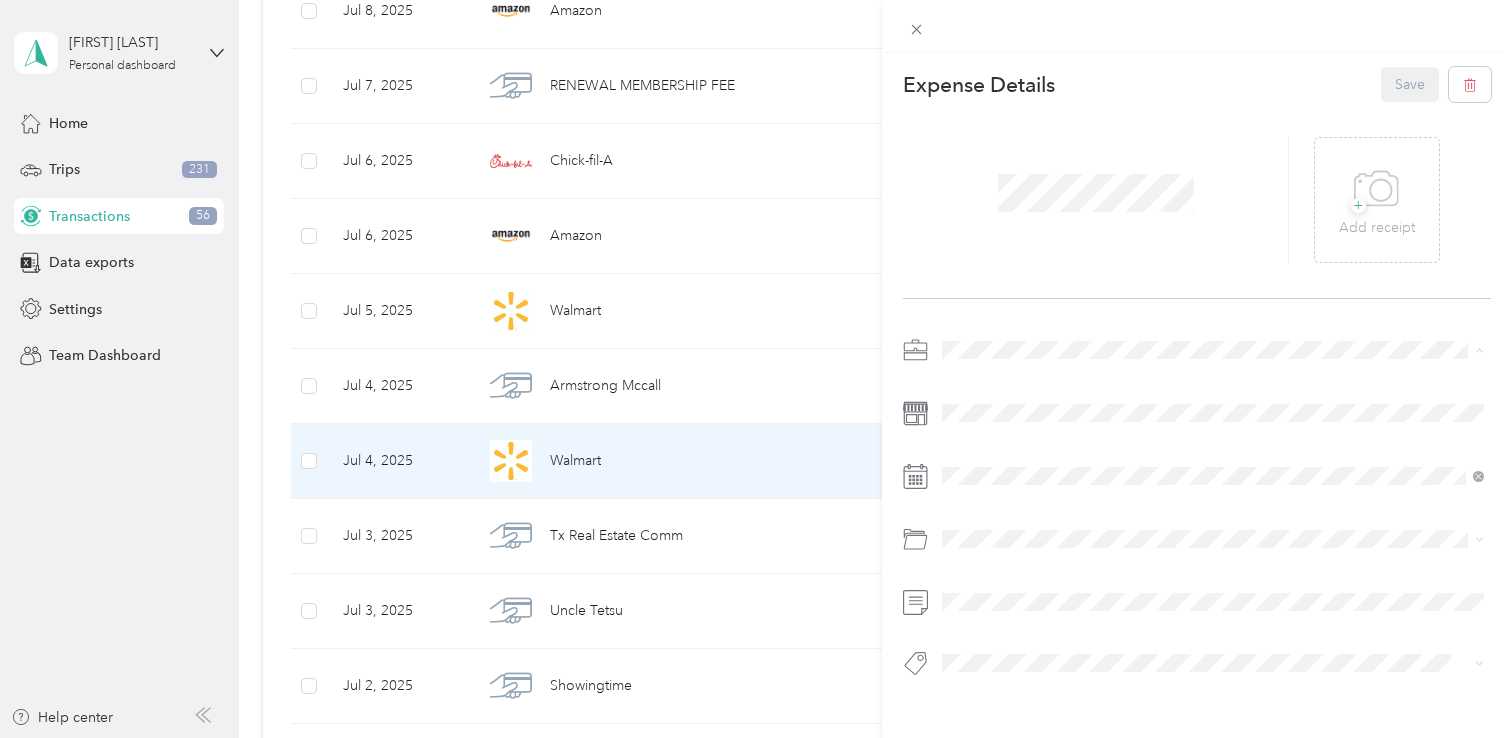 click on "Personal" at bounding box center [1213, 420] 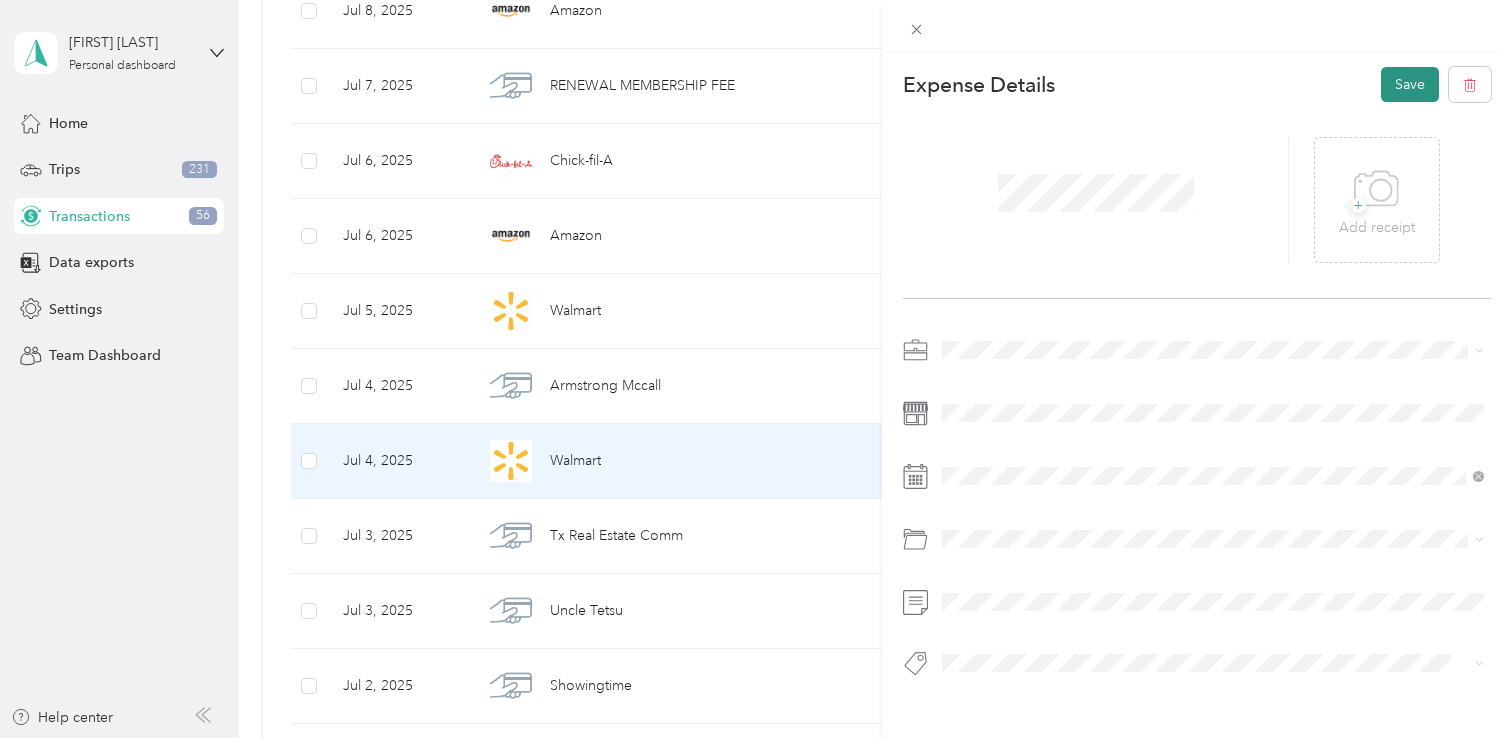 click on "Save" at bounding box center [1410, 84] 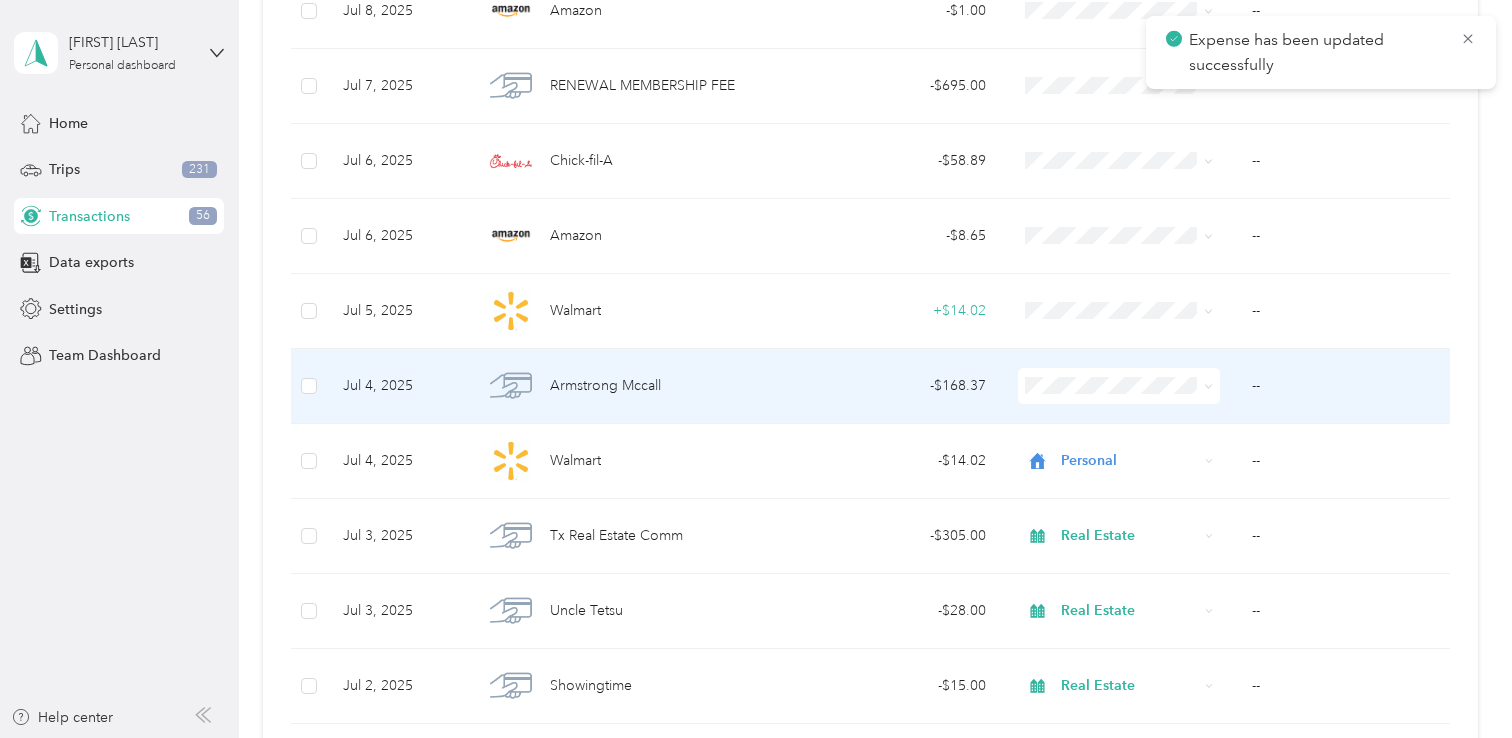 click on "-  $168.37" at bounding box center (902, 386) 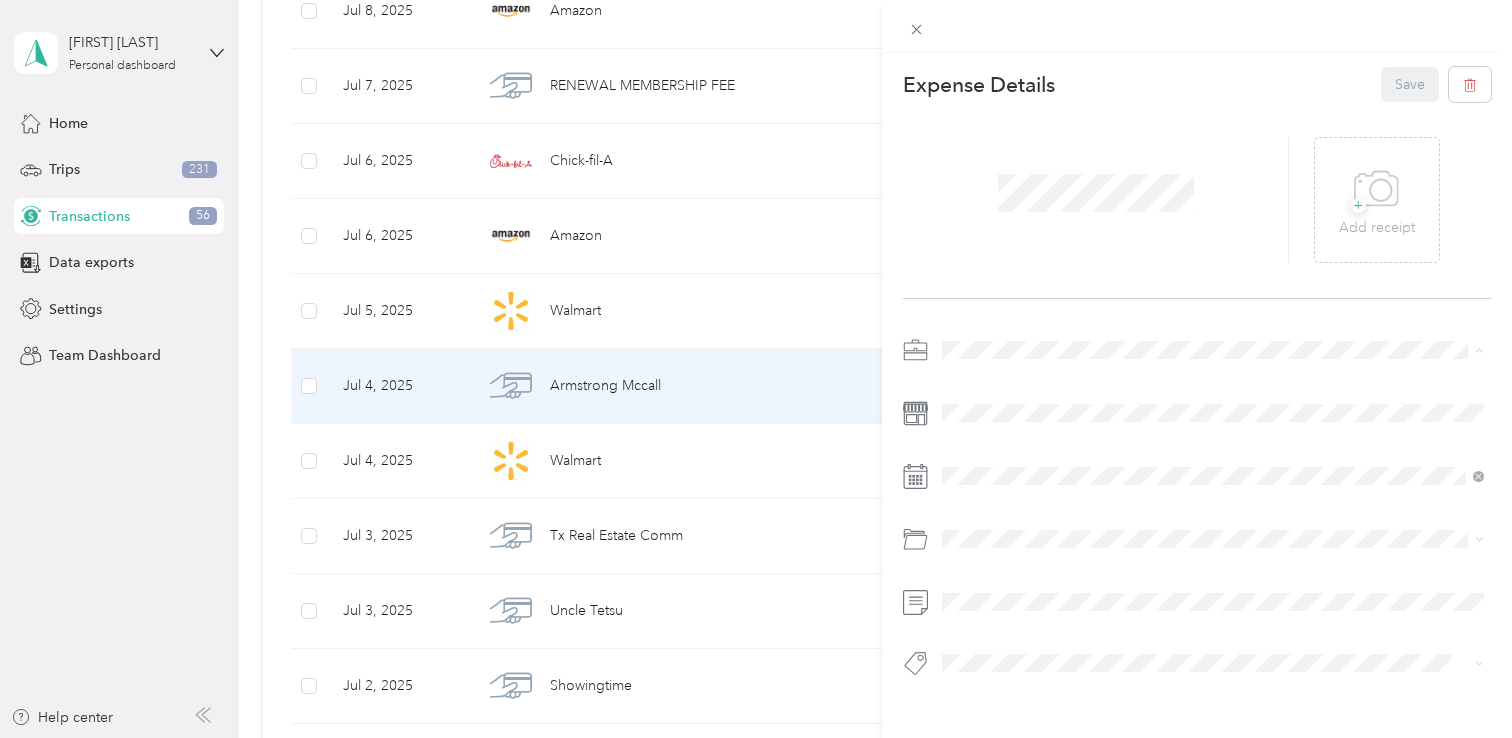 click on "Real Estate" at bounding box center [982, 455] 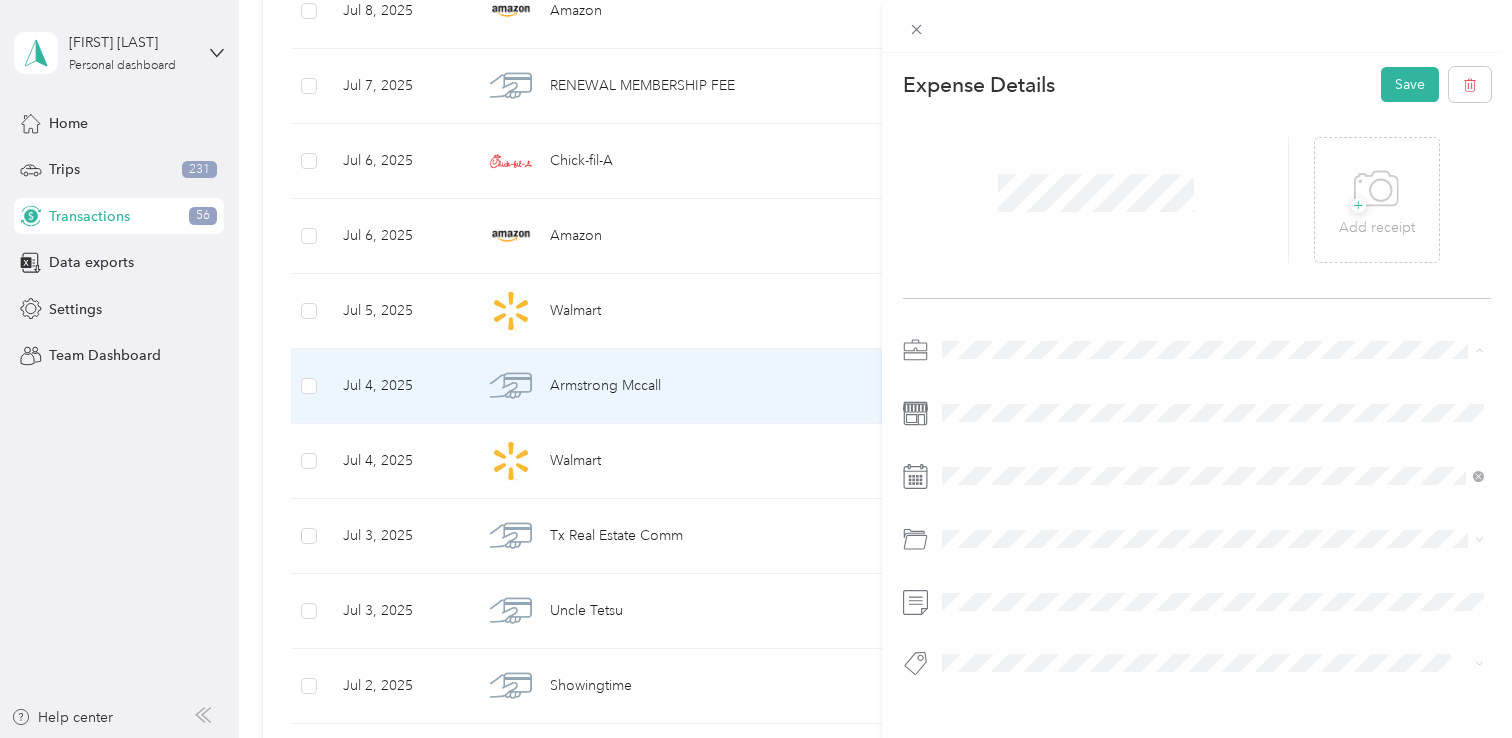 click on "This  expense  cannot be edited because it is either under review, approved, or paid. Contact your Team Manager to edit it.  Expense Details Save + Add receipt Work Personal Real Estate Other Charity Medical Moving Commute" at bounding box center [751, 738] 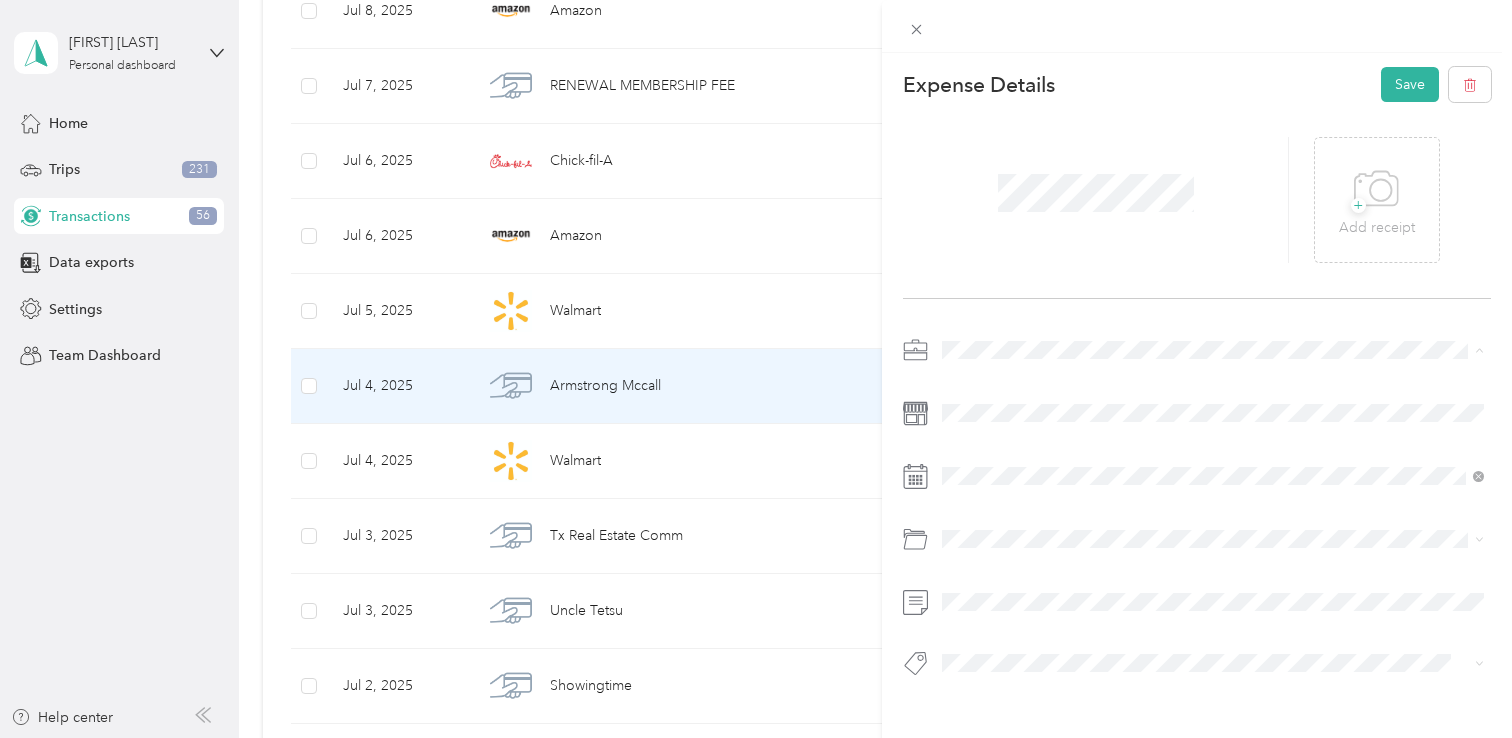 click at bounding box center [1197, 512] 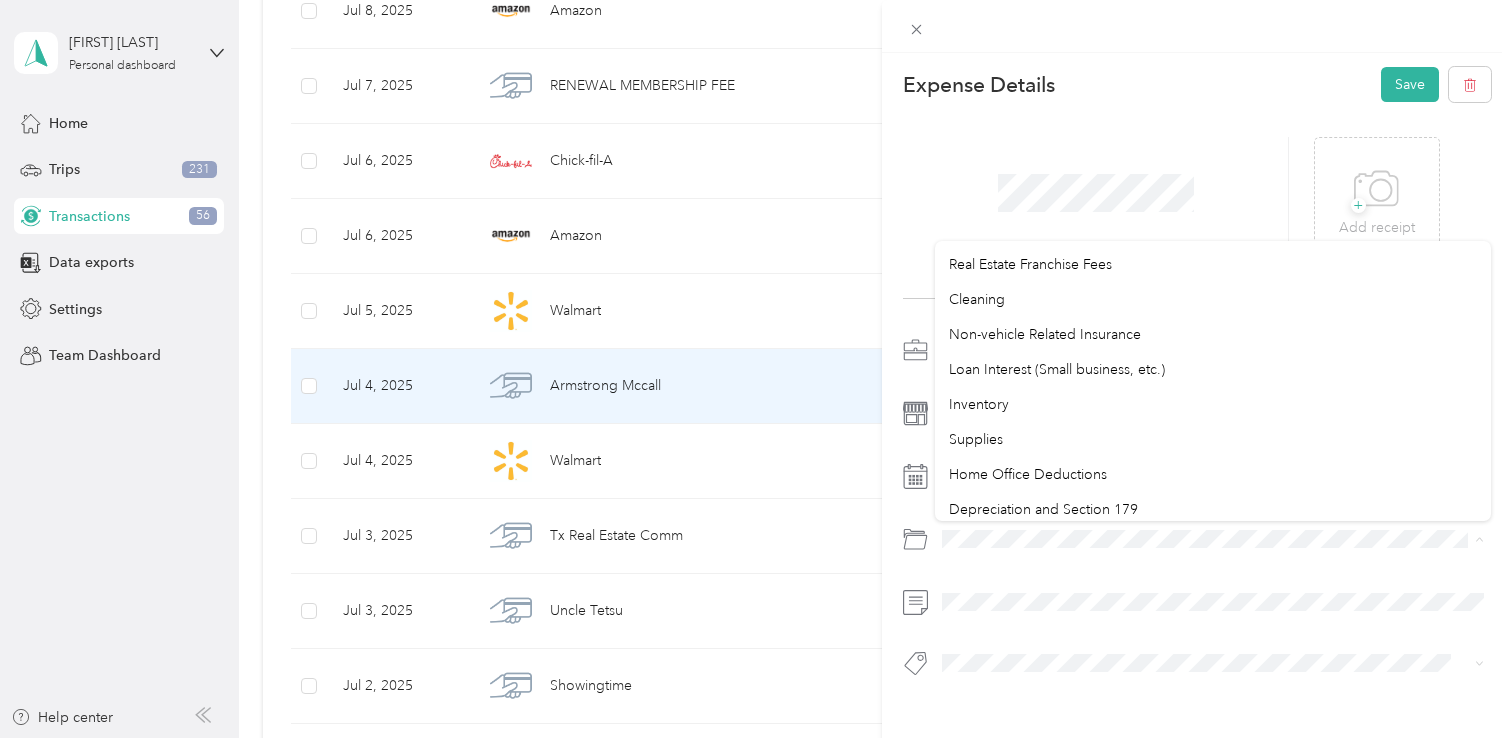scroll, scrollTop: 940, scrollLeft: 0, axis: vertical 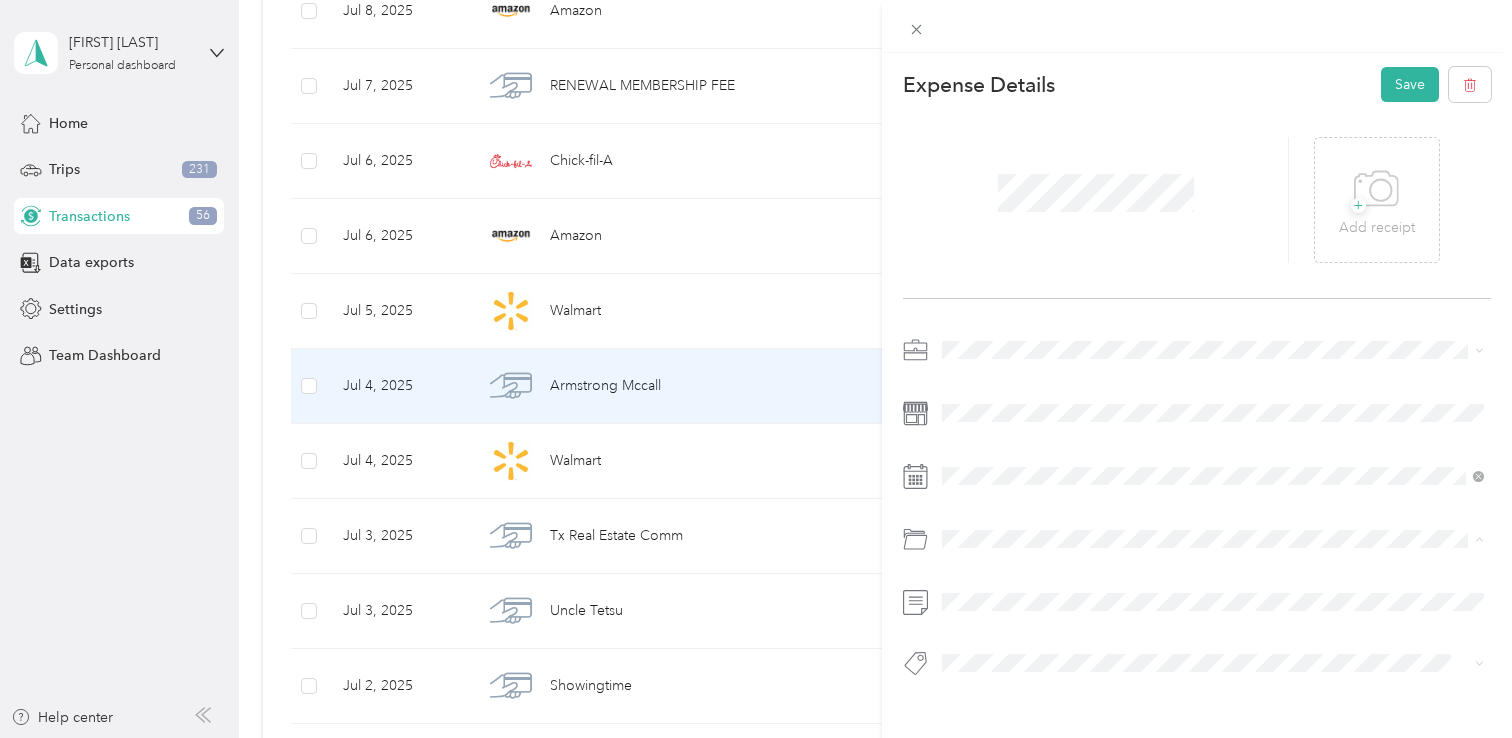 click on "Supplies" at bounding box center [1213, 449] 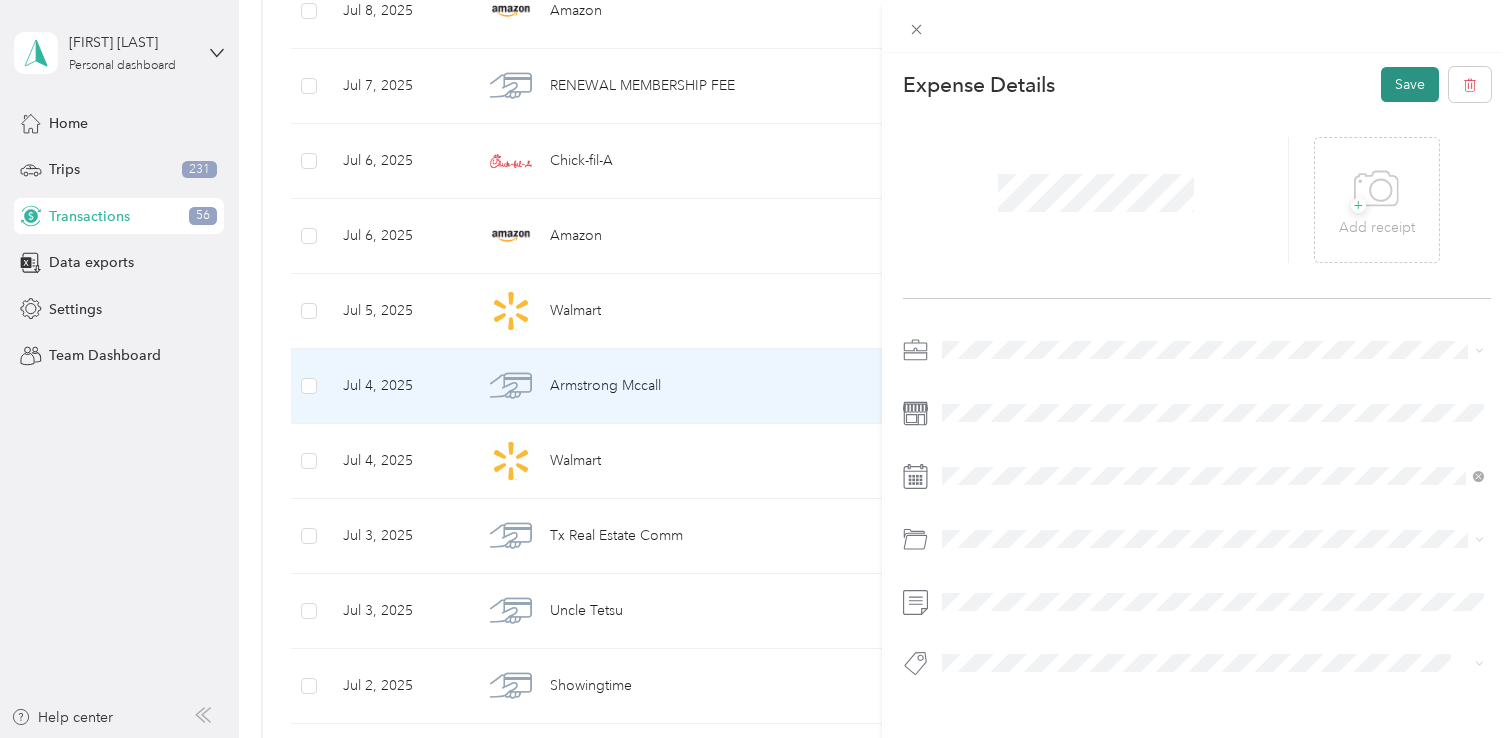click on "Save" at bounding box center (1410, 84) 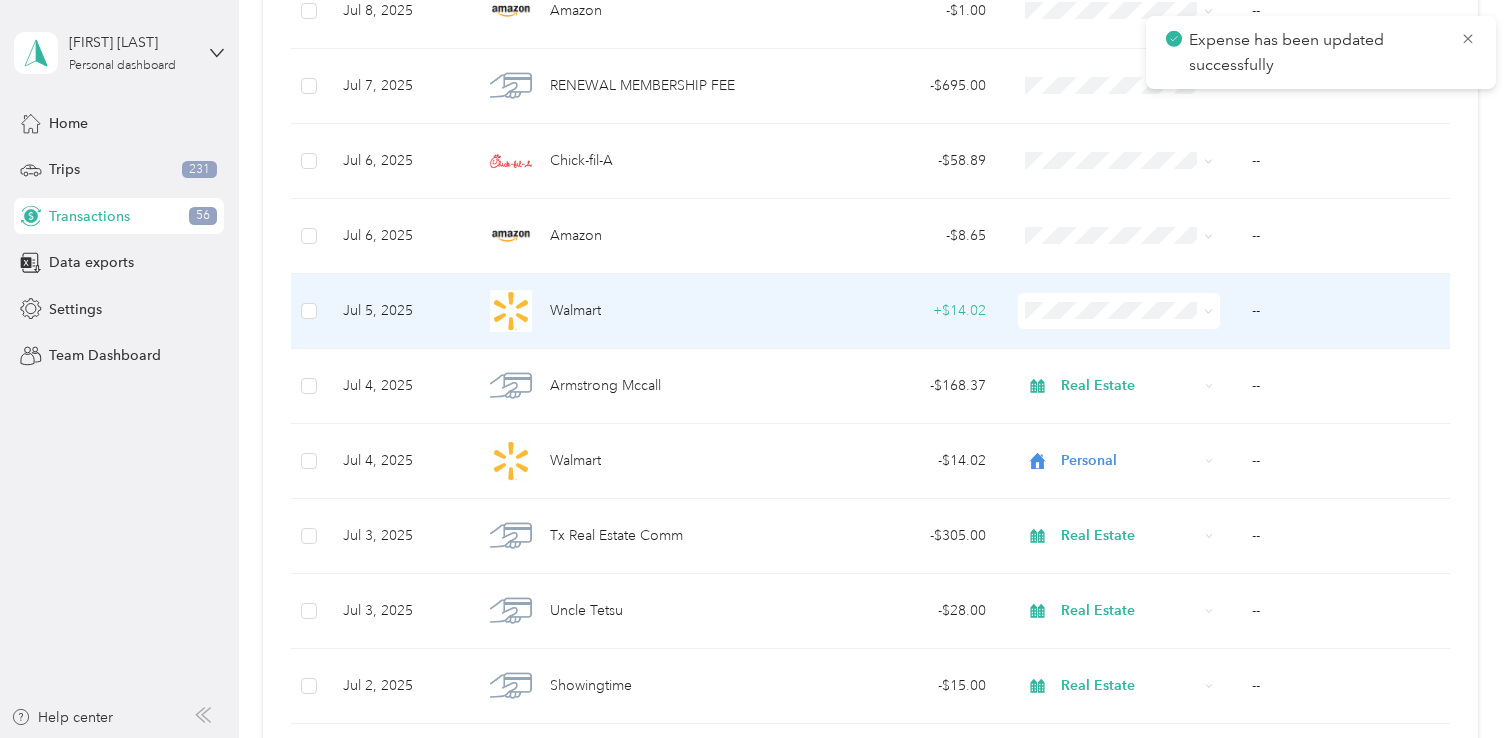 click on "Personal" at bounding box center (1137, 383) 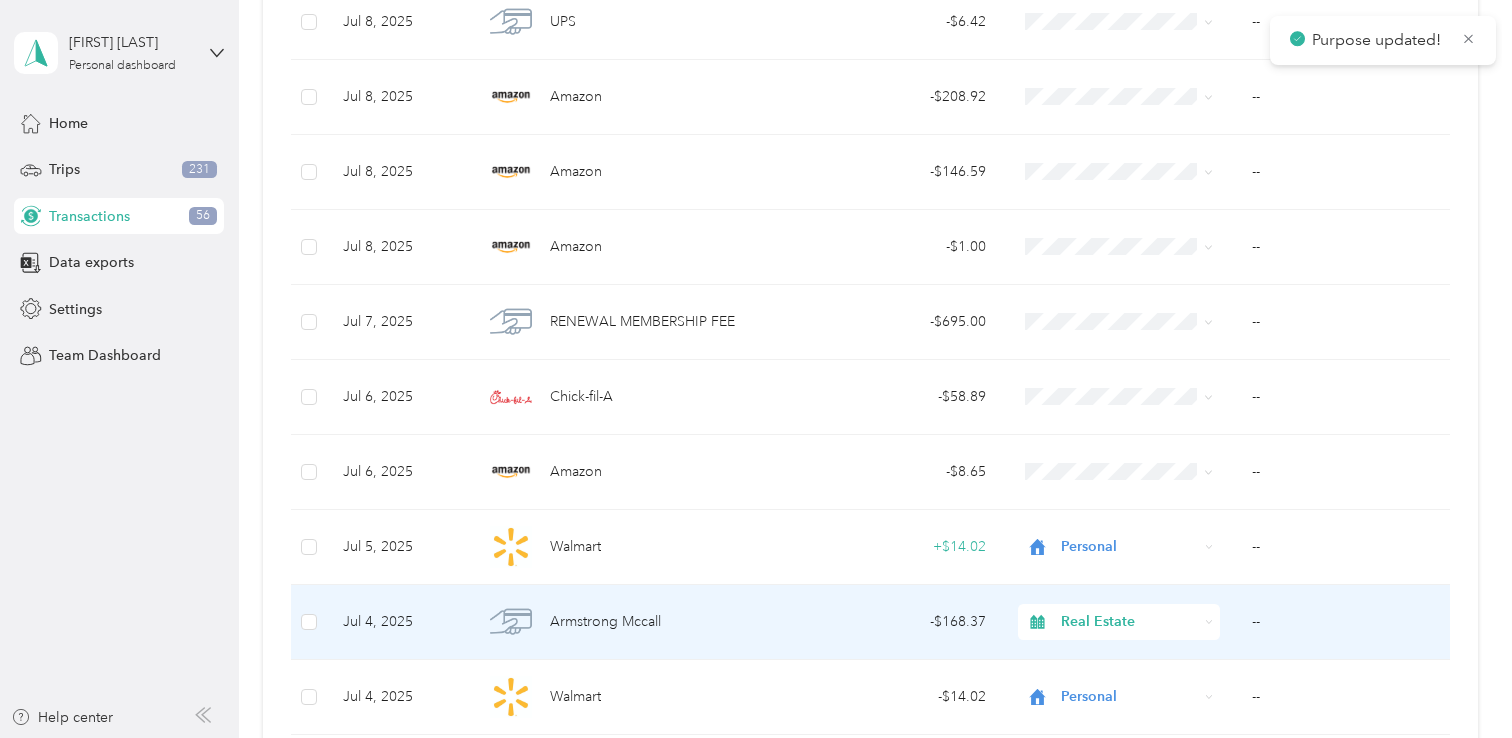 scroll, scrollTop: 5616, scrollLeft: 0, axis: vertical 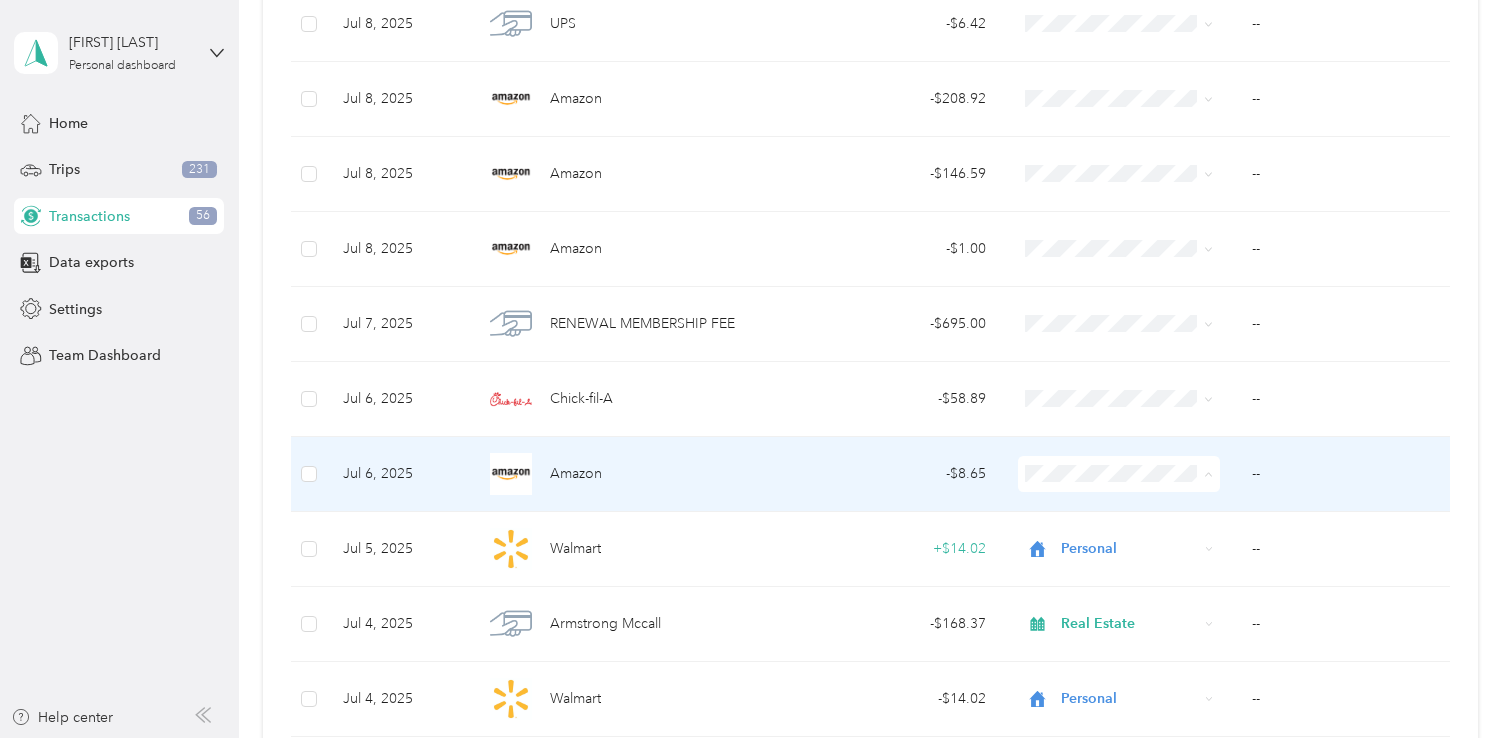 click on "Personal" at bounding box center [1137, 226] 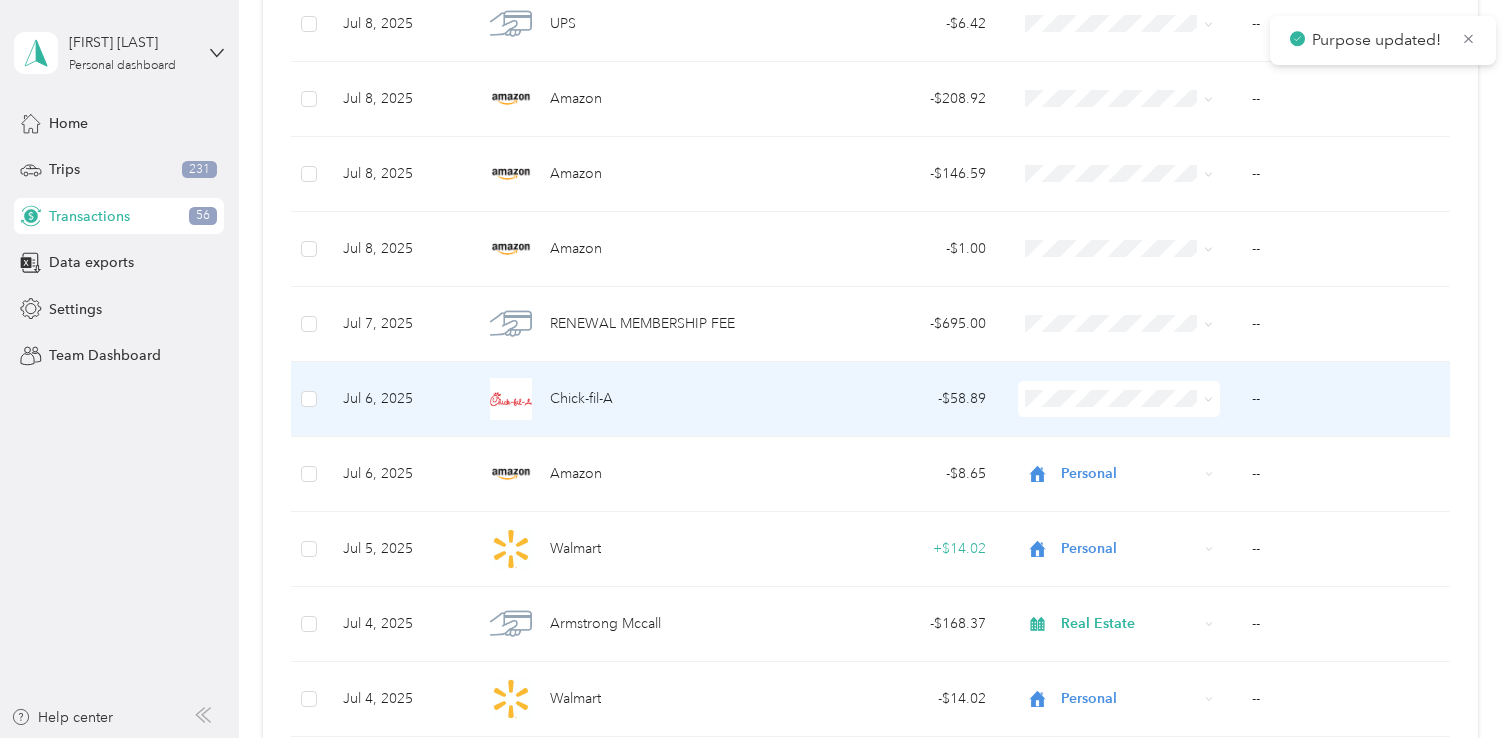 click on "-  $58.89" at bounding box center [902, 399] 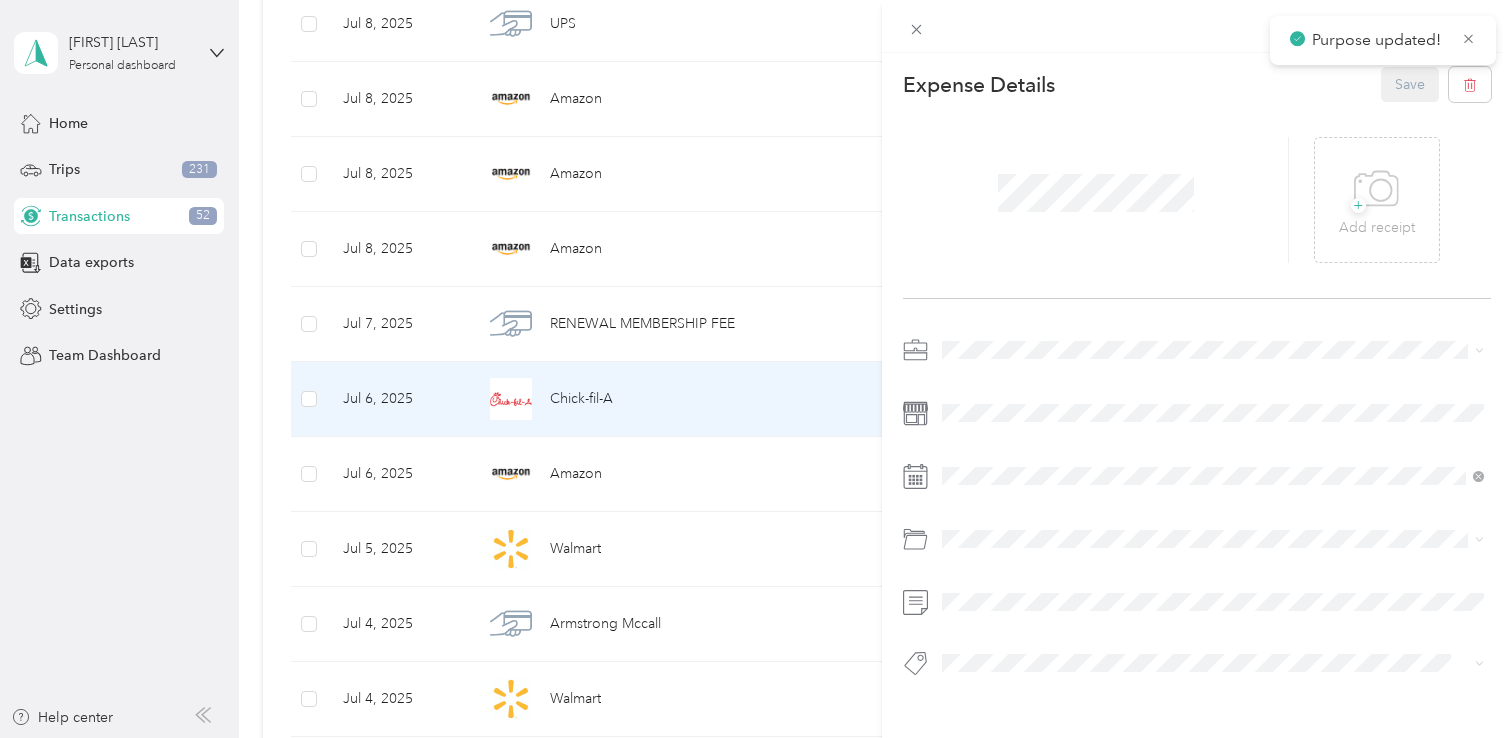 click at bounding box center (1213, 350) 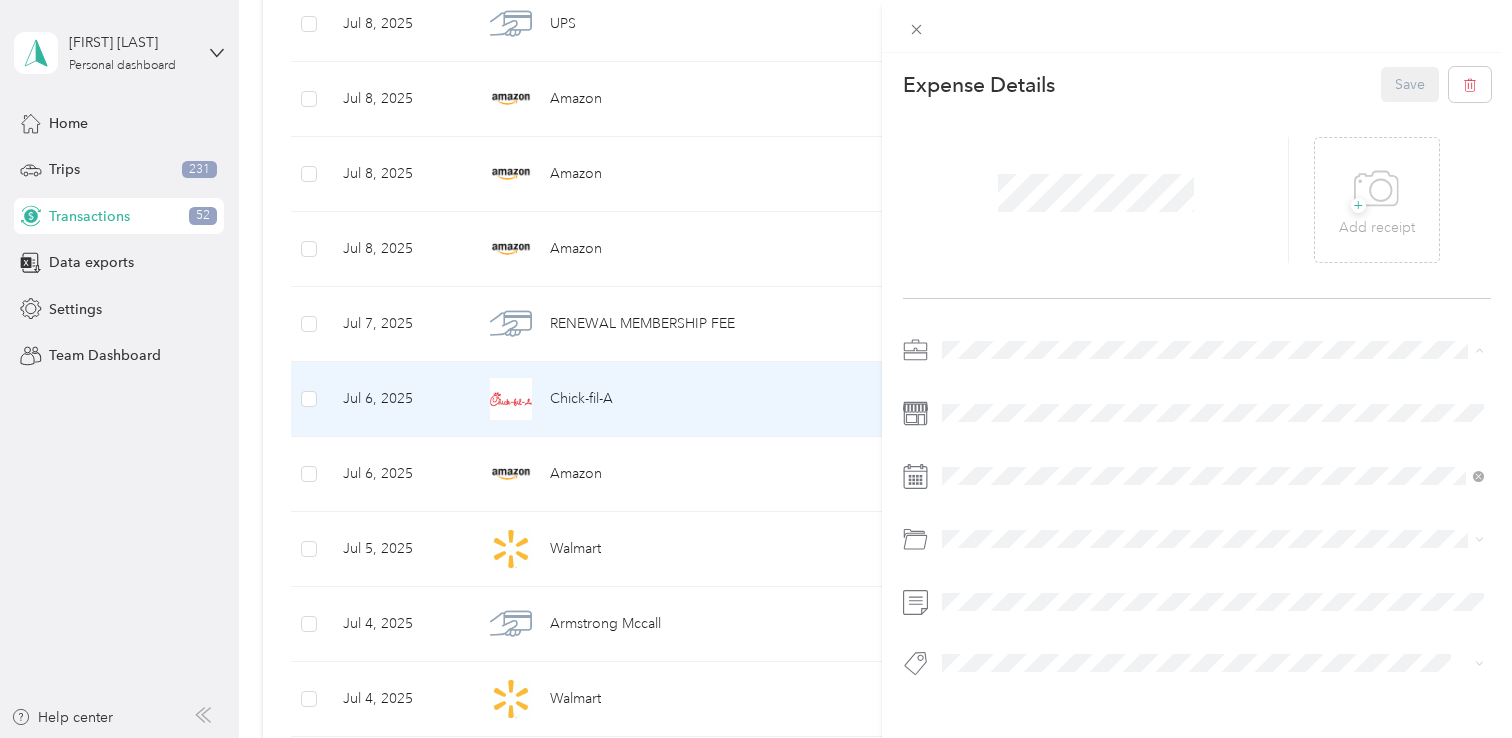 click on "Real Estate" at bounding box center [1213, 455] 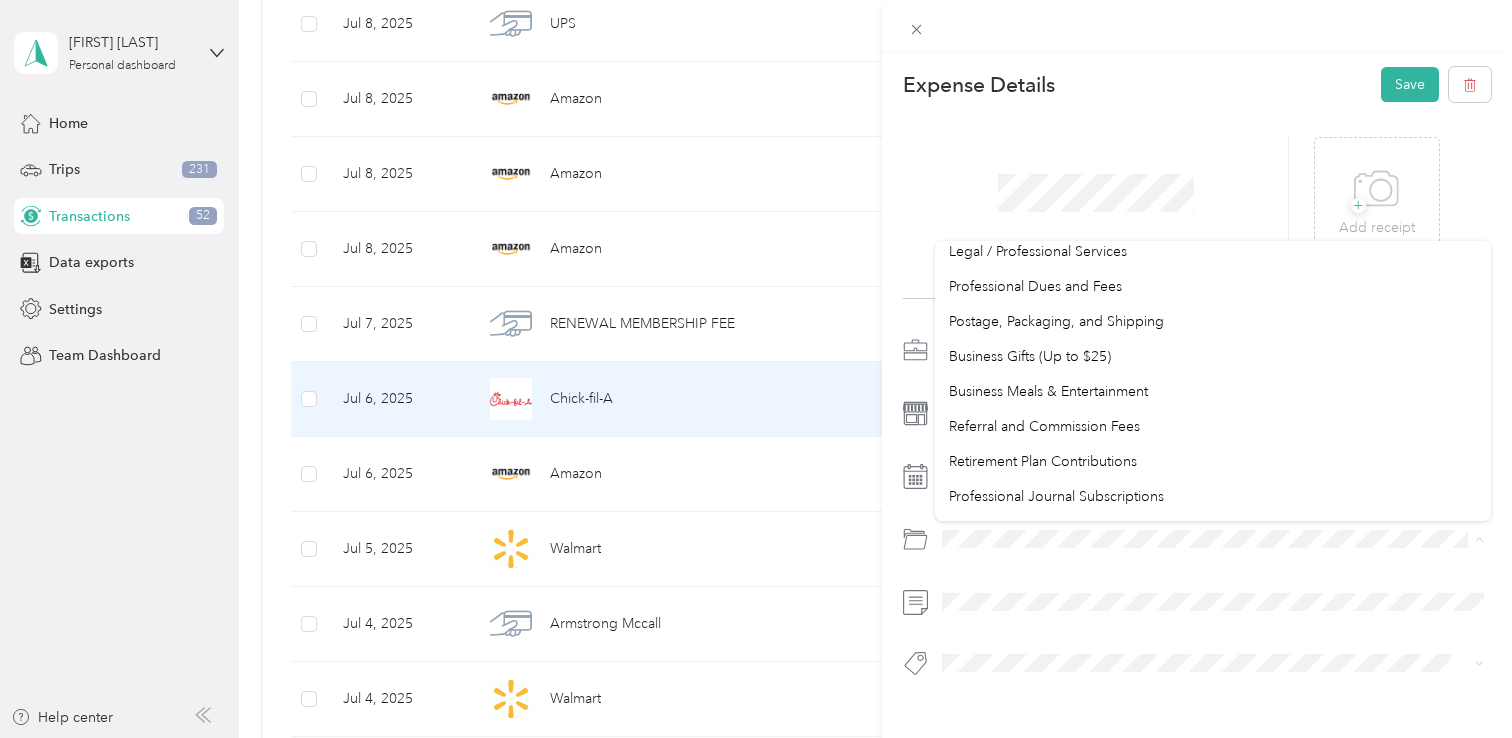 scroll, scrollTop: 685, scrollLeft: 0, axis: vertical 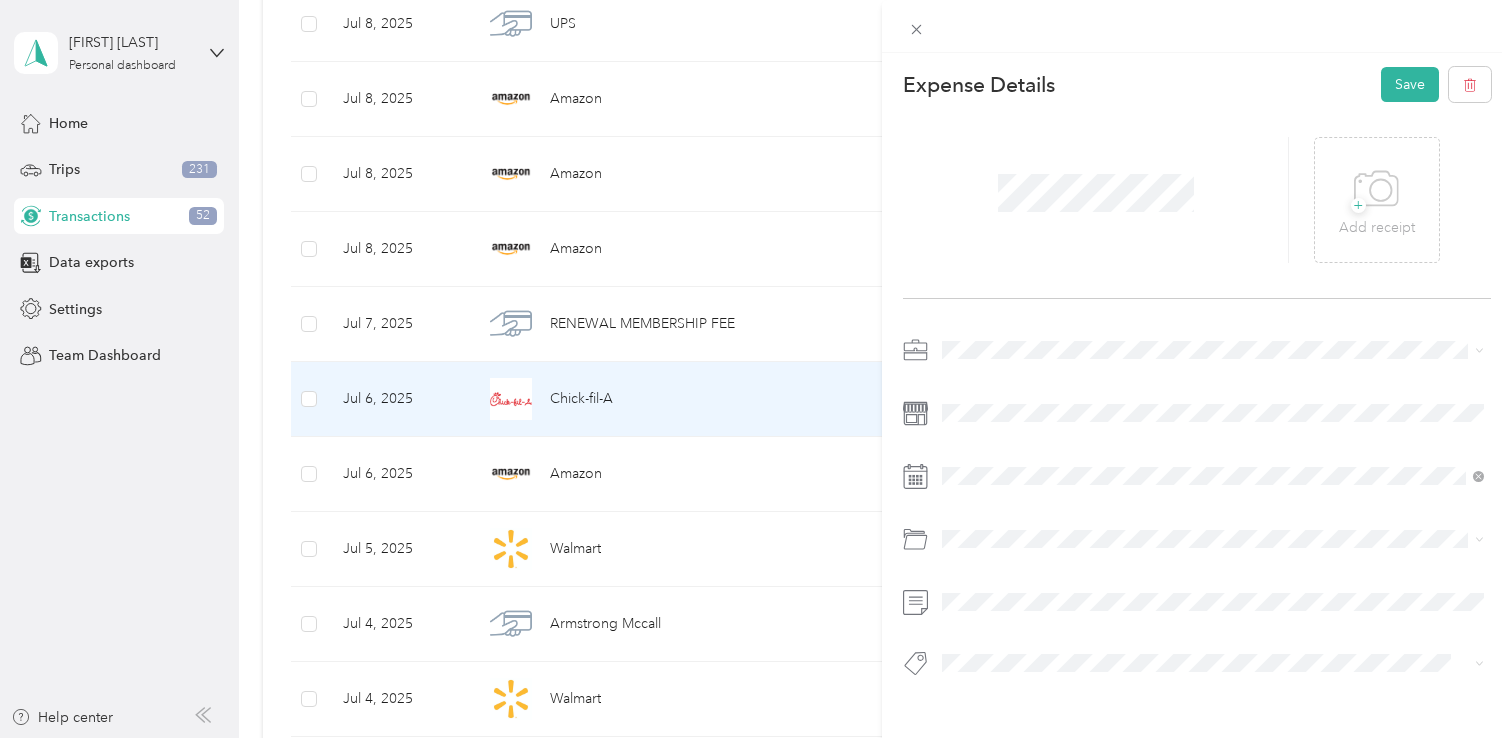click on "Default categories Gasoline Car Maintenance and Repairs Car Lease Payments Parking Fees and Tolls In Car Entertainment Car Wash / Cleaning Garage Rent Snacks & Drinks for Clients (50%) Other Vehicle Related Expenses Car Insurance Mobile Phone Plan Electronics (Phone, Laptop, etc.) Software Tools Business Travel Reimbursement Office Expenses Advertising and Marketing Legal / Professional Services Professional Dues and Fees Postage, Packaging, and Shipping Business Gifts (Up to $25) Business Meals & Entertainment Referral and Commission Fees Retirement Plan Contributions Professional Journal Subscriptions Real Estate Franchise Fees Cleaning Non-vehicle Related Insurance Loan Interest (Small business, etc.) Inventory Supplies Home Office Deductions Depreciation and Section 179 Education and Training Other Business Expenses Charitable Donation" at bounding box center [1213, 374] 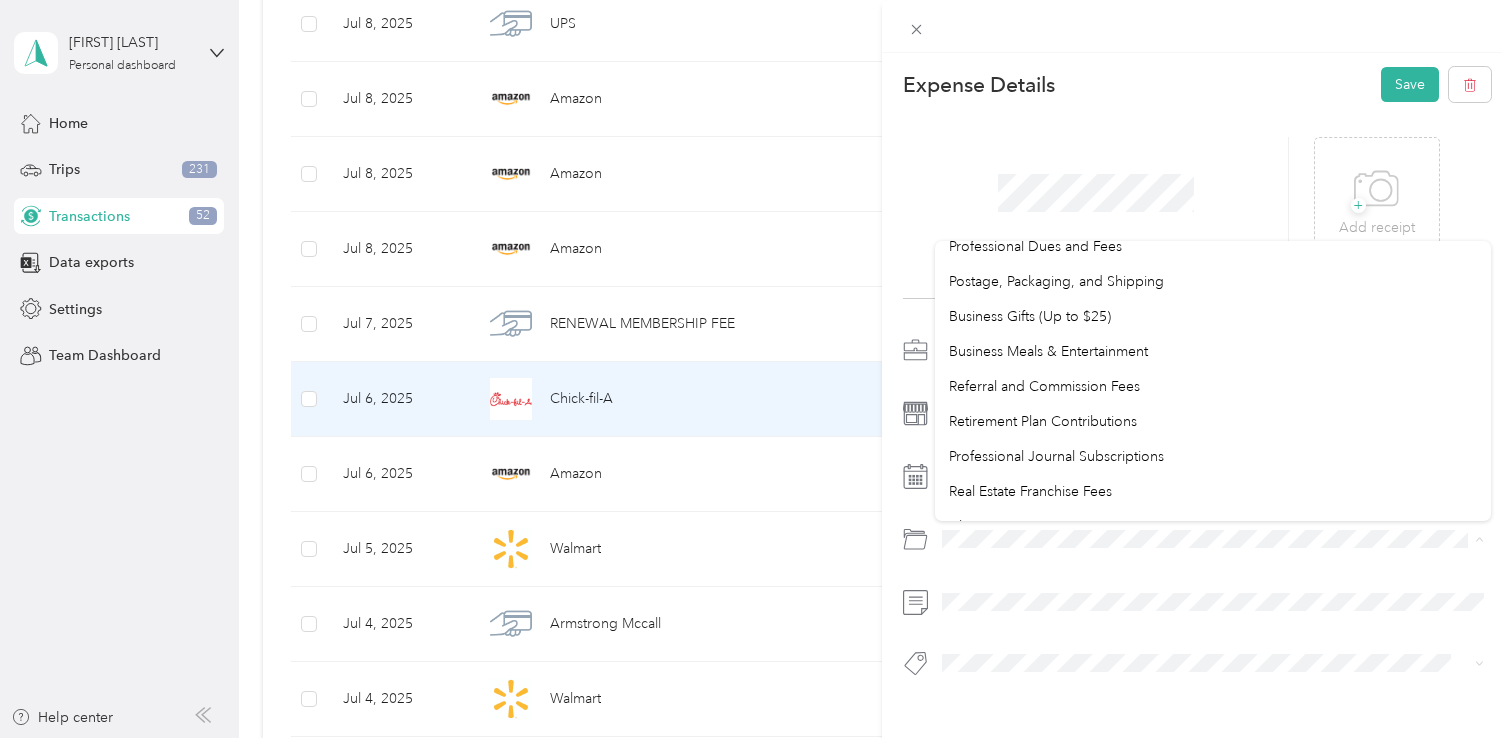 scroll, scrollTop: 717, scrollLeft: 0, axis: vertical 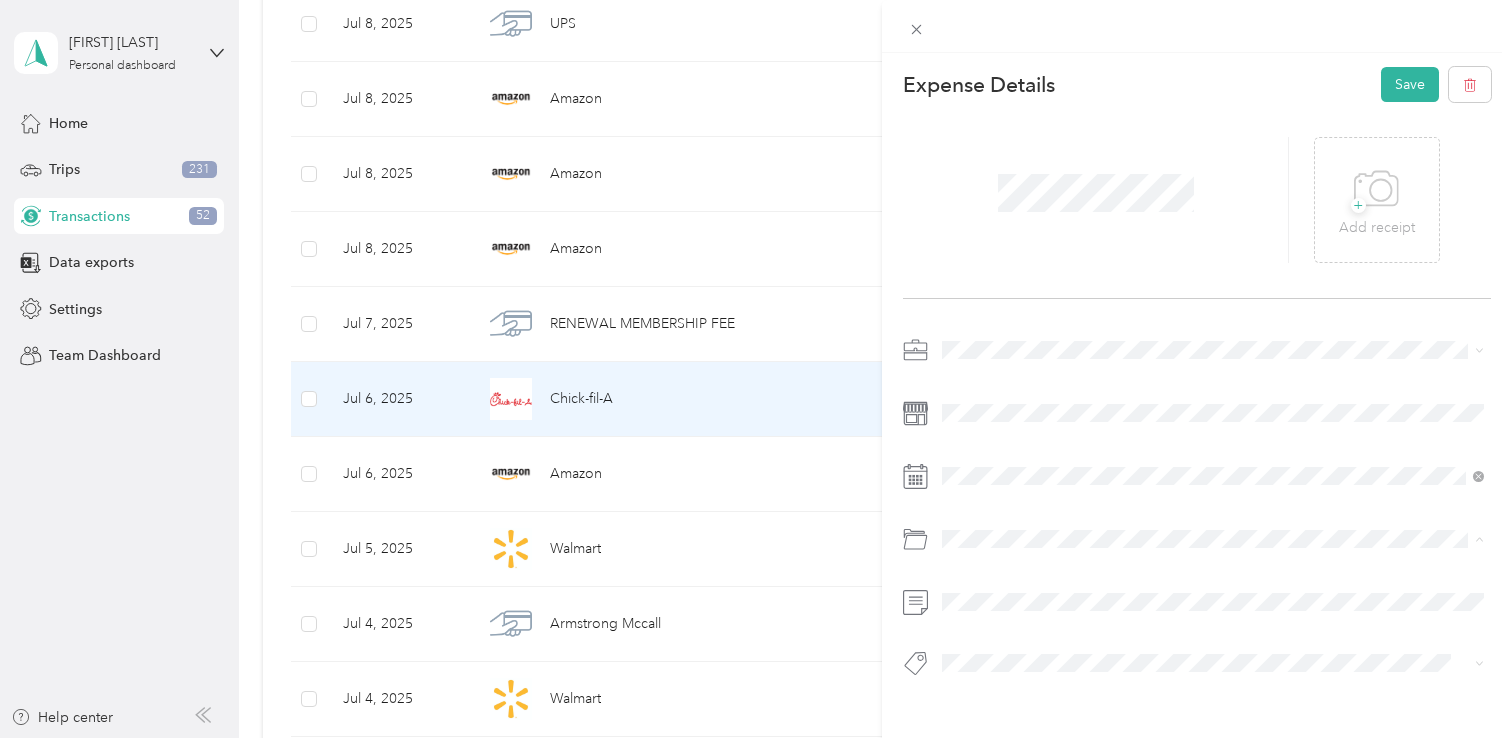 click on "Business Meals & Entertainment" at bounding box center [1048, 357] 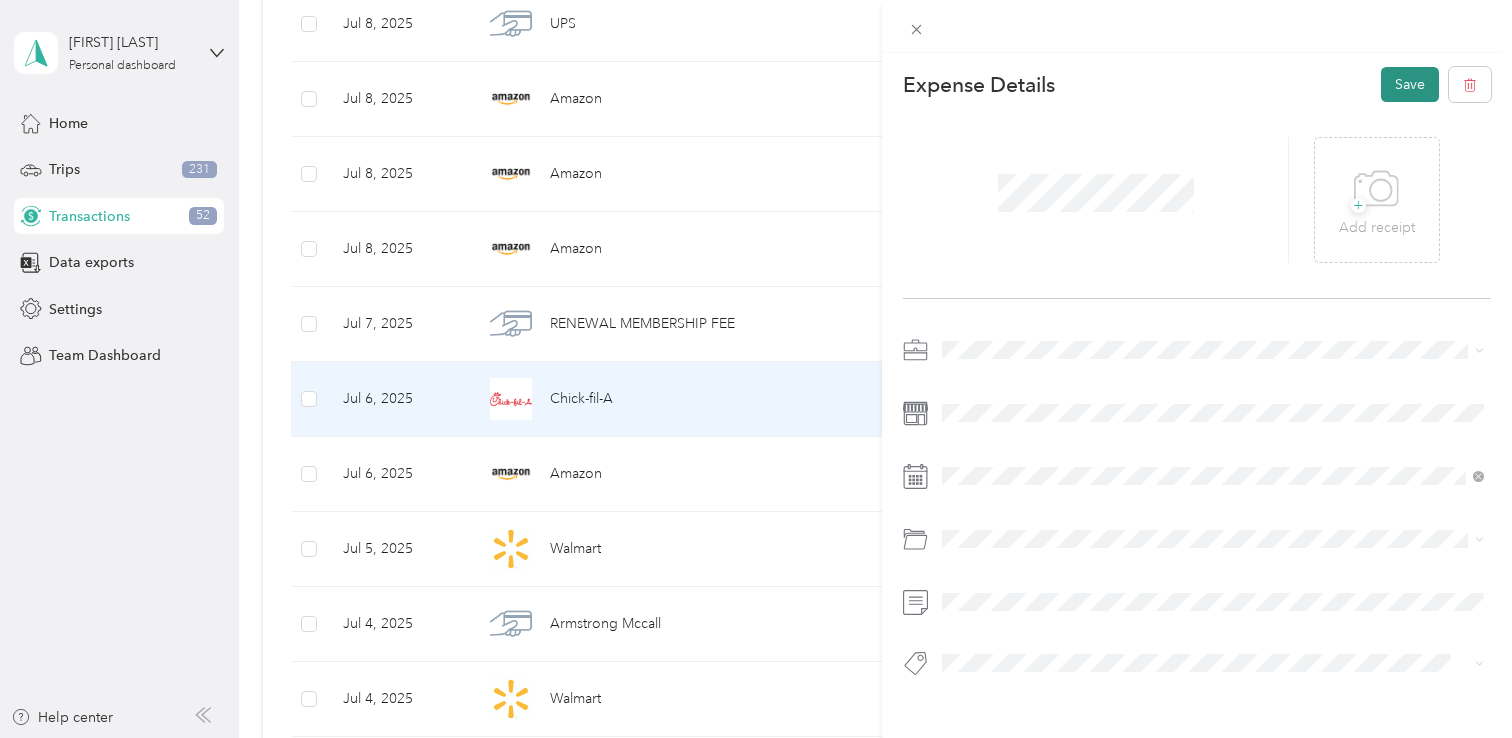 click on "Save" at bounding box center (1410, 84) 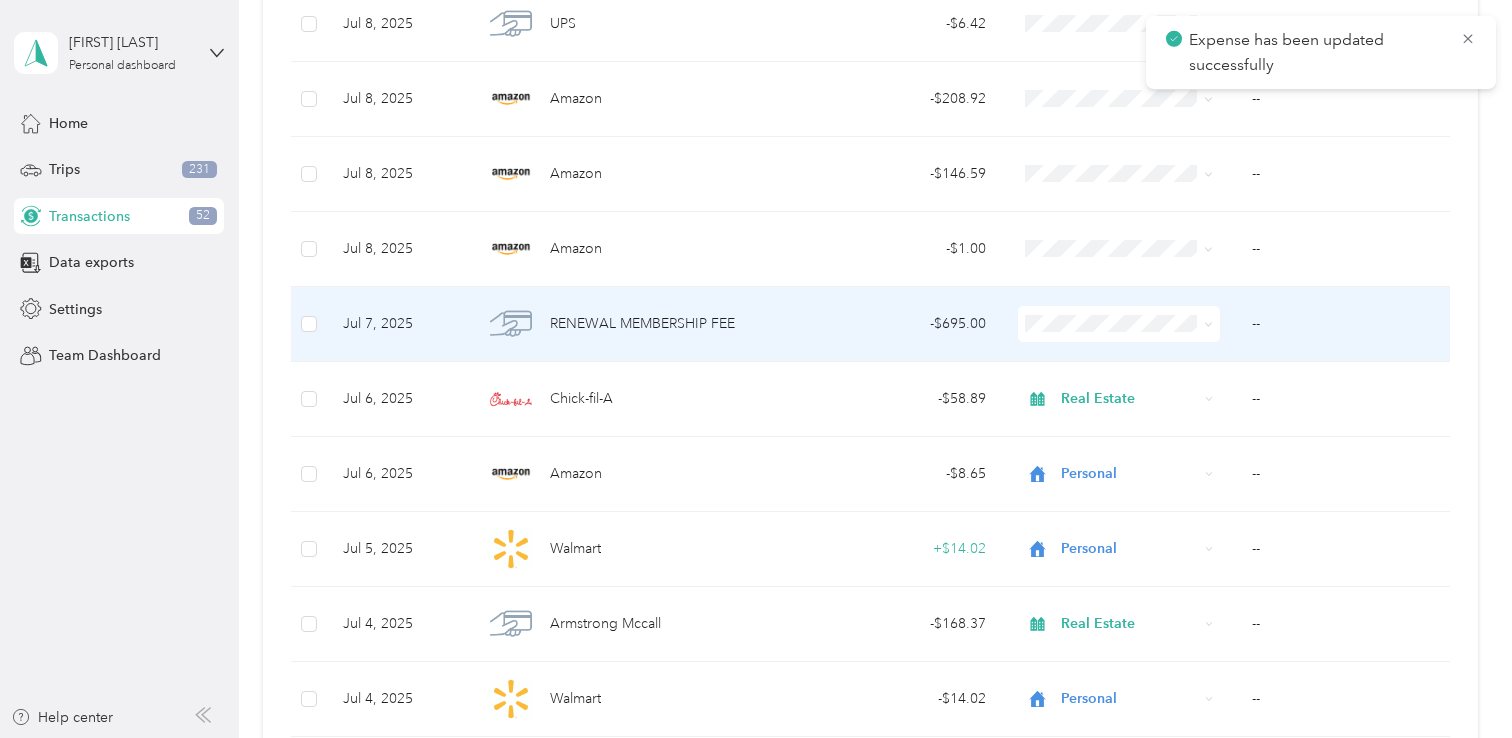 click on "-  $695.00" at bounding box center [902, 324] 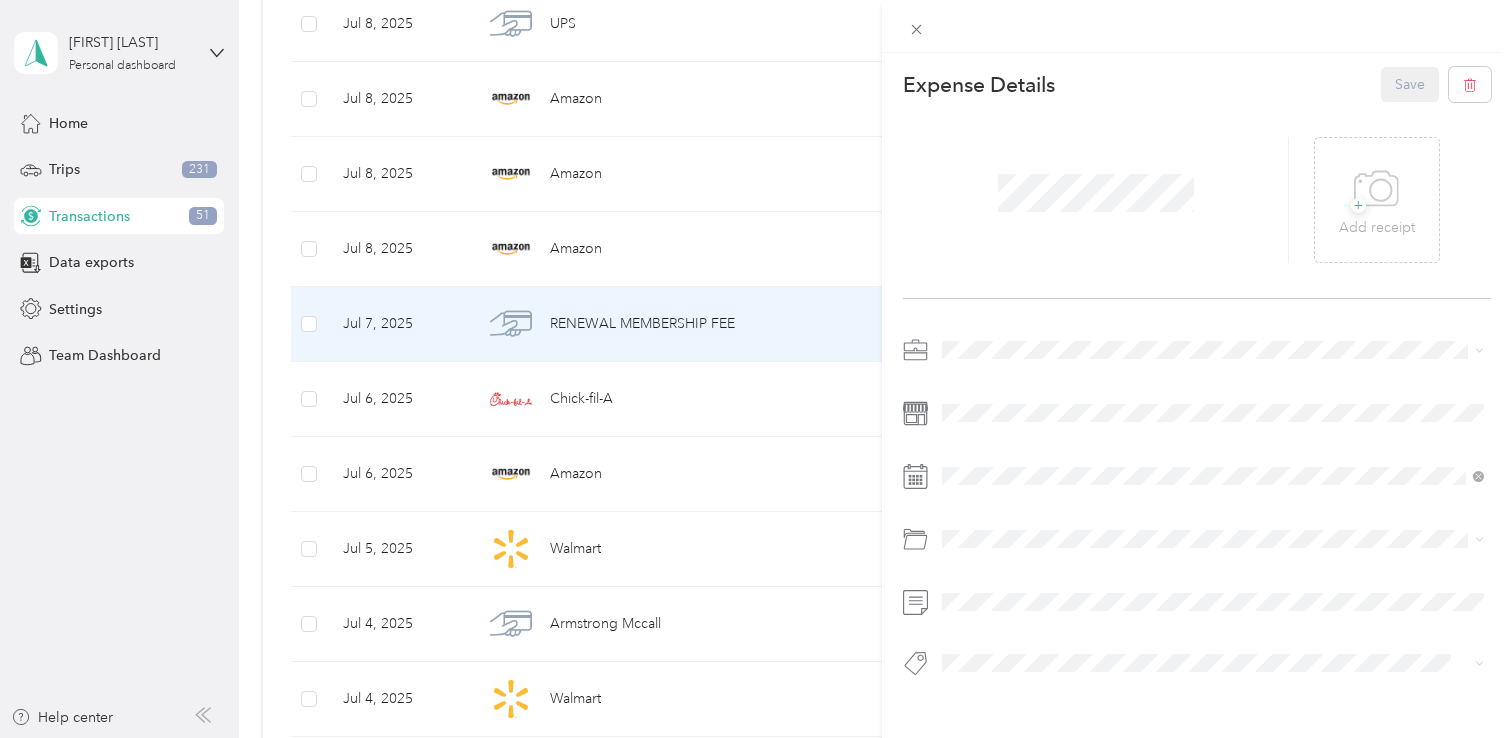 click on "Real Estate" at bounding box center (1213, 445) 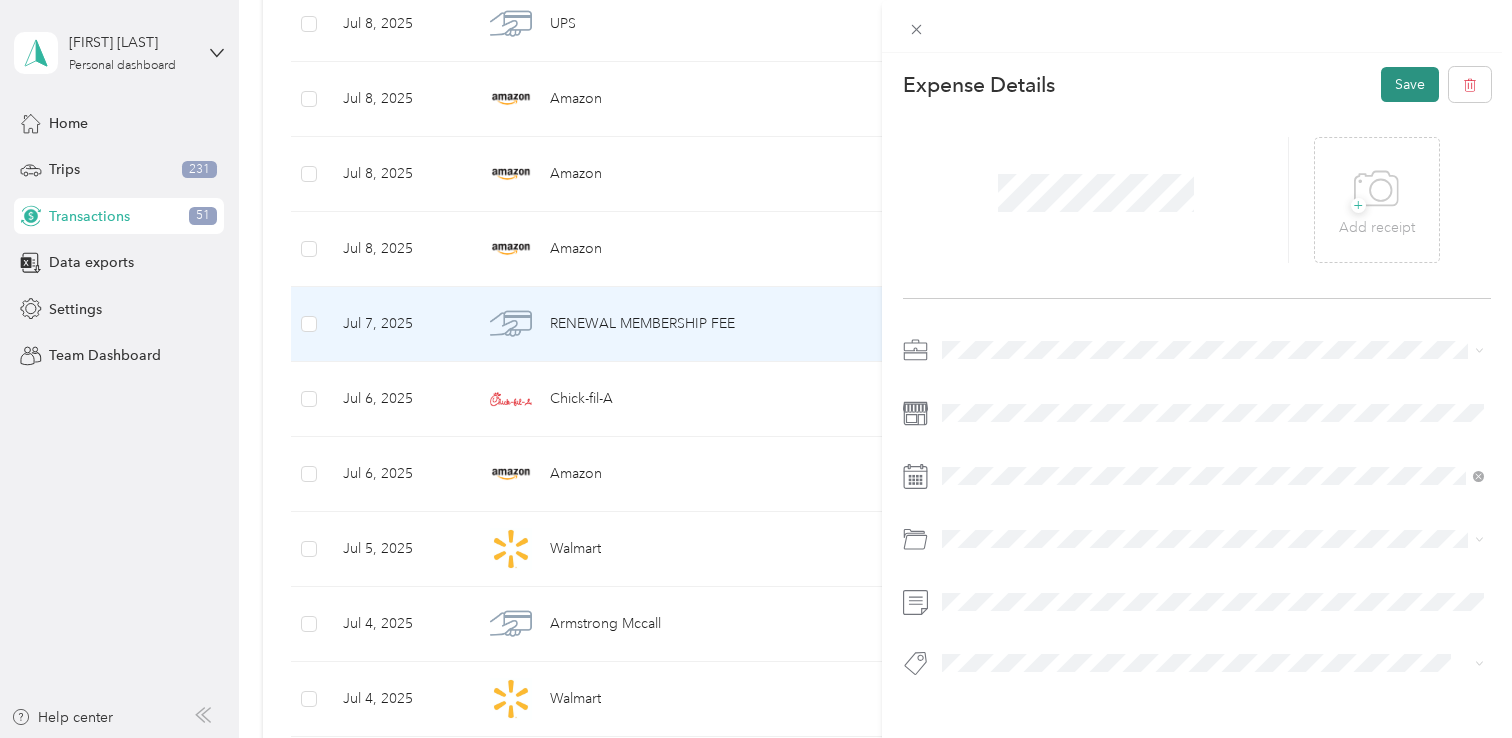 click on "Save" at bounding box center (1410, 84) 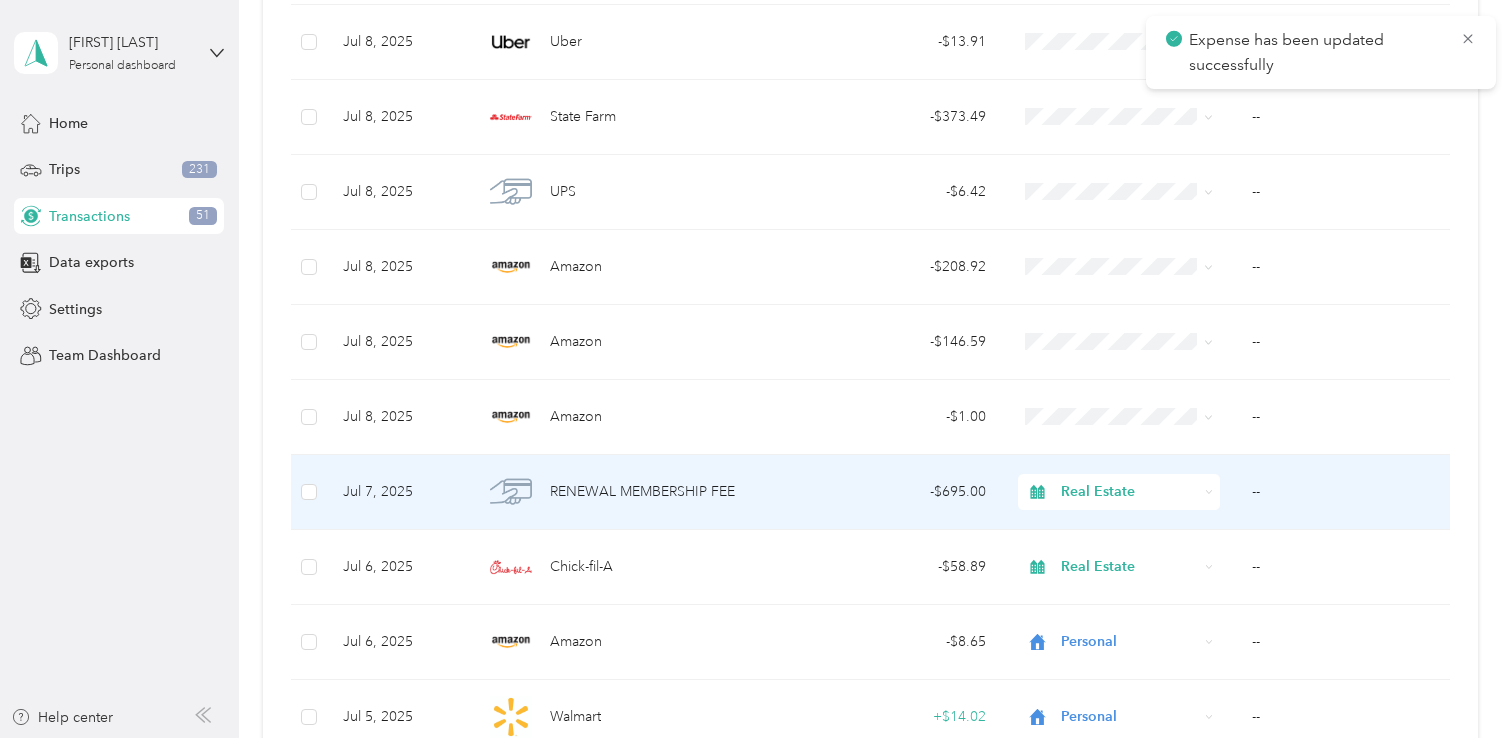 scroll, scrollTop: 5432, scrollLeft: 0, axis: vertical 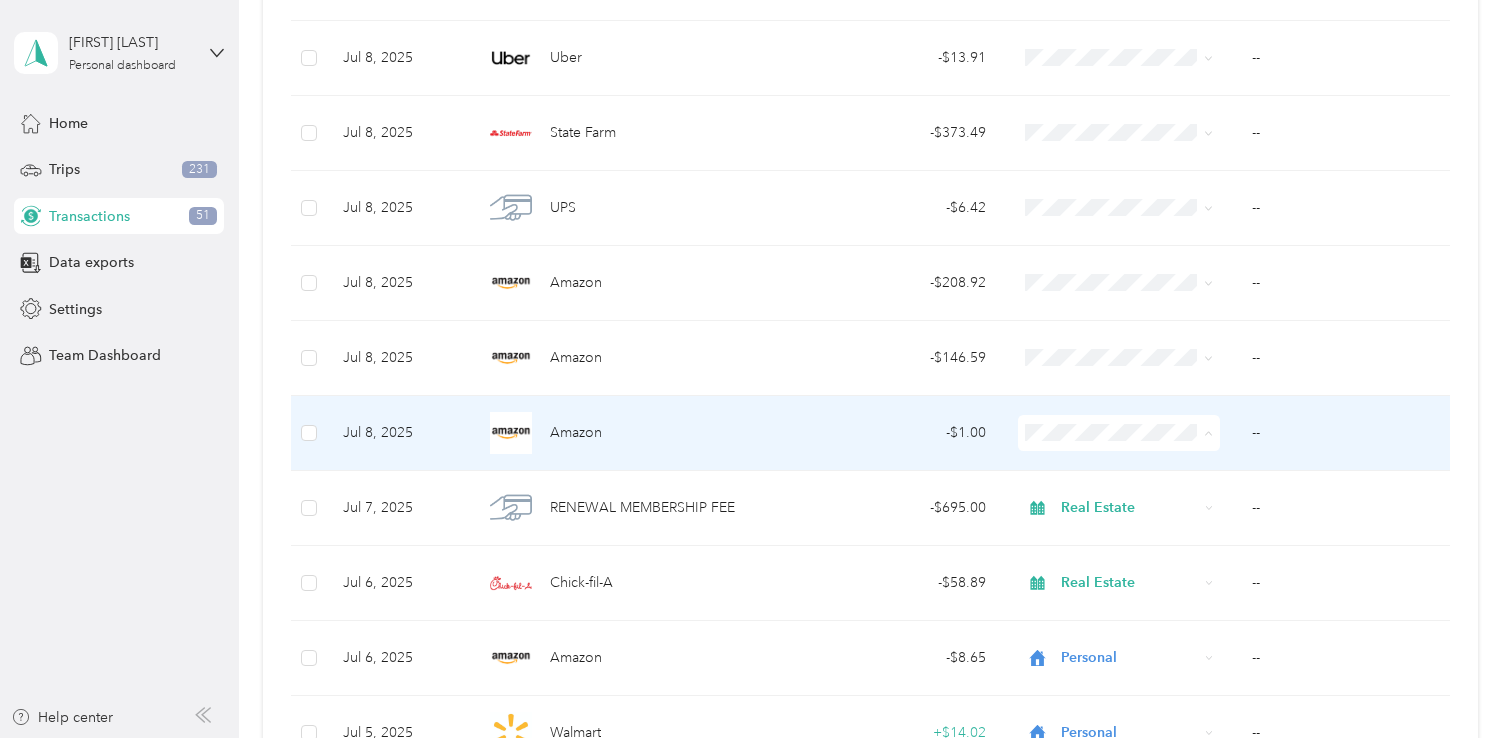 click on "Personal" at bounding box center (1137, 505) 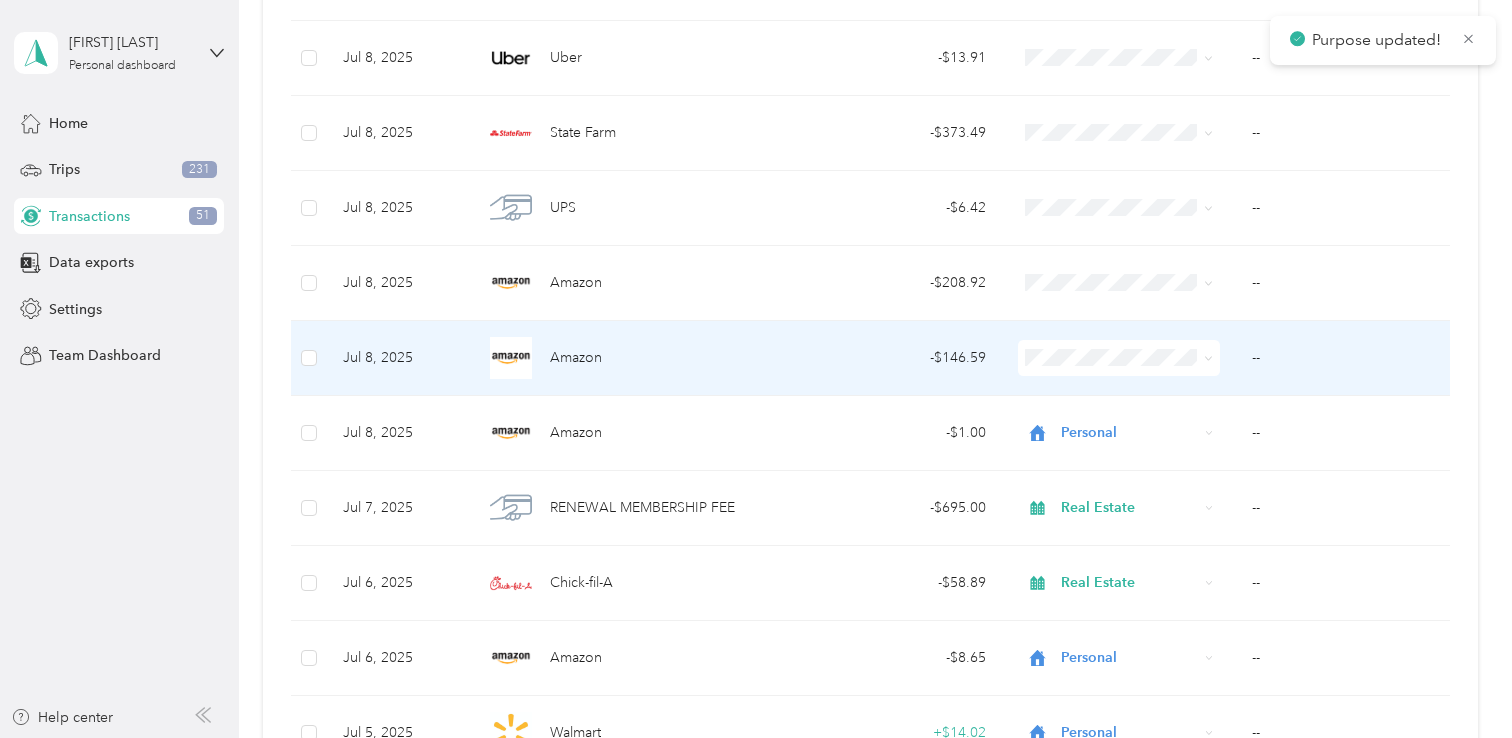 click at bounding box center [1119, 358] 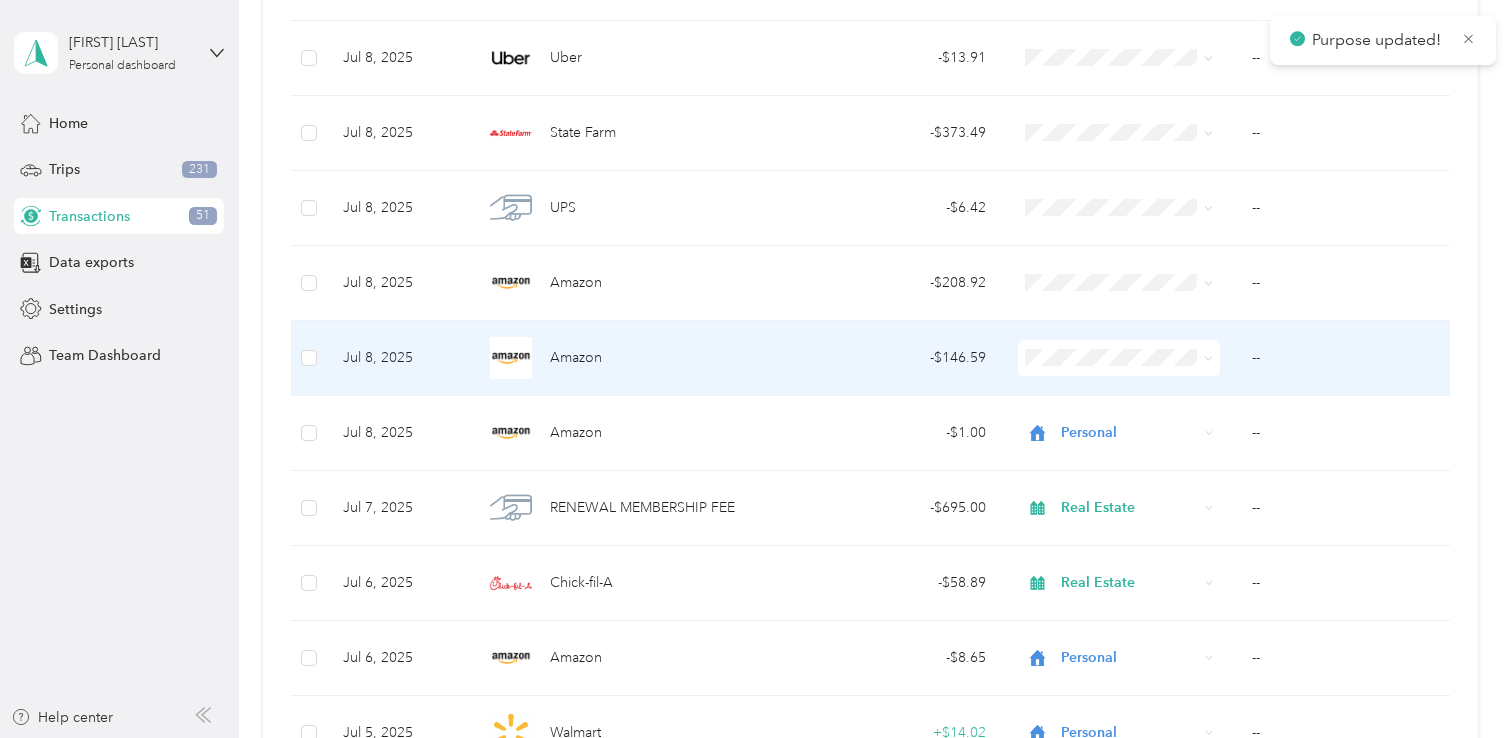 click on "-  $146.59" at bounding box center (902, 358) 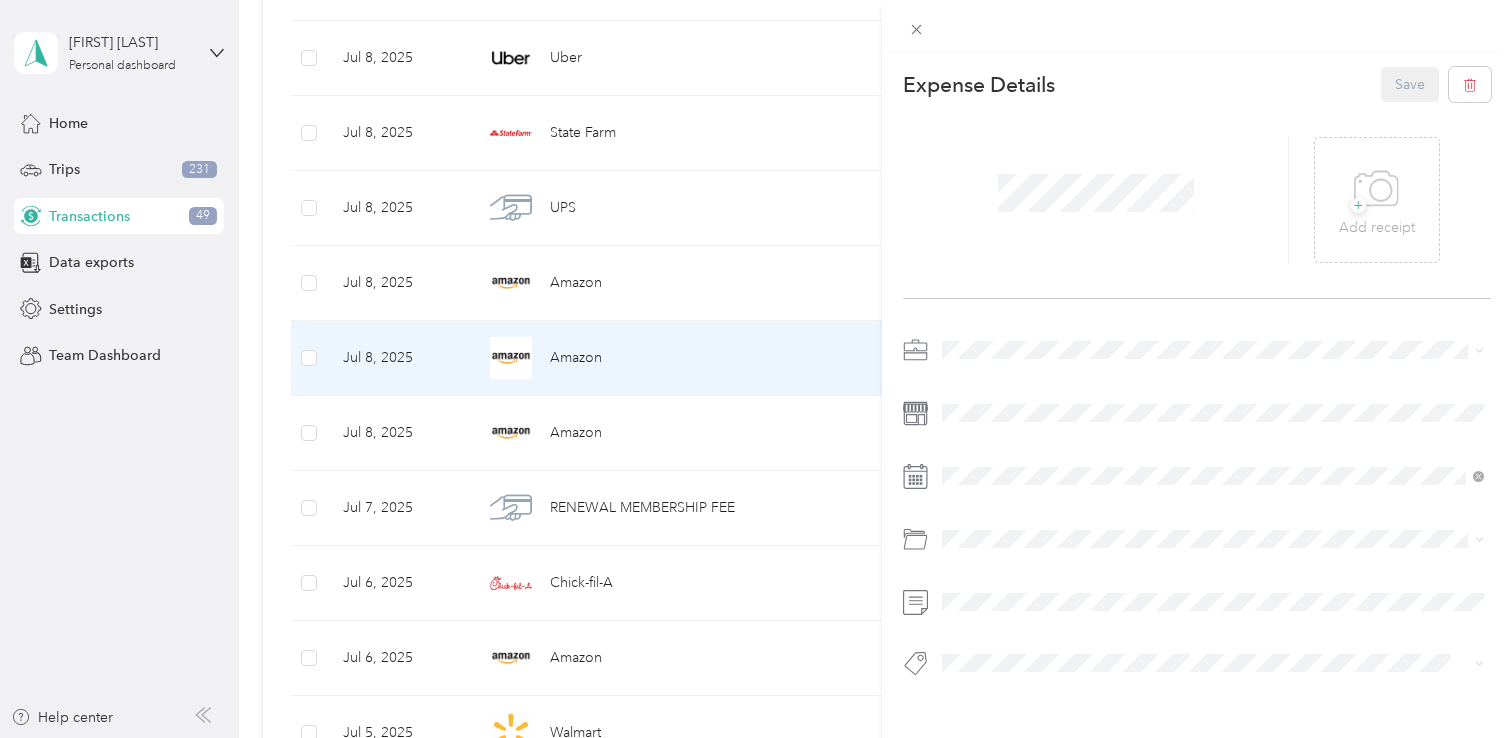 click on "Real Estate" at bounding box center (982, 454) 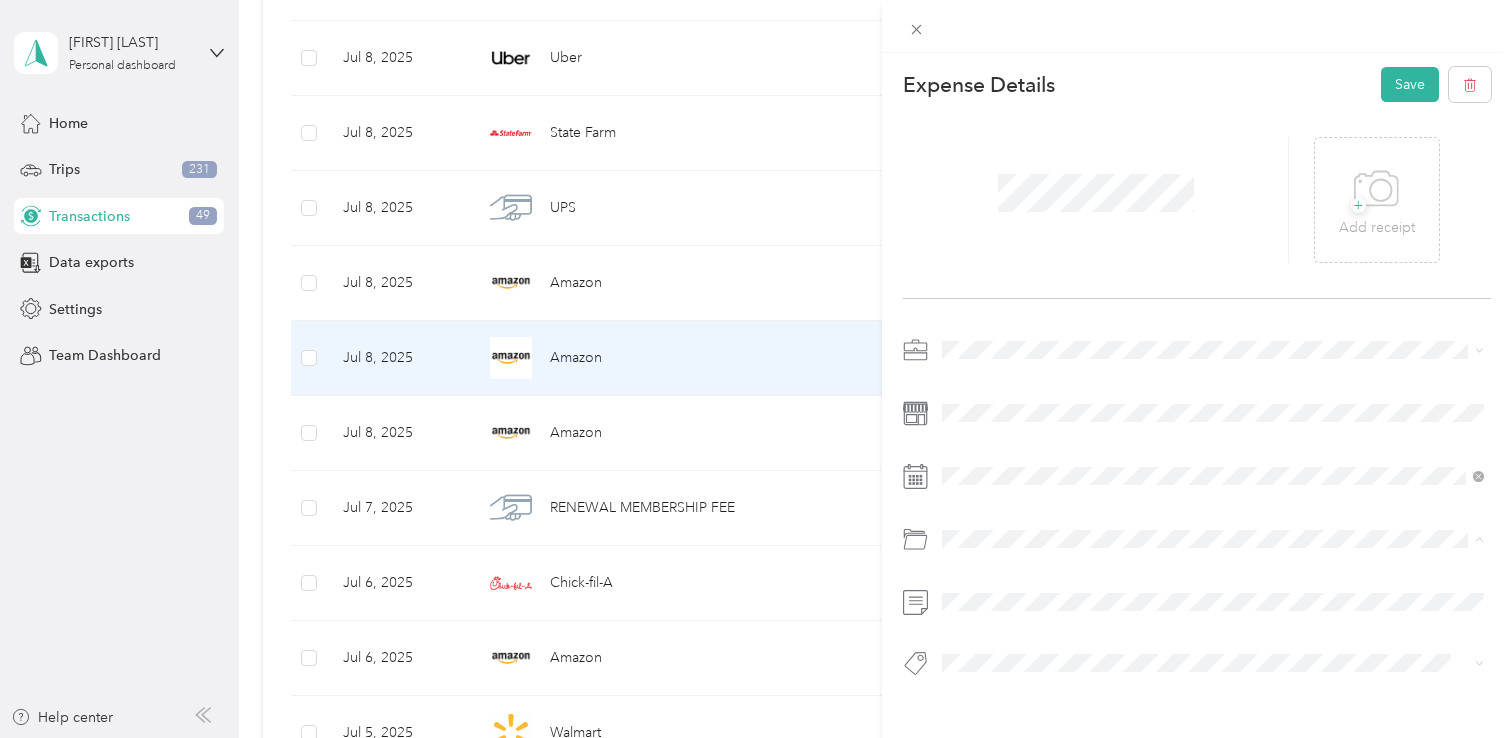 click on "+ Add receipt" at bounding box center (1197, 200) 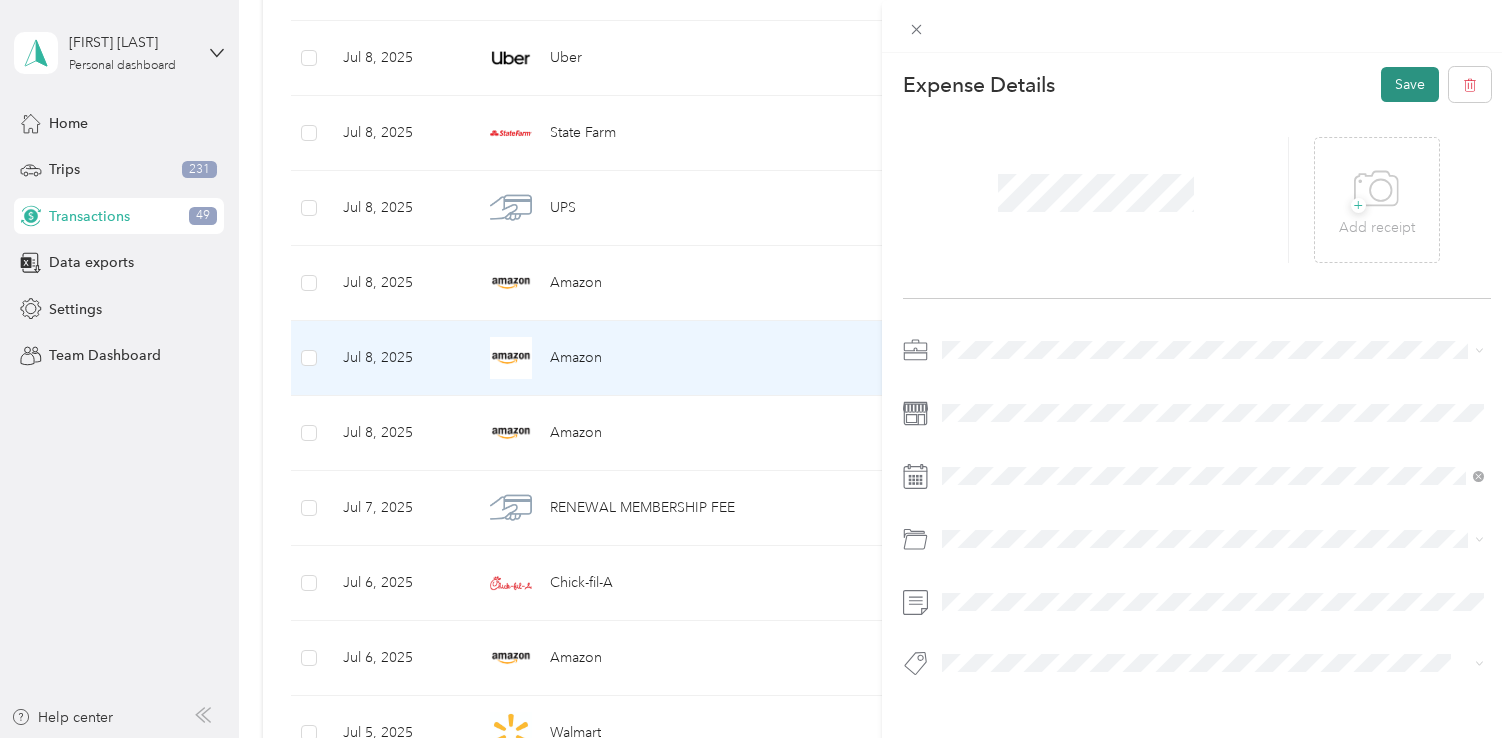 click on "Save" at bounding box center [1410, 84] 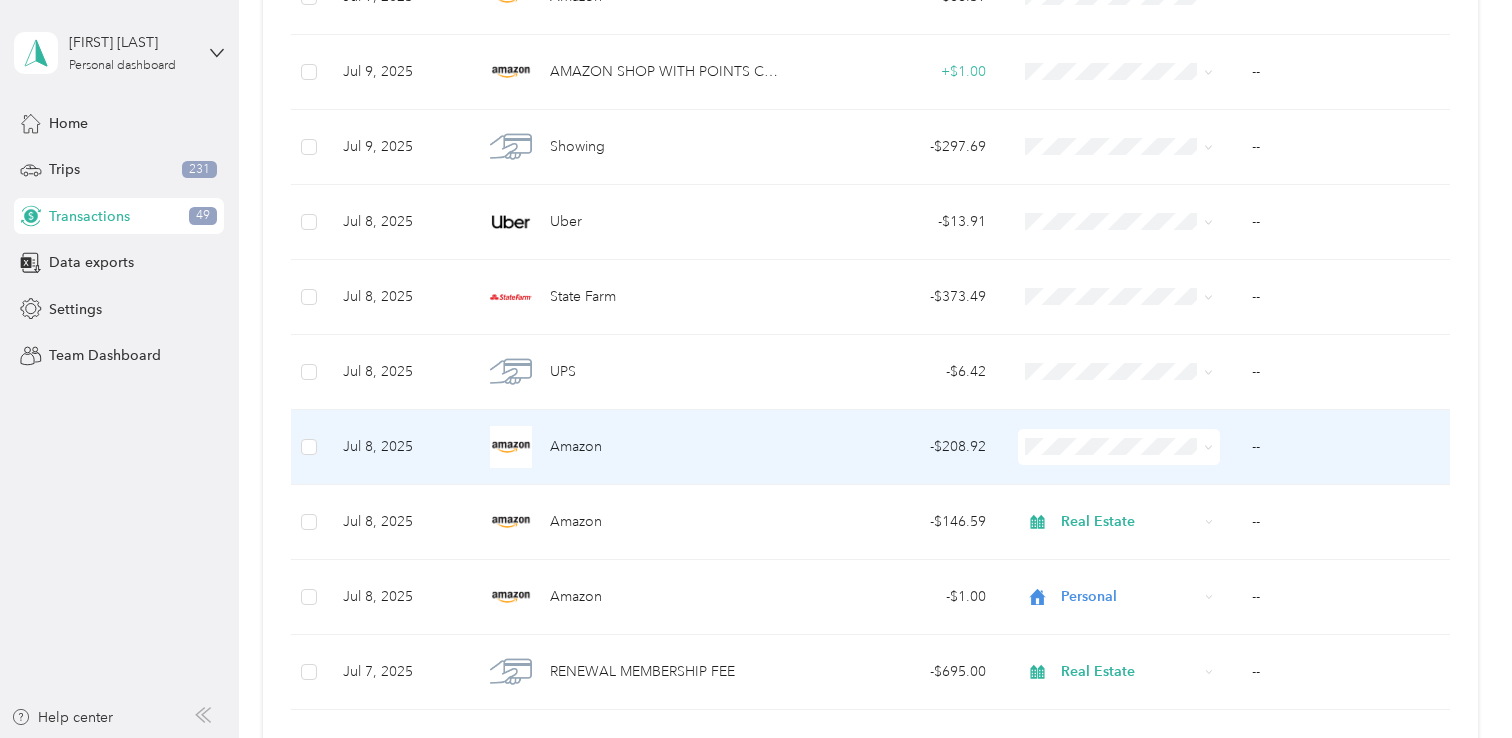 scroll, scrollTop: 5262, scrollLeft: 0, axis: vertical 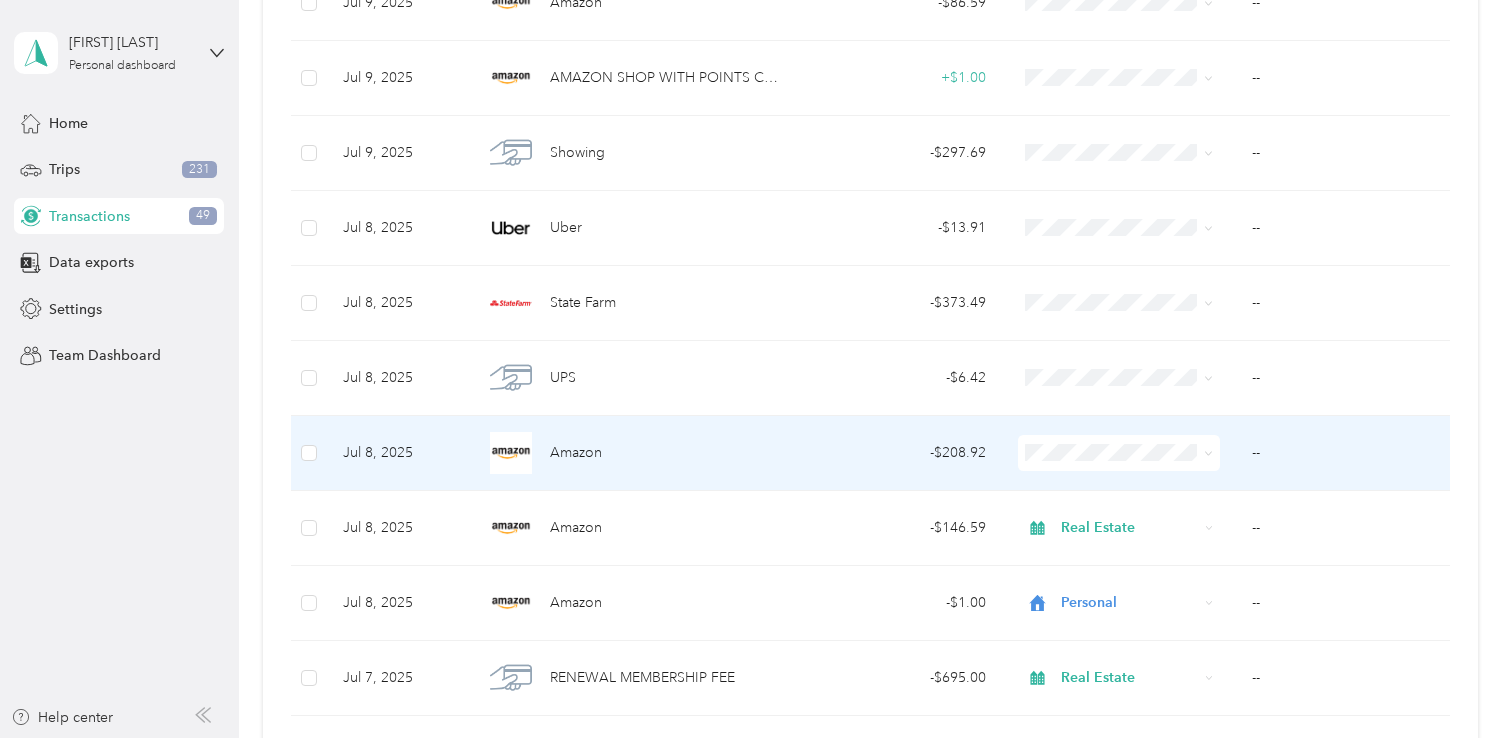 click on "-  $208.92" at bounding box center (902, 453) 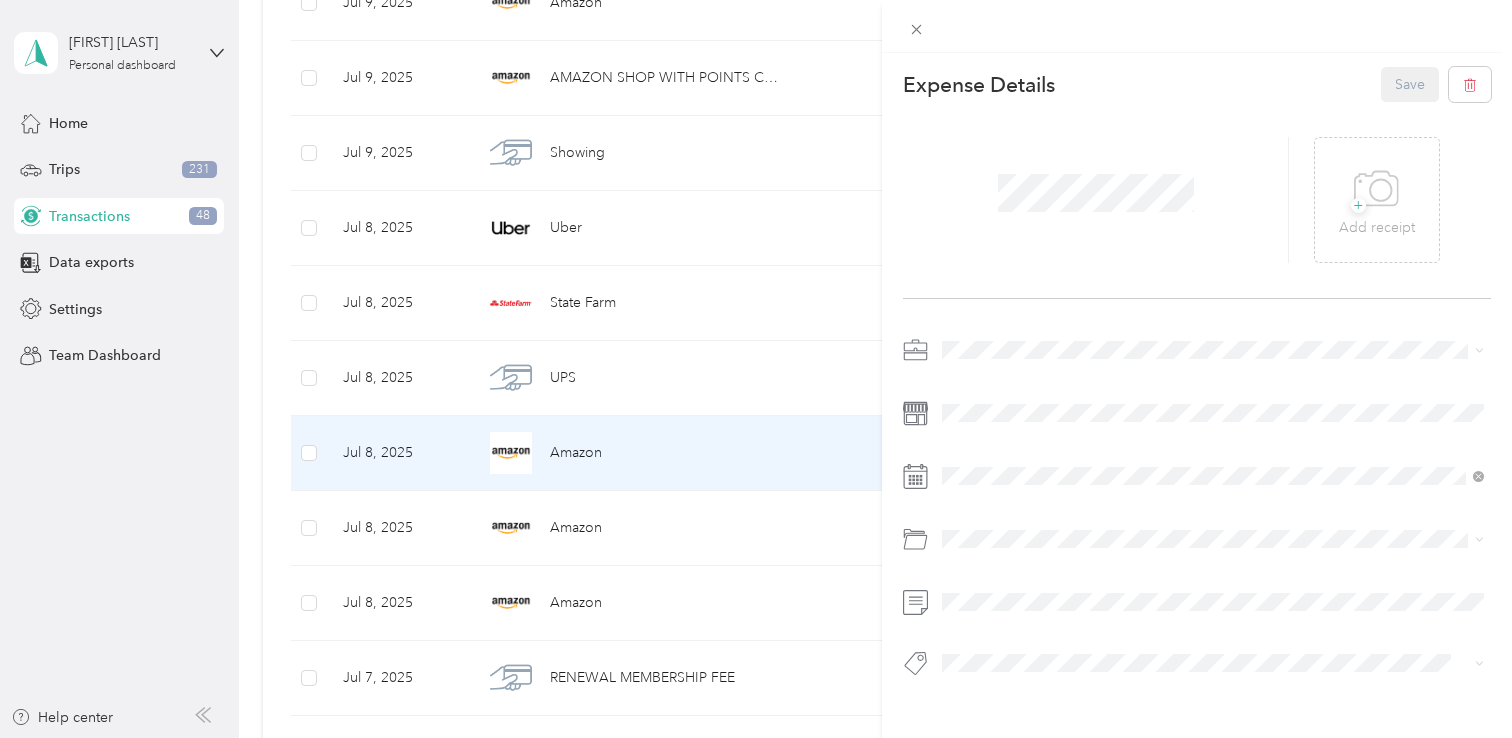 click on "Real Estate" at bounding box center [1213, 452] 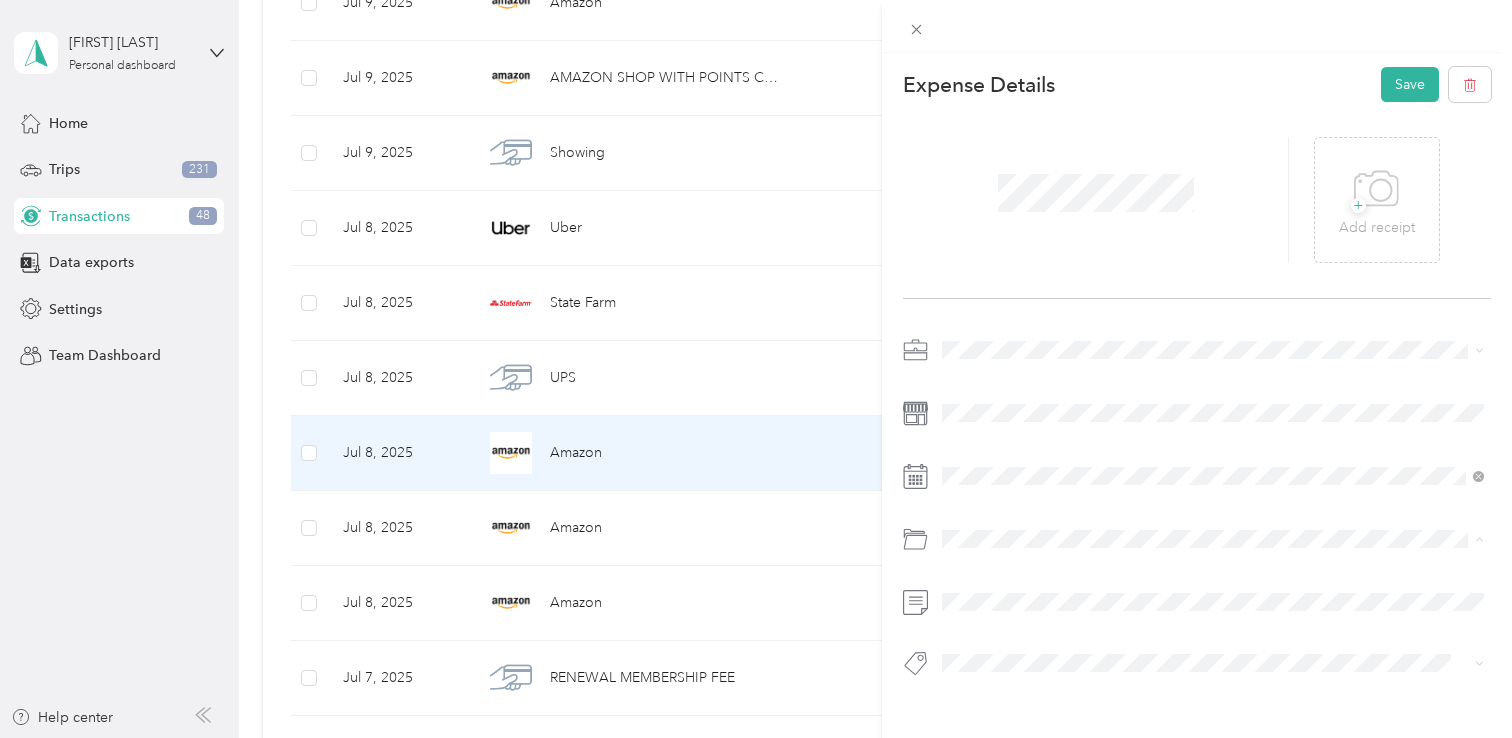 click on "Expense Details Save + Add receipt" at bounding box center [1197, 407] 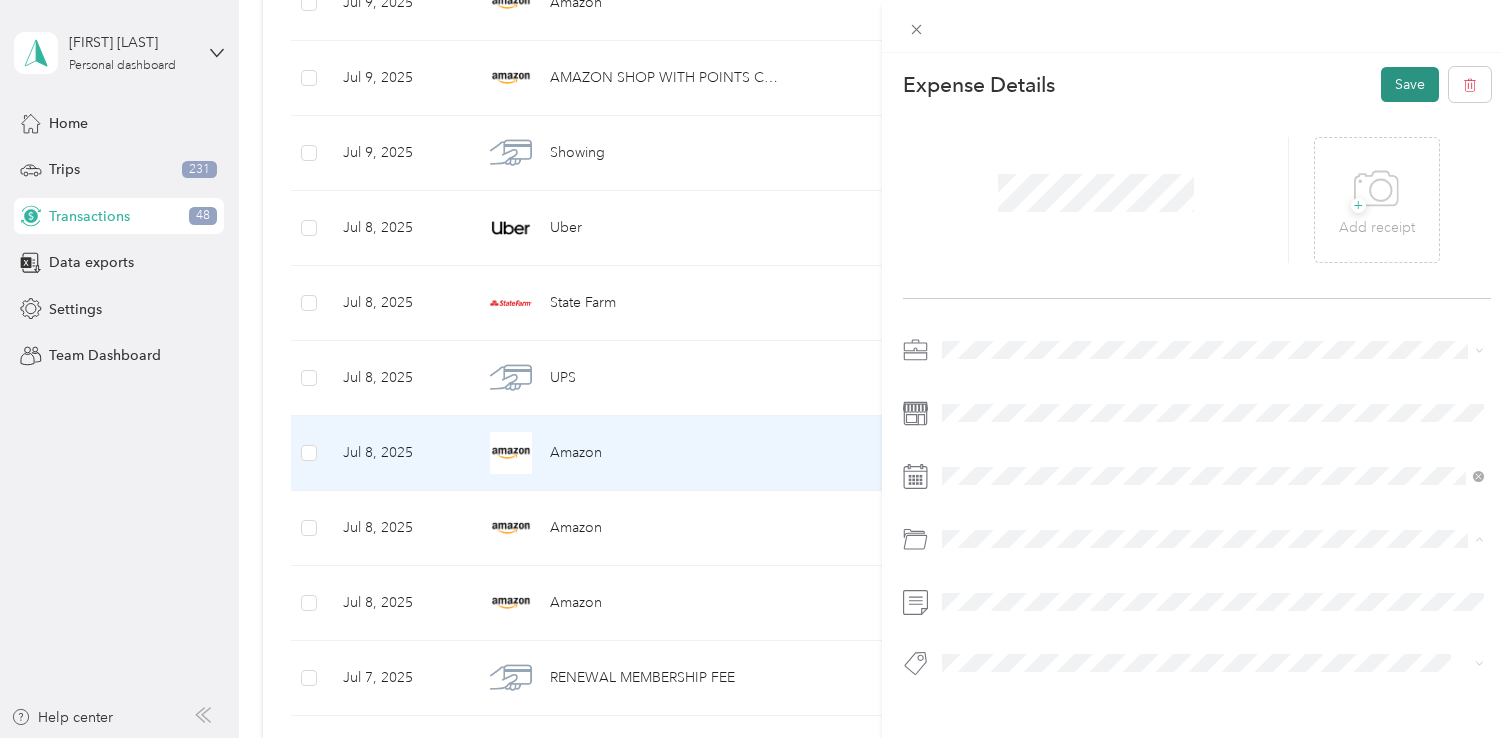 click on "Save" at bounding box center [1410, 84] 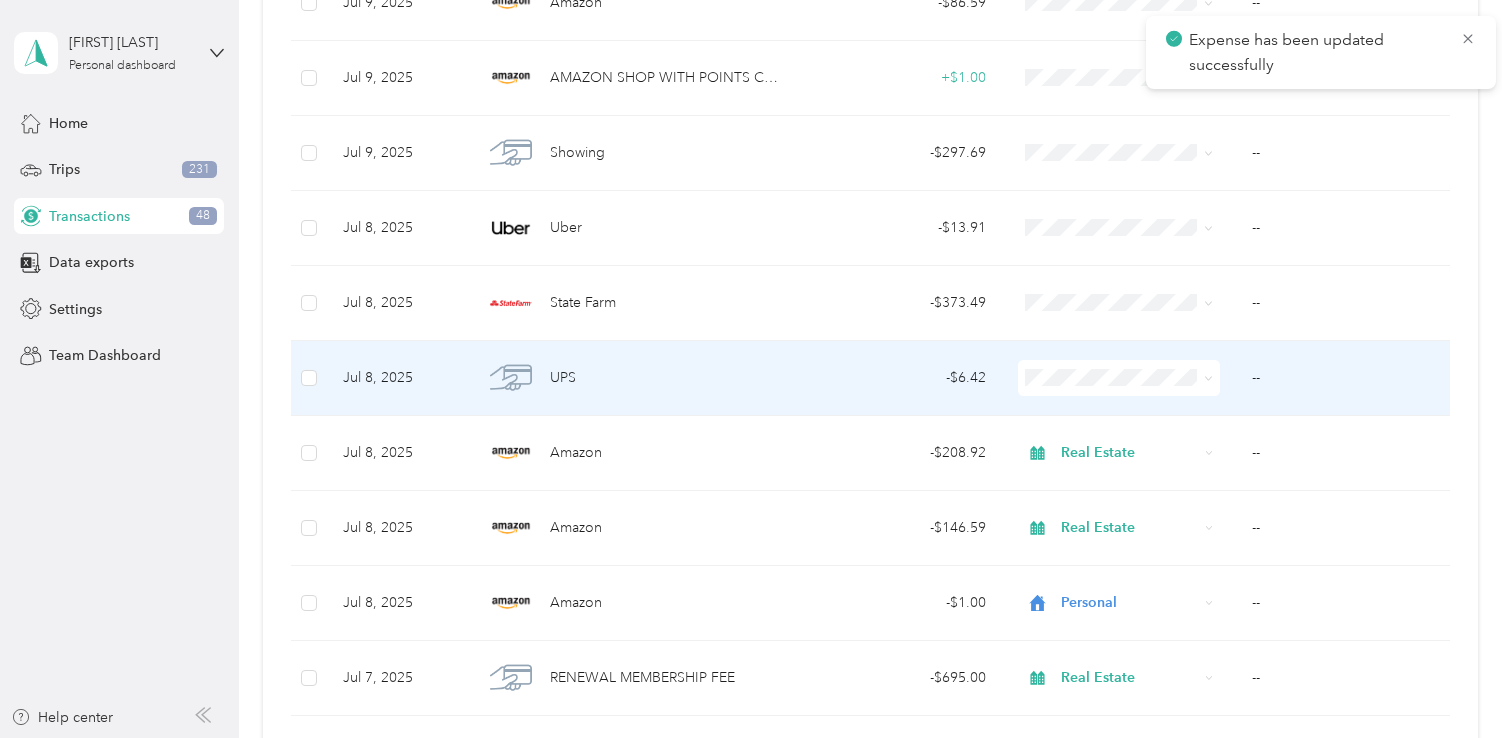 click on "-  $6.42" at bounding box center [902, 378] 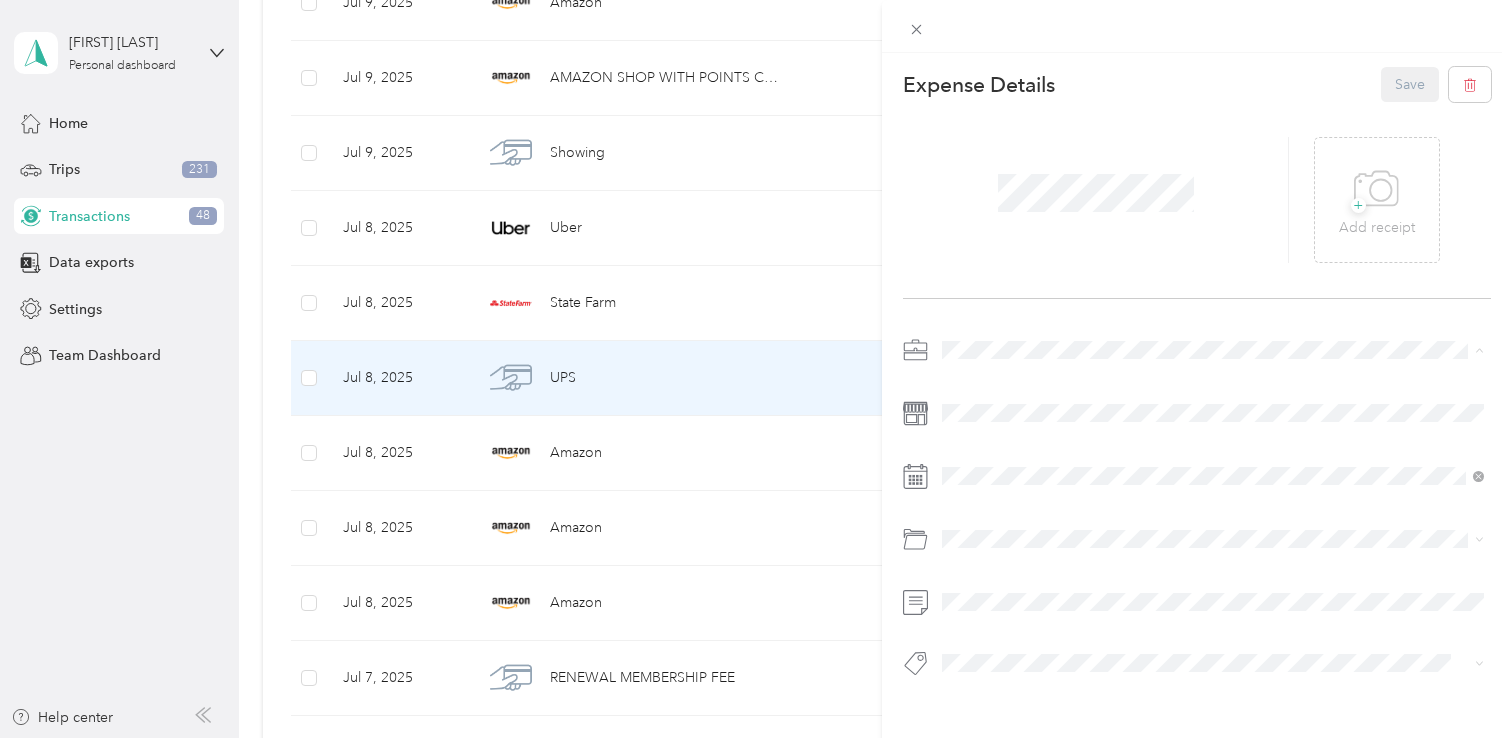 click on "Work" at bounding box center [1213, 385] 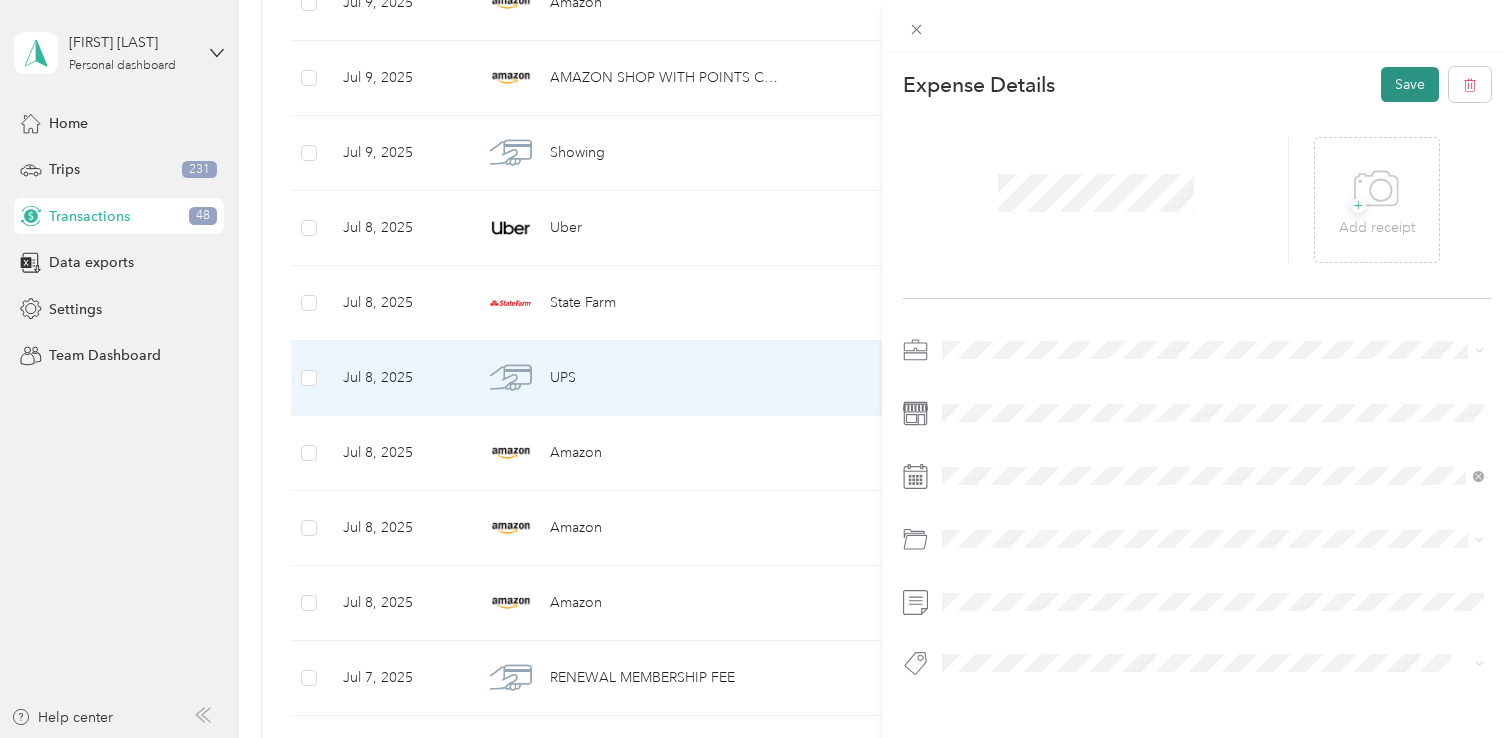 click on "Save" at bounding box center (1410, 84) 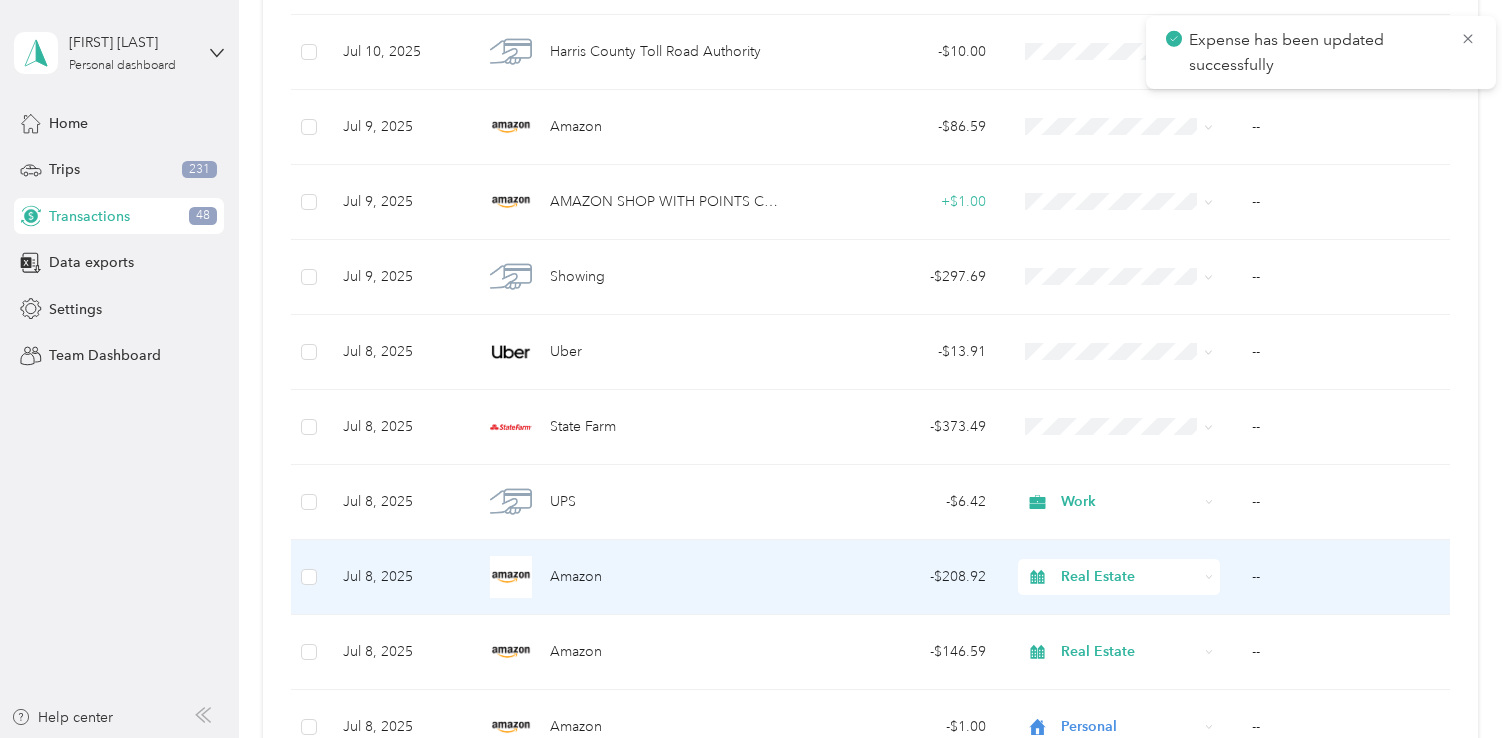 scroll, scrollTop: 5123, scrollLeft: 0, axis: vertical 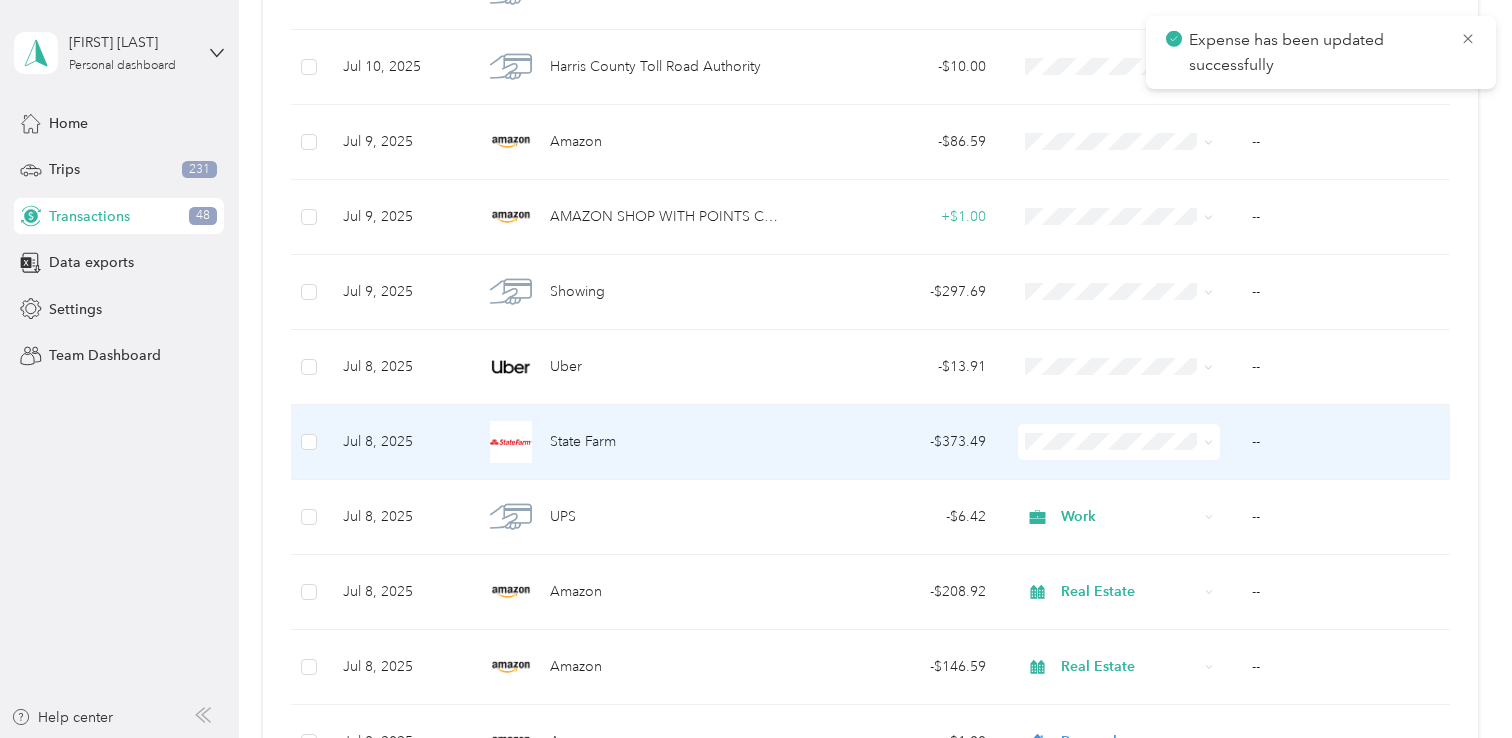 click on "-  $373.49" at bounding box center (902, 442) 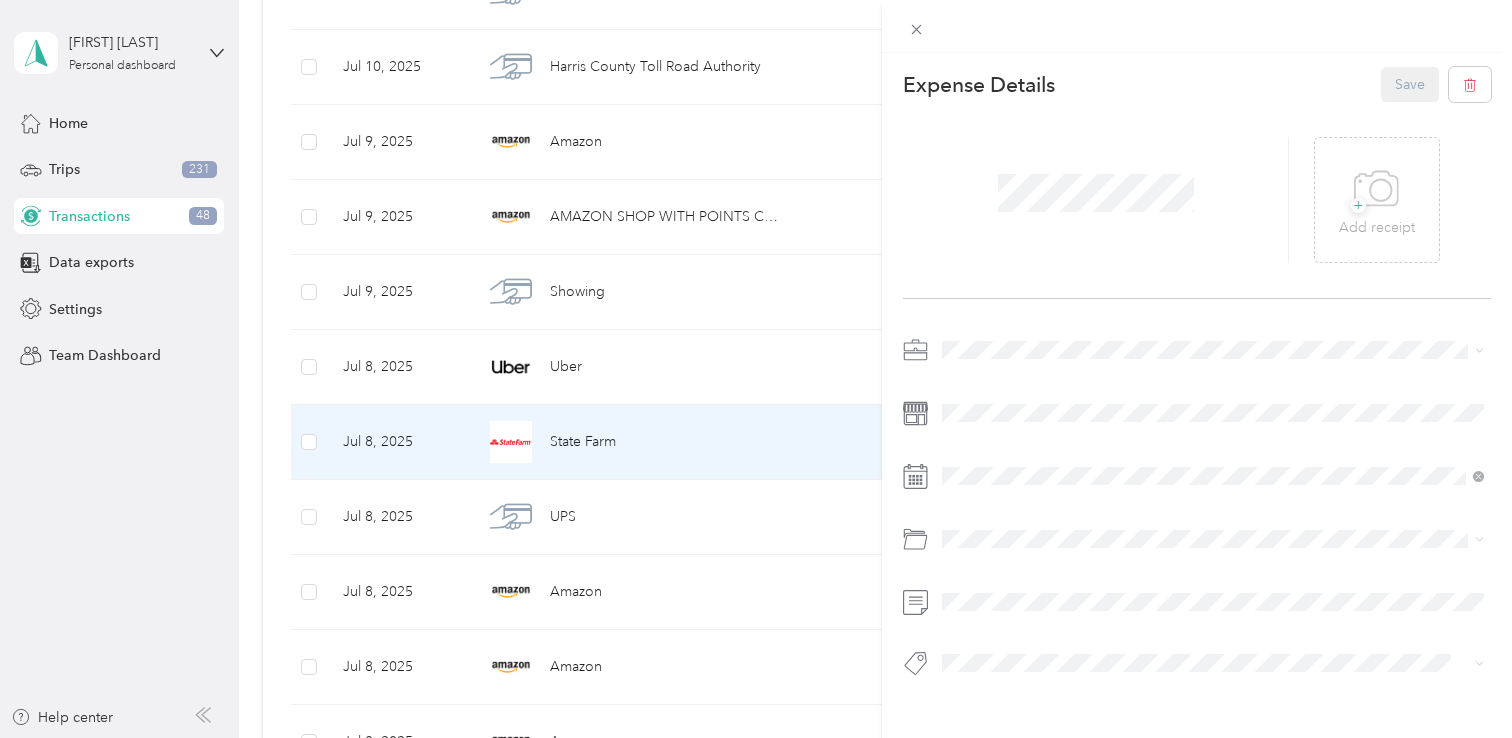 click at bounding box center (1213, 350) 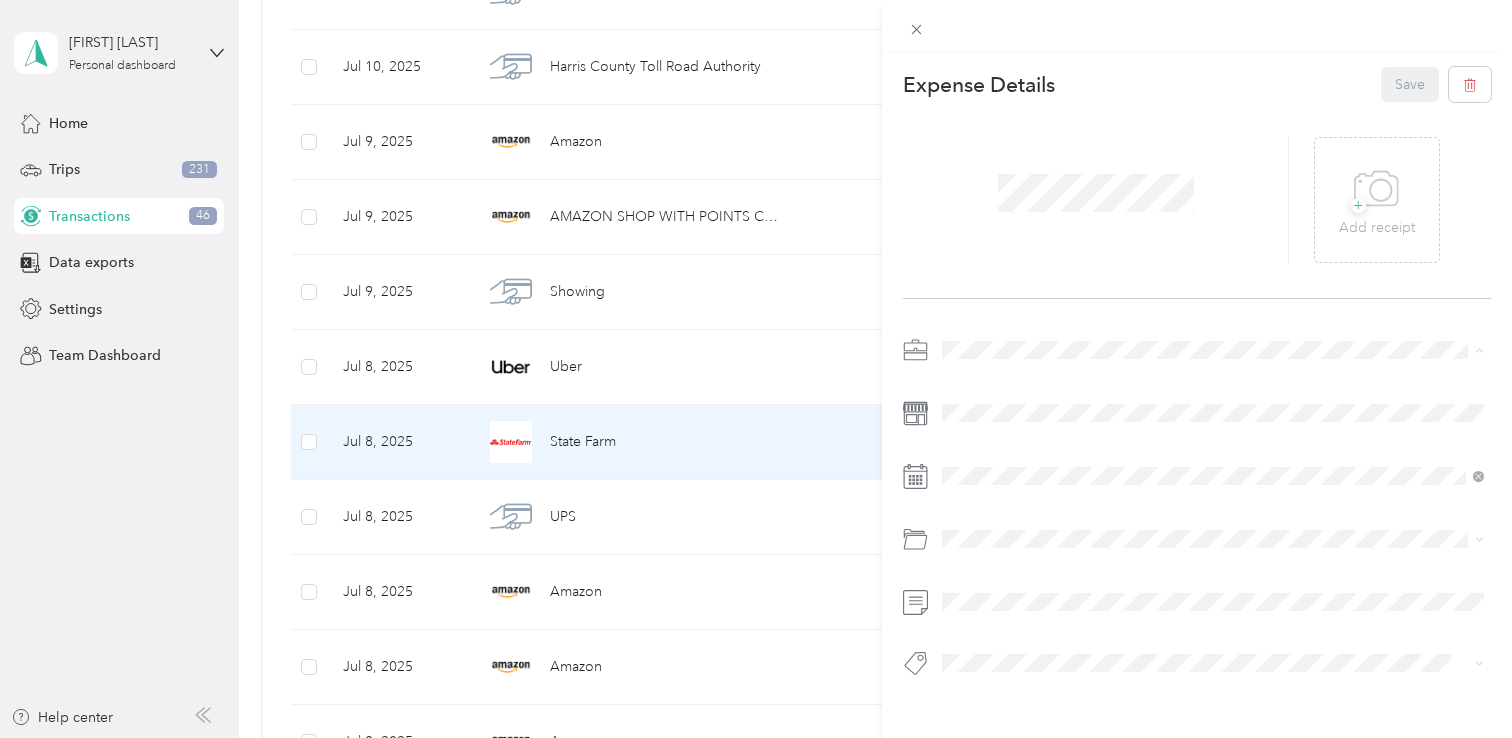 click on "Work" at bounding box center [1213, 385] 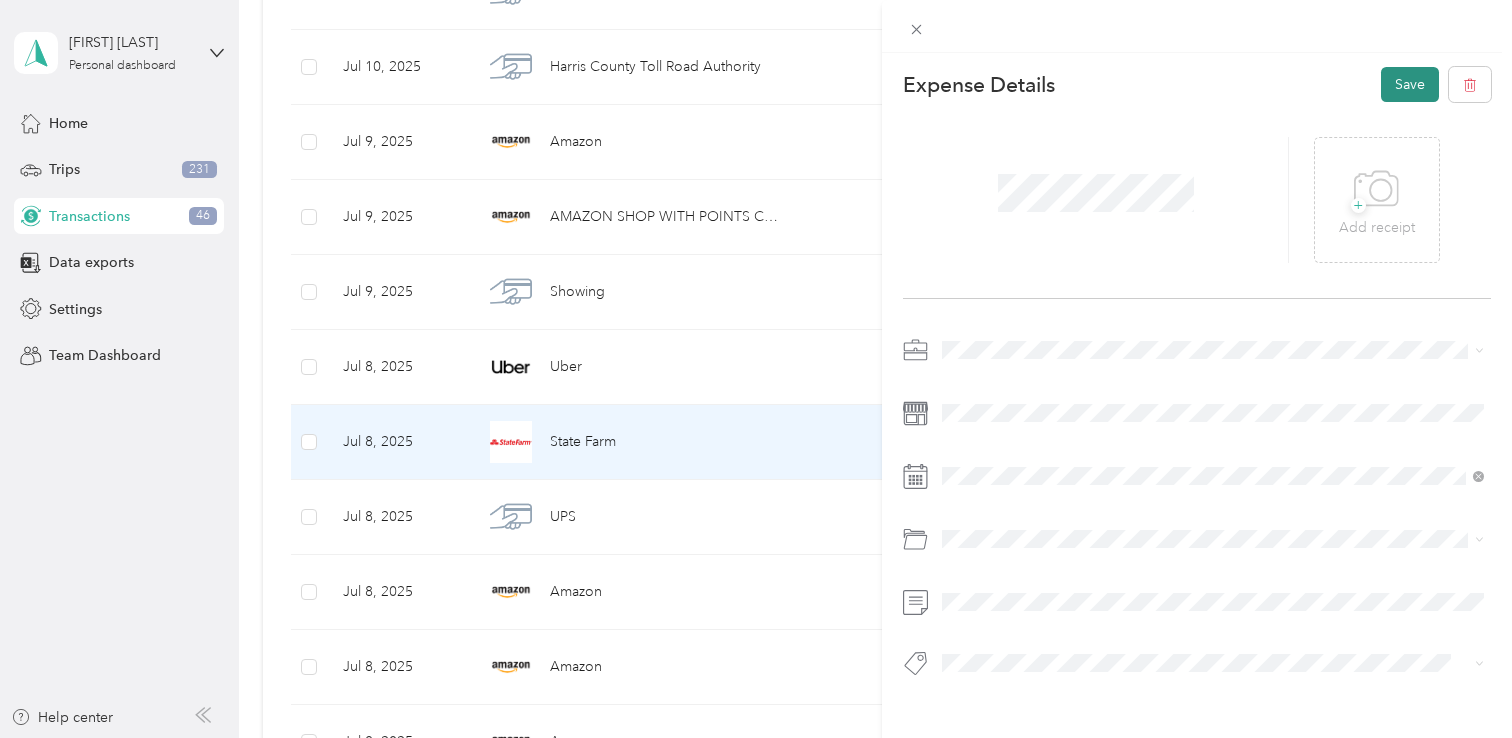 click on "Save" at bounding box center (1410, 84) 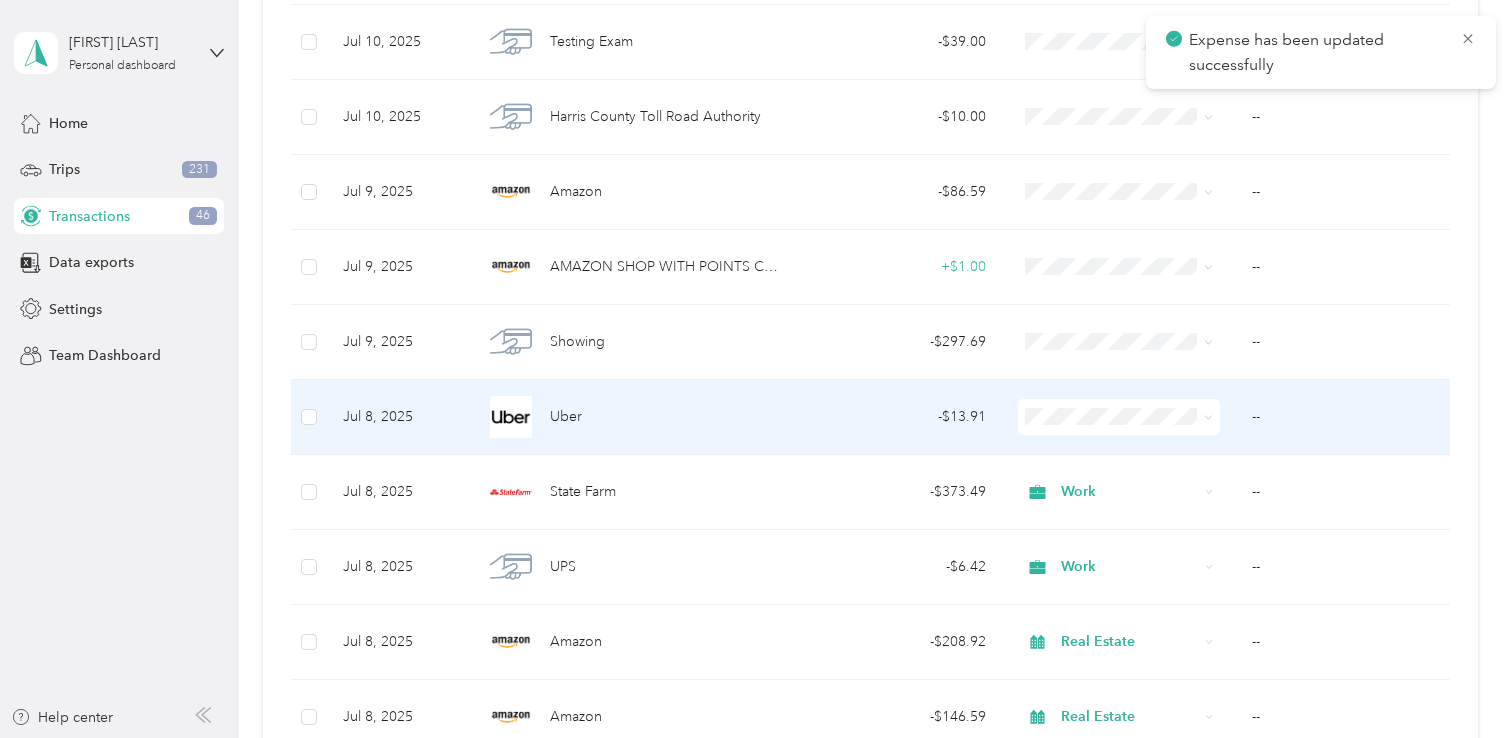 scroll, scrollTop: 5054, scrollLeft: 0, axis: vertical 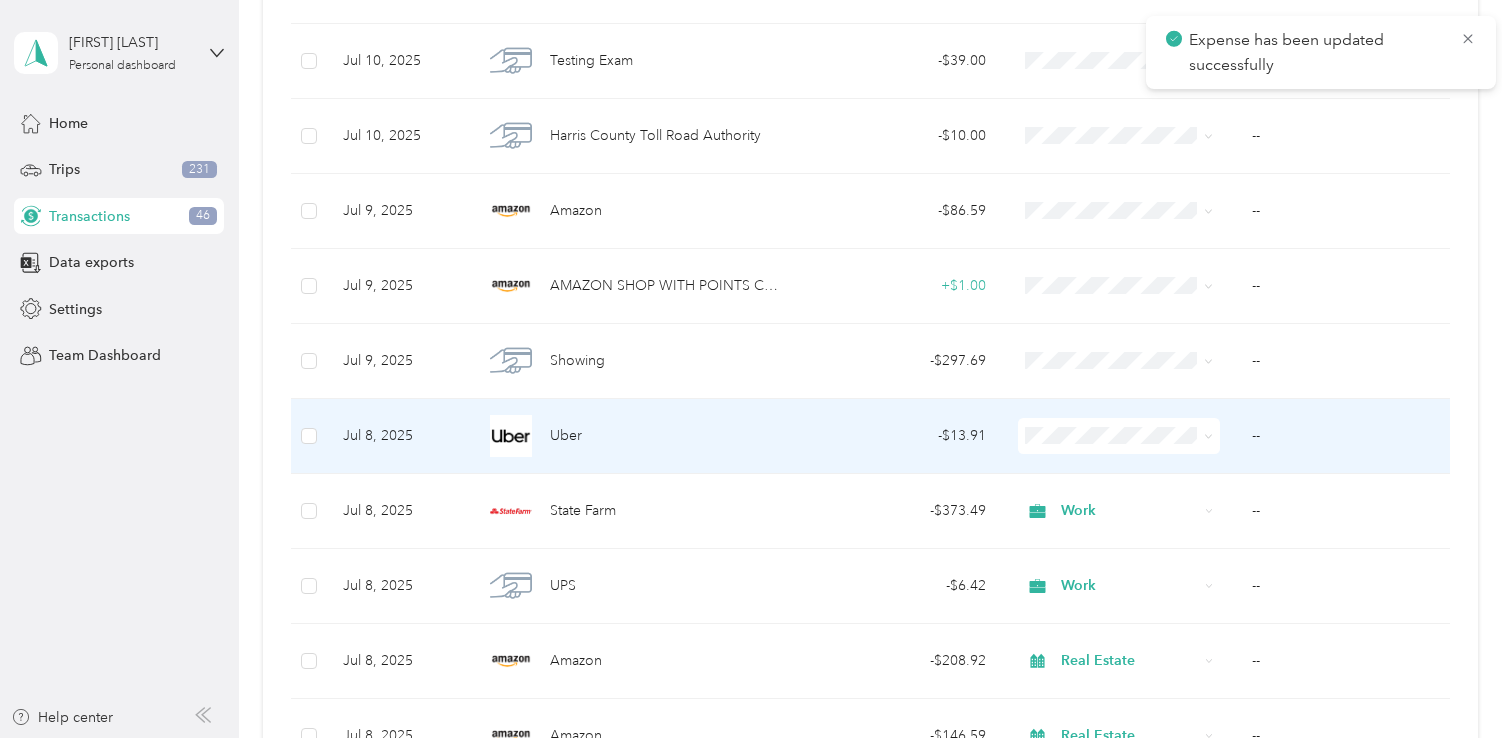 click on "-  $13.91" at bounding box center (902, 436) 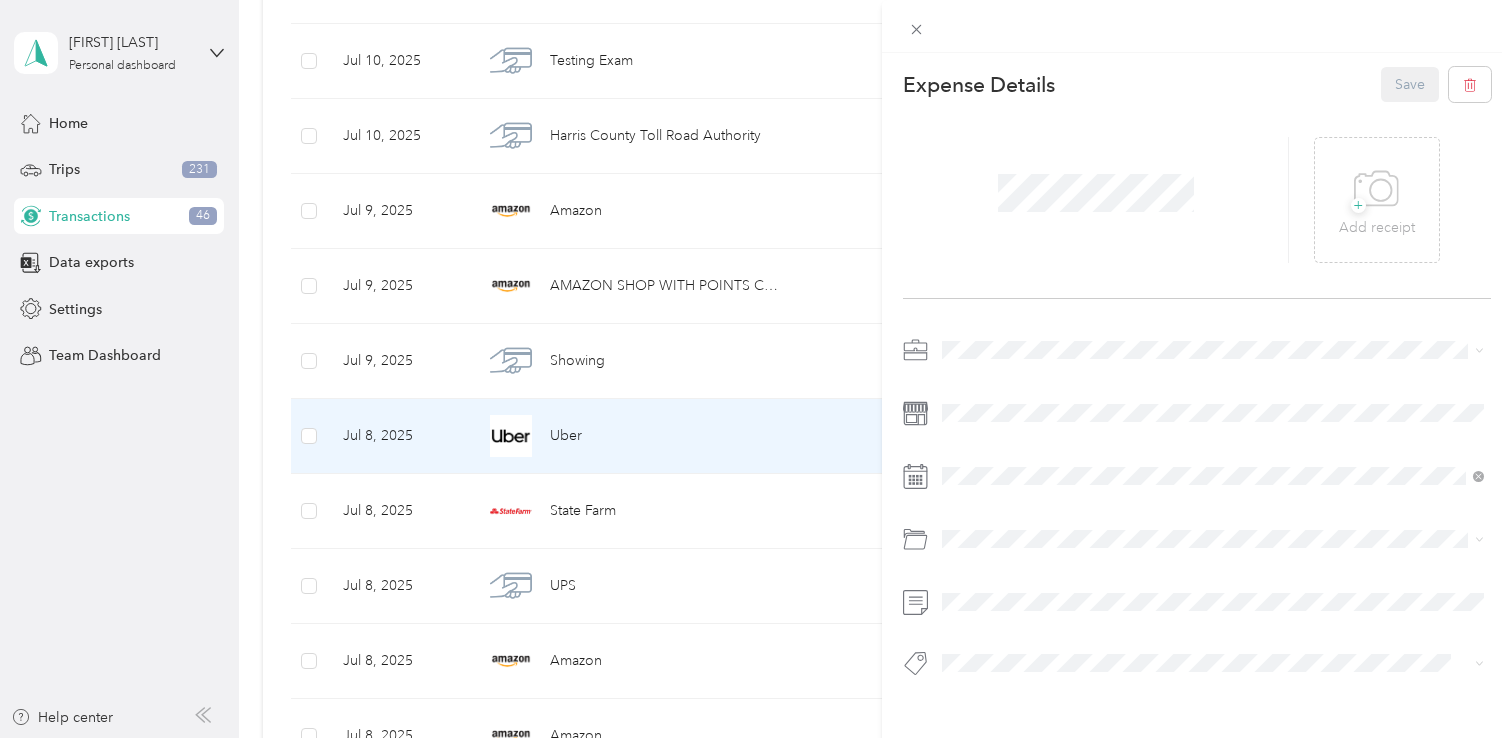 click at bounding box center (1213, 350) 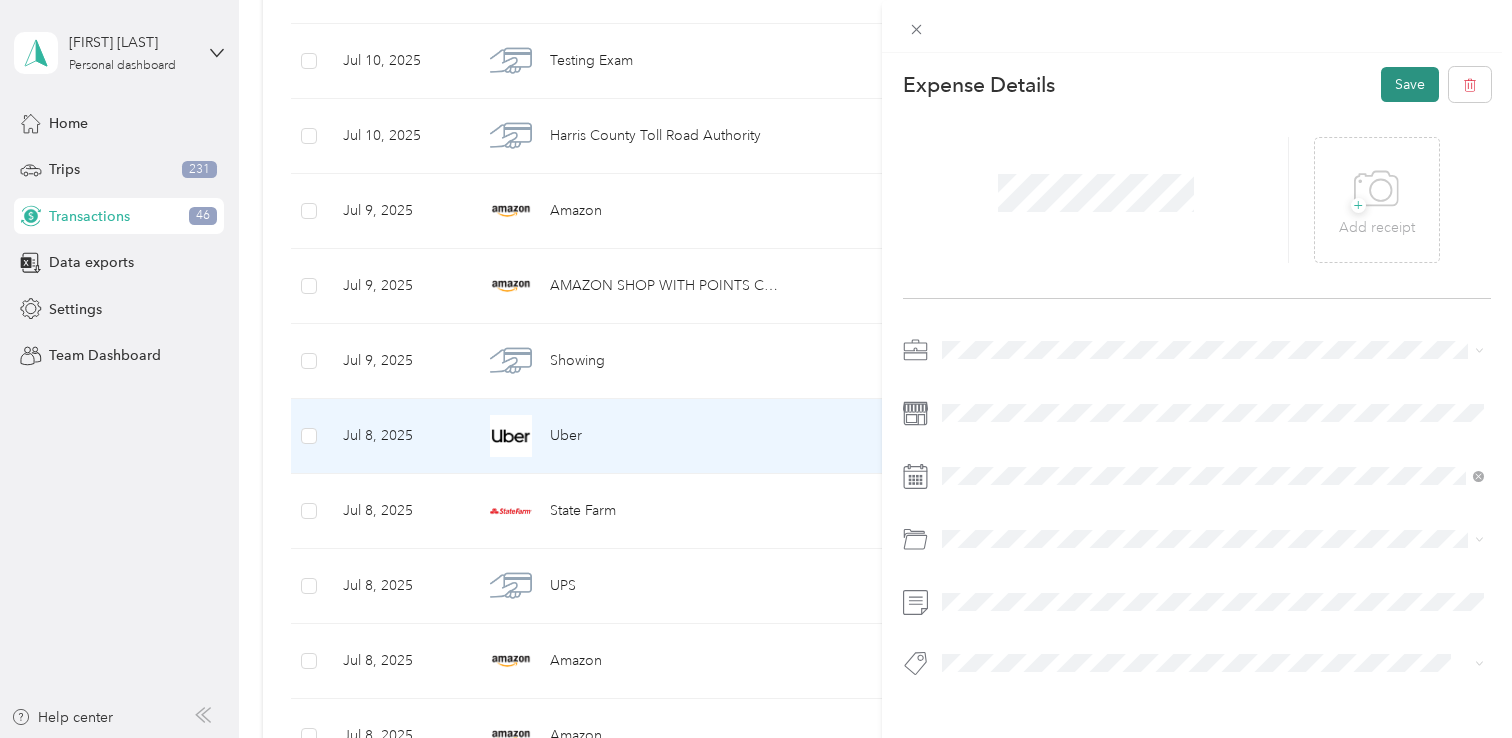 click on "Save" at bounding box center (1410, 84) 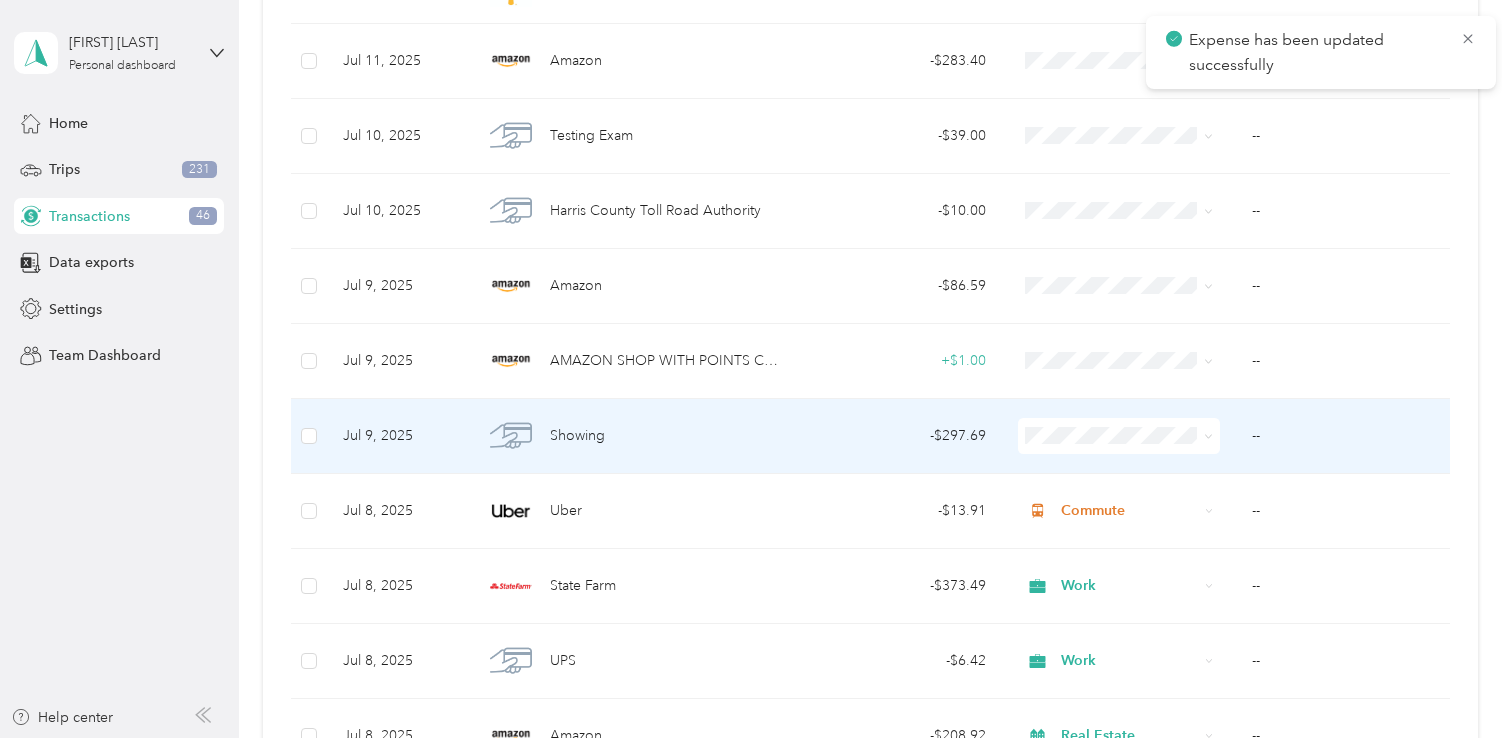 scroll, scrollTop: 4946, scrollLeft: 0, axis: vertical 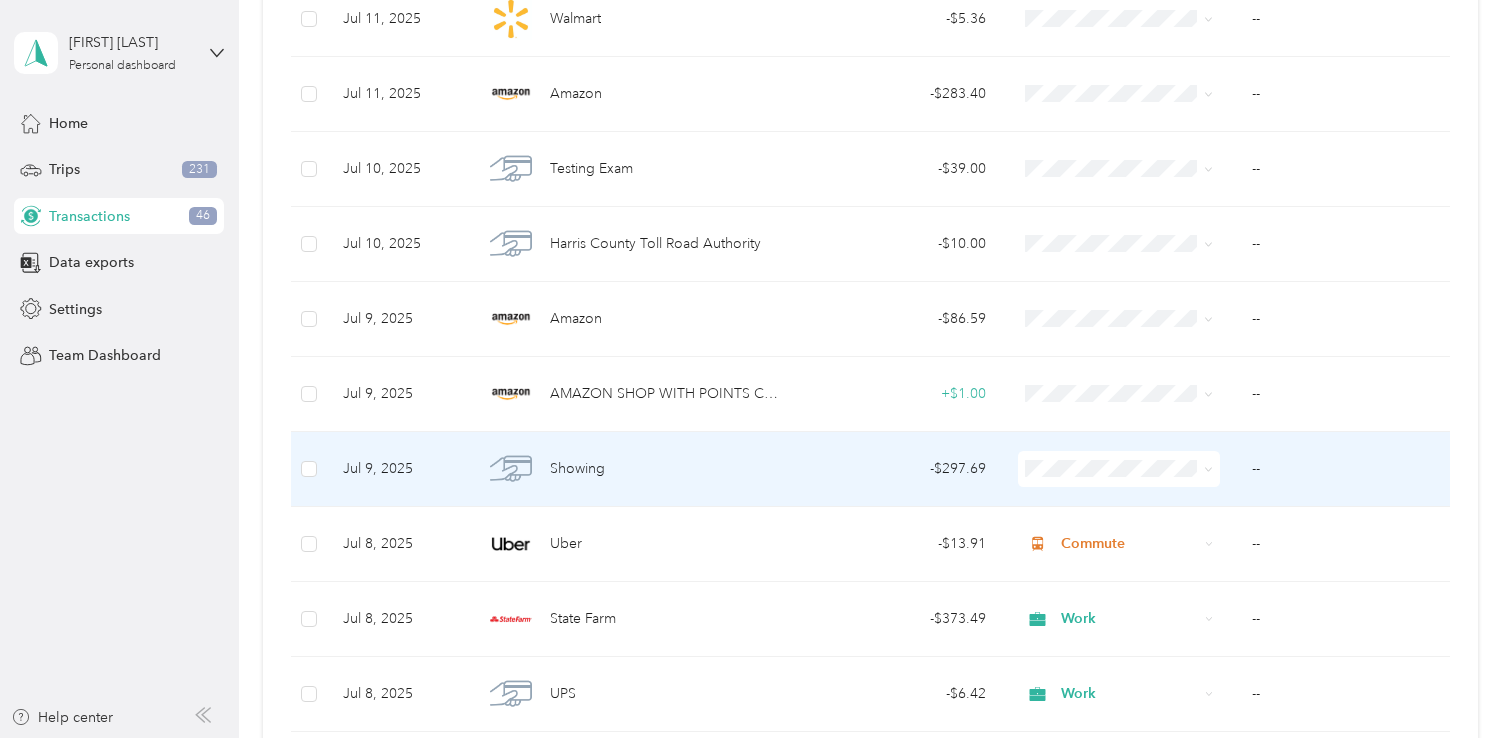 click on "-  $297.69" at bounding box center (902, 469) 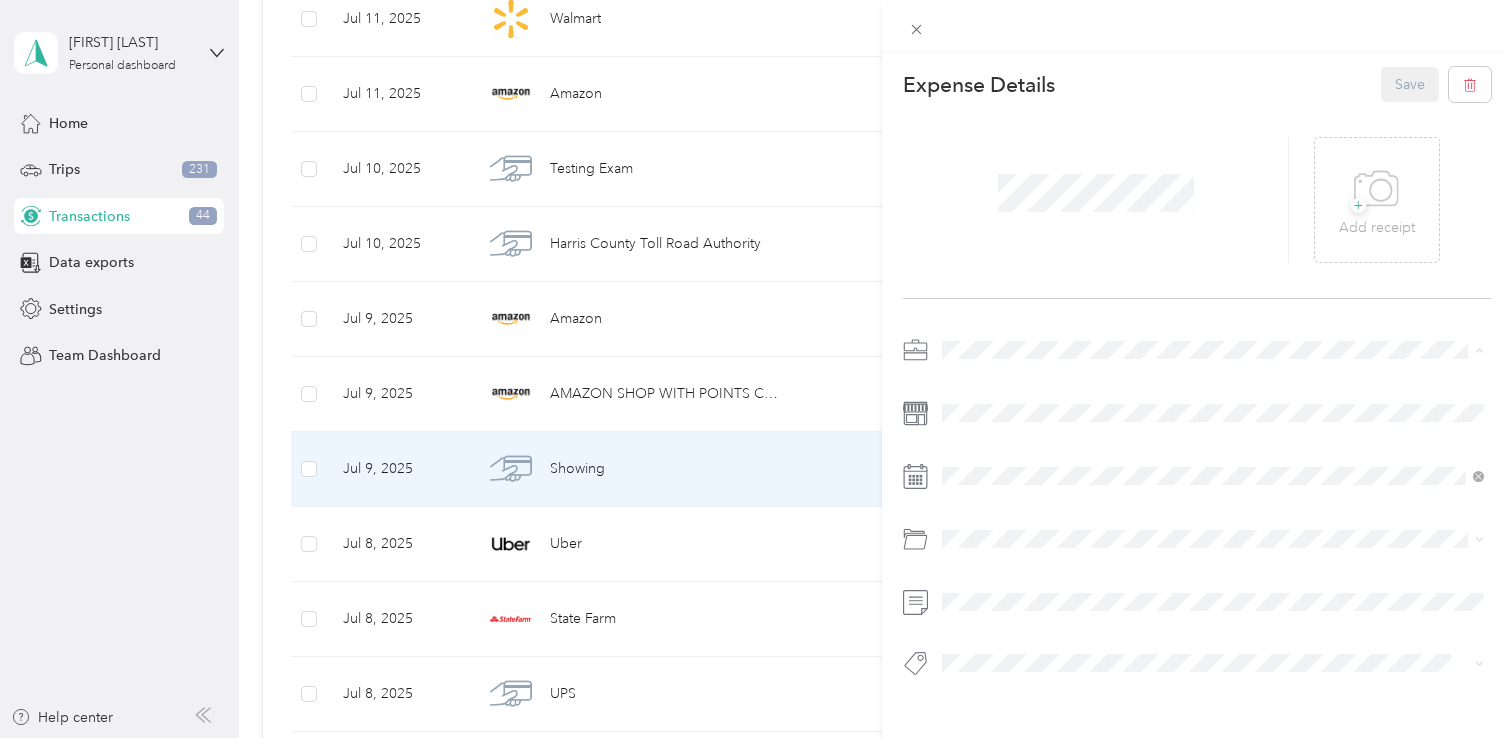 click on "Real Estate" at bounding box center [982, 455] 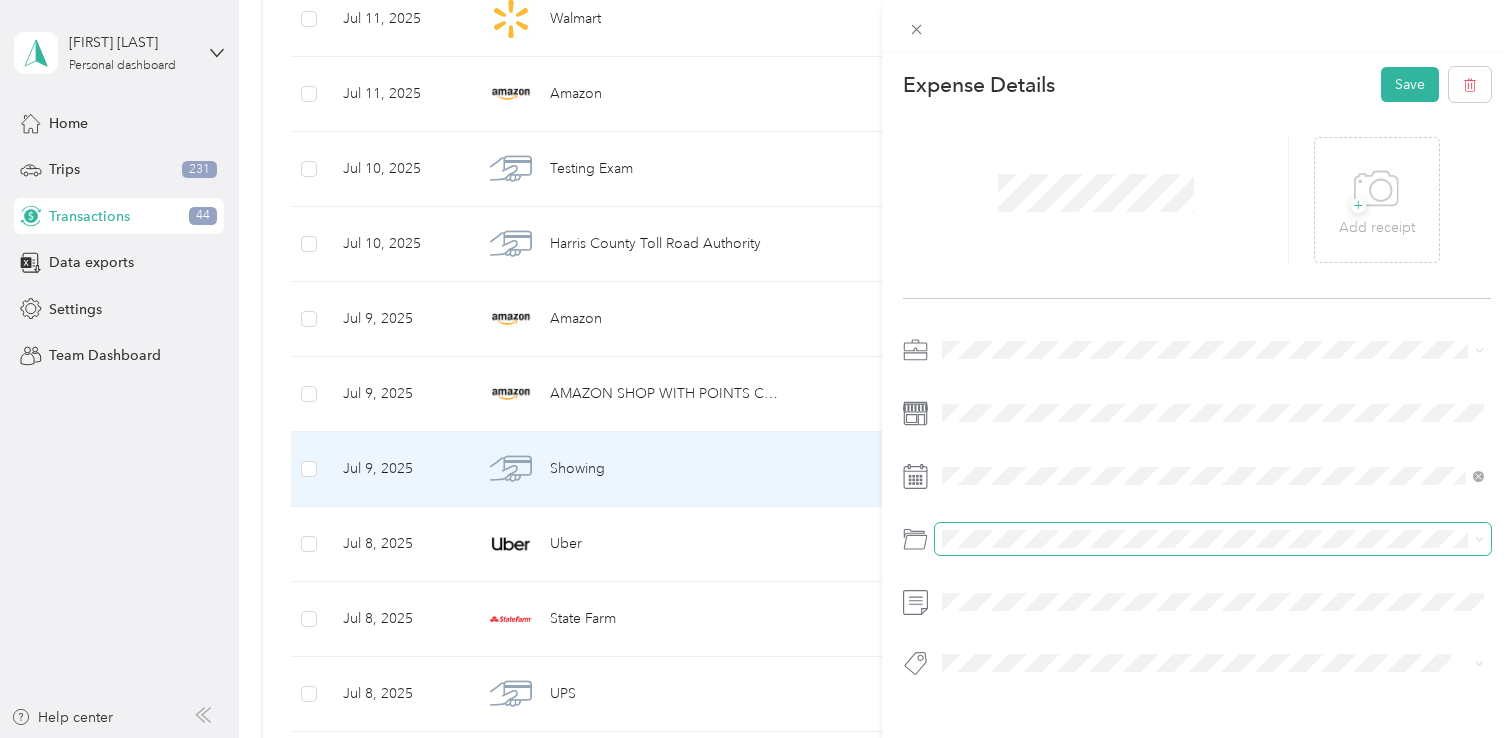 click at bounding box center [1213, 539] 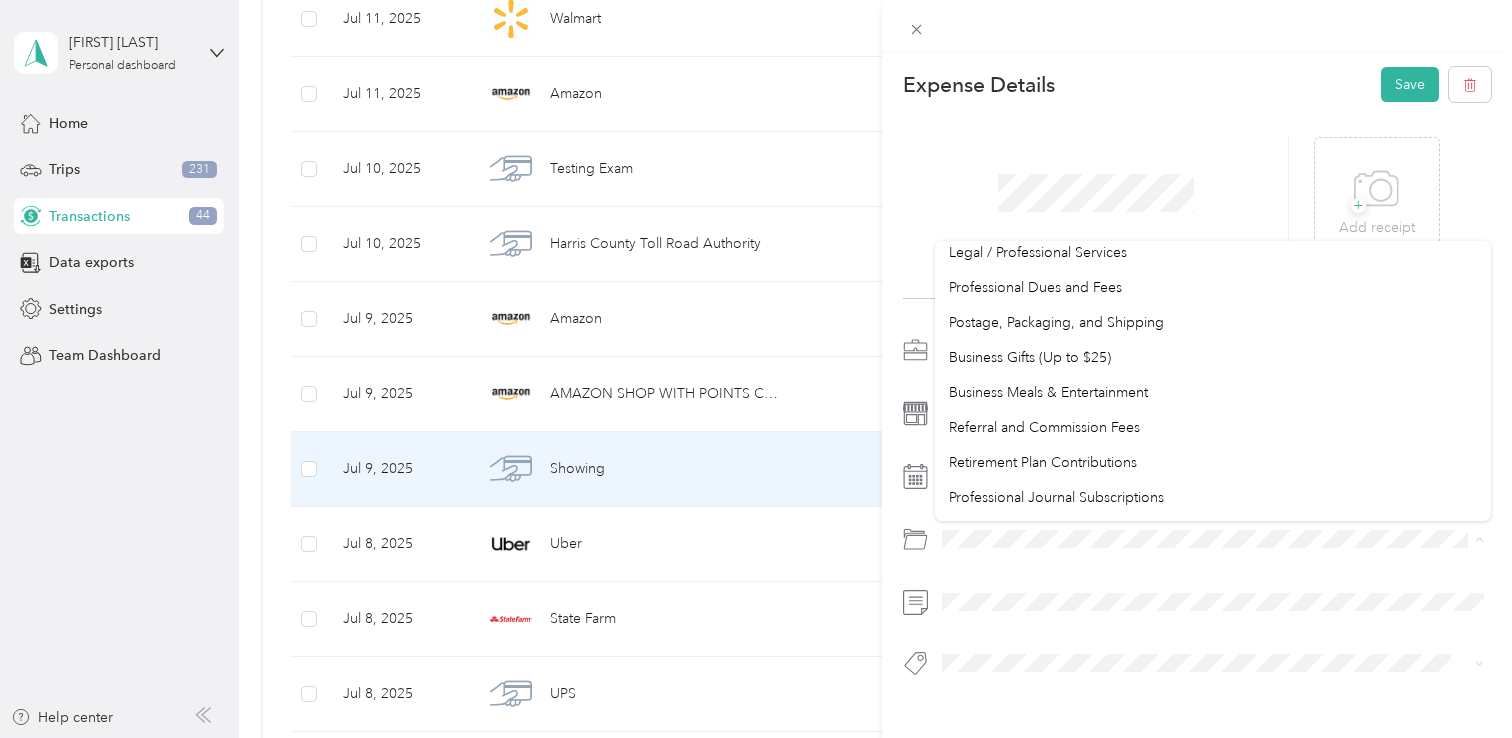 scroll, scrollTop: 675, scrollLeft: 0, axis: vertical 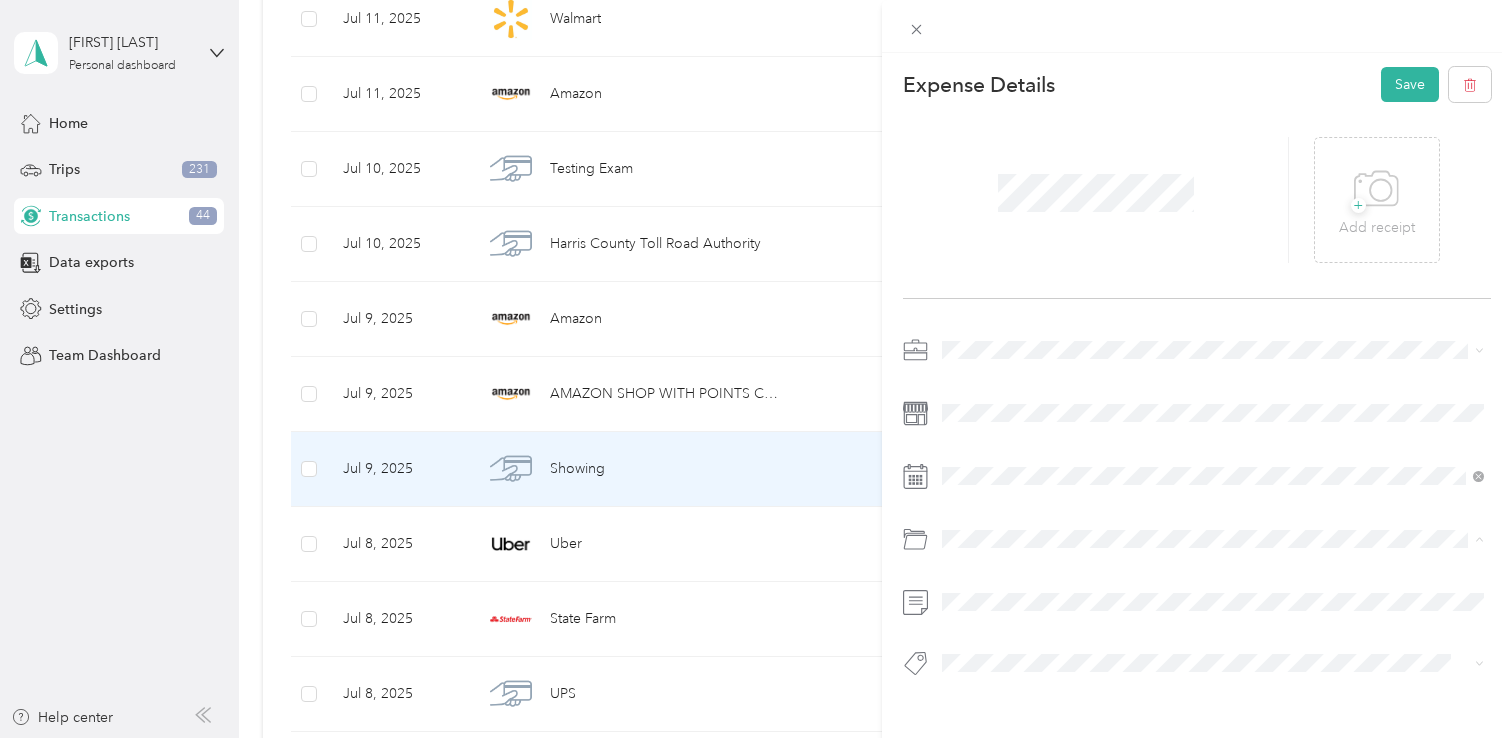 click on "Professional Dues and Fees" at bounding box center [1035, 294] 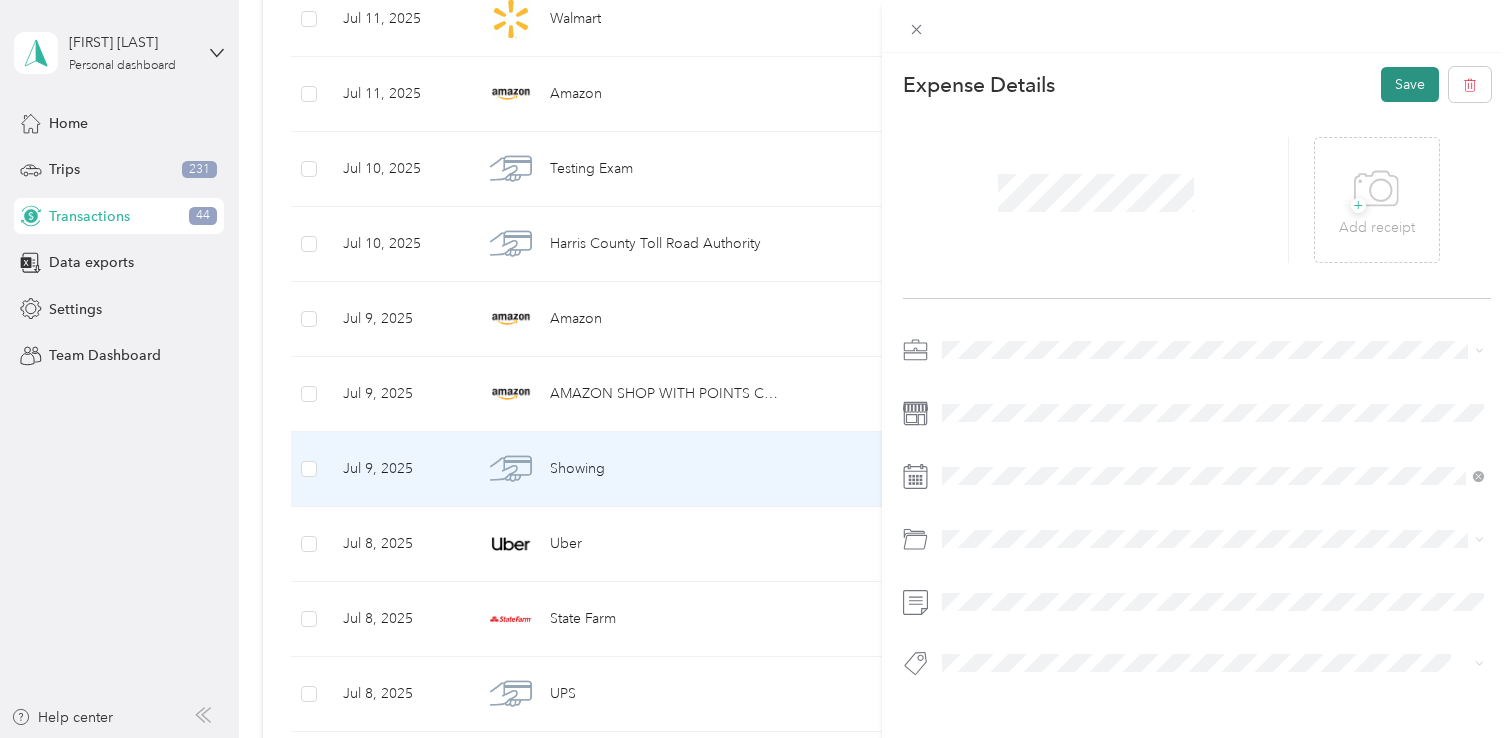 click on "Save" at bounding box center [1410, 84] 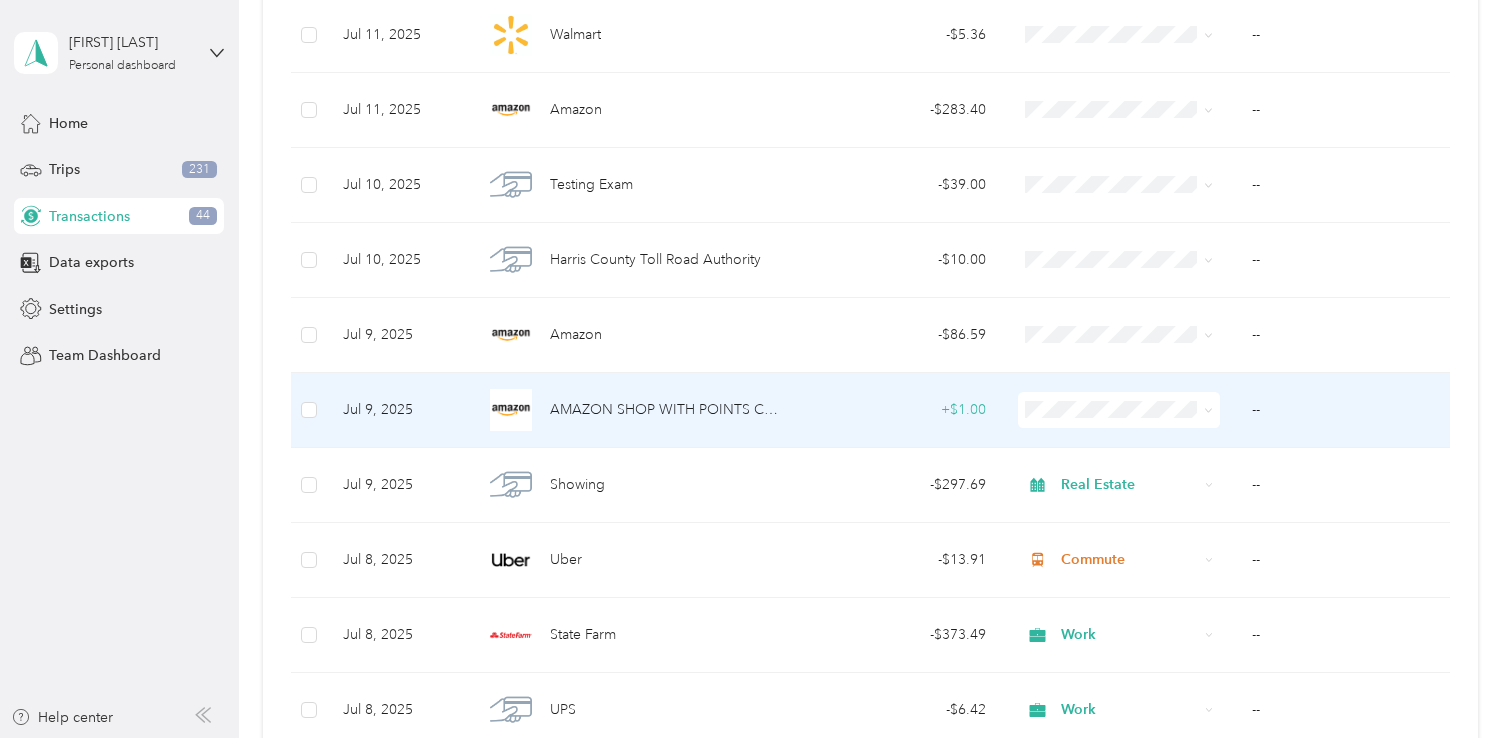 scroll, scrollTop: 4927, scrollLeft: 0, axis: vertical 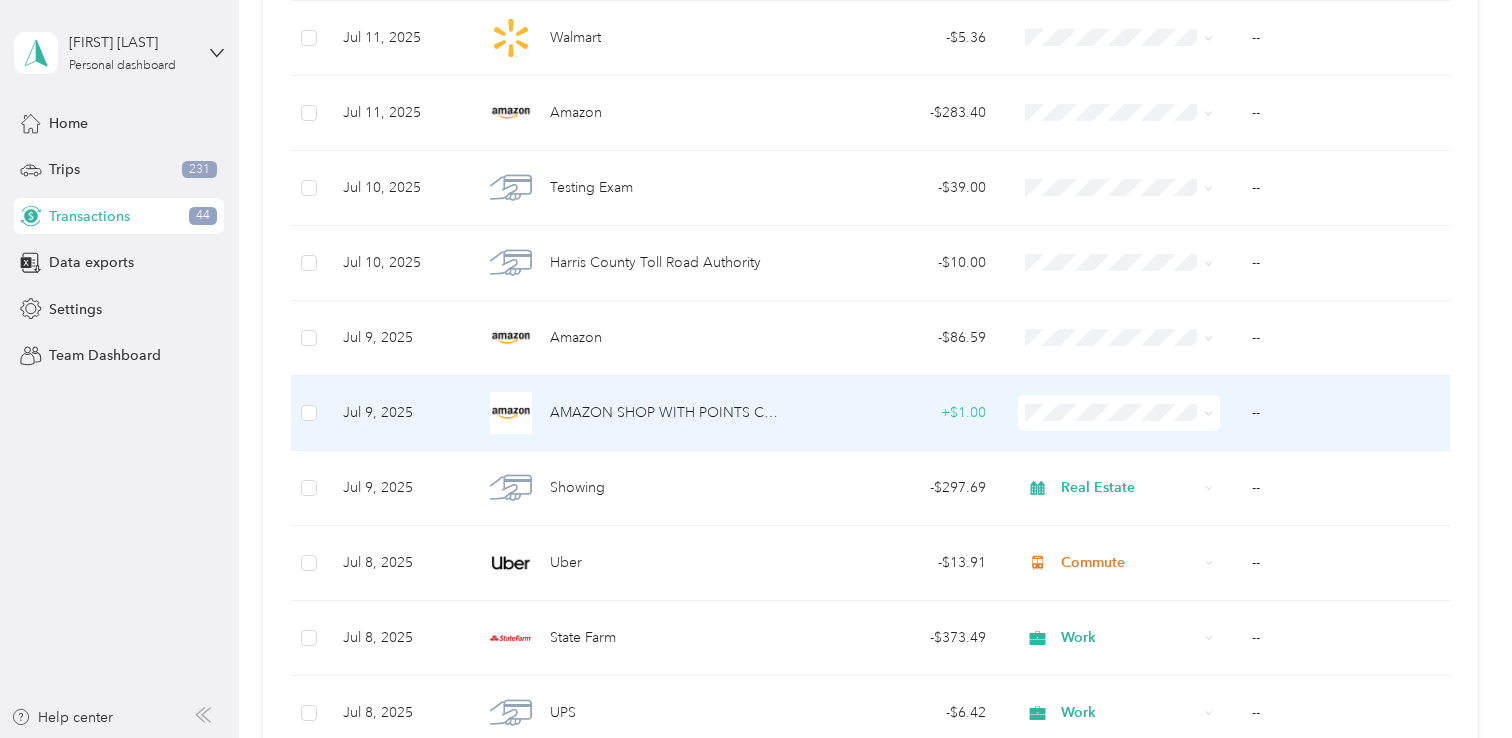 click at bounding box center (1119, 413) 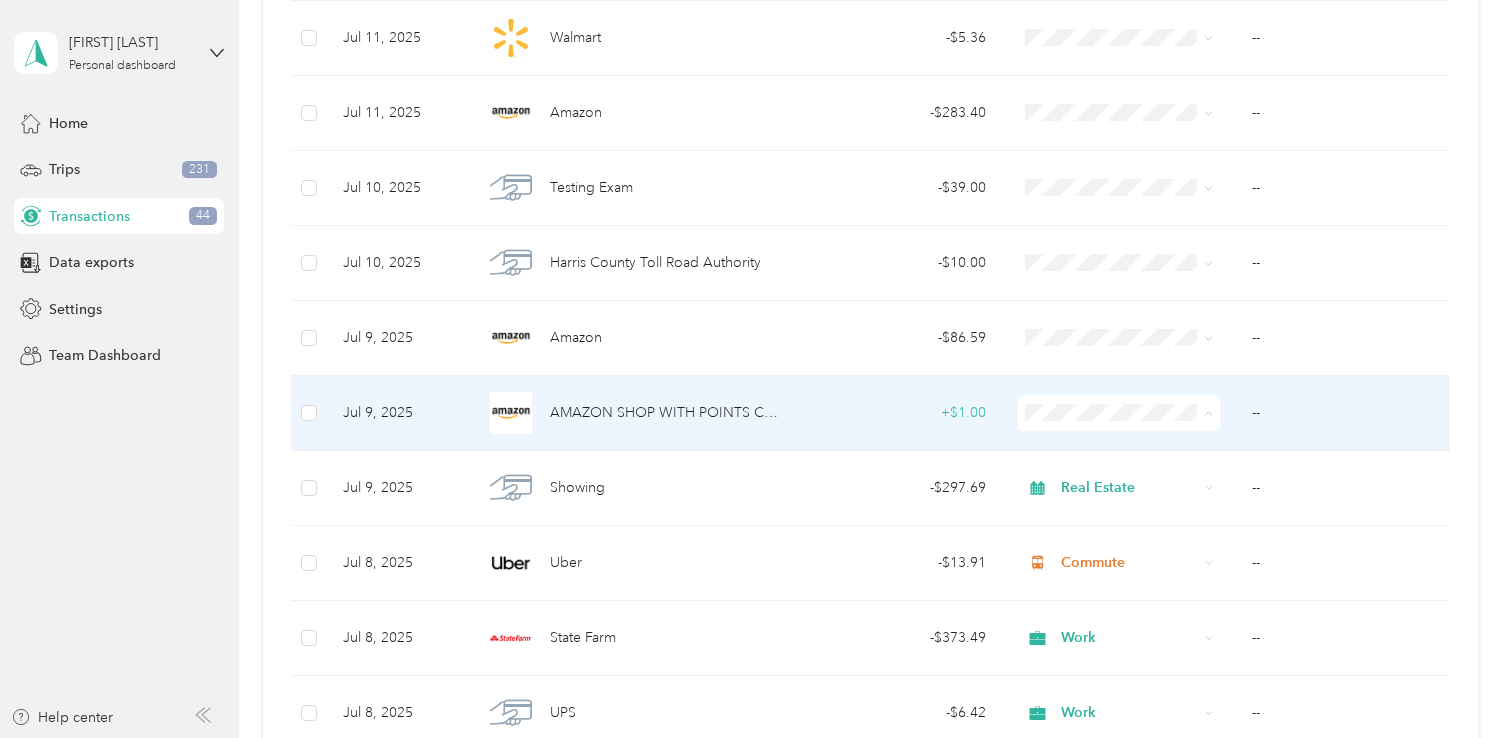 click on "Personal" at bounding box center [1137, 485] 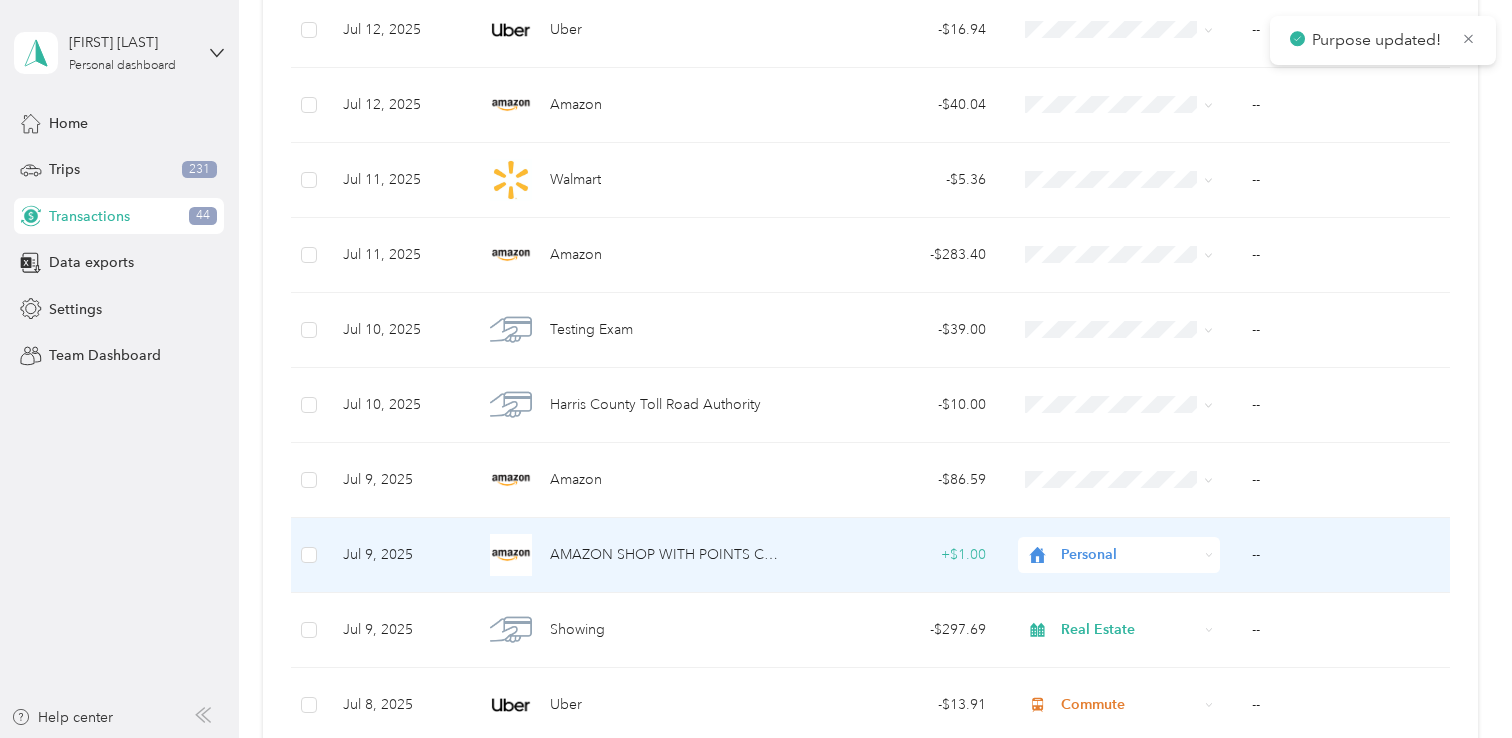 scroll, scrollTop: 4747, scrollLeft: 0, axis: vertical 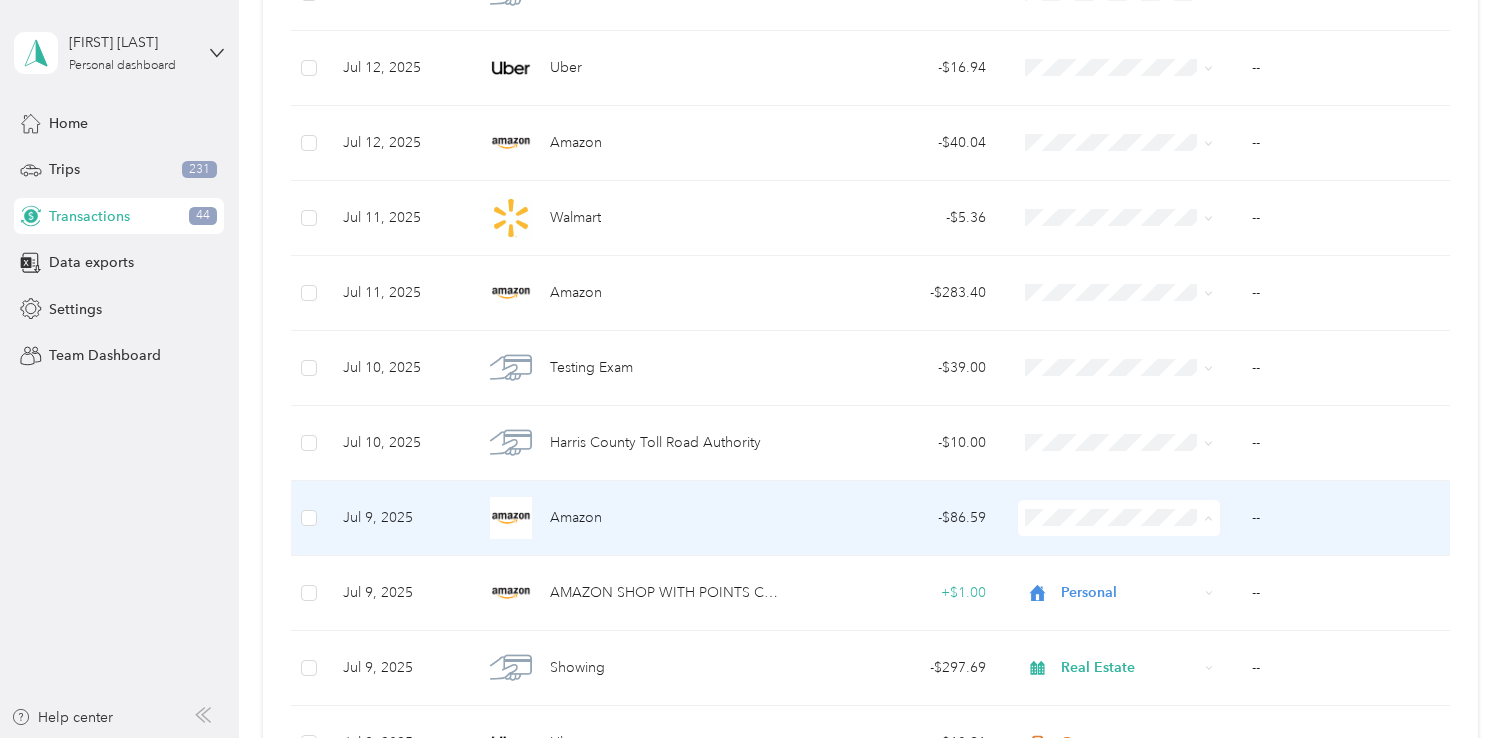 click on "Real Estate" at bounding box center [1137, 305] 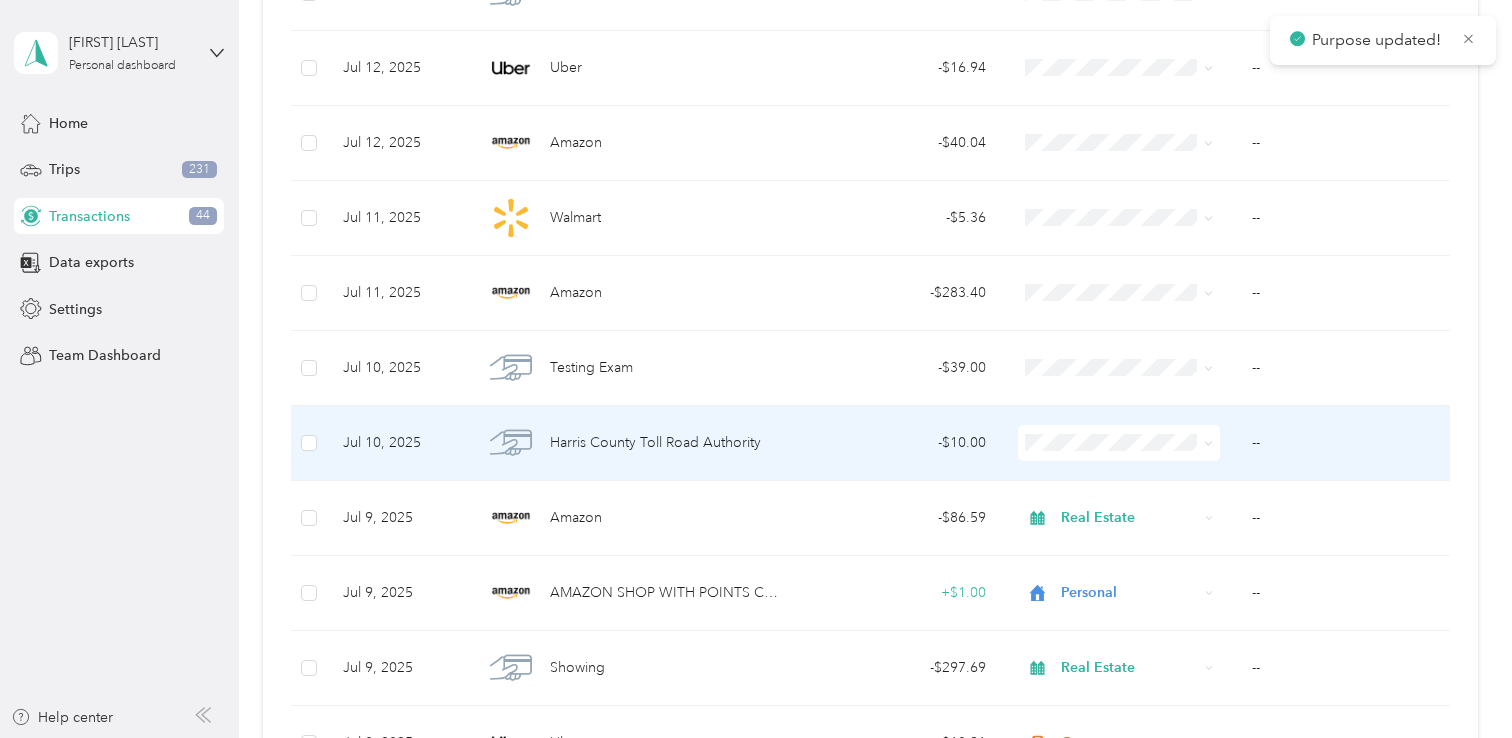 click on "-  $10.00" at bounding box center (902, 443) 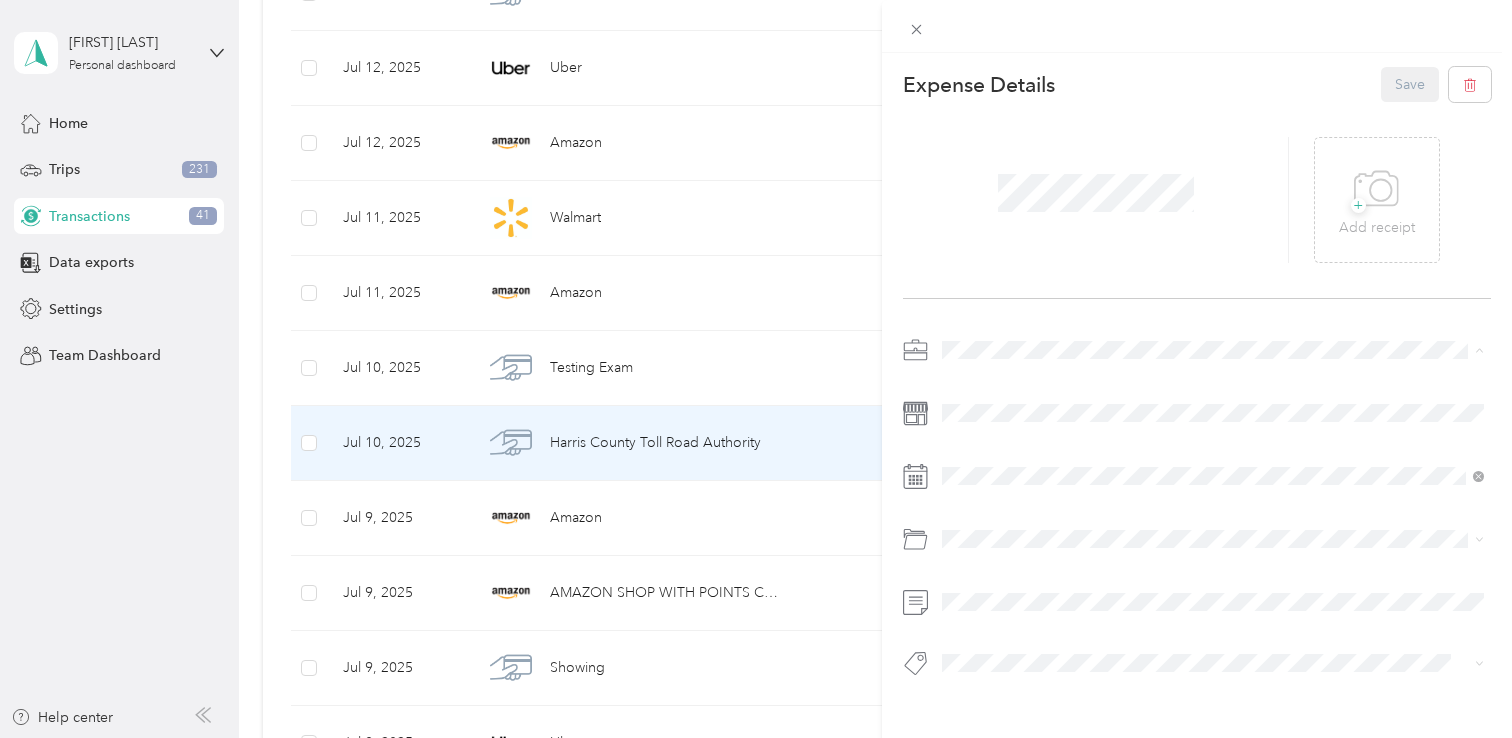 click on "Real Estate" at bounding box center (1213, 455) 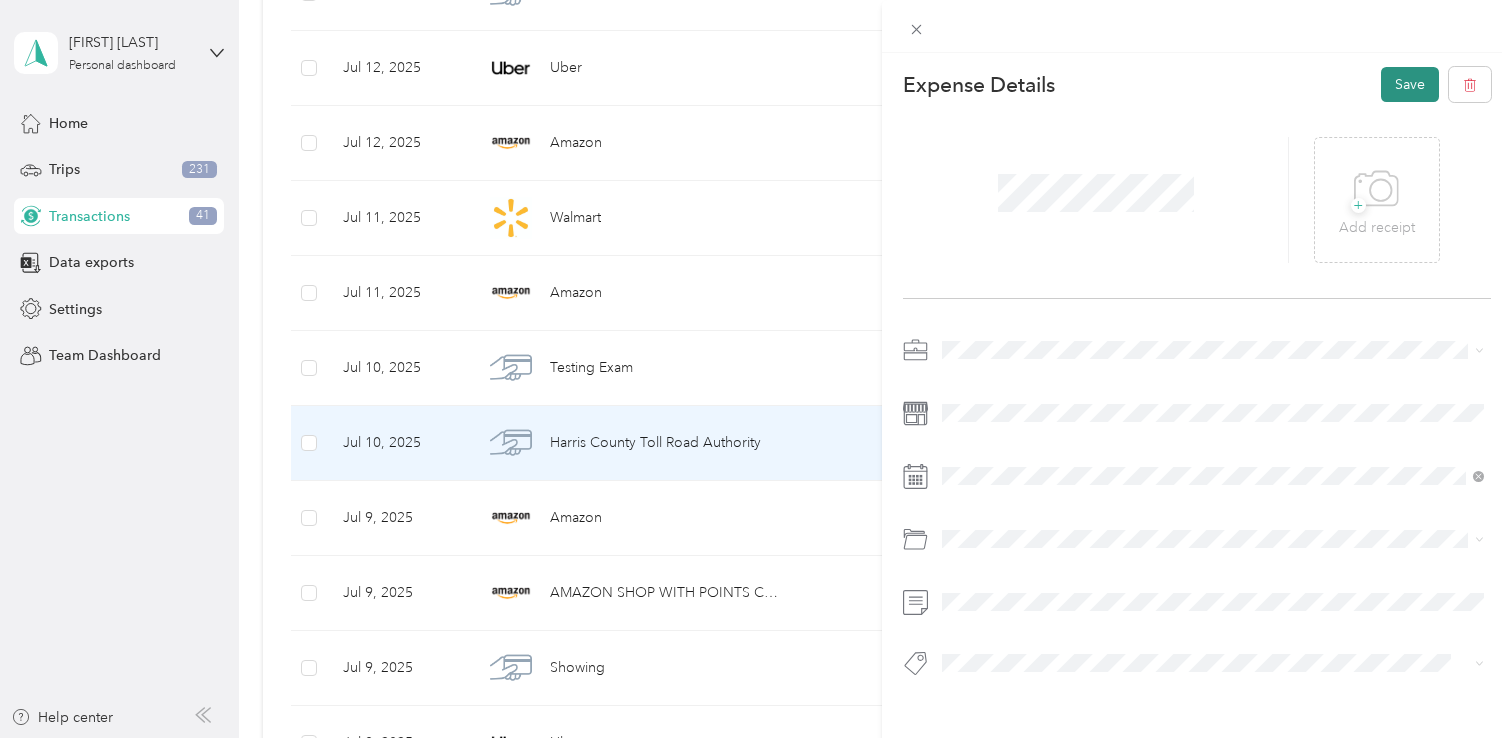 click on "Save" at bounding box center (1410, 84) 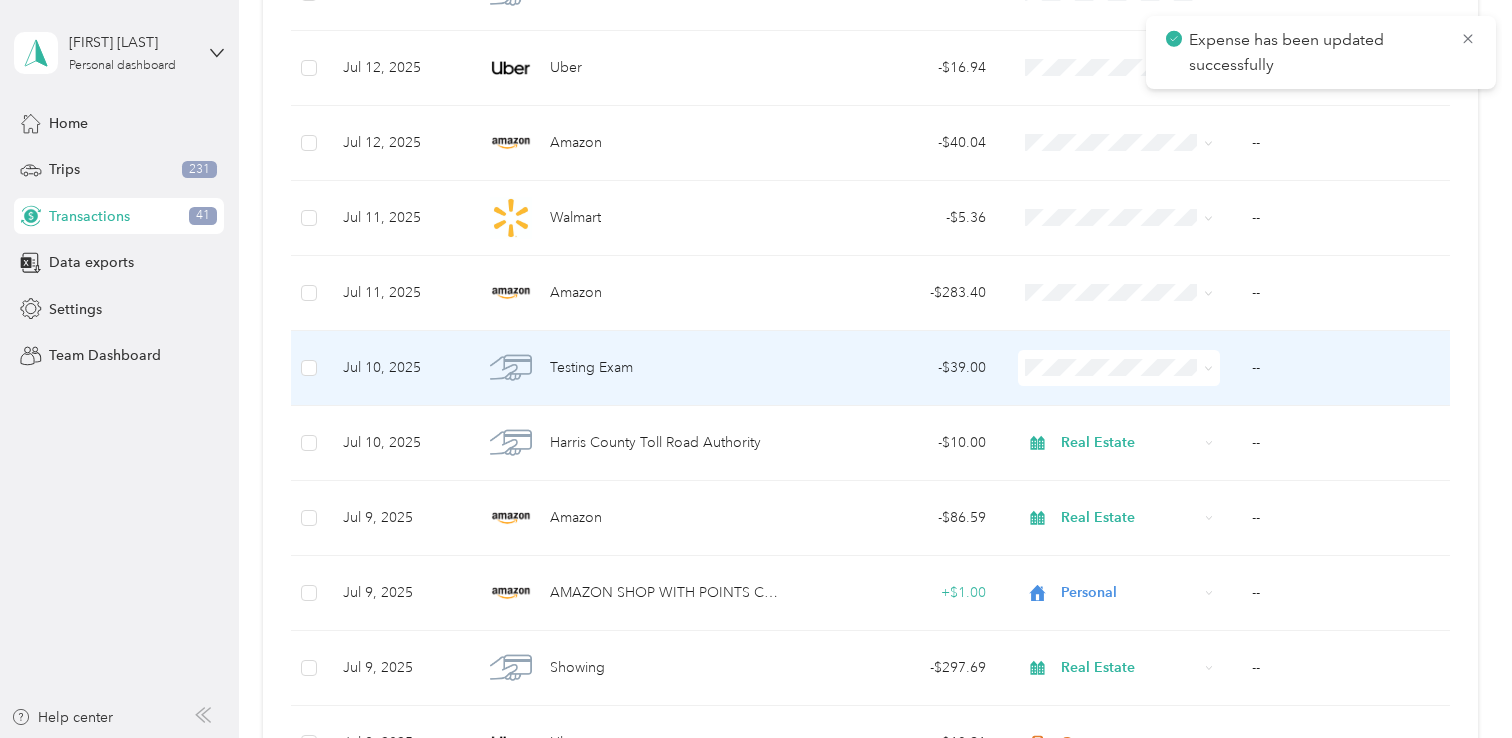click on "-  $39.00" at bounding box center [902, 368] 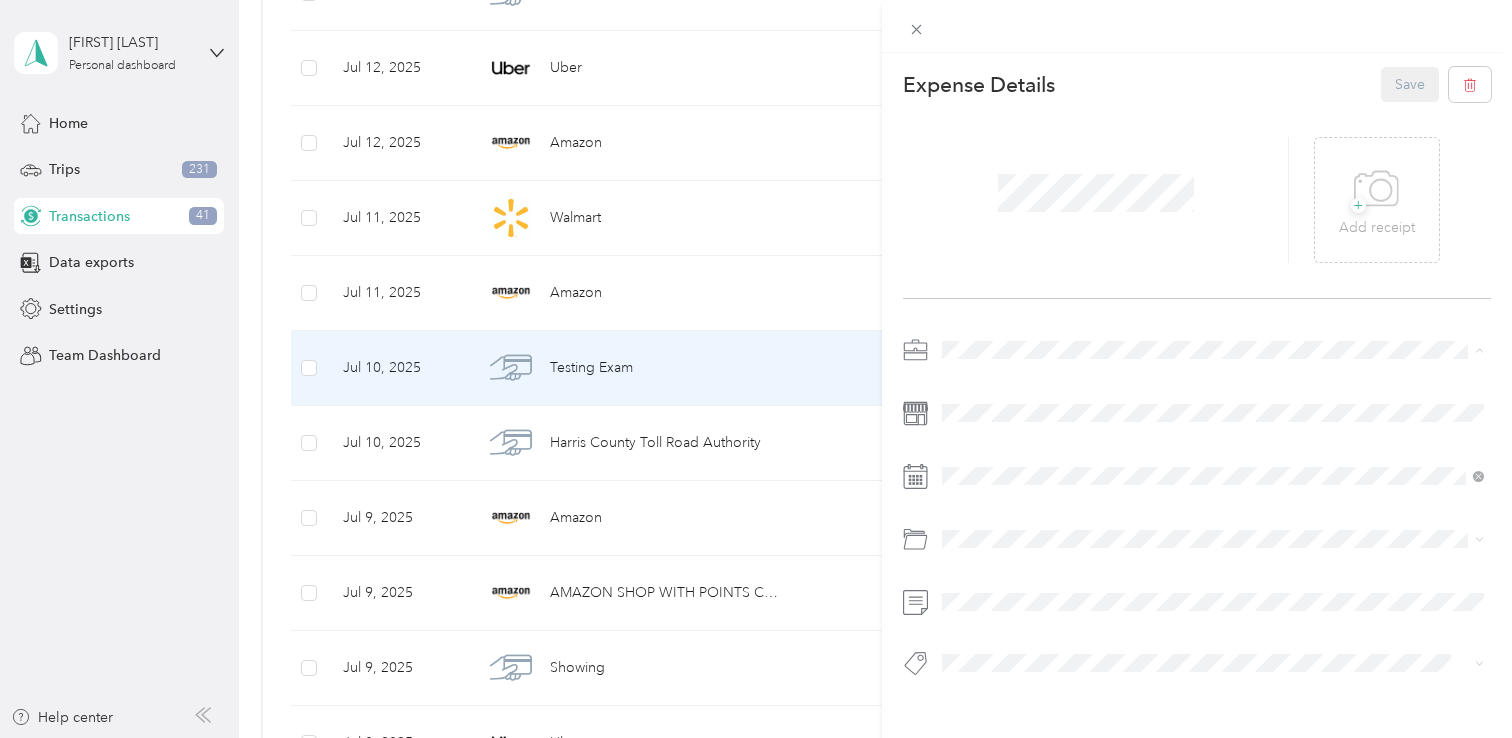 click on "Real Estate" at bounding box center (982, 455) 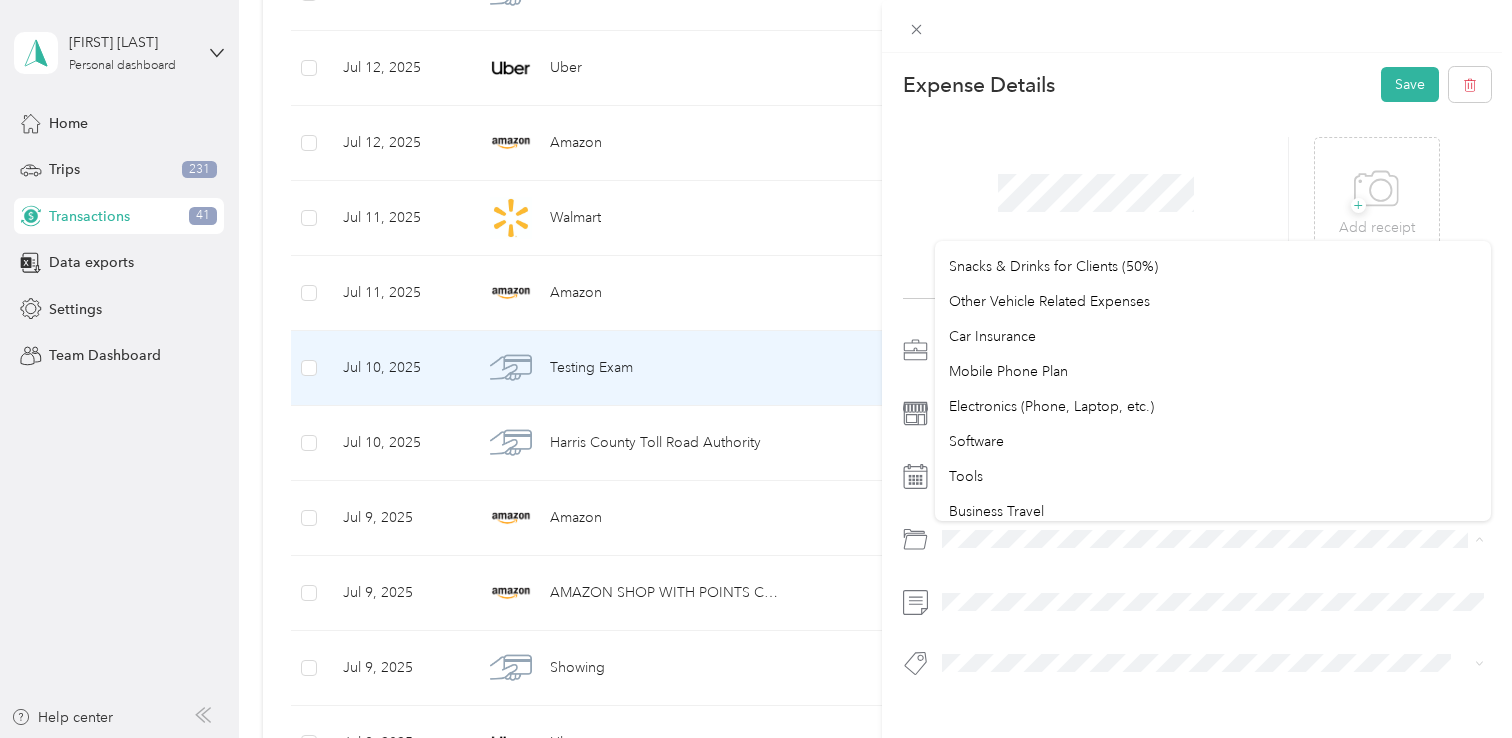 scroll, scrollTop: 469, scrollLeft: 0, axis: vertical 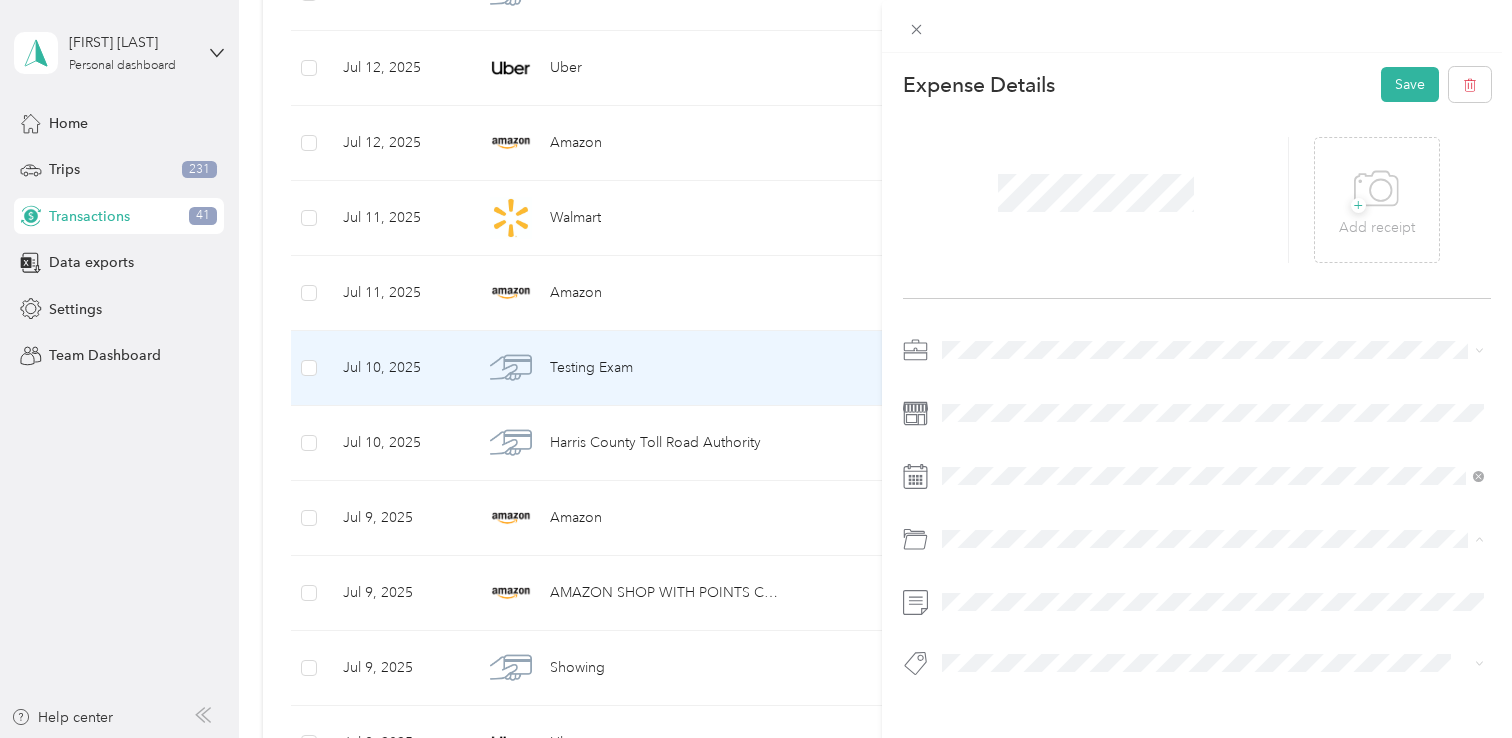 click on "Legal / Professional Services" at bounding box center (1213, 465) 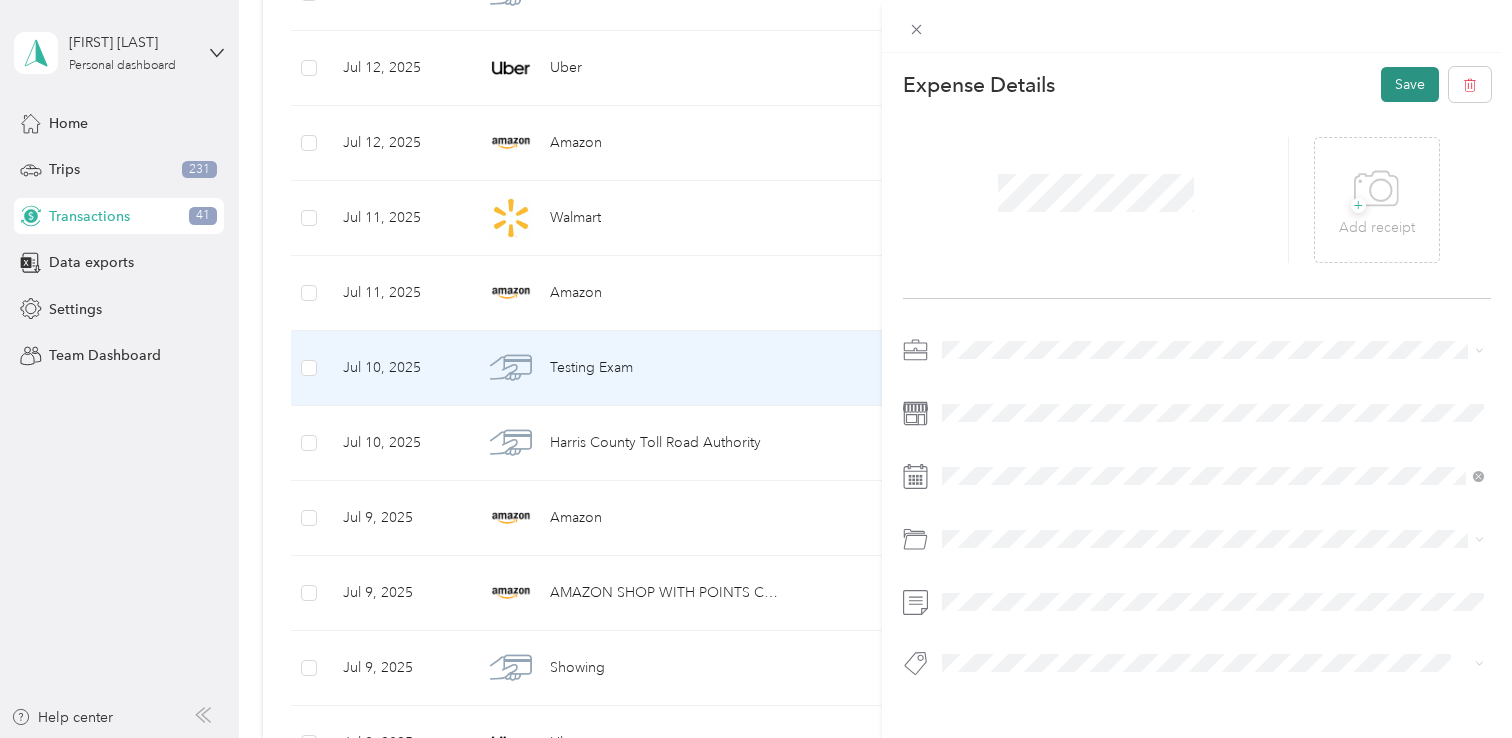 click on "Save" at bounding box center (1410, 84) 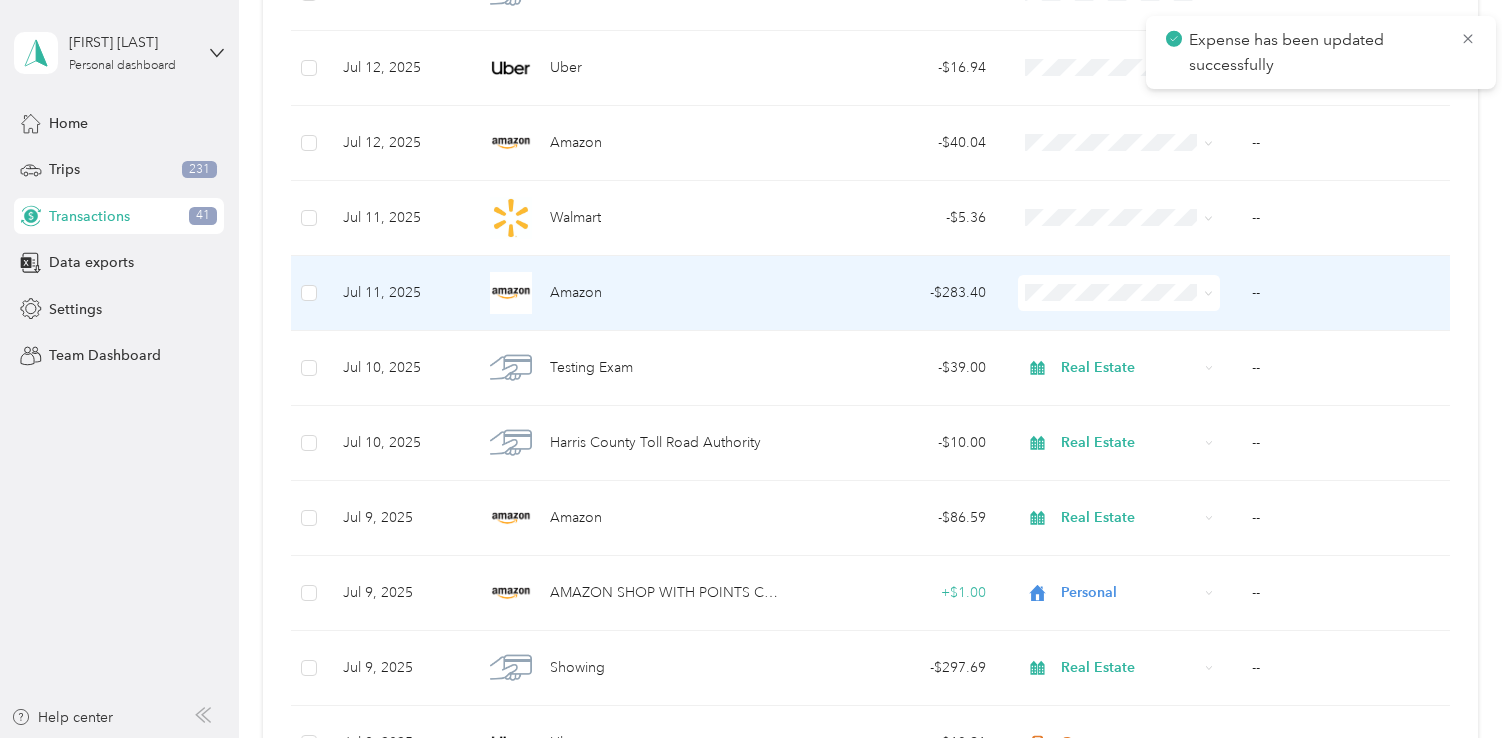 click on "-  $283.40" at bounding box center [902, 293] 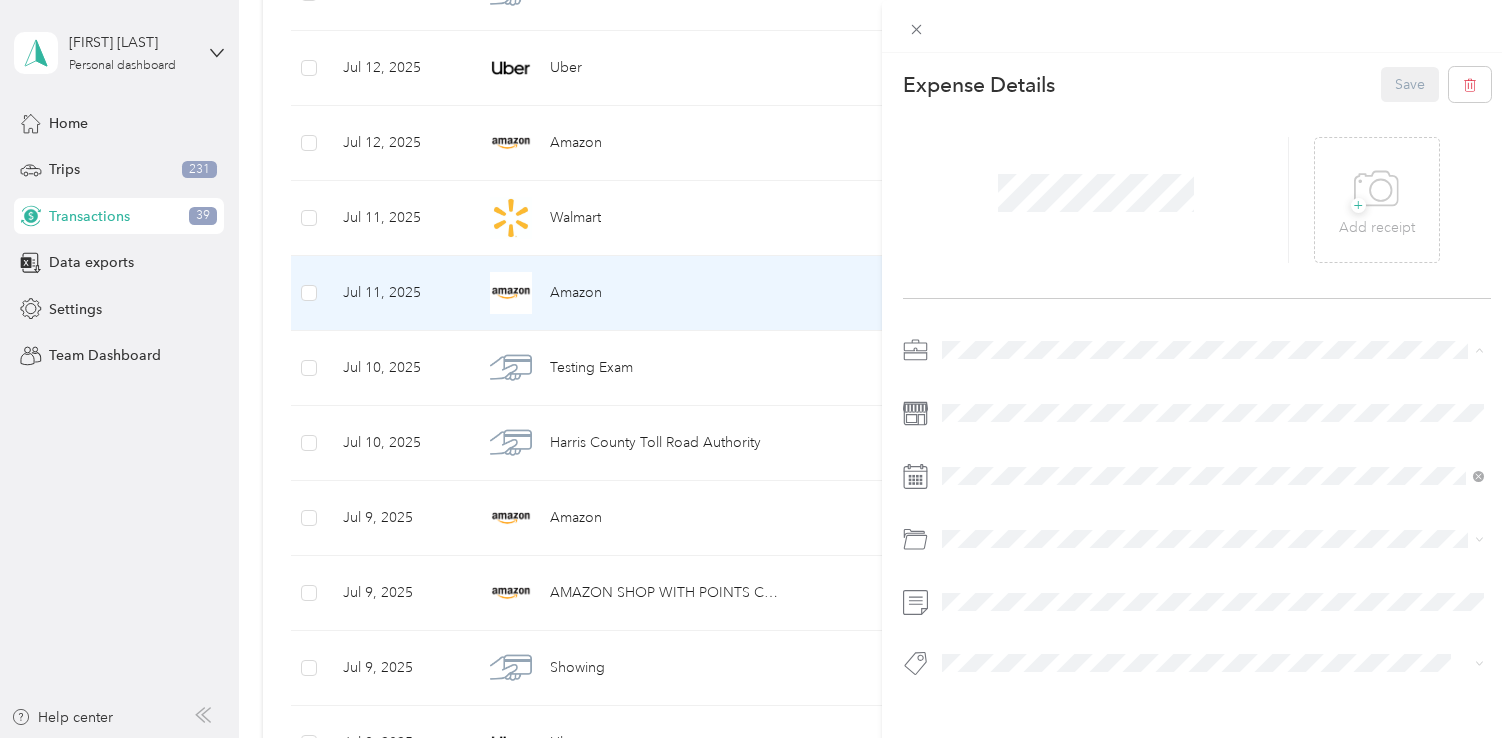 click on "Real Estate" at bounding box center [1213, 455] 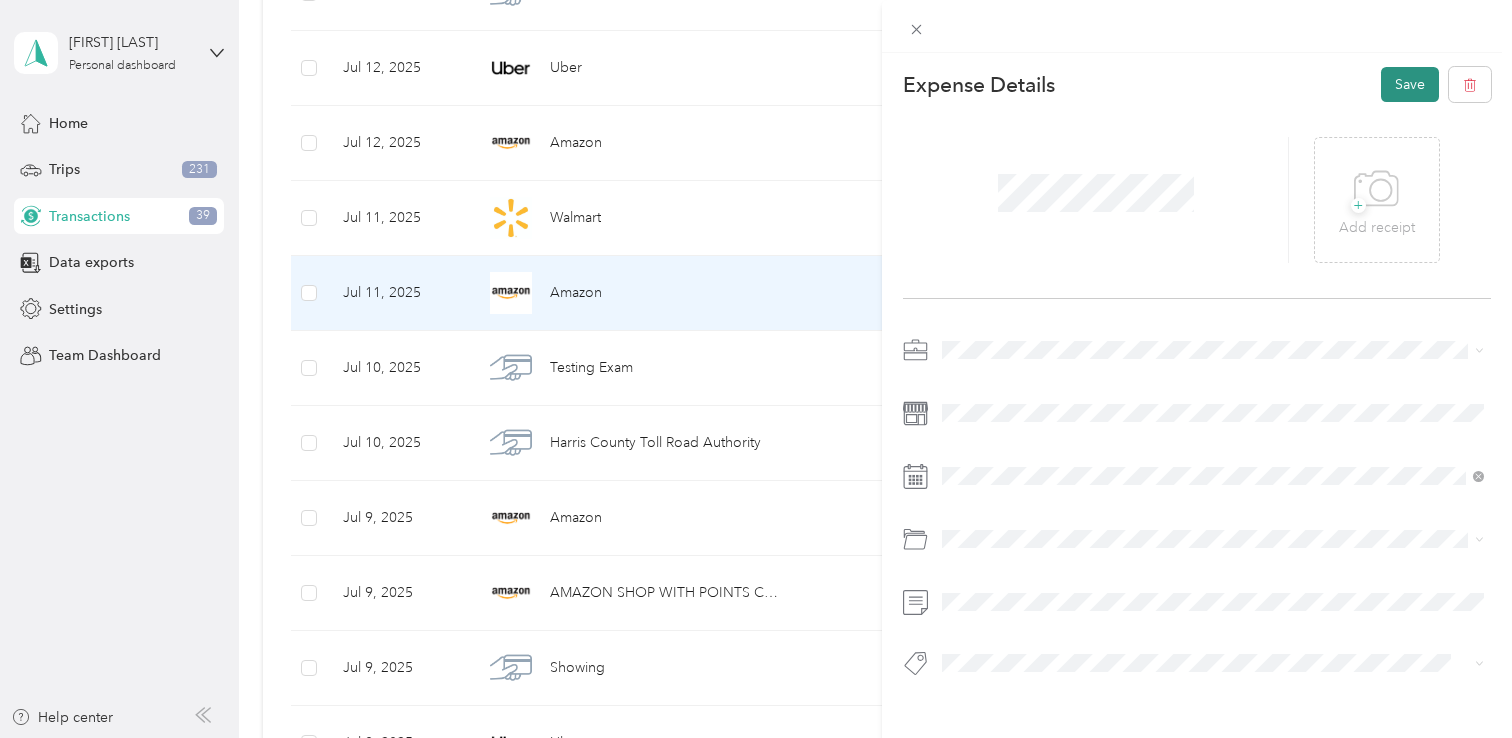 click on "Save" at bounding box center [1410, 84] 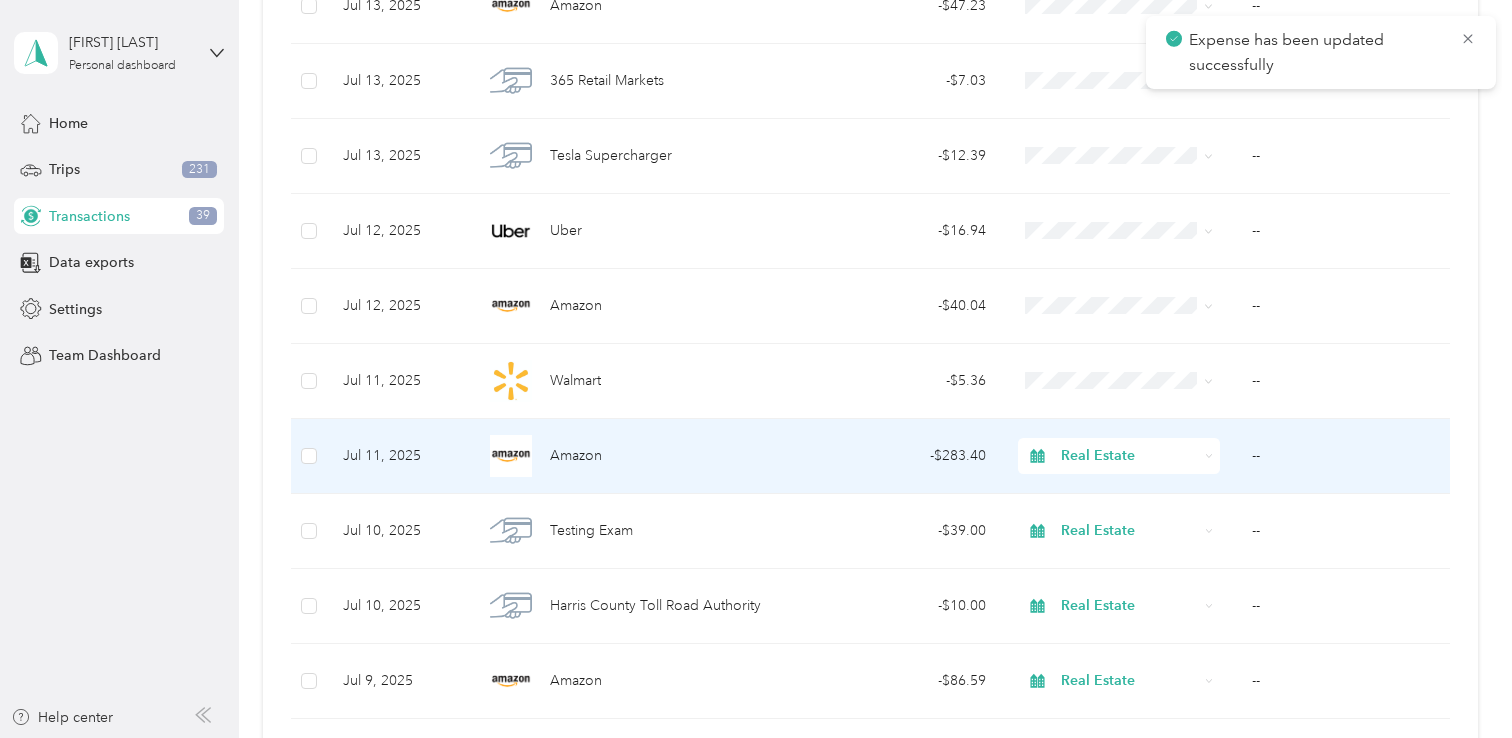 scroll, scrollTop: 4583, scrollLeft: 0, axis: vertical 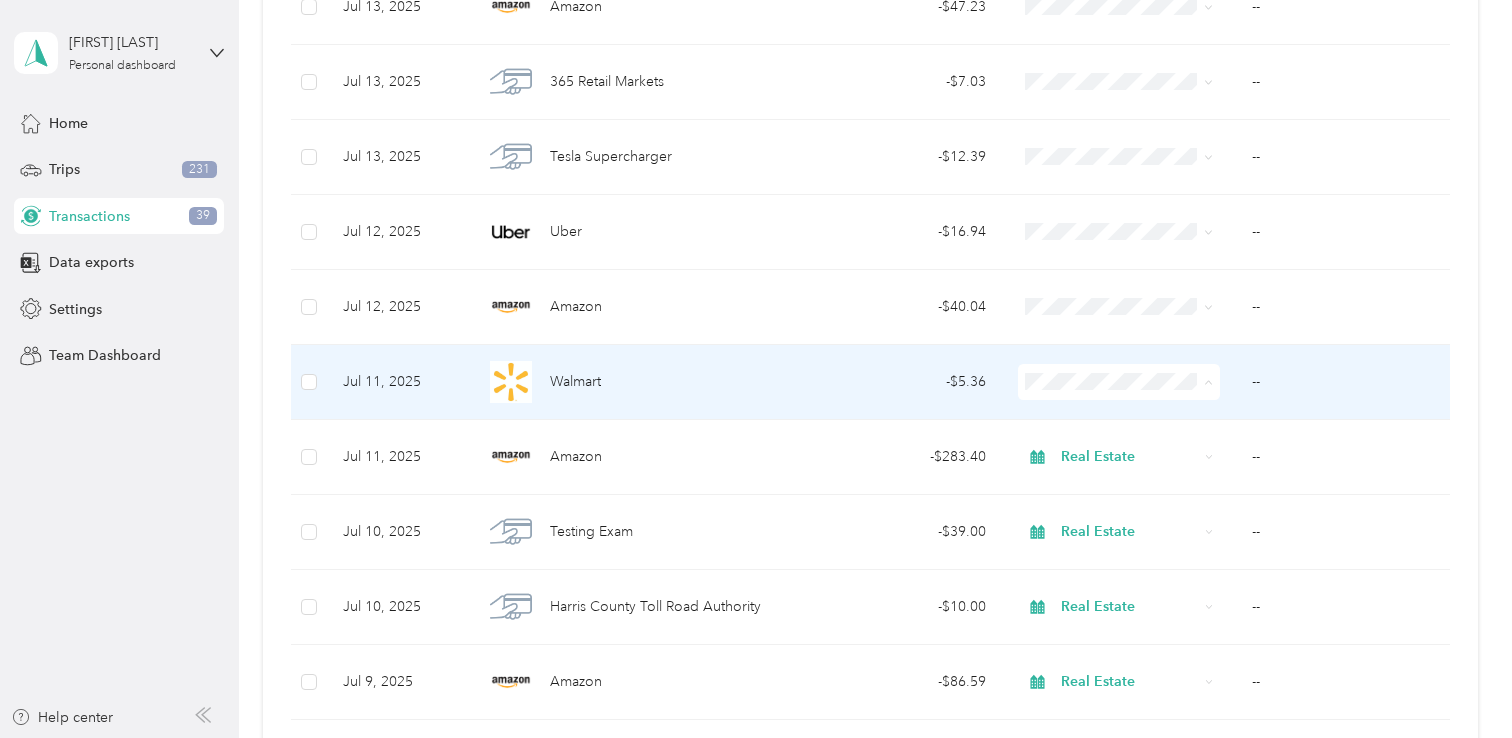 click on "Personal" at bounding box center (1137, 454) 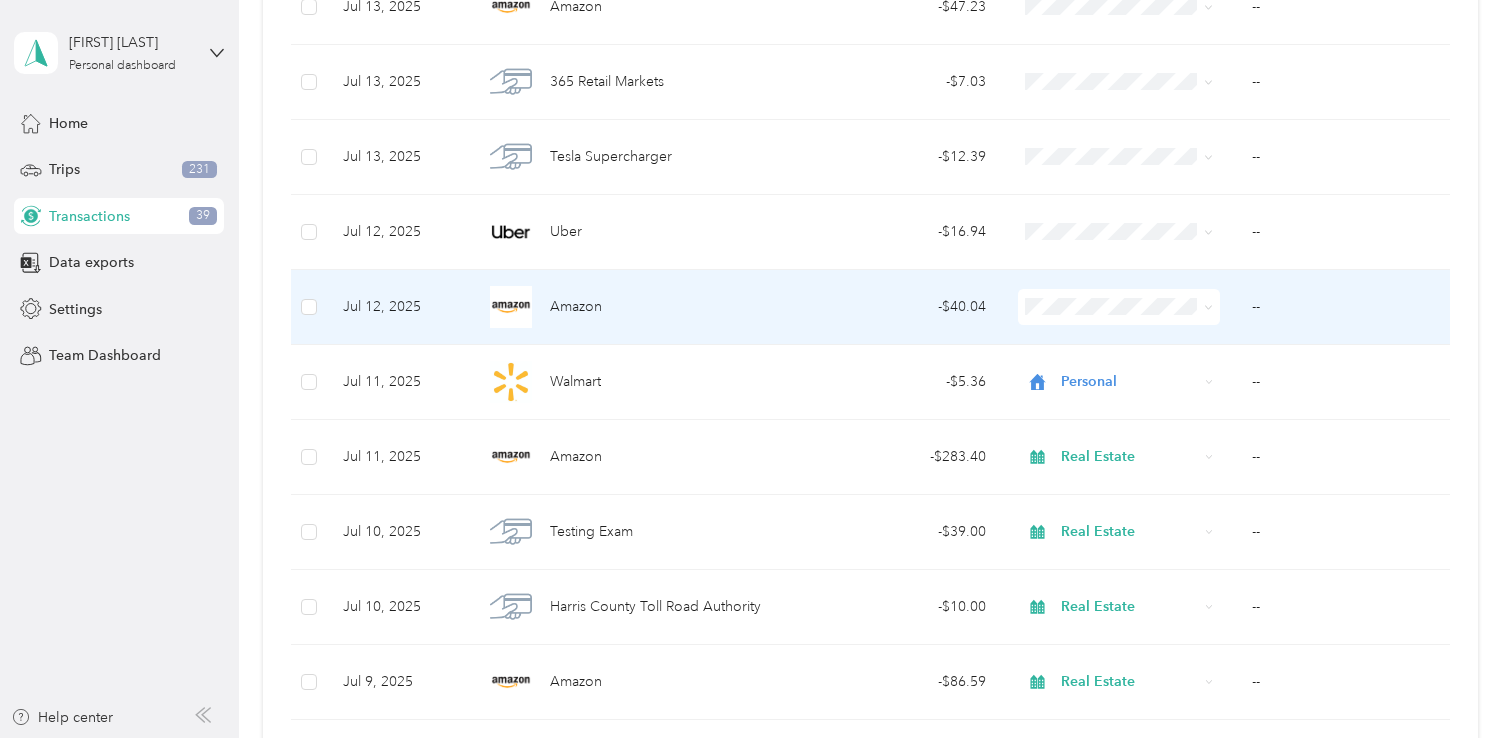 click on "Personal" at bounding box center (1137, 377) 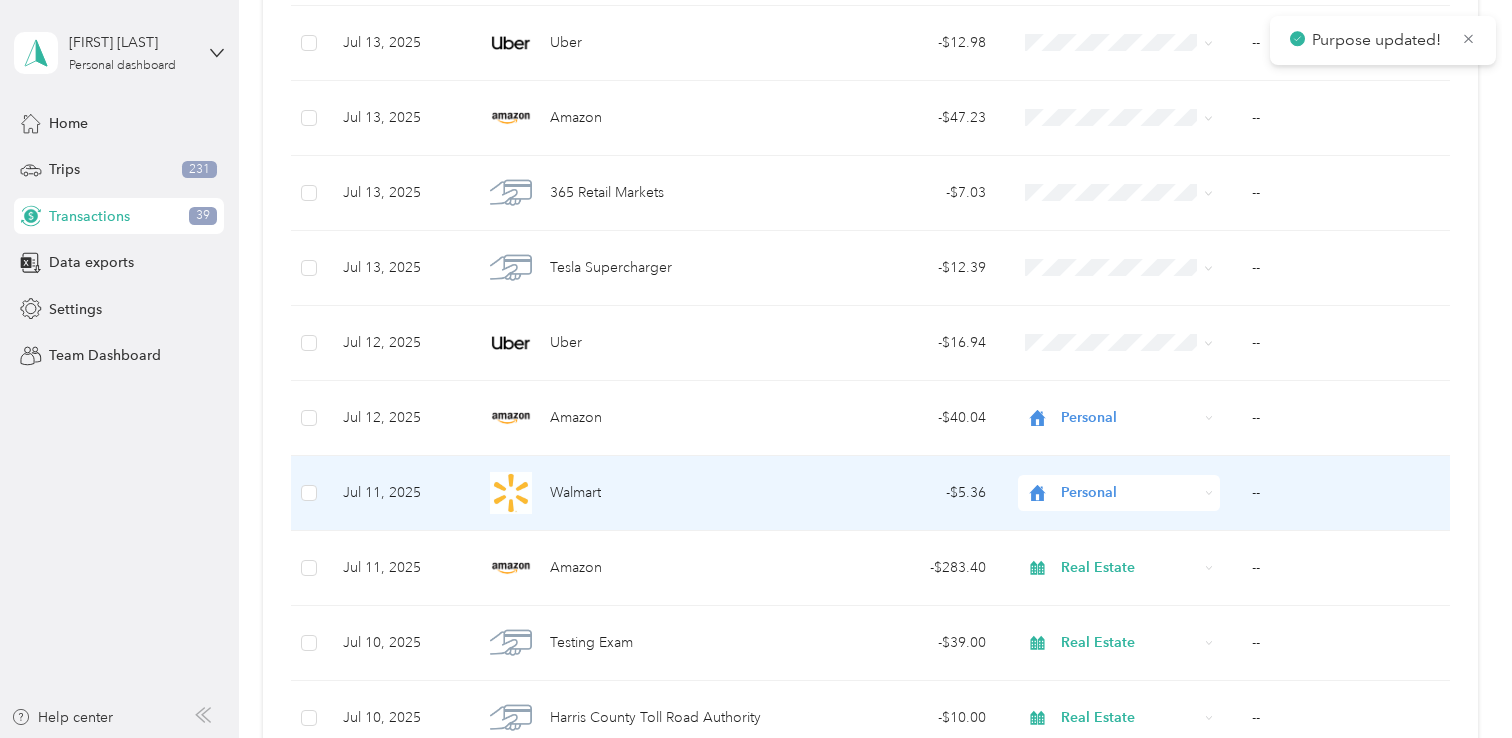 scroll, scrollTop: 4452, scrollLeft: 0, axis: vertical 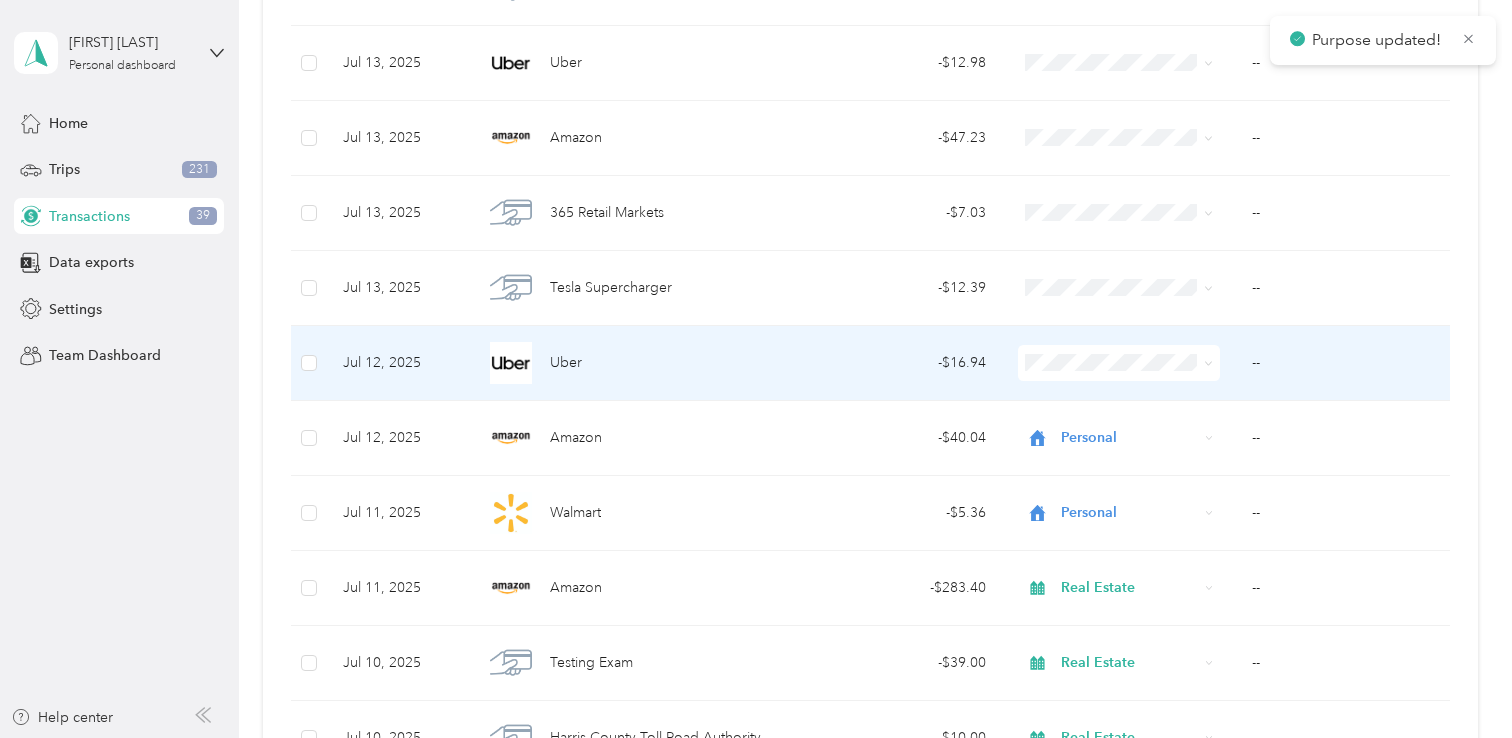 click on "-  $16.94" at bounding box center (902, 363) 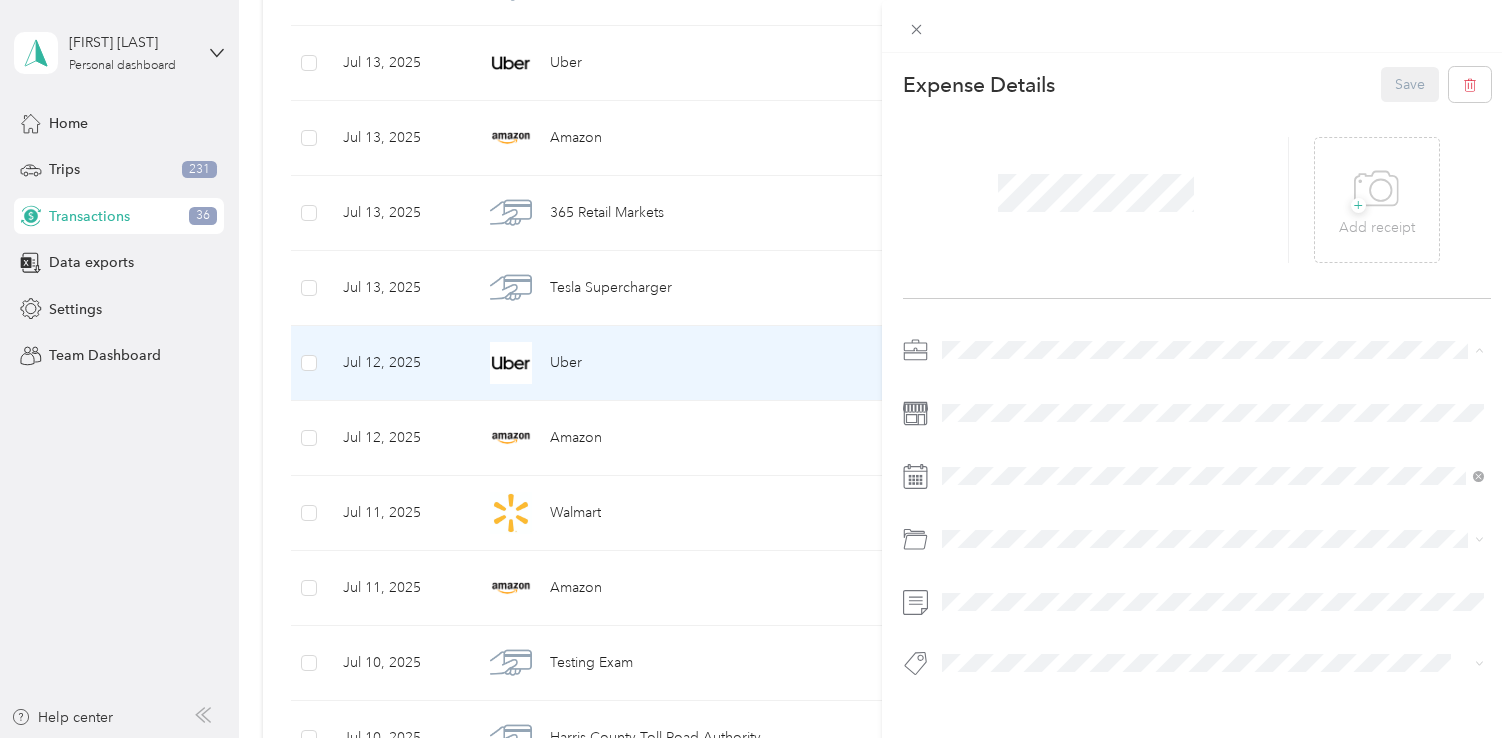 click on "Real Estate" at bounding box center [1213, 455] 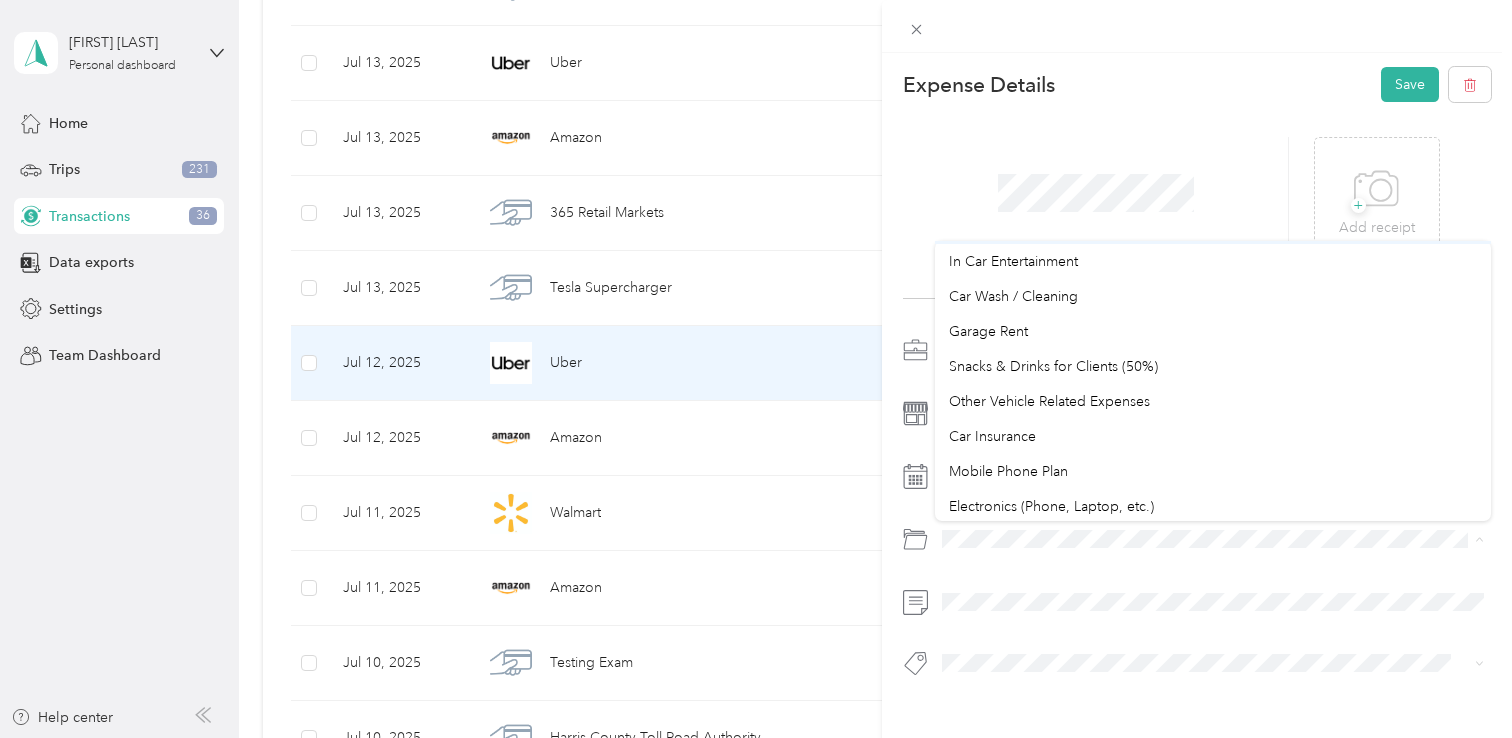 scroll, scrollTop: 404, scrollLeft: 0, axis: vertical 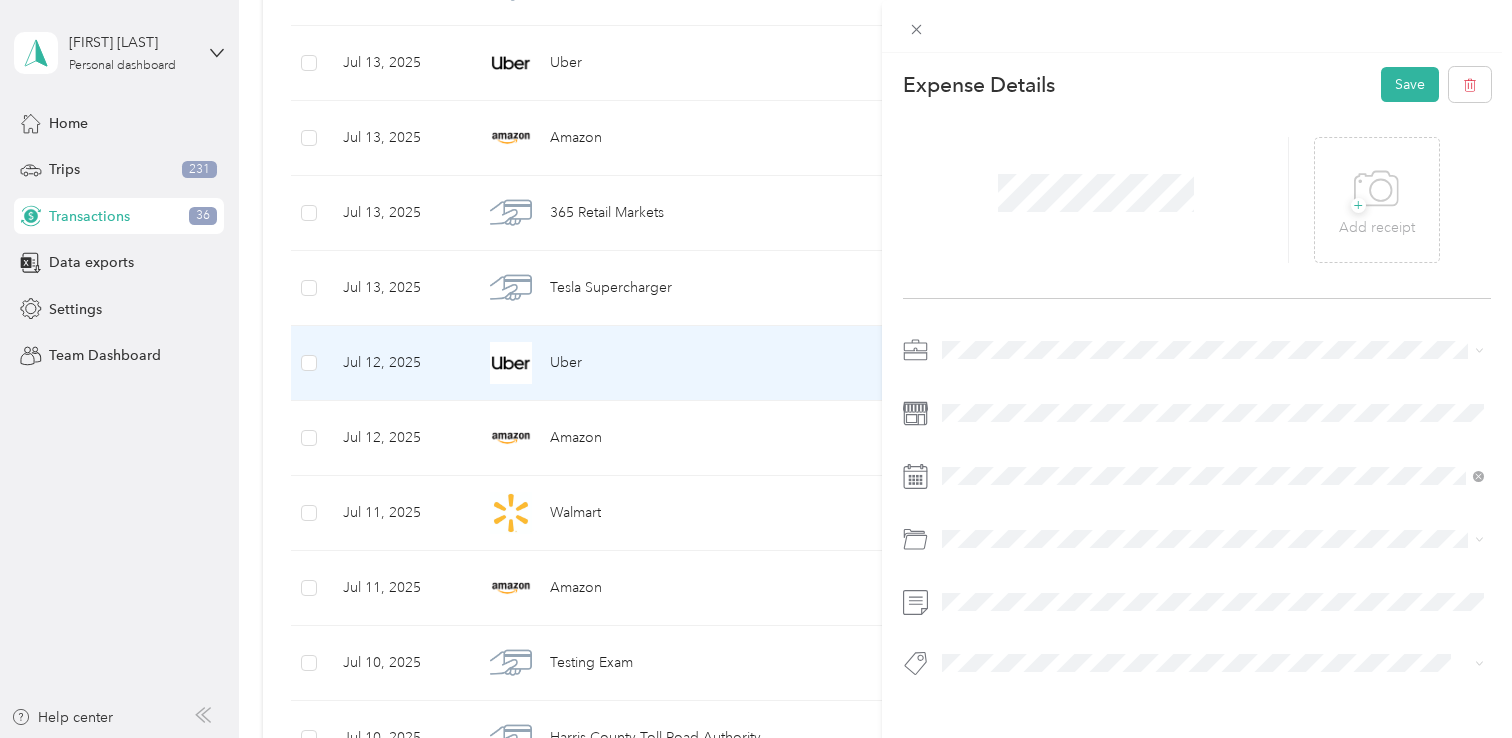 click 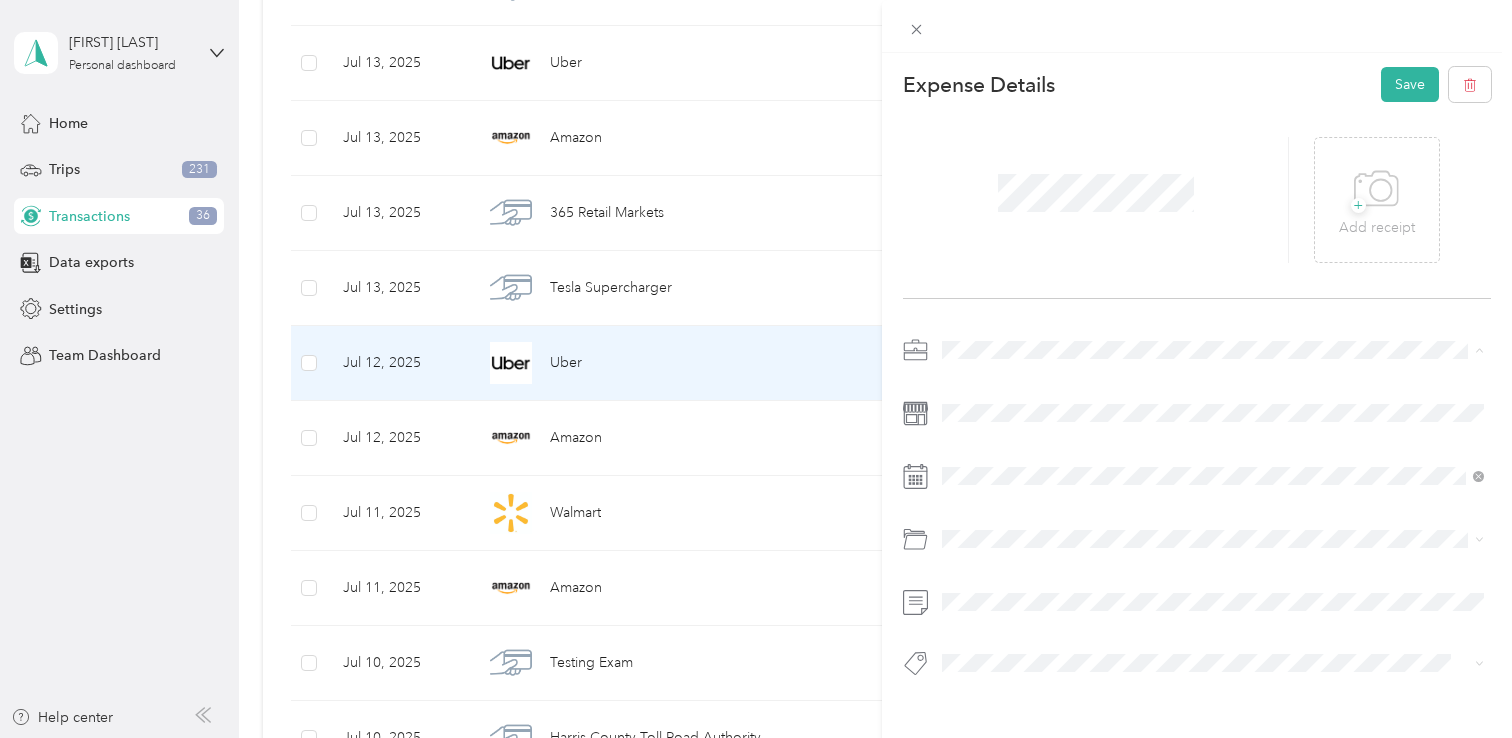 click on "Commute" at bounding box center [980, 630] 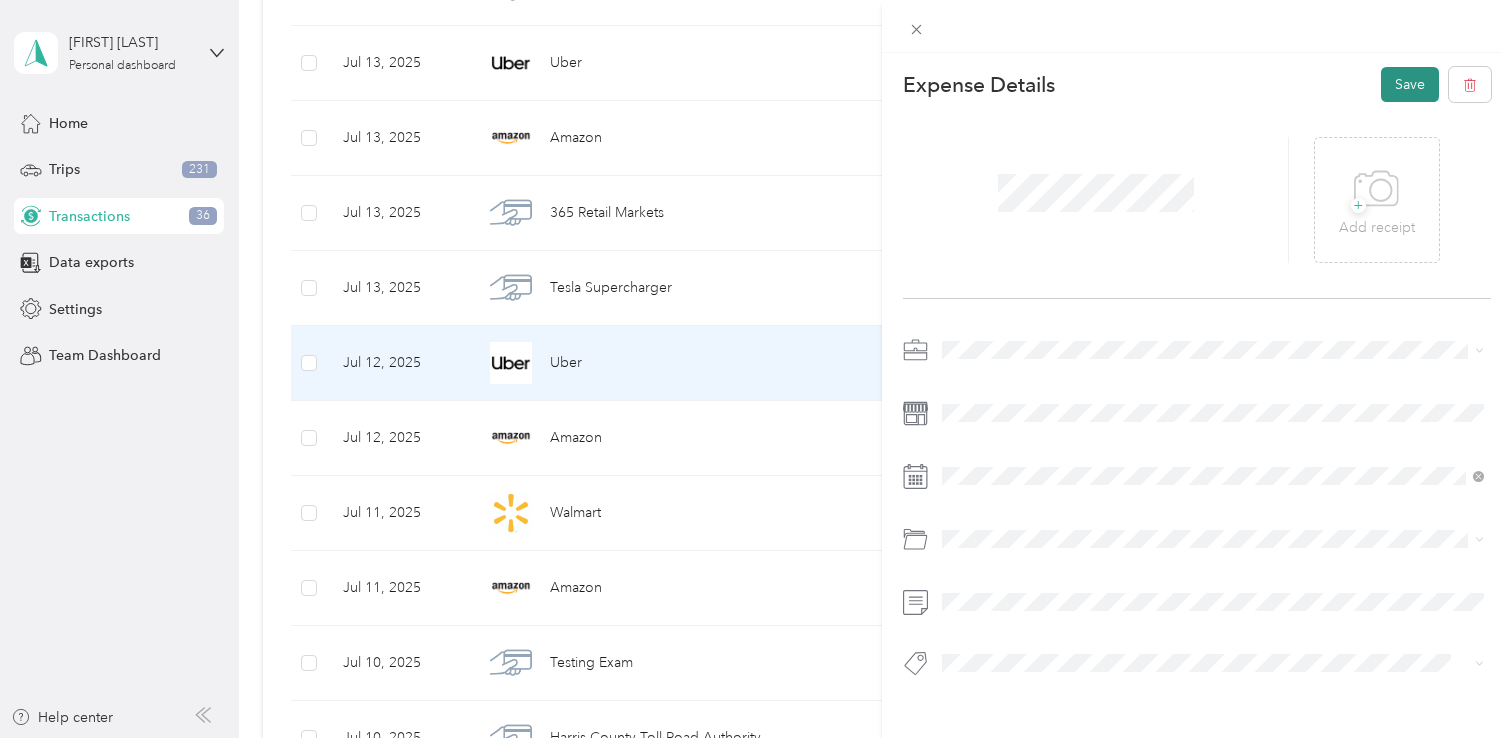 click on "Save" at bounding box center (1410, 84) 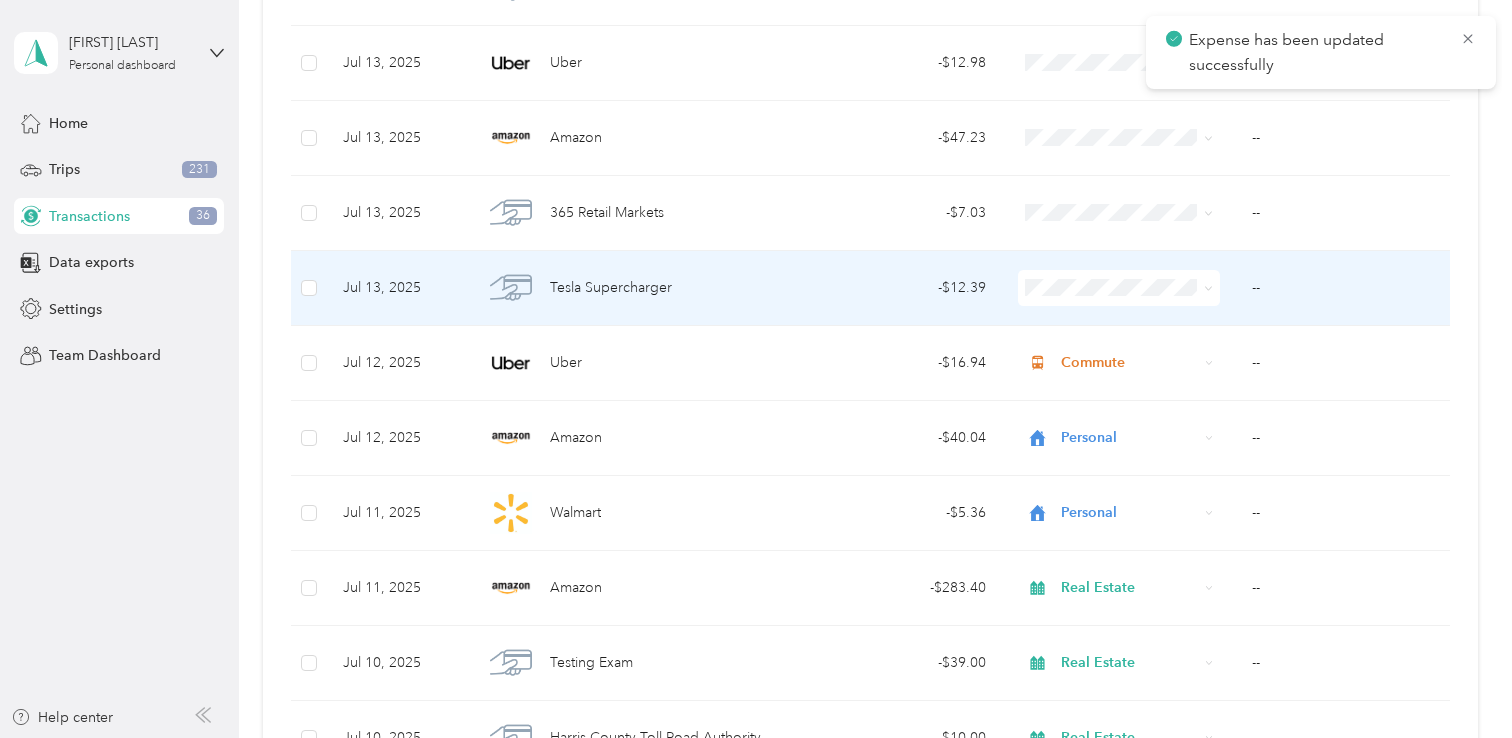click on "-  $12.39" at bounding box center (902, 288) 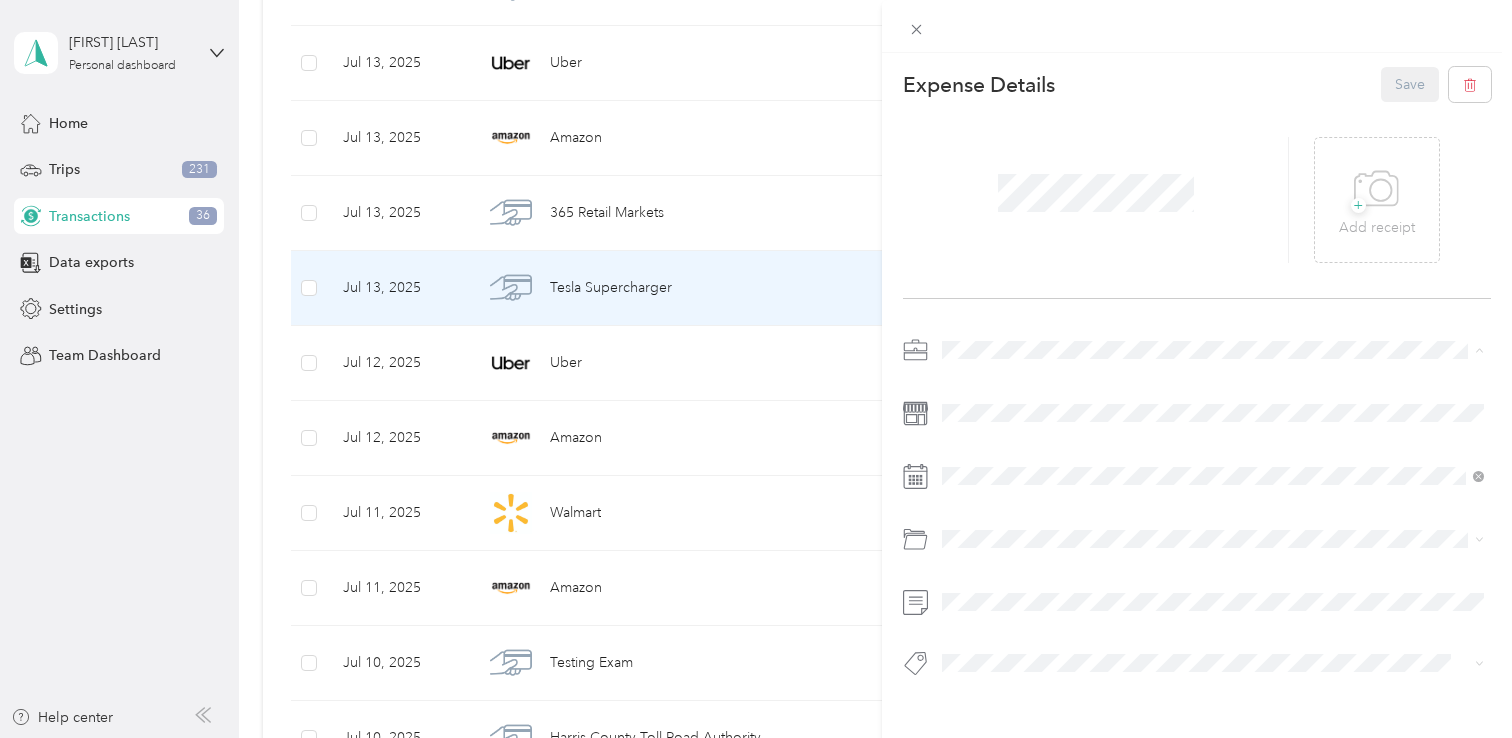 click on "Commute" at bounding box center [1213, 630] 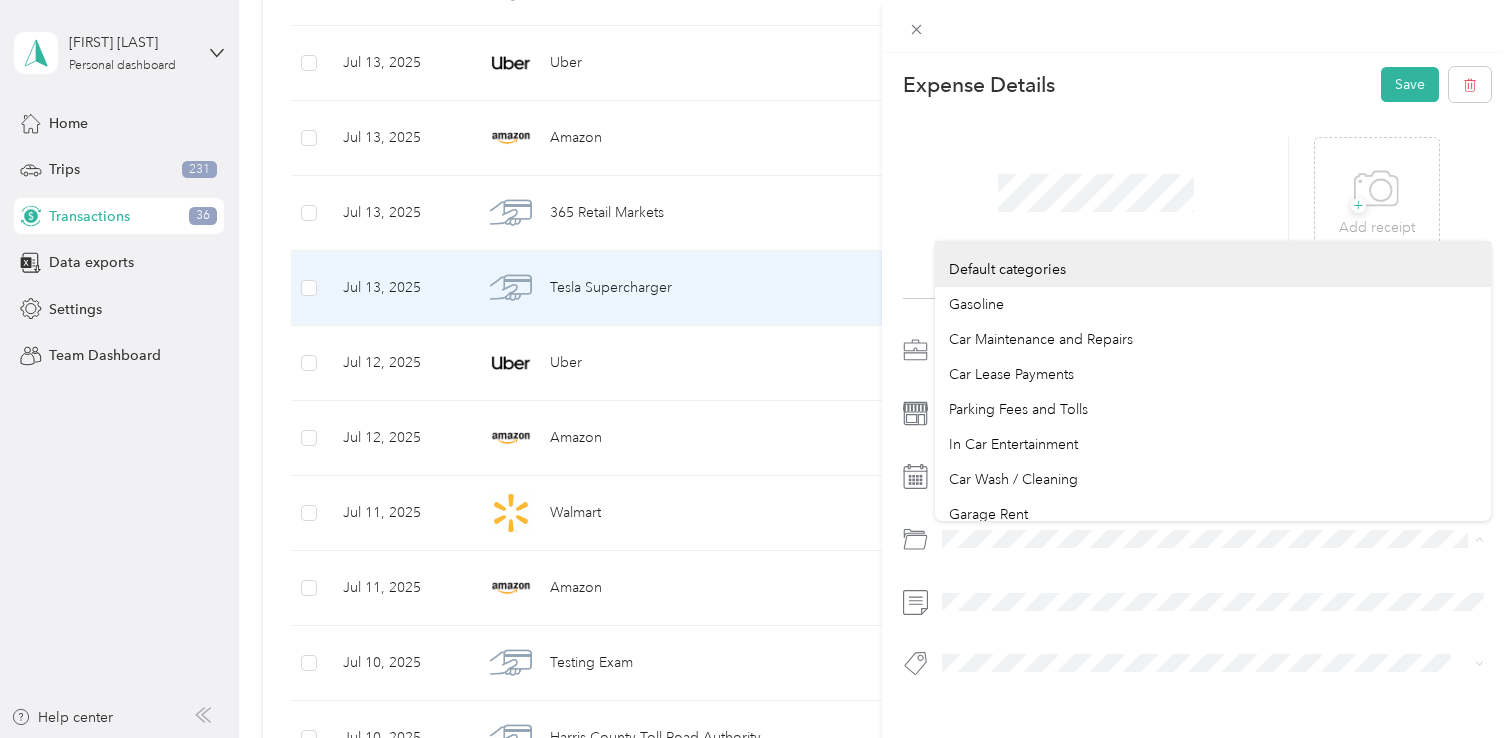 click on "This  expense  cannot be edited because it is either under review, approved, or paid. Contact your Team Manager to edit it.  Expense Details Save + Add receipt" at bounding box center [756, 369] 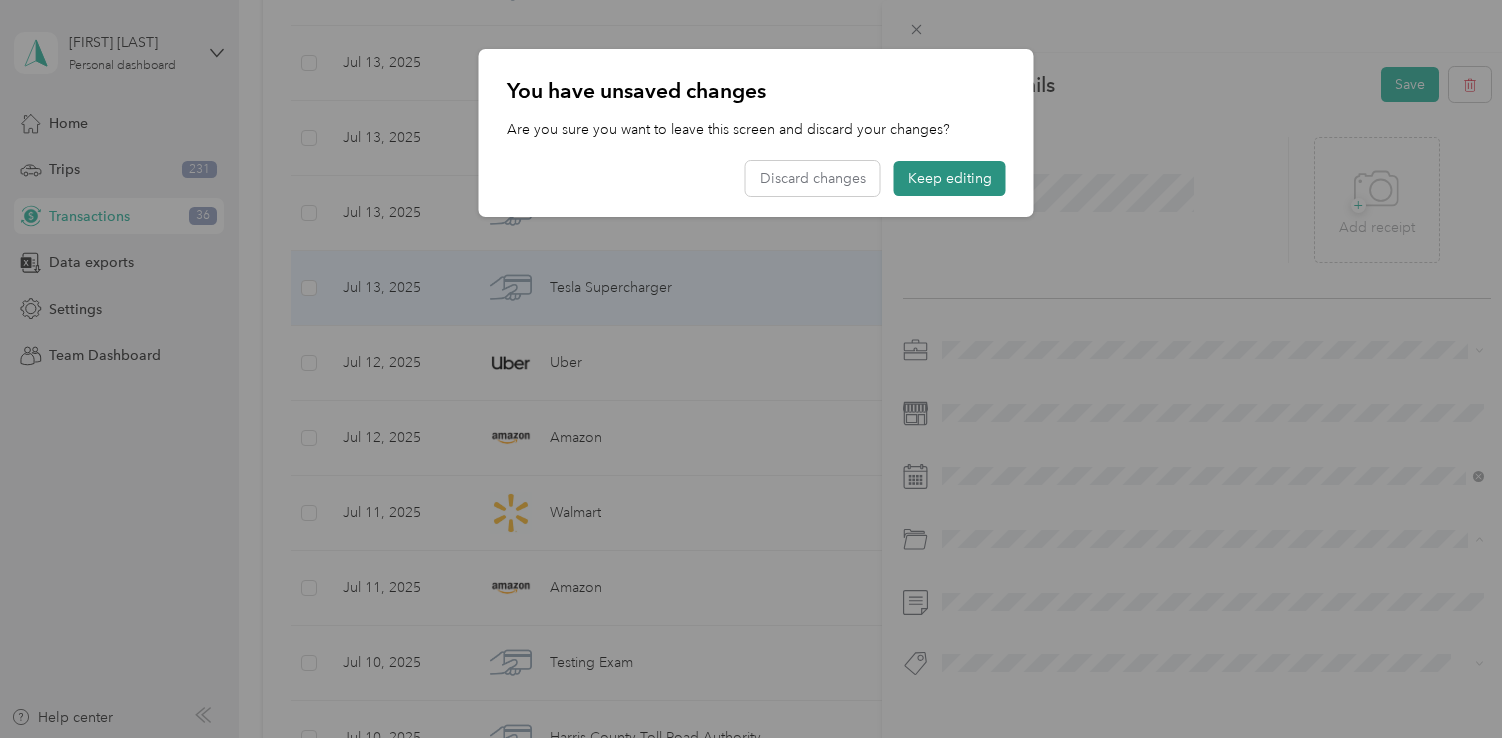 click on "Keep editing" at bounding box center (950, 178) 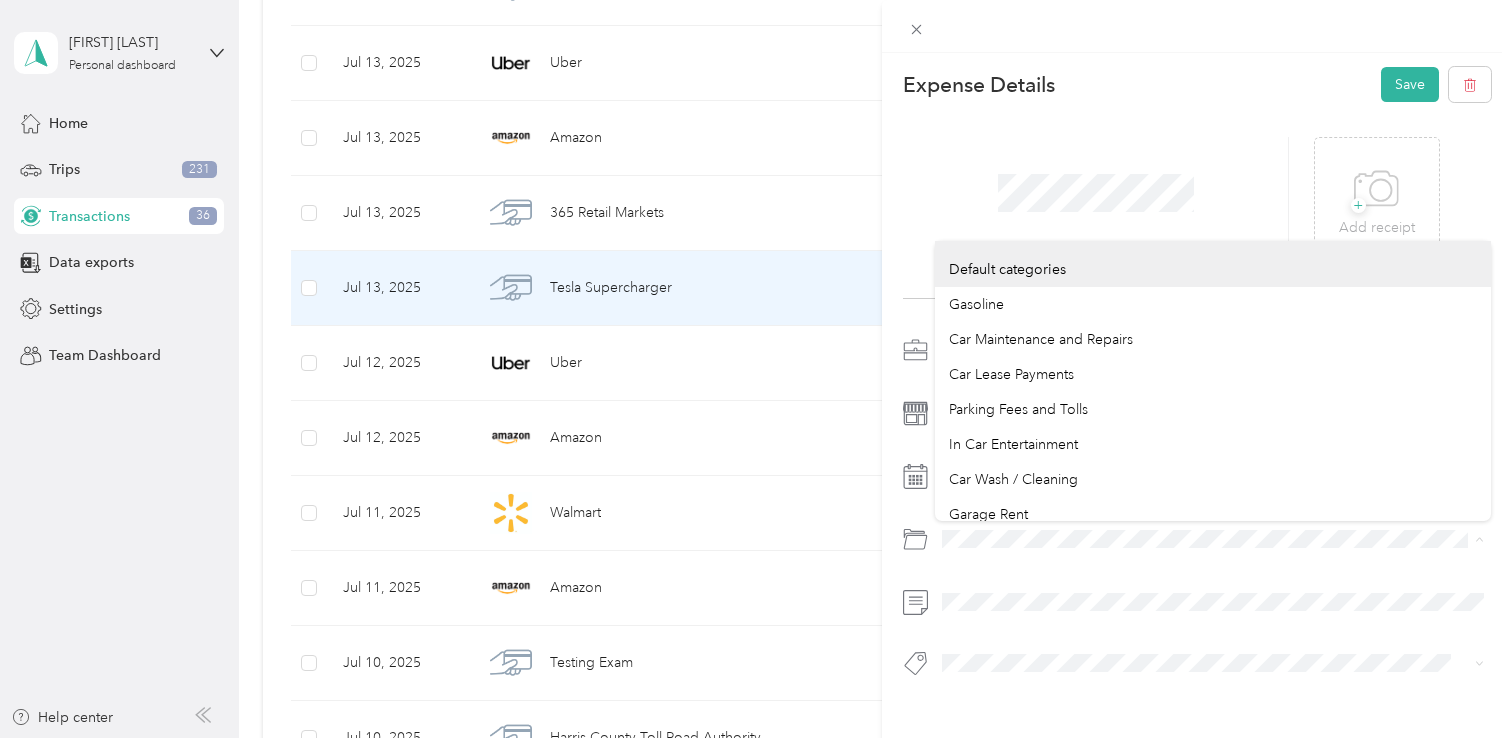click at bounding box center (1197, 539) 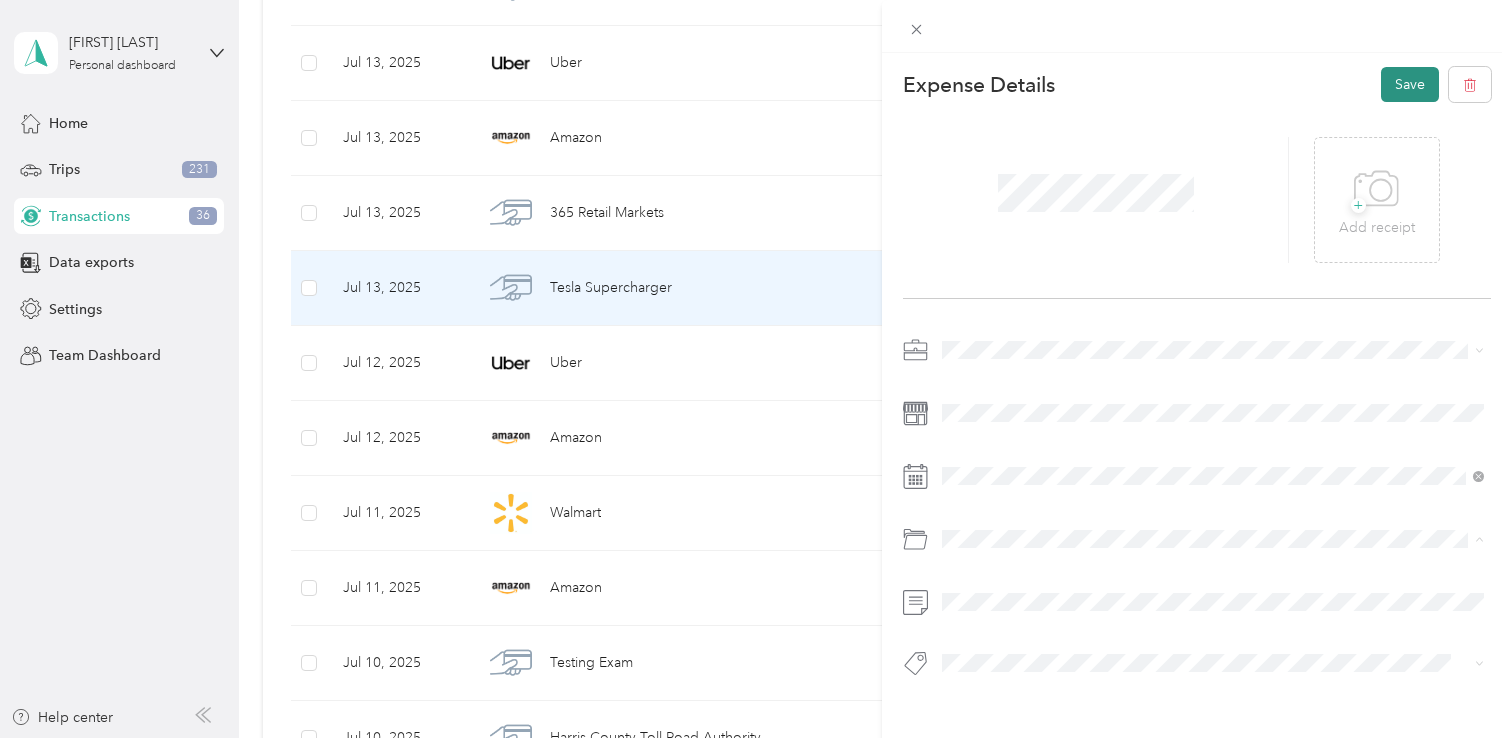 click on "Save" at bounding box center [1410, 84] 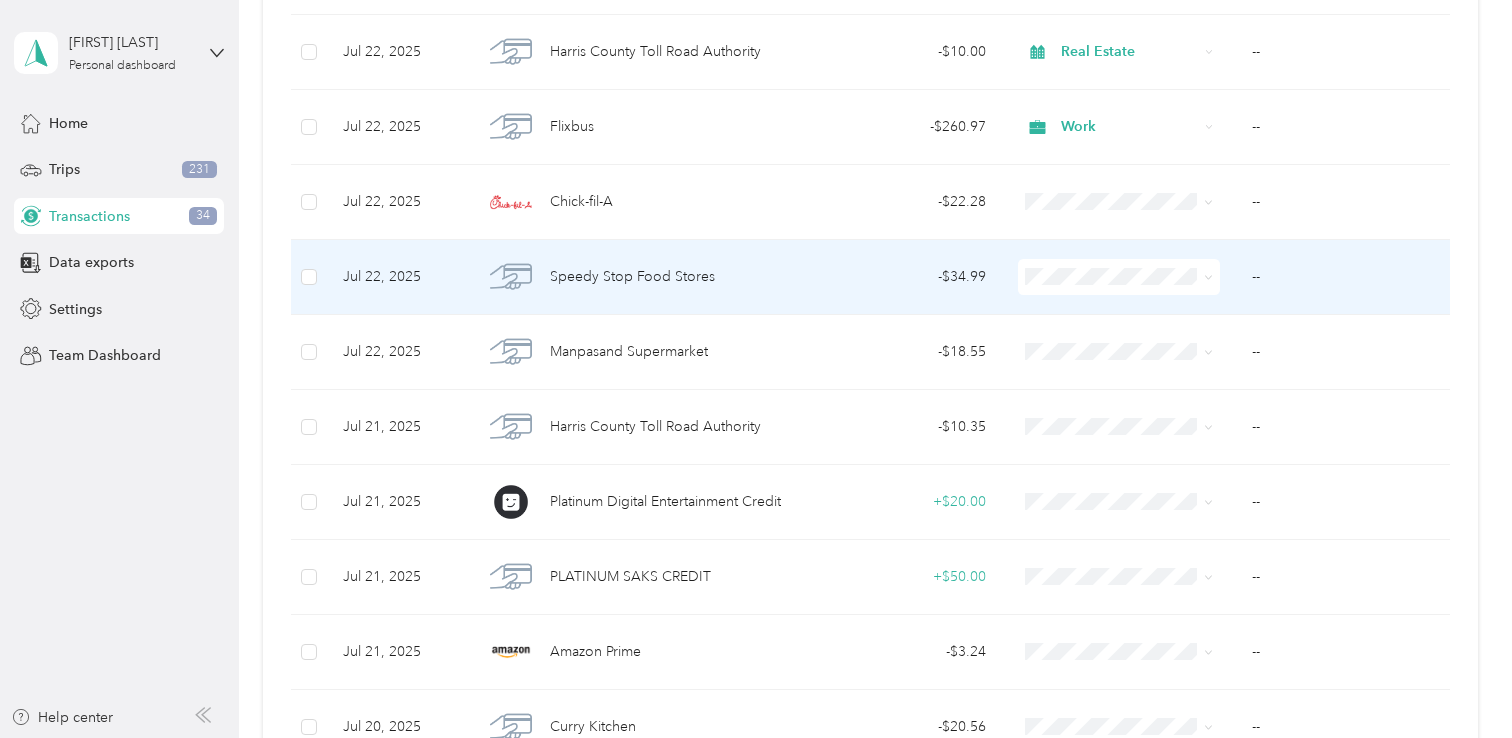 scroll, scrollTop: 2069, scrollLeft: 0, axis: vertical 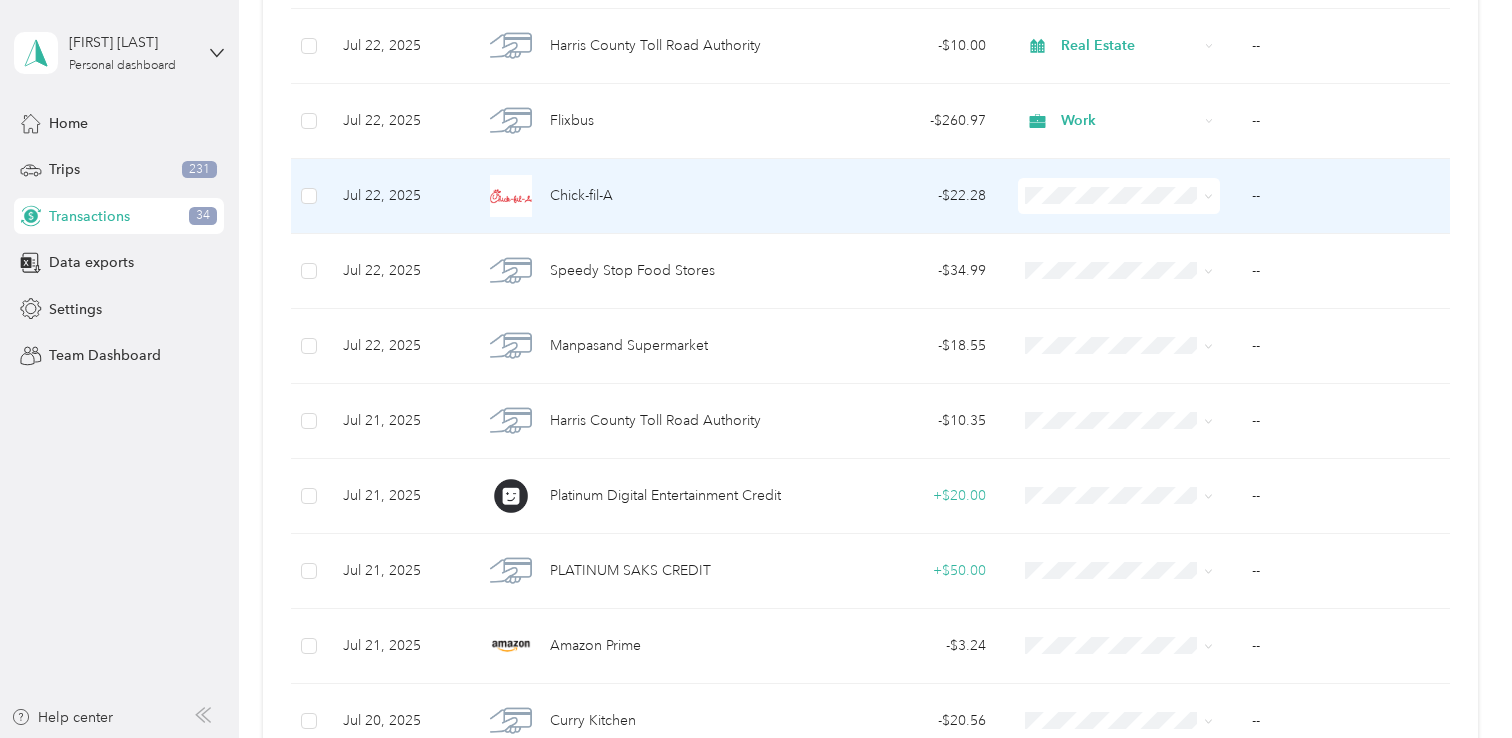 click on "-  $22.28" at bounding box center [902, 196] 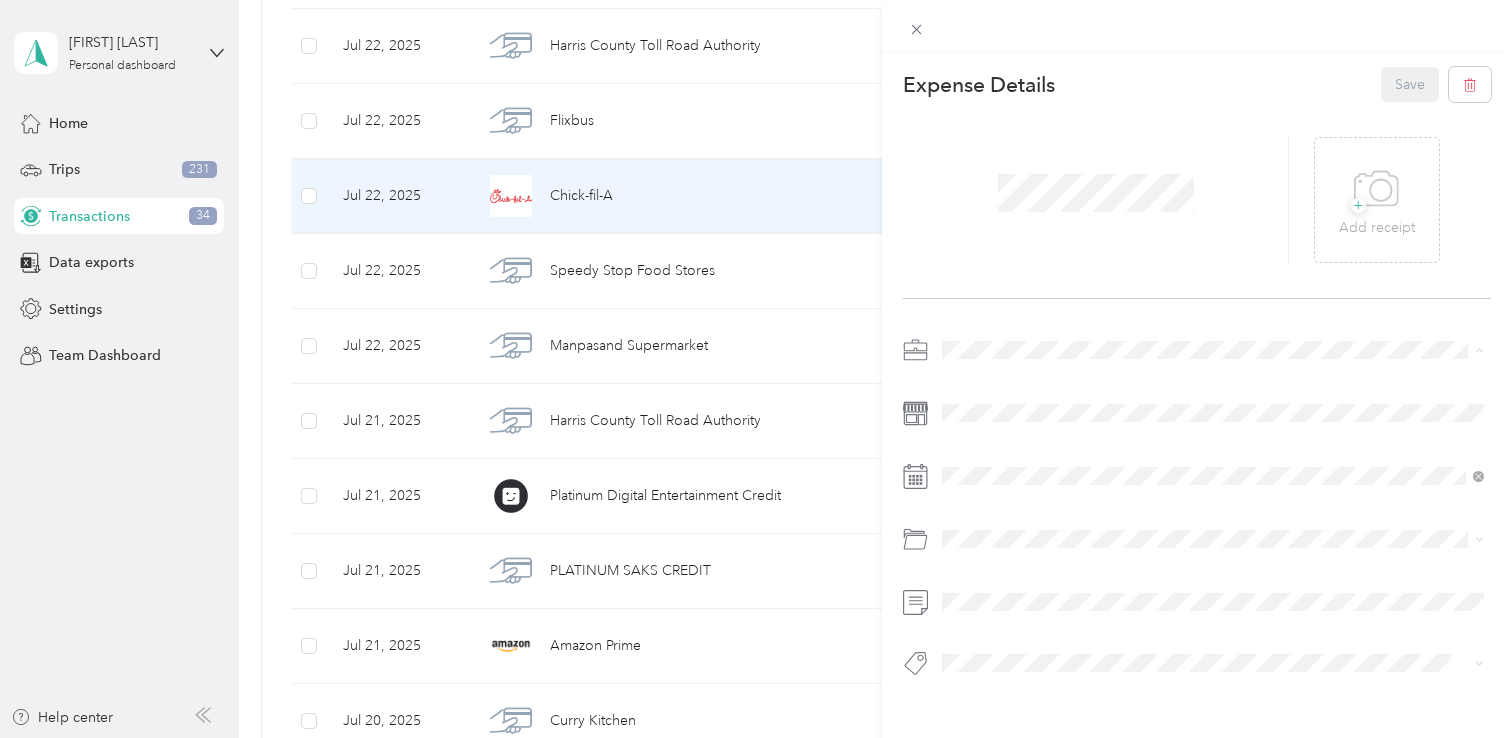 click on "Work" at bounding box center (1213, 385) 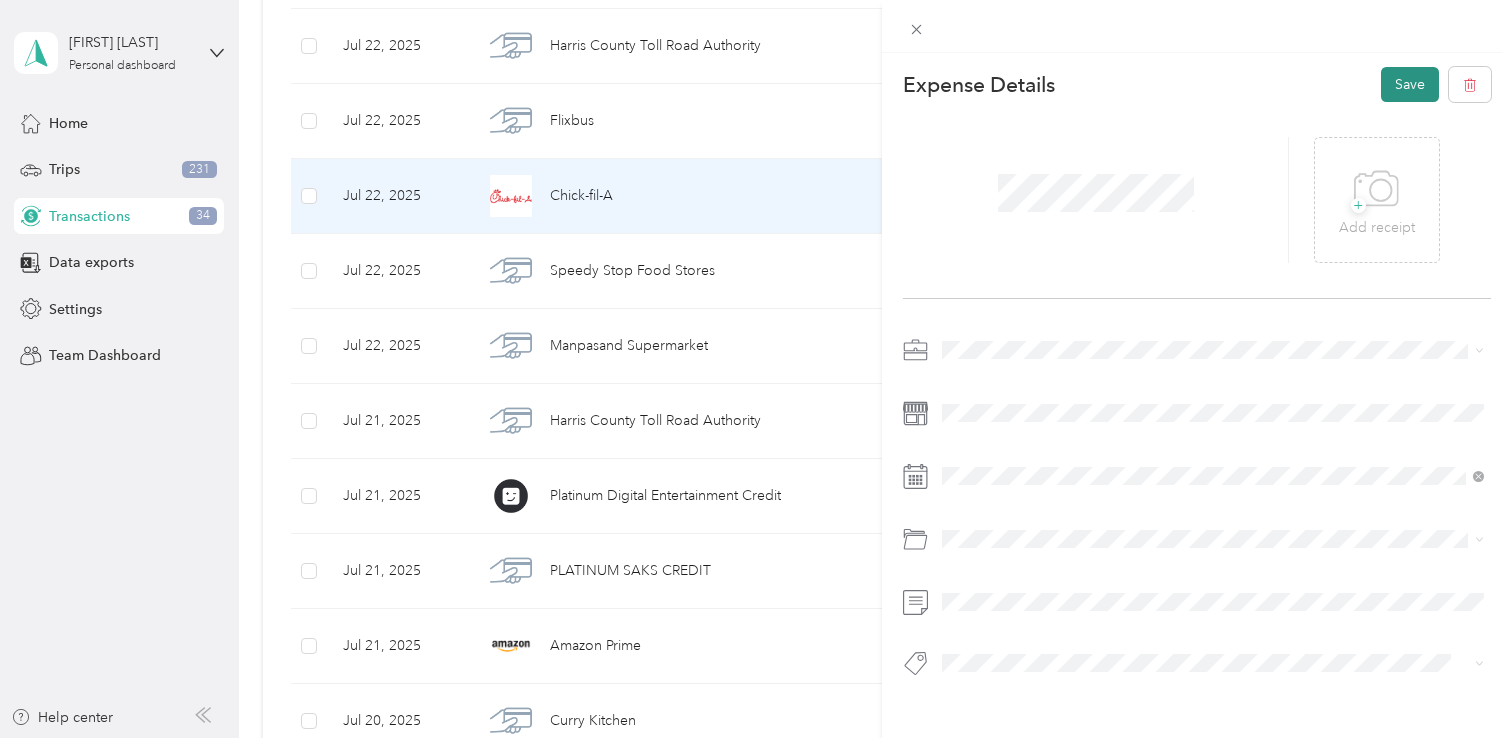 click on "Save" at bounding box center (1410, 84) 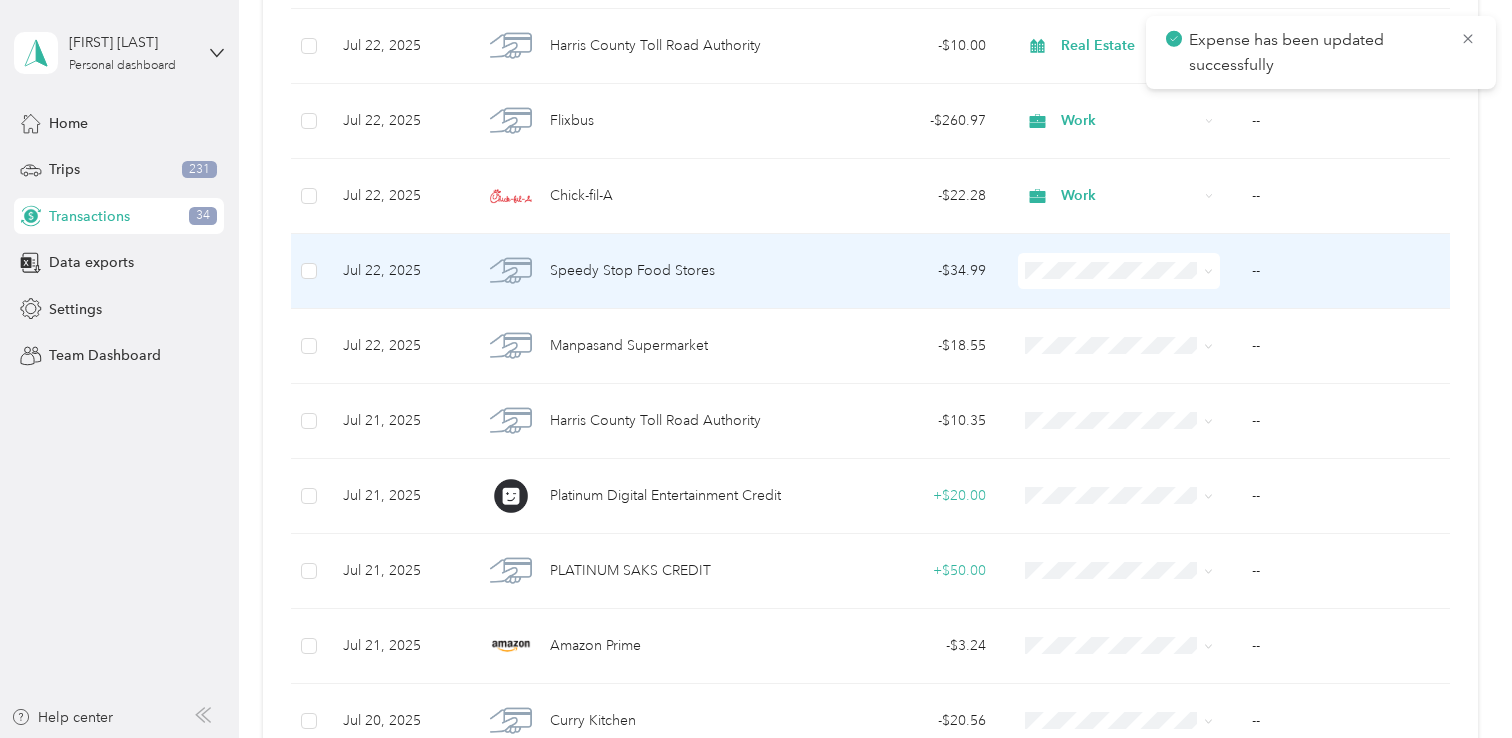 click on "-  $34.99" at bounding box center (902, 271) 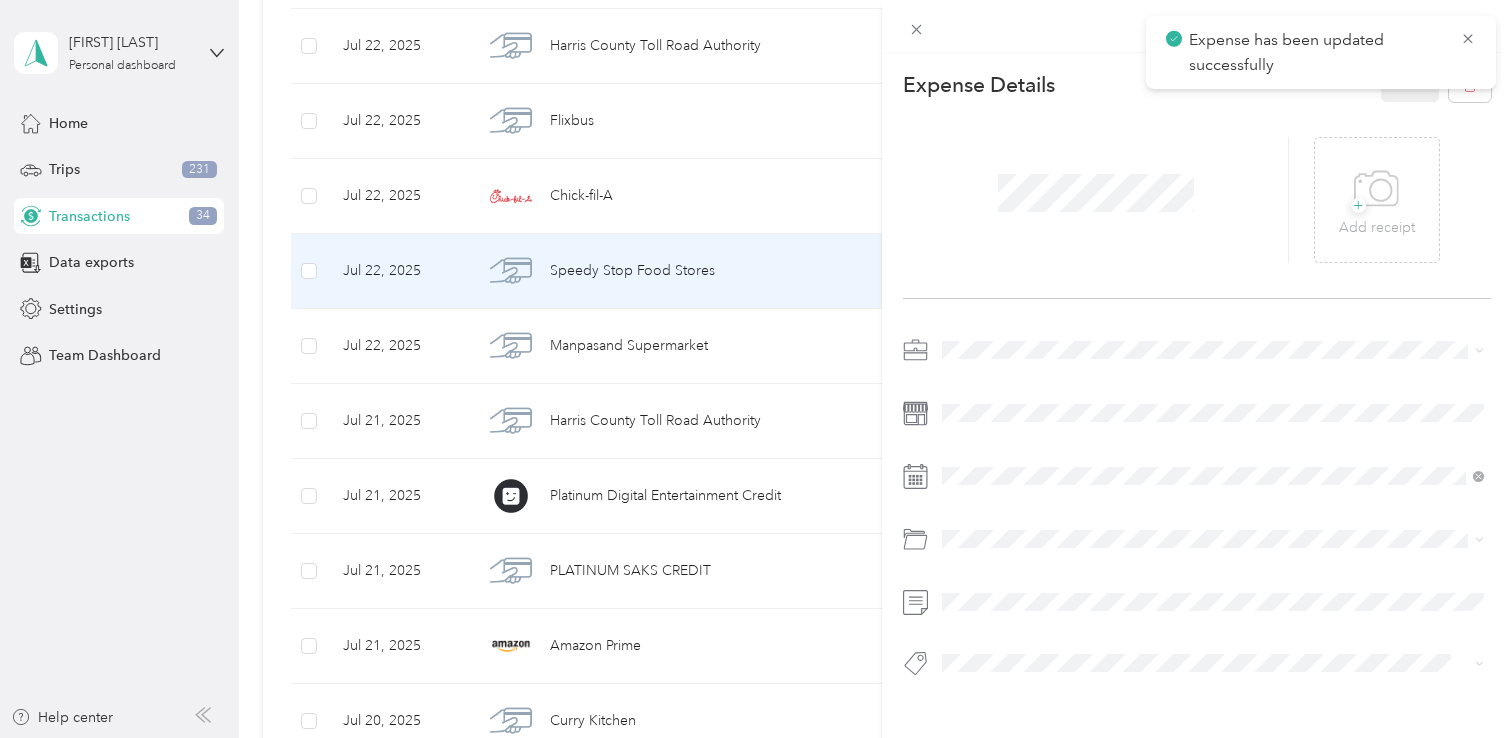 click at bounding box center [1213, 350] 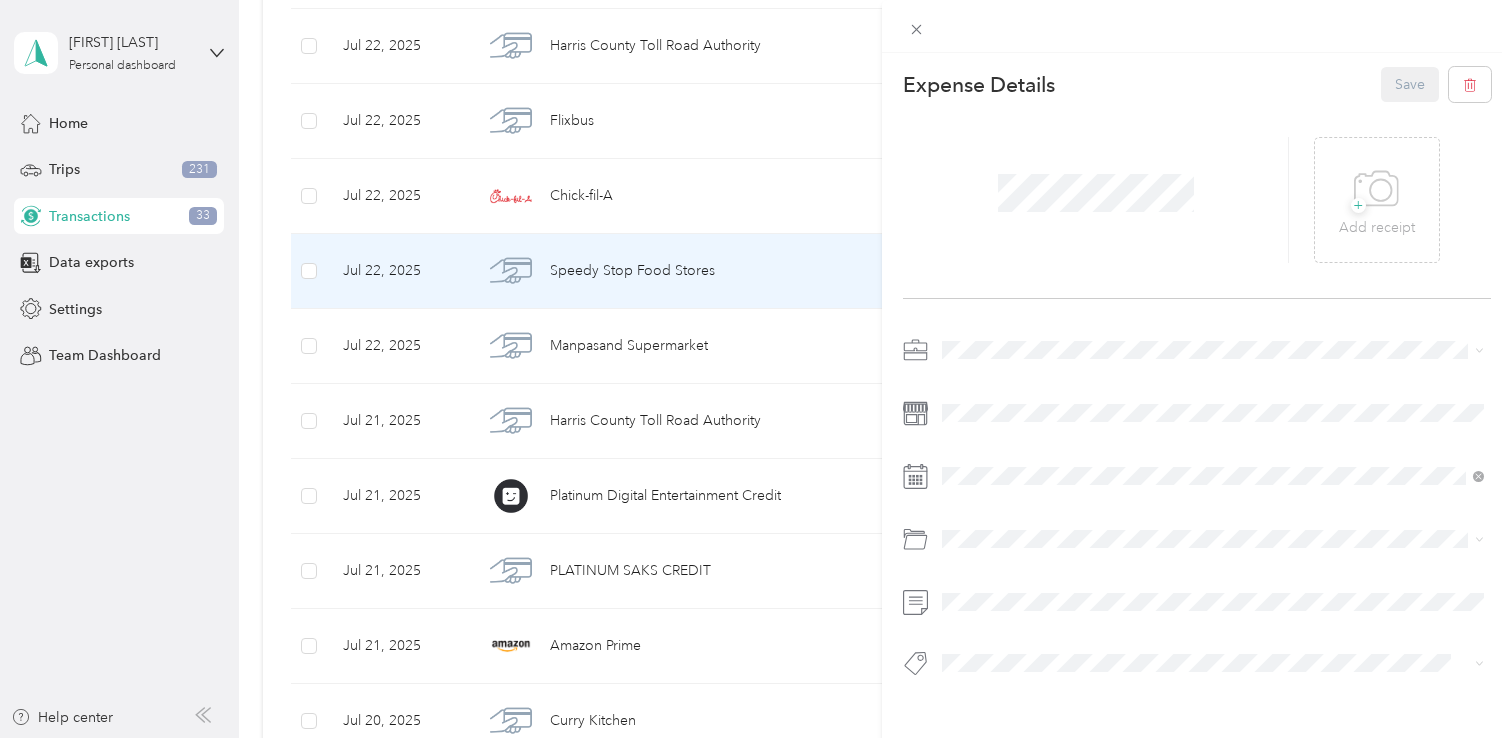 click on "Real Estate" at bounding box center [1213, 450] 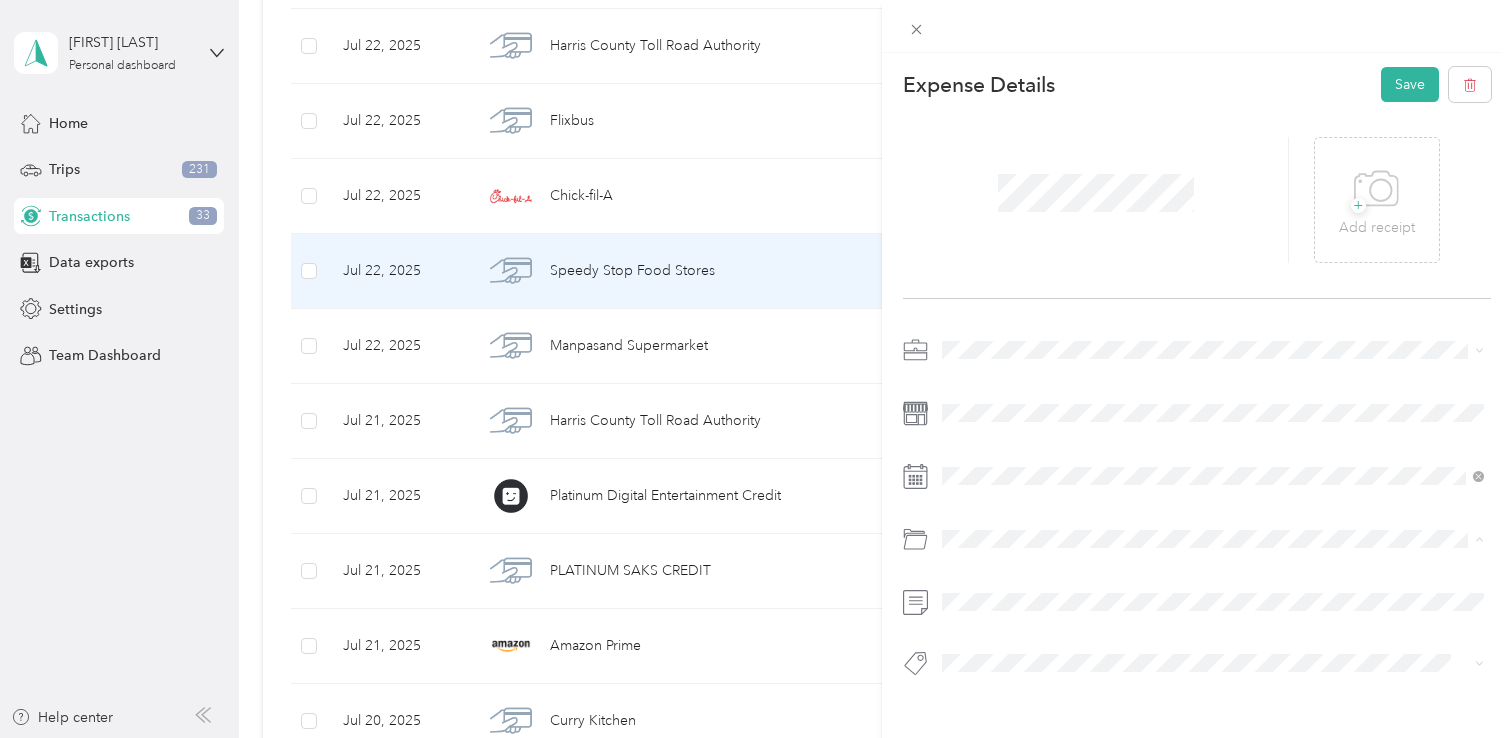 click on "Default categories Gasoline Car Maintenance and Repairs Car Lease Payments Parking Fees and Tolls In Car Entertainment Car Wash / Cleaning Garage Rent Snacks & Drinks for Clients (50%) Other Vehicle Related Expenses Car Insurance Mobile Phone Plan Electronics (Phone, Laptop, etc.) Software Tools Business Travel Reimbursement Office Expenses Advertising and Marketing Legal / Professional Services Professional Dues and Fees Postage, Packaging, and Shipping Business Gifts (Up to $25) Business Meals & Entertainment Referral and Commission Fees Retirement Plan Contributions Professional Journal Subscriptions Real Estate Franchise Fees Cleaning Non-vehicle Related Insurance Loan Interest (Small business, etc.) Inventory Supplies Home Office Deductions Depreciation and Section 179 Education and Training Other Business Expenses Charitable Donation" at bounding box center [1213, 381] 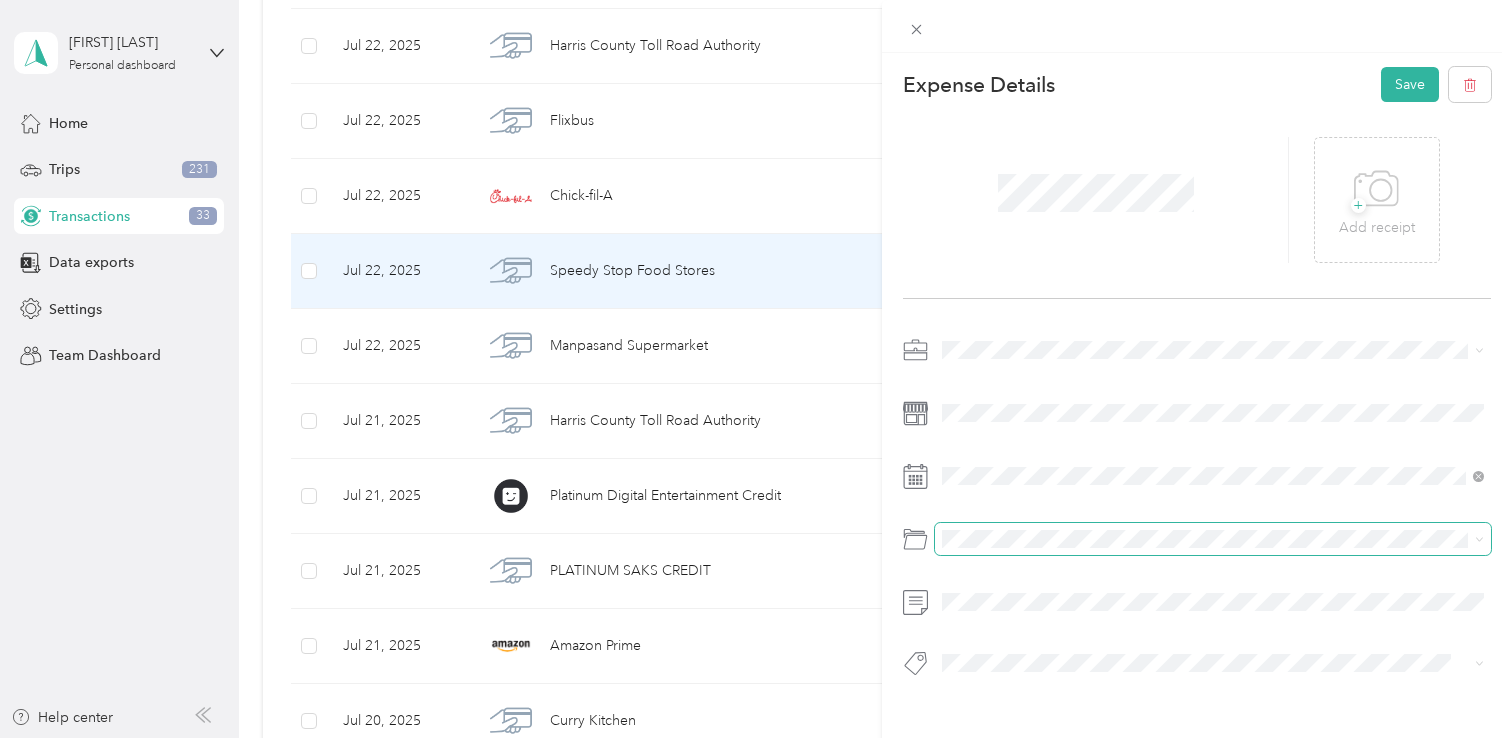 click at bounding box center [1213, 539] 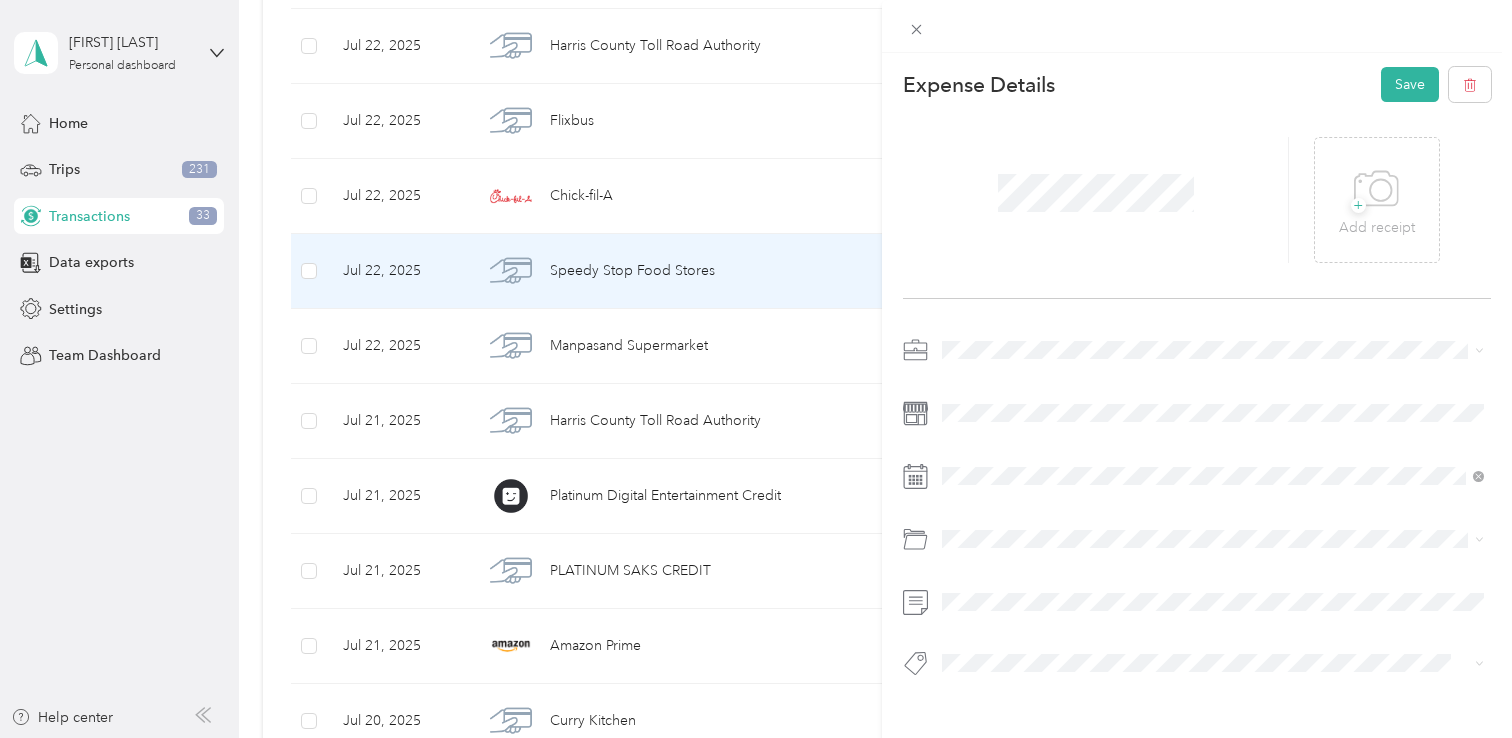 click on "Gasoline" at bounding box center (1213, 297) 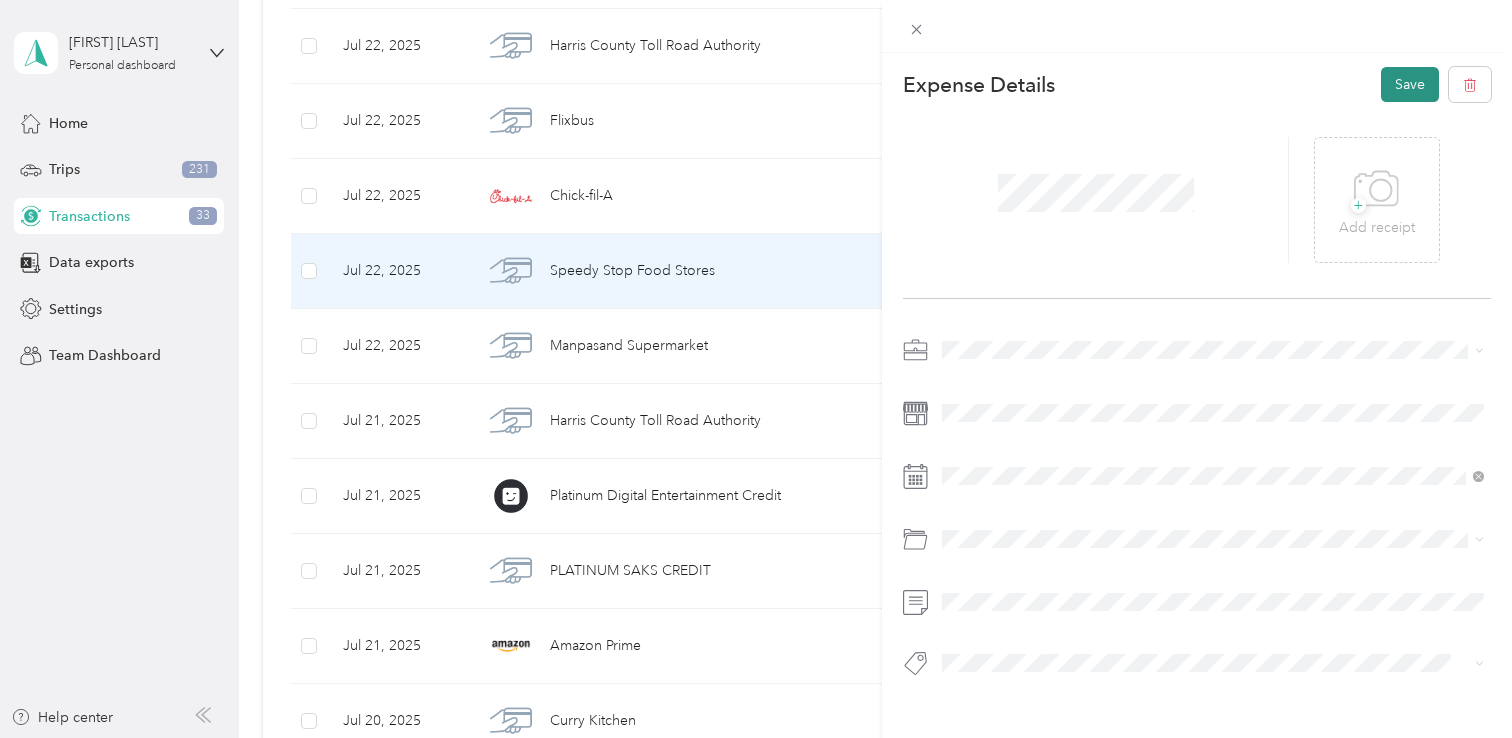 click on "Save" at bounding box center [1410, 84] 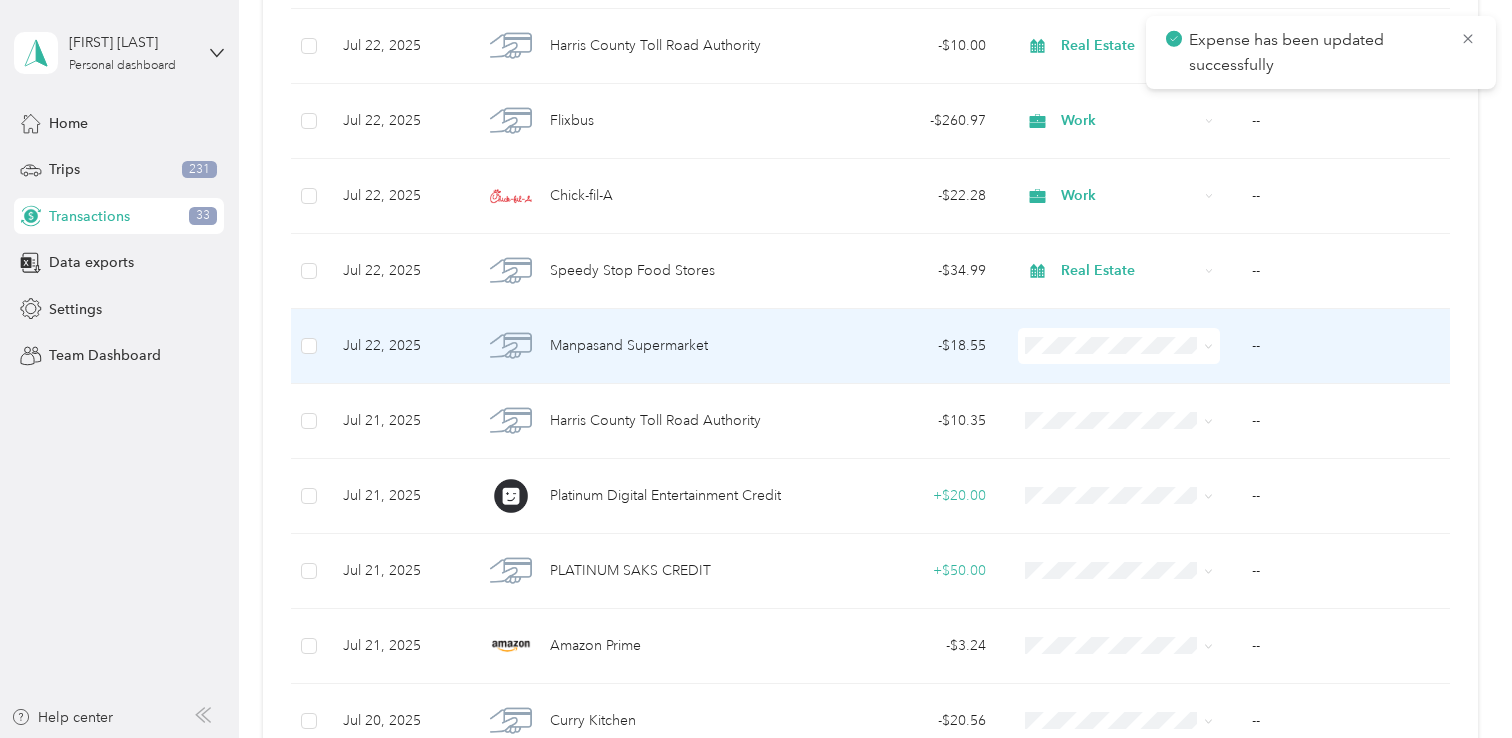 click on "-  $18.55" at bounding box center (902, 346) 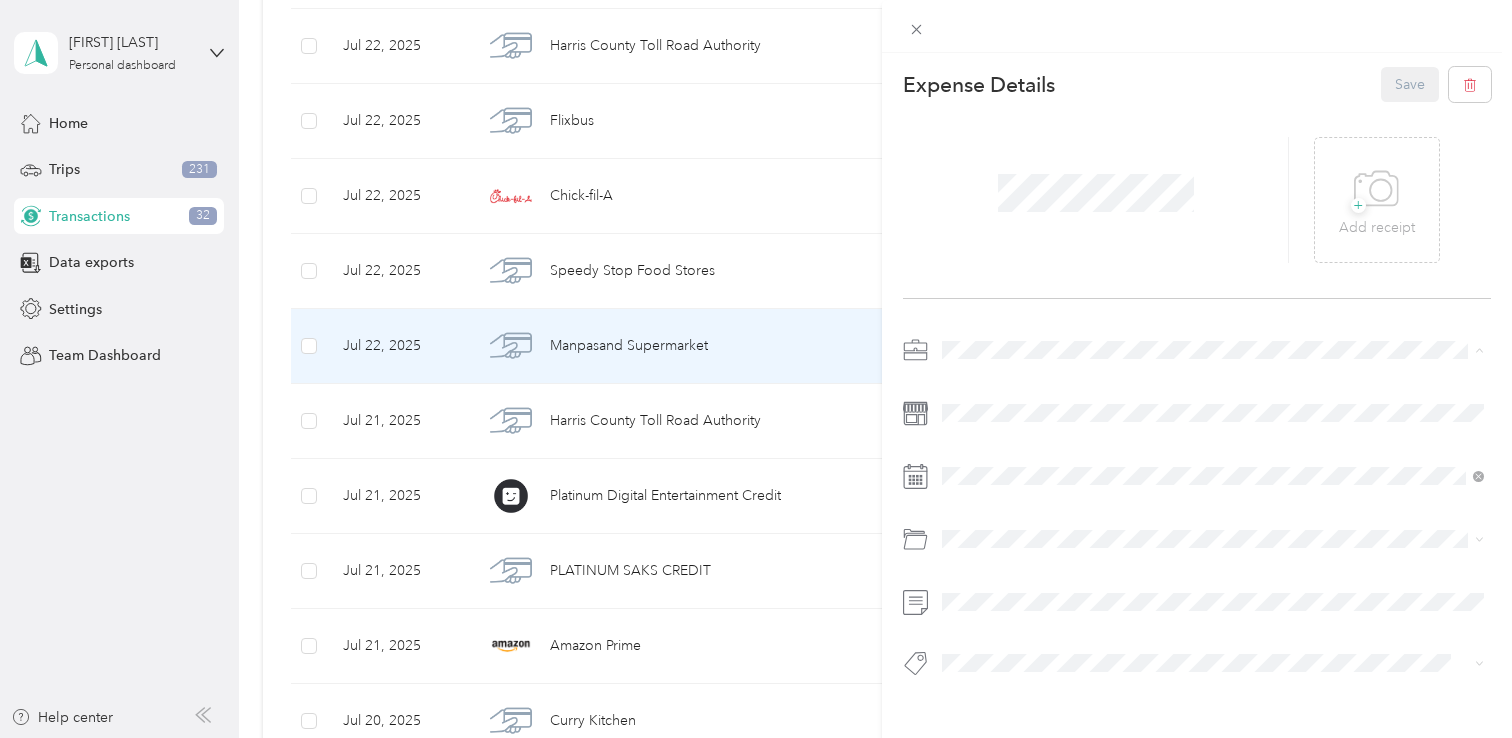 click on "Personal" at bounding box center [1213, 420] 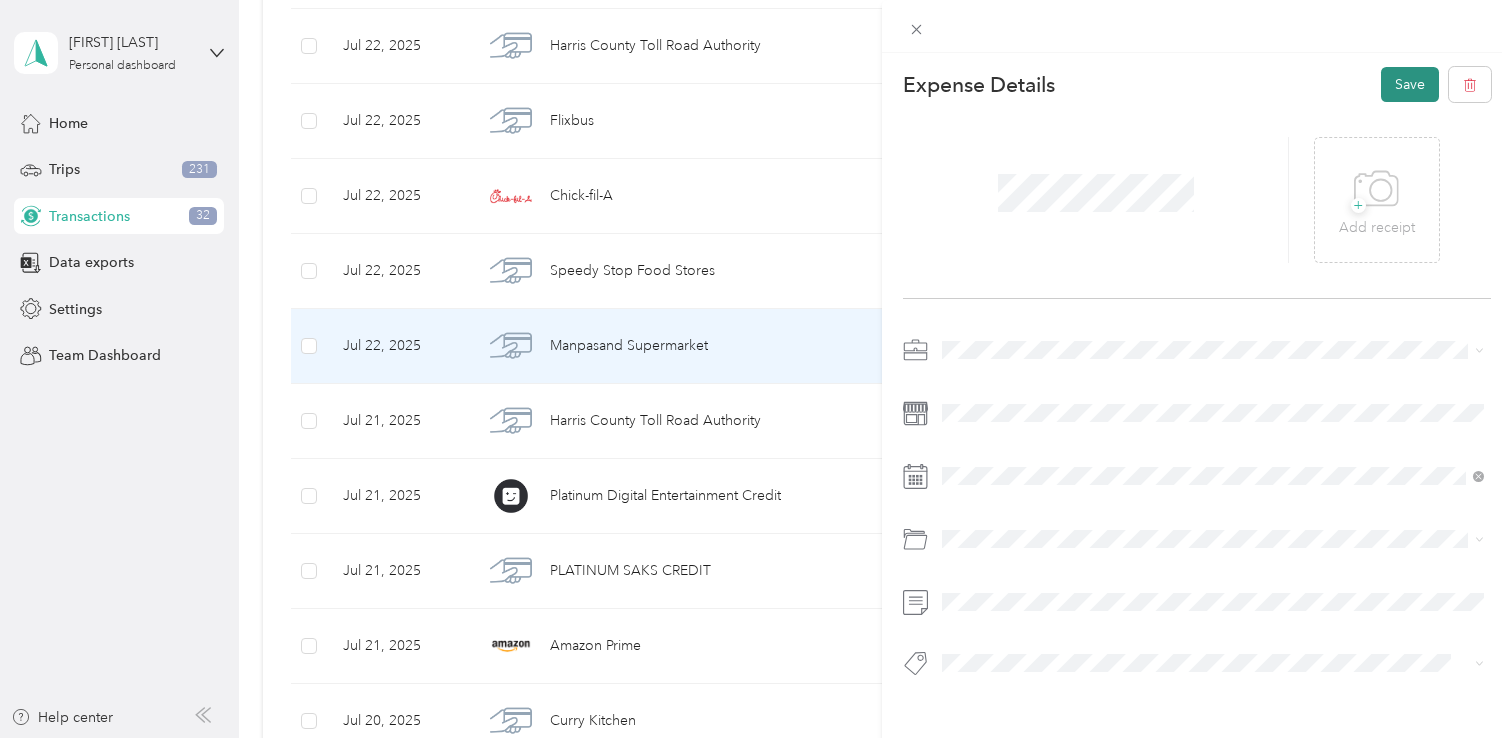 click on "Save" at bounding box center (1410, 84) 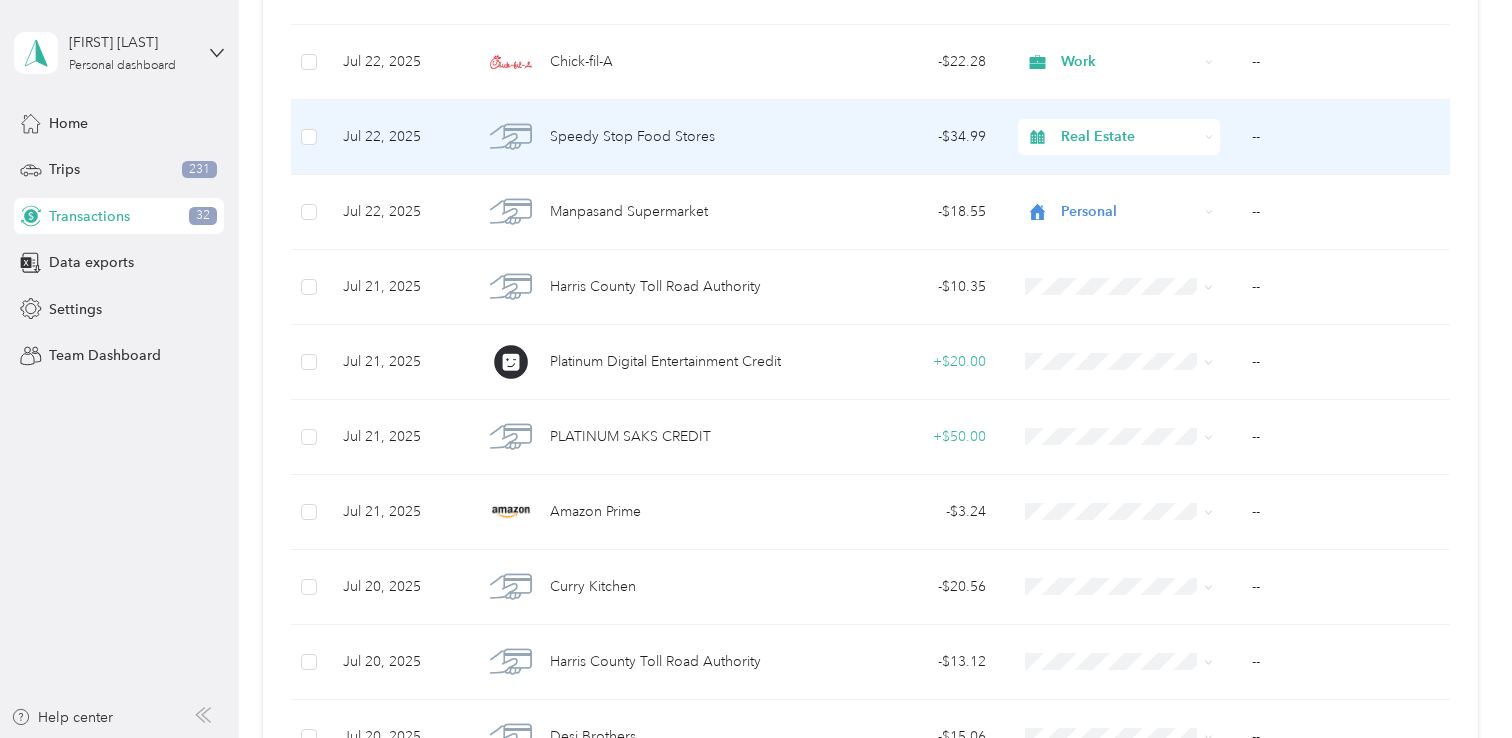 scroll, scrollTop: 2205, scrollLeft: 0, axis: vertical 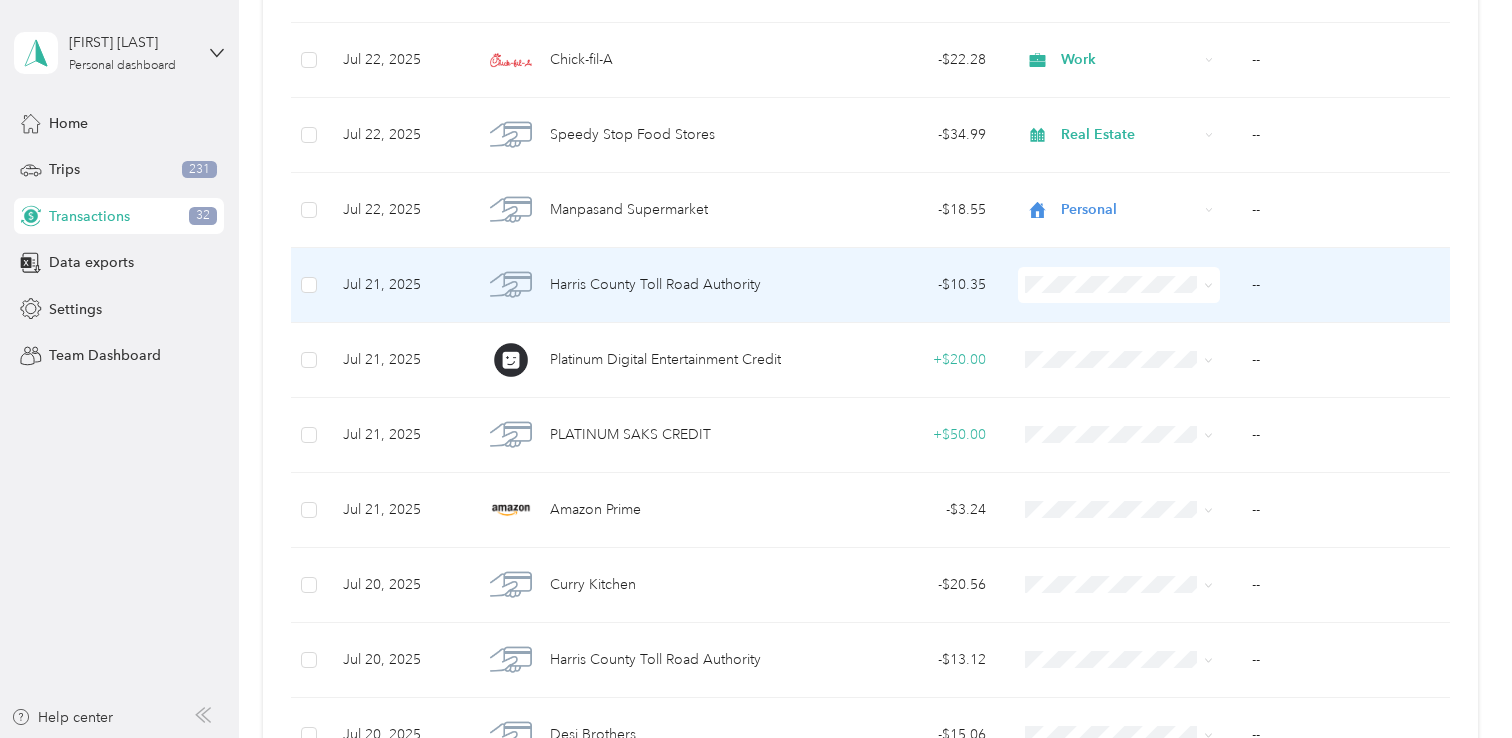 click on "-  $10.35" at bounding box center [902, 285] 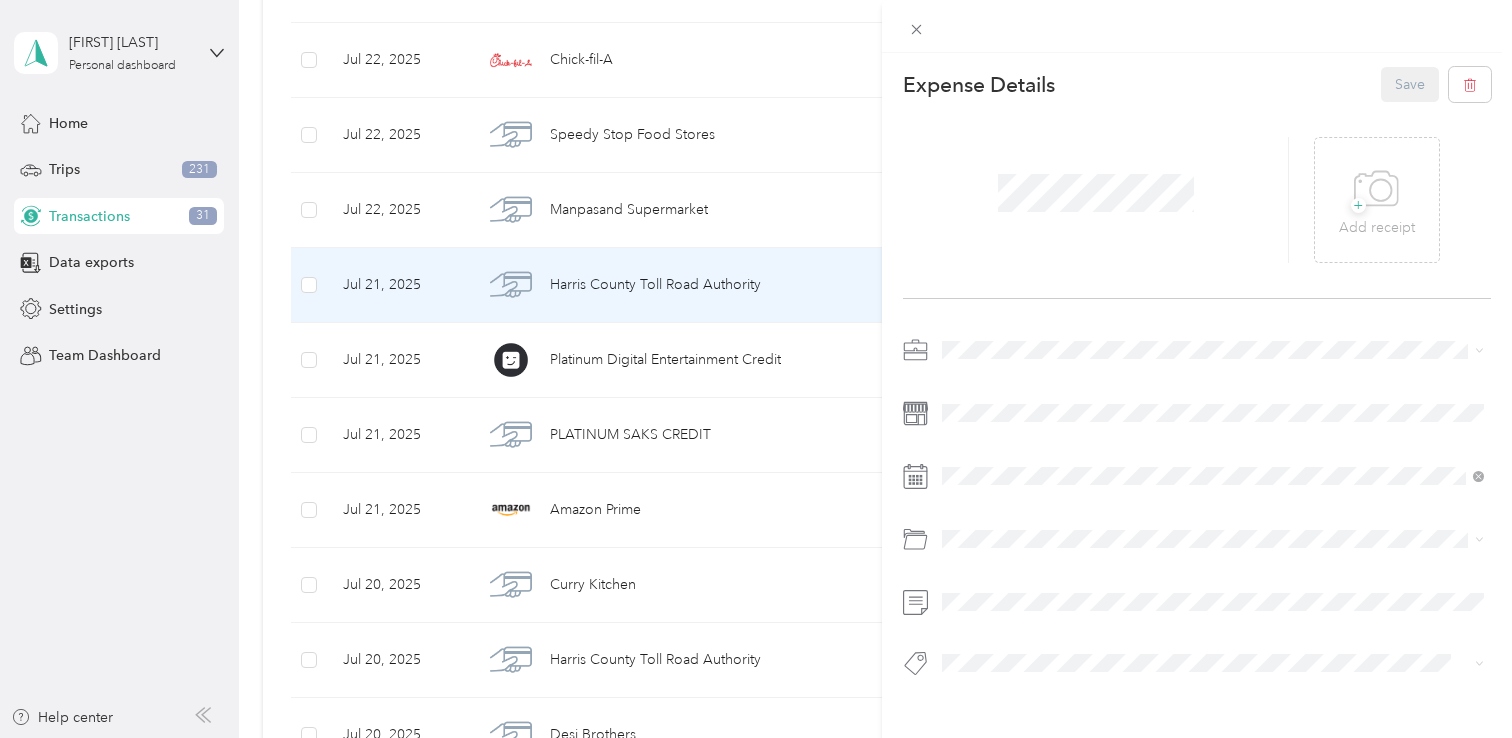 click at bounding box center [1213, 350] 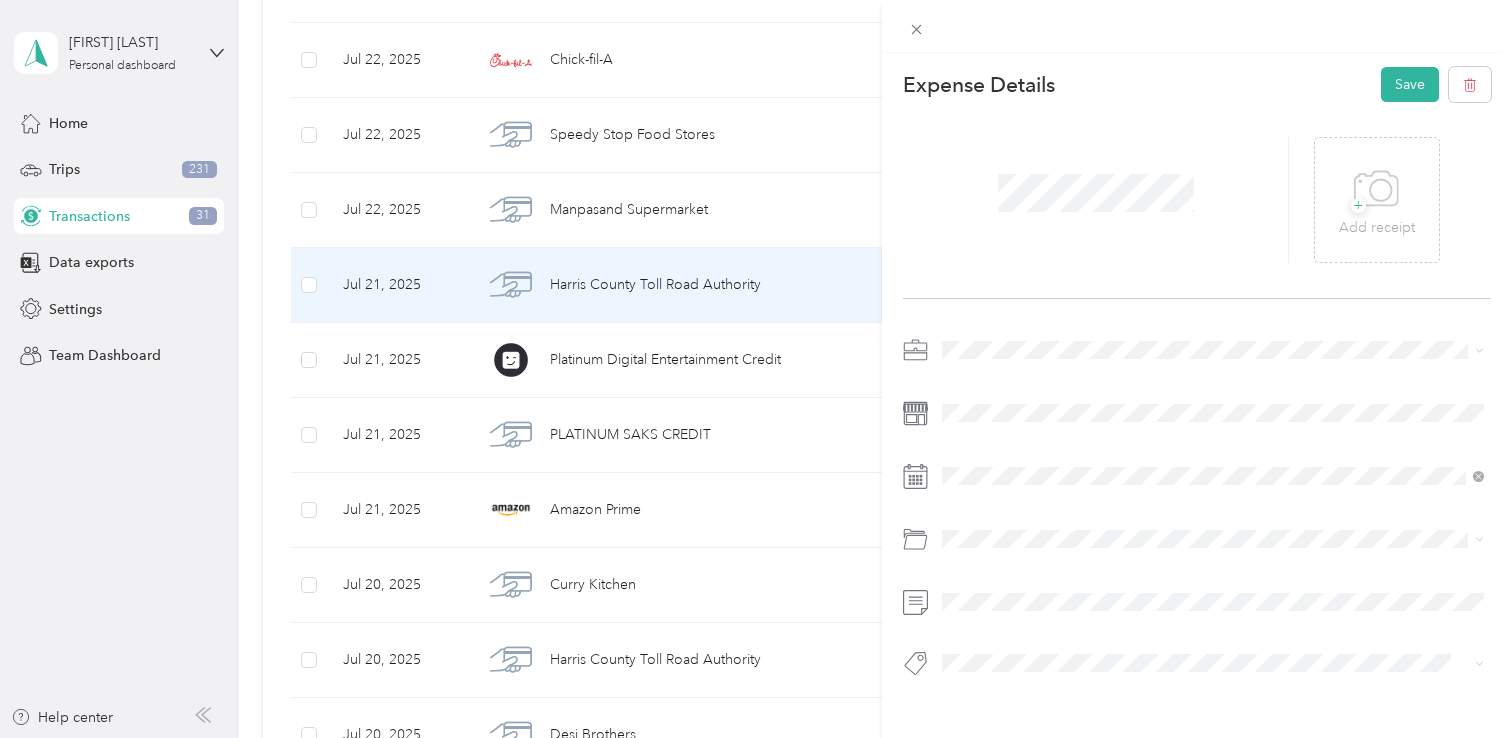 click at bounding box center (1213, 350) 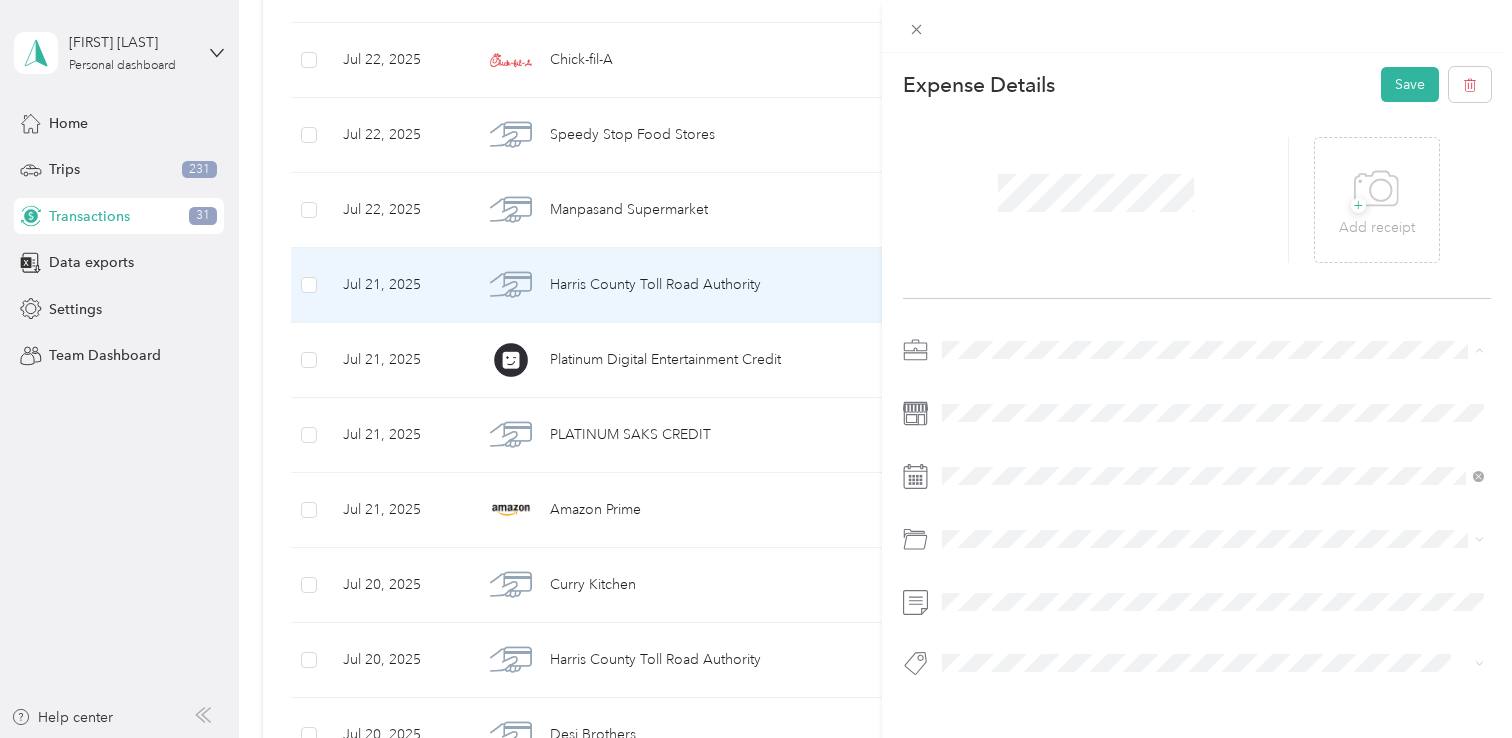 click on "Commute" at bounding box center (1213, 630) 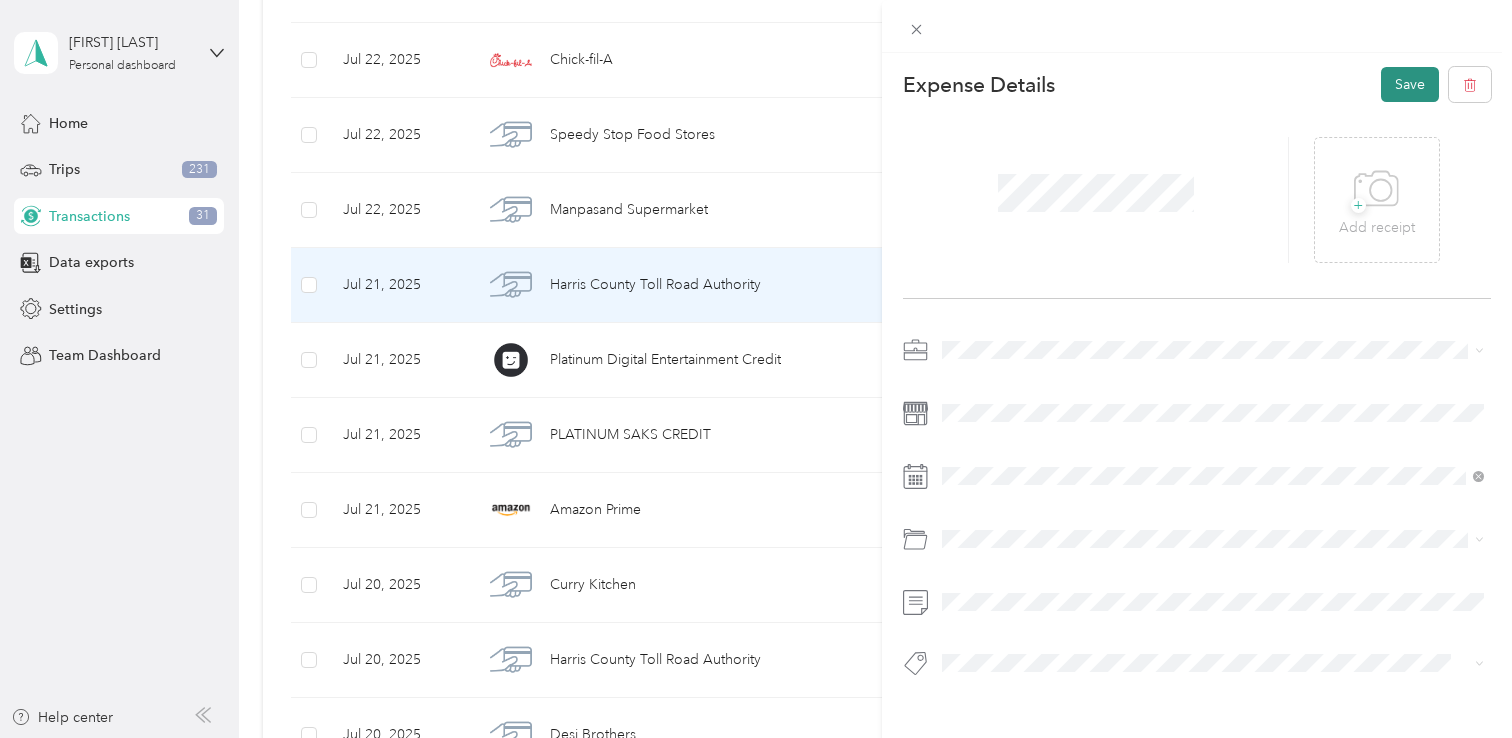 click on "Save" at bounding box center (1410, 84) 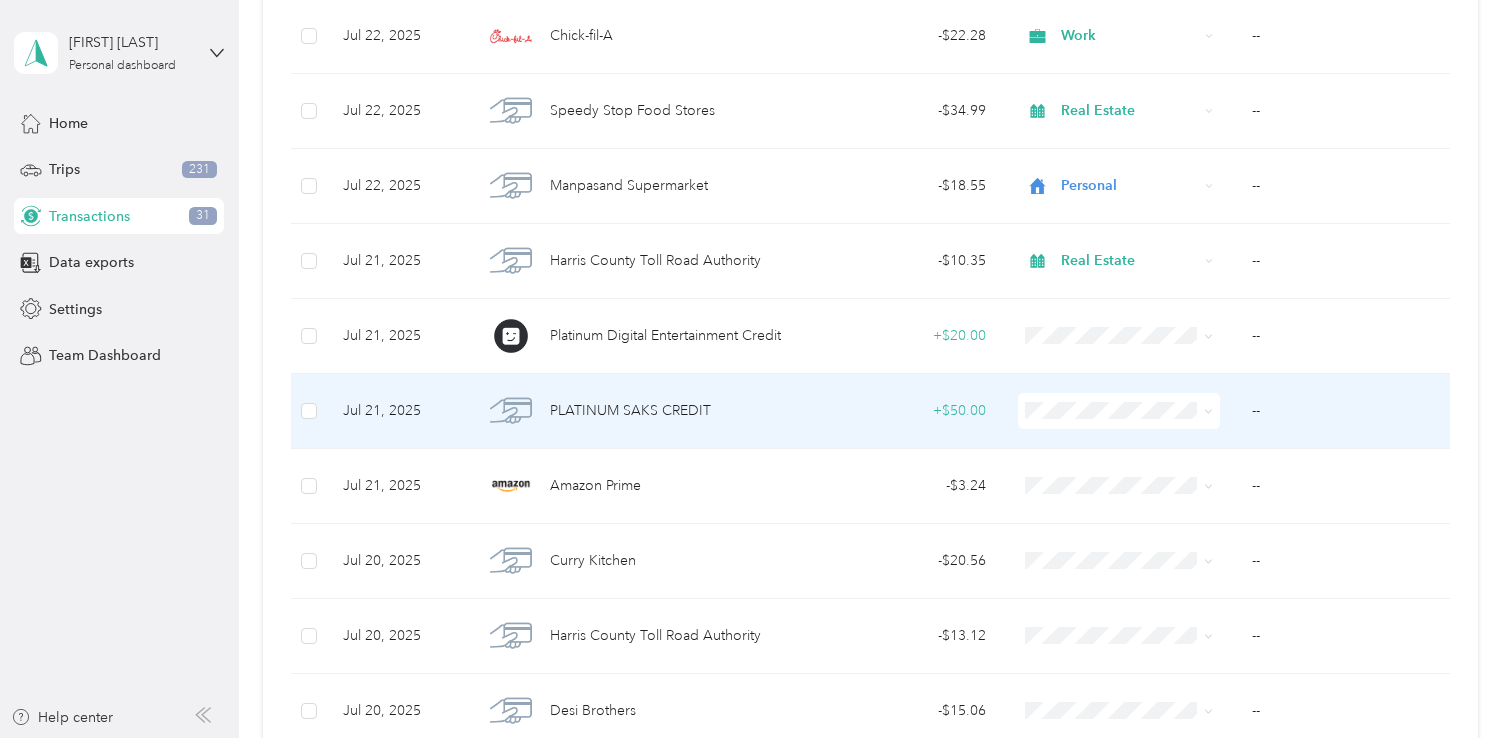 scroll, scrollTop: 2246, scrollLeft: 0, axis: vertical 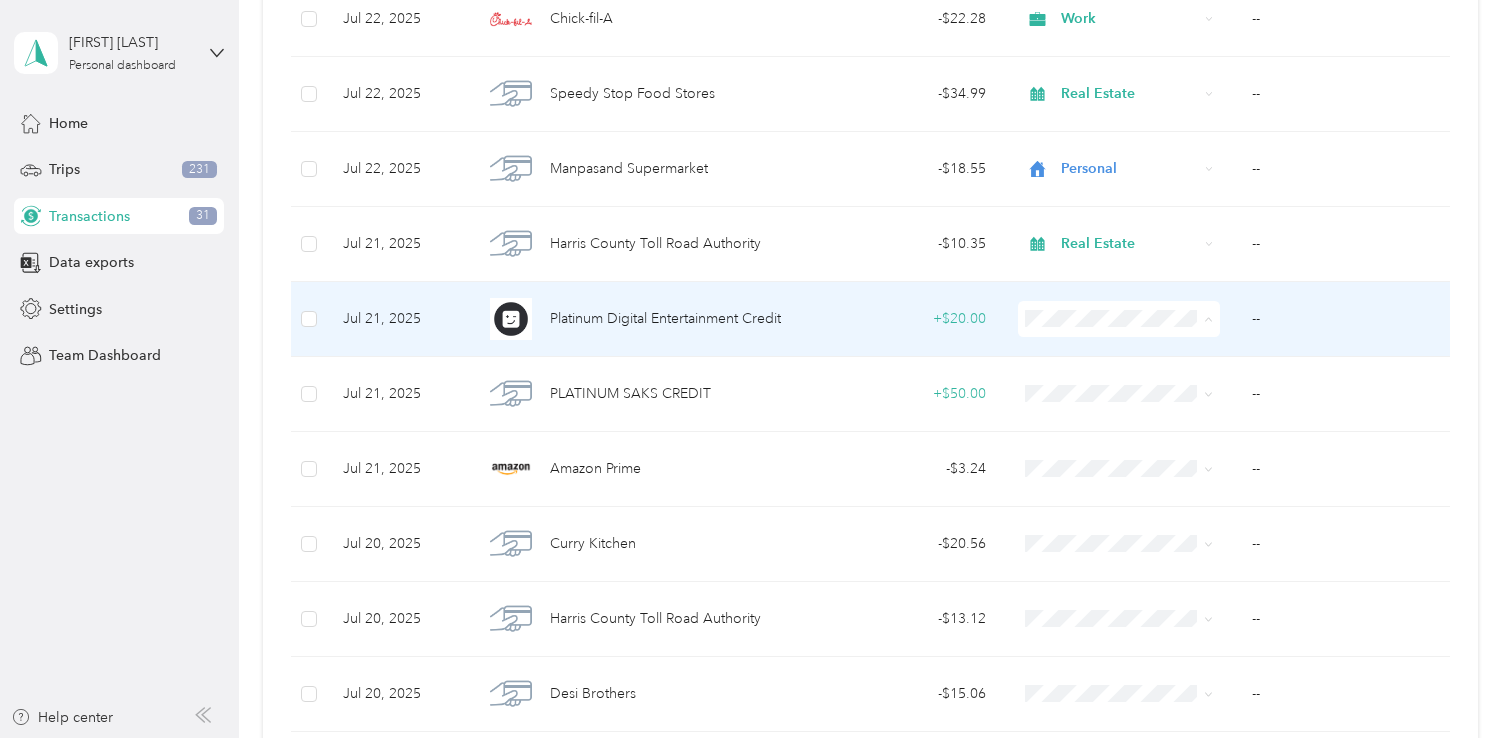 click on "Personal" at bounding box center (1137, 391) 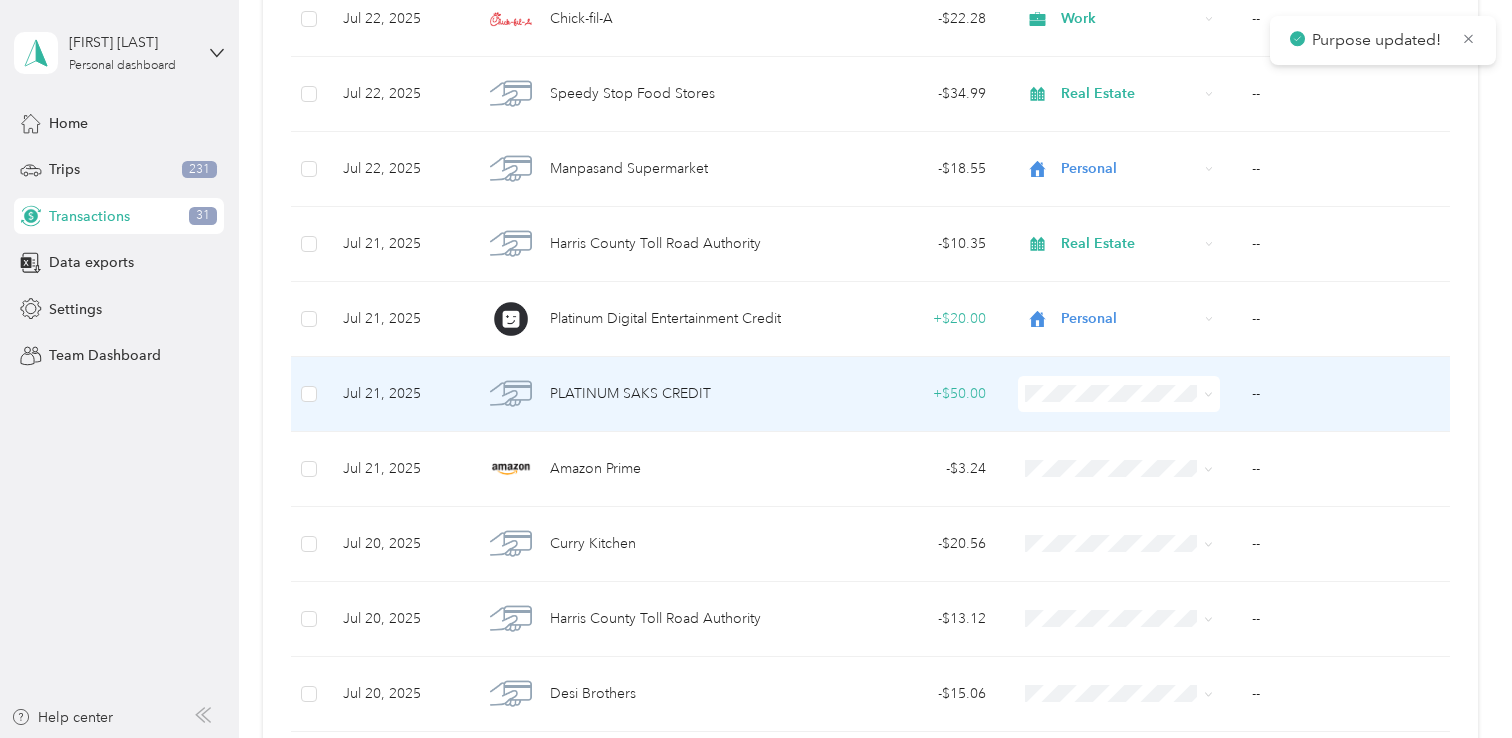 click on "Personal" at bounding box center [1120, 466] 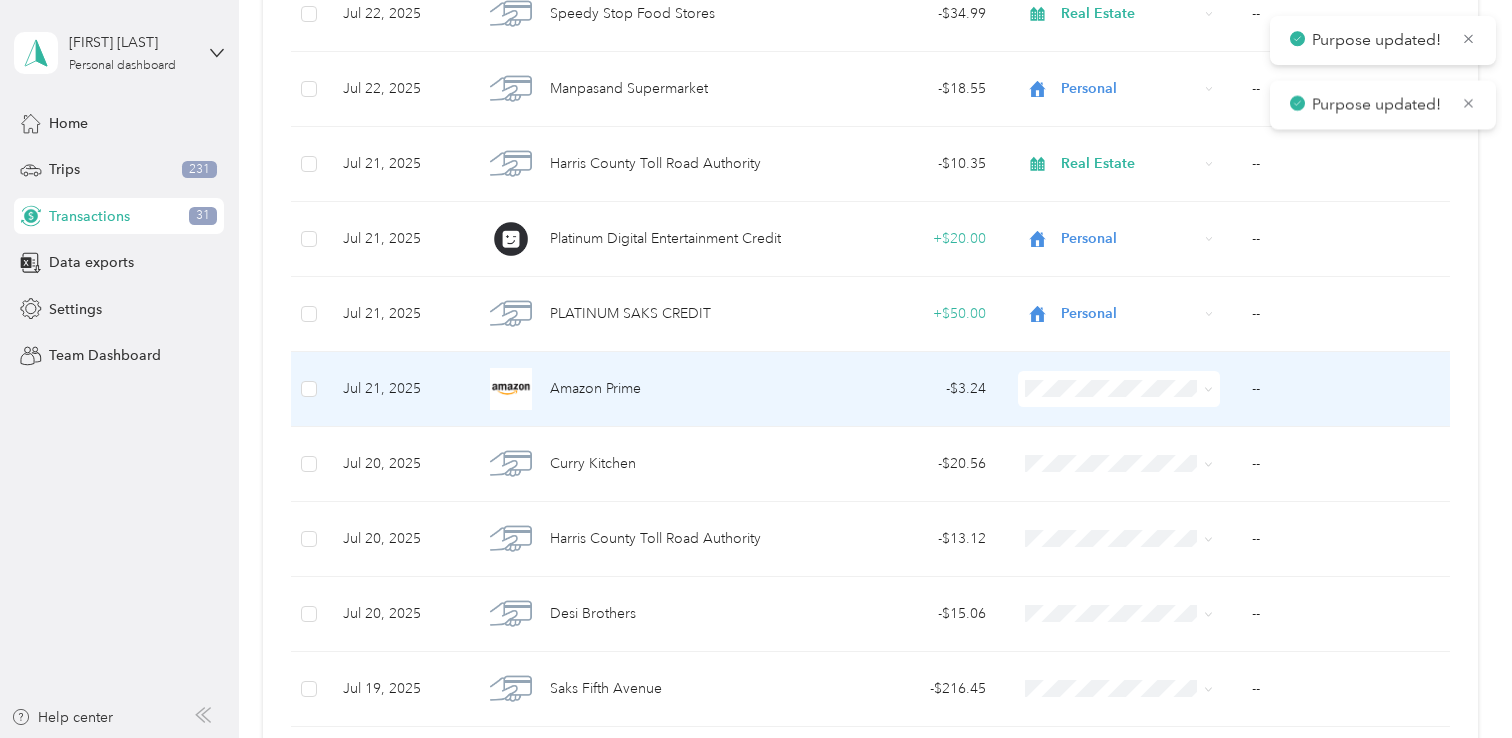 scroll, scrollTop: 2354, scrollLeft: 0, axis: vertical 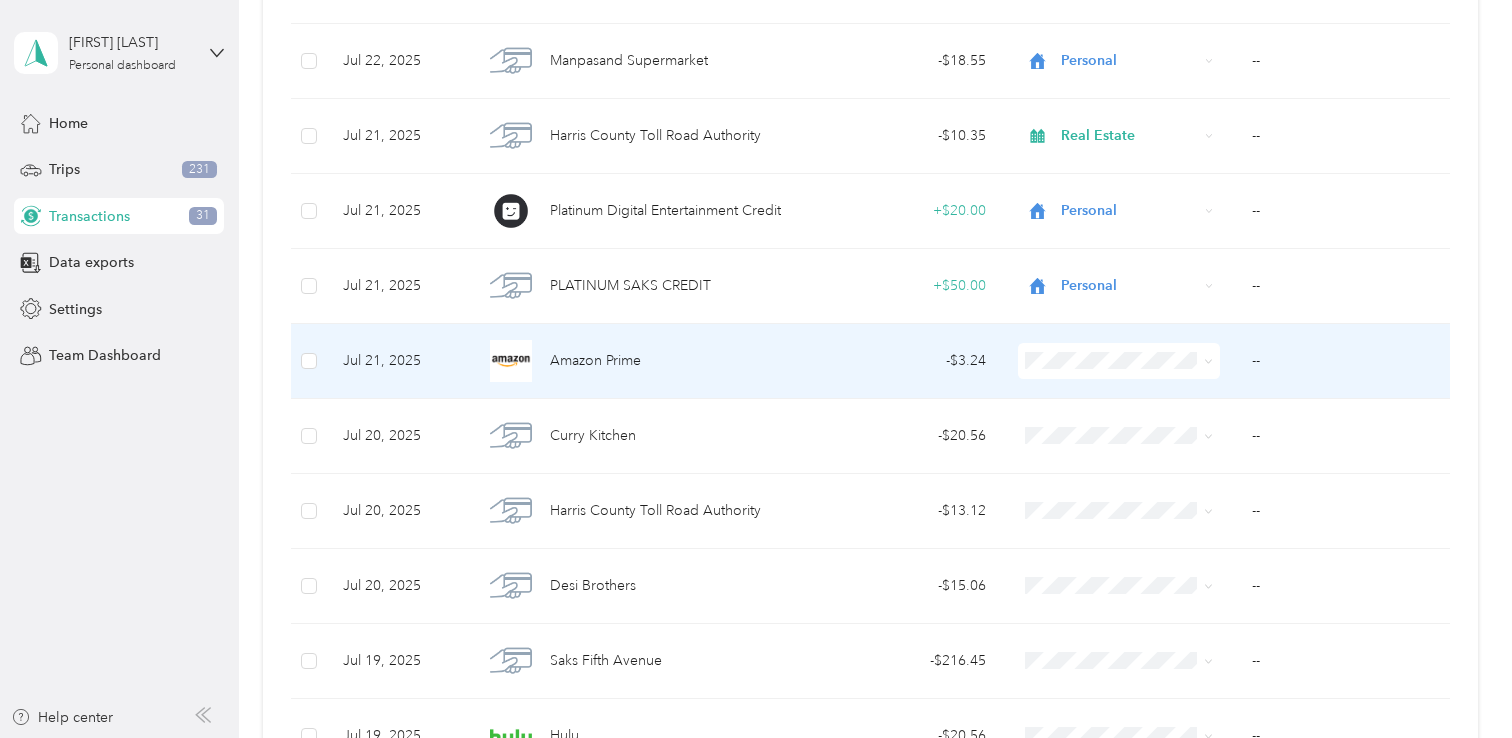 click at bounding box center [1119, 361] 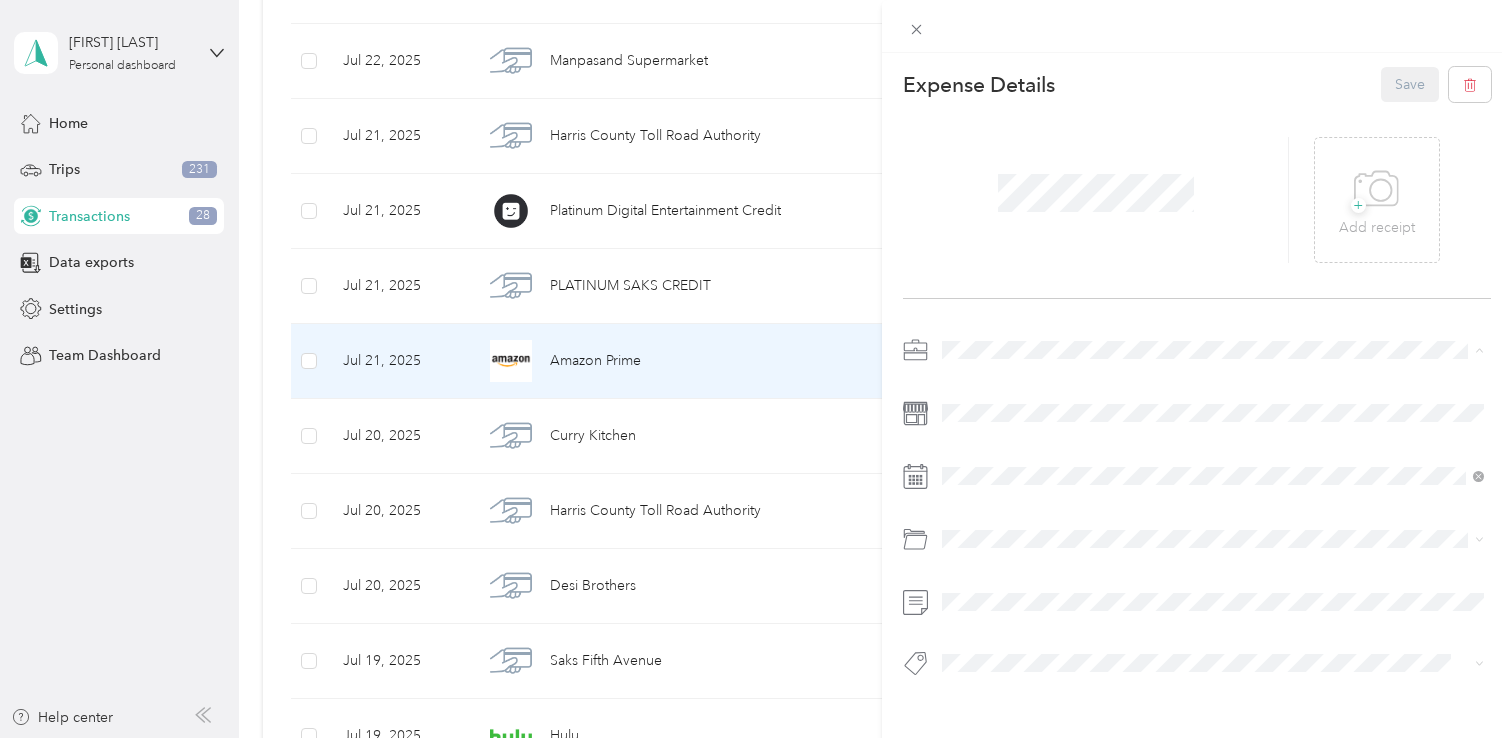 click on "Personal" at bounding box center [975, 420] 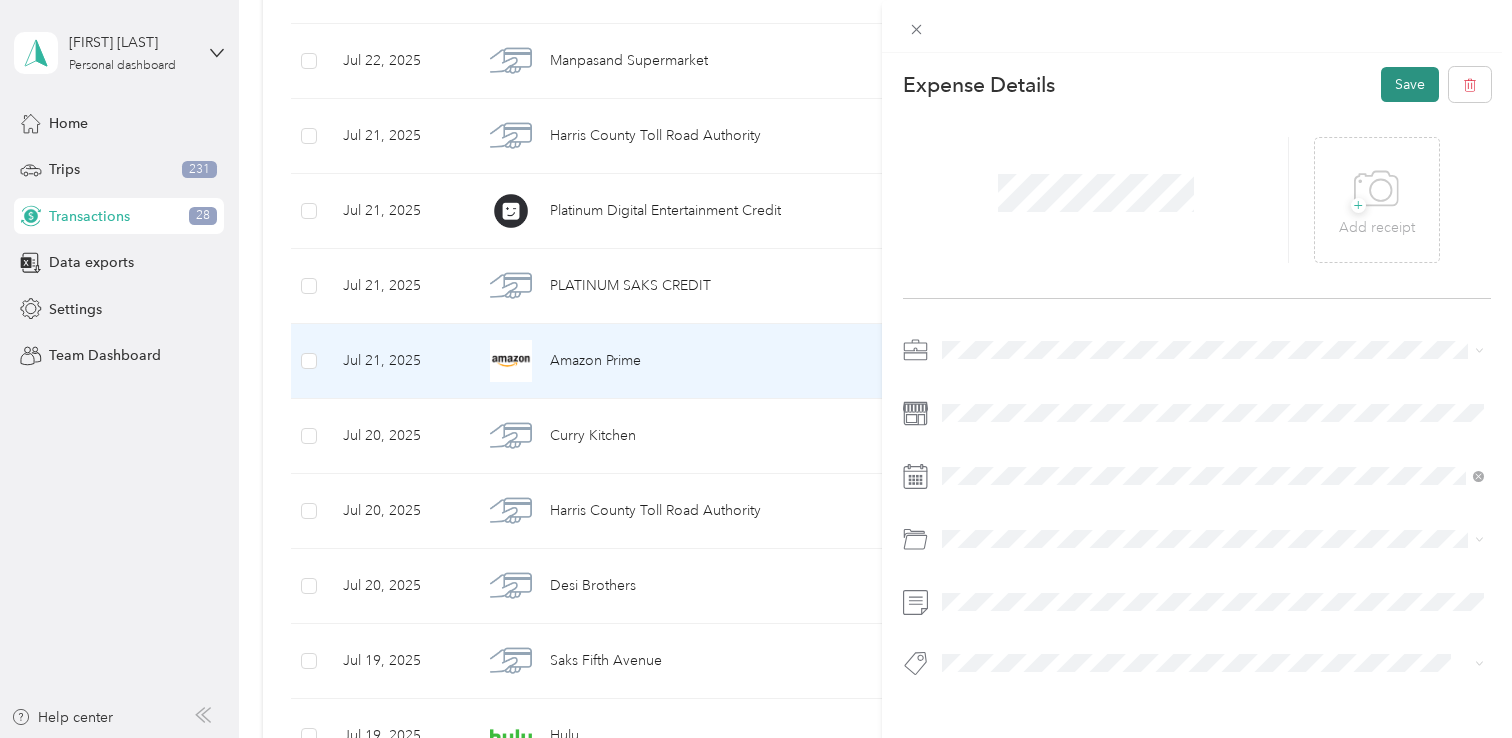 click on "Save" at bounding box center (1410, 84) 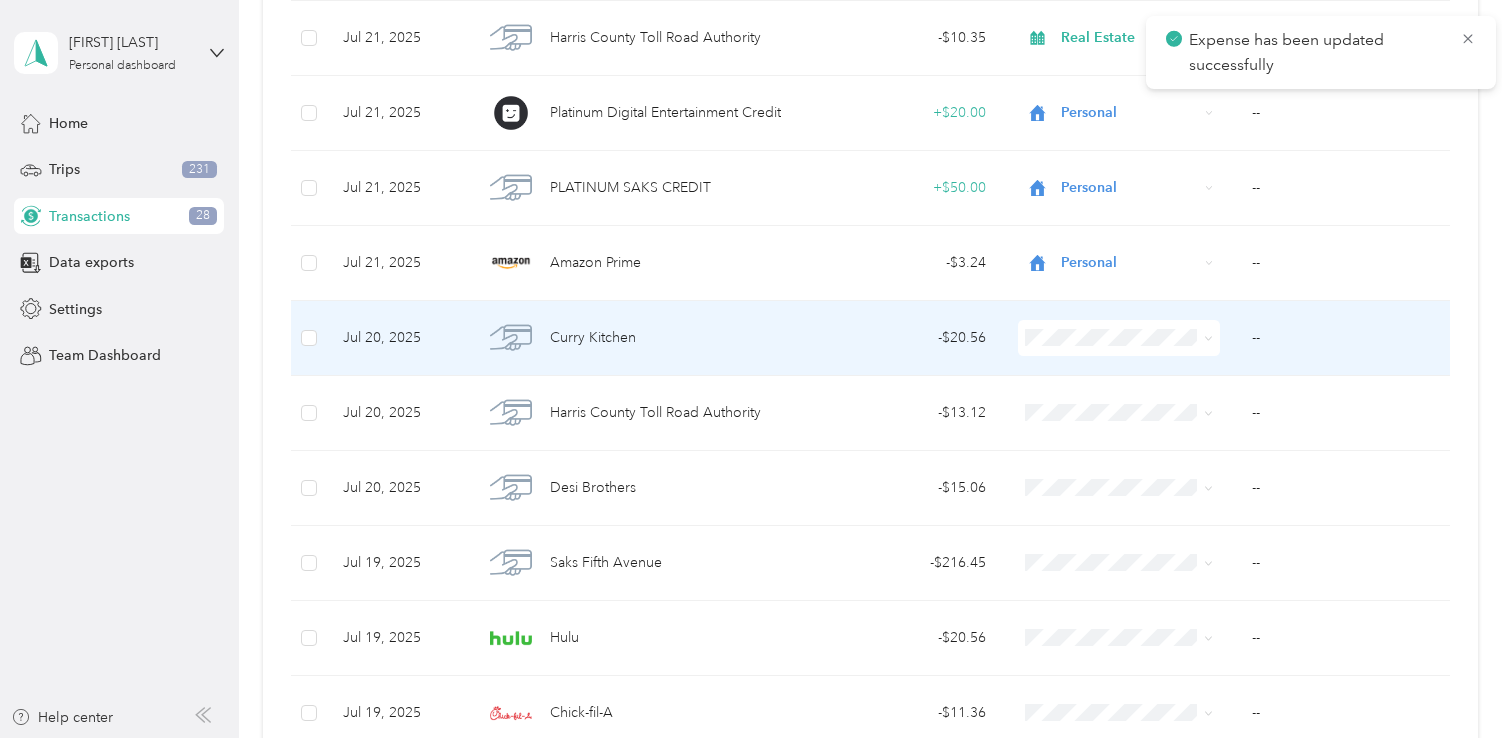 scroll, scrollTop: 2480, scrollLeft: 0, axis: vertical 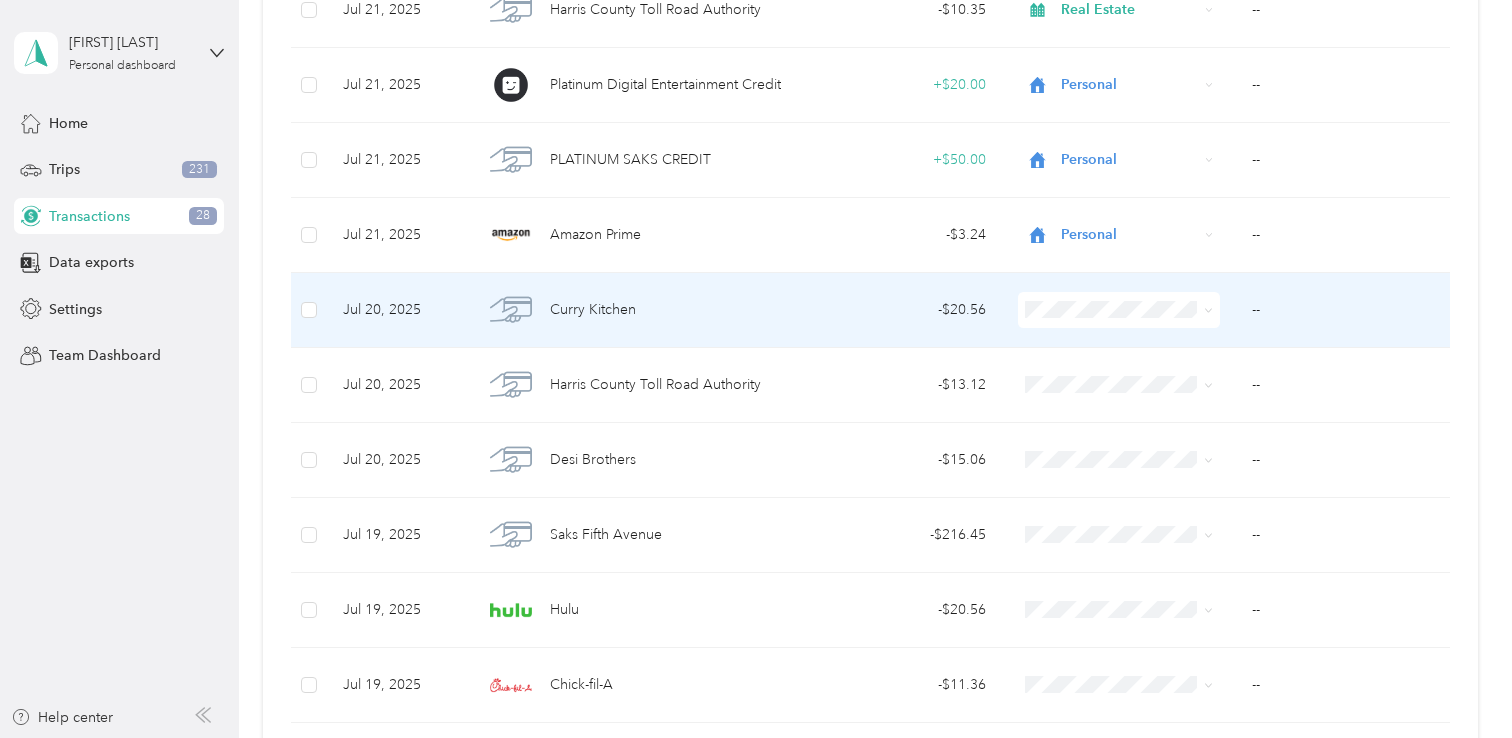 click at bounding box center (1119, 310) 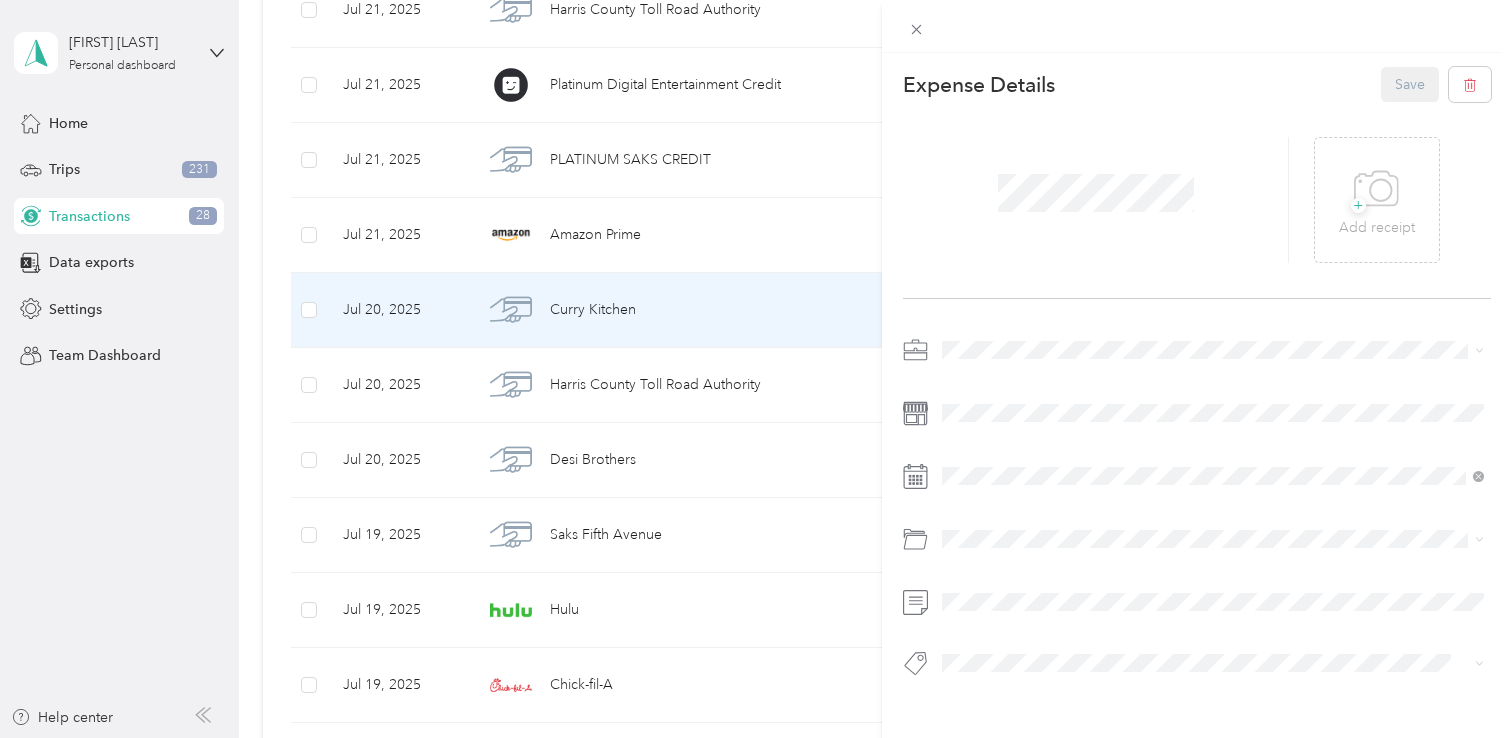 click on "Work Personal Real Estate Other Charity Medical Moving Commute" at bounding box center [1213, 497] 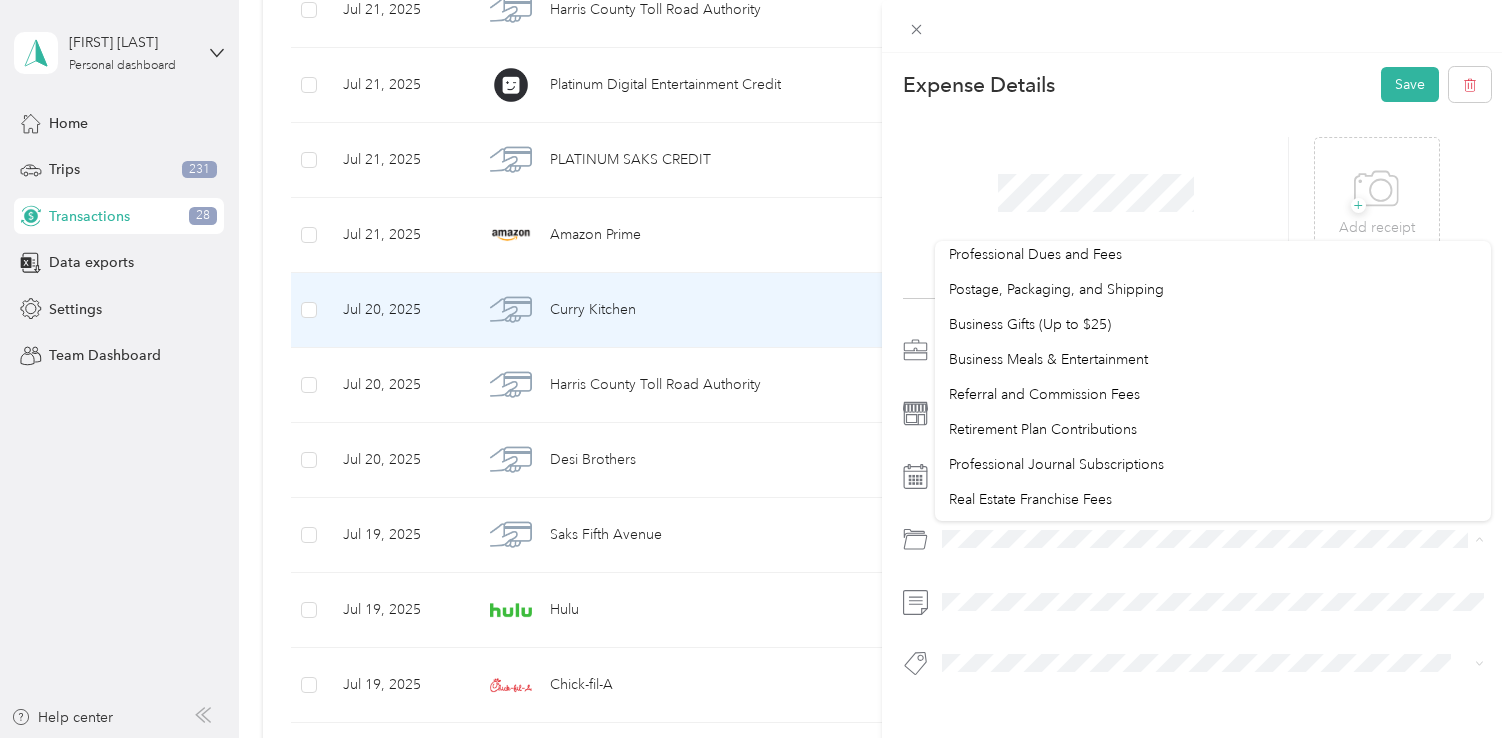 scroll, scrollTop: 708, scrollLeft: 0, axis: vertical 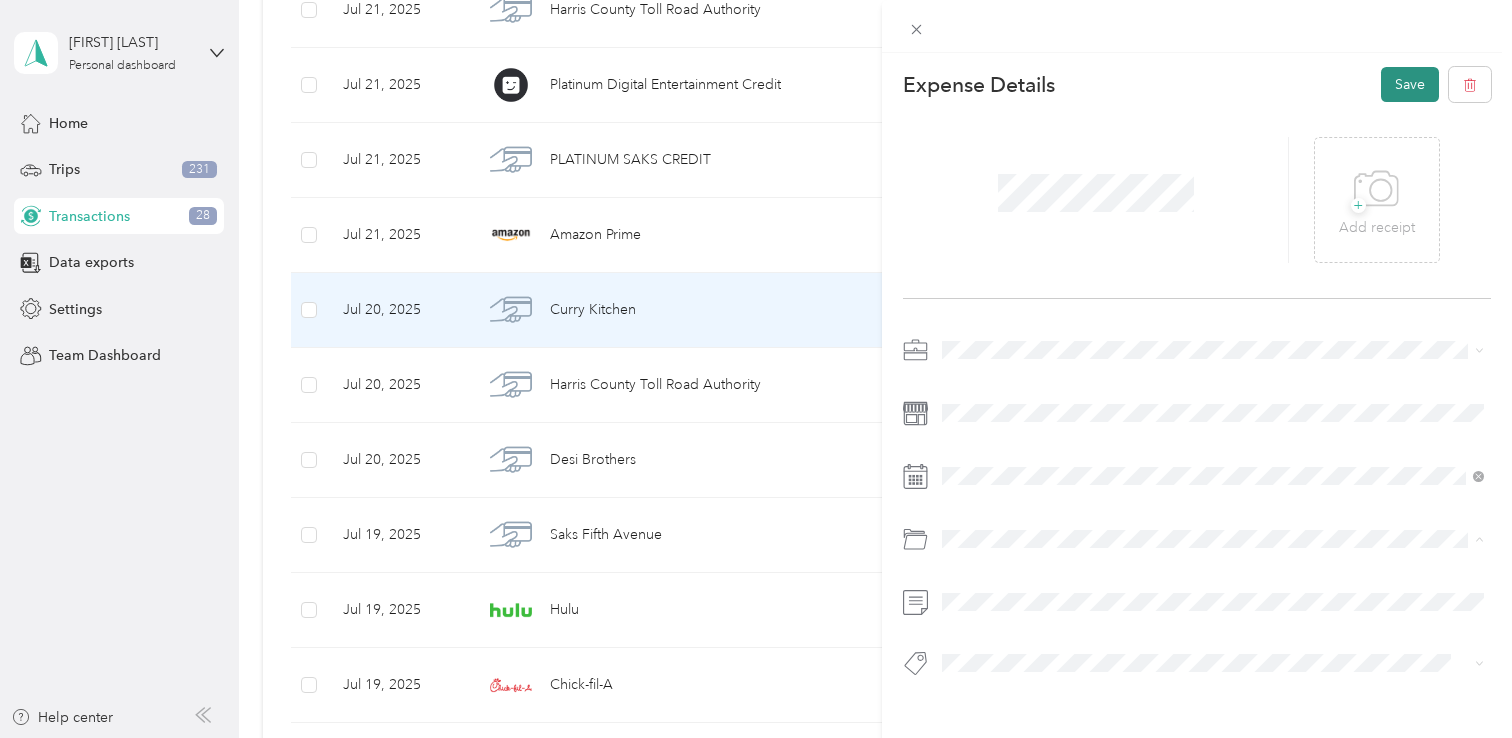 click on "Save" at bounding box center [1410, 84] 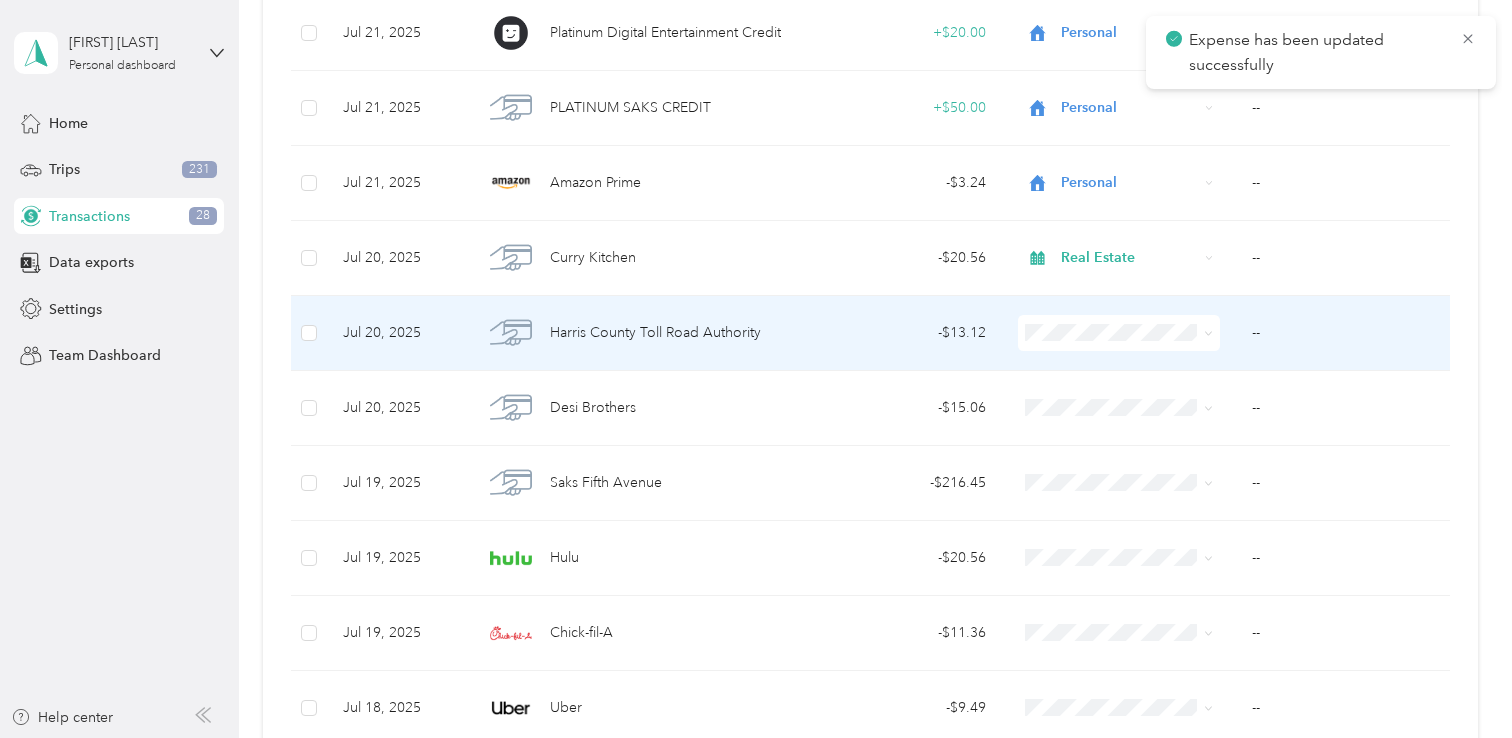 scroll, scrollTop: 2534, scrollLeft: 0, axis: vertical 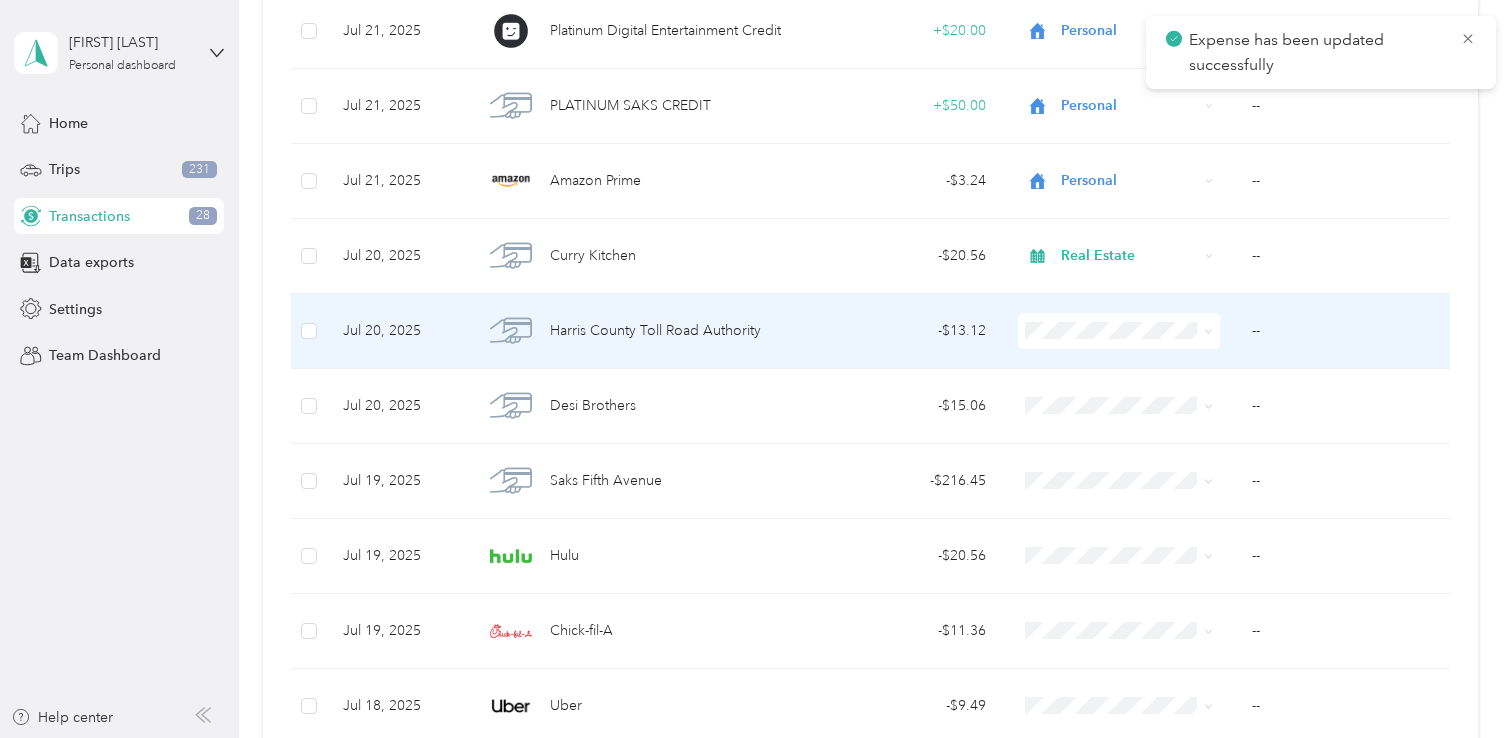 click on "-  $13.12" at bounding box center (902, 331) 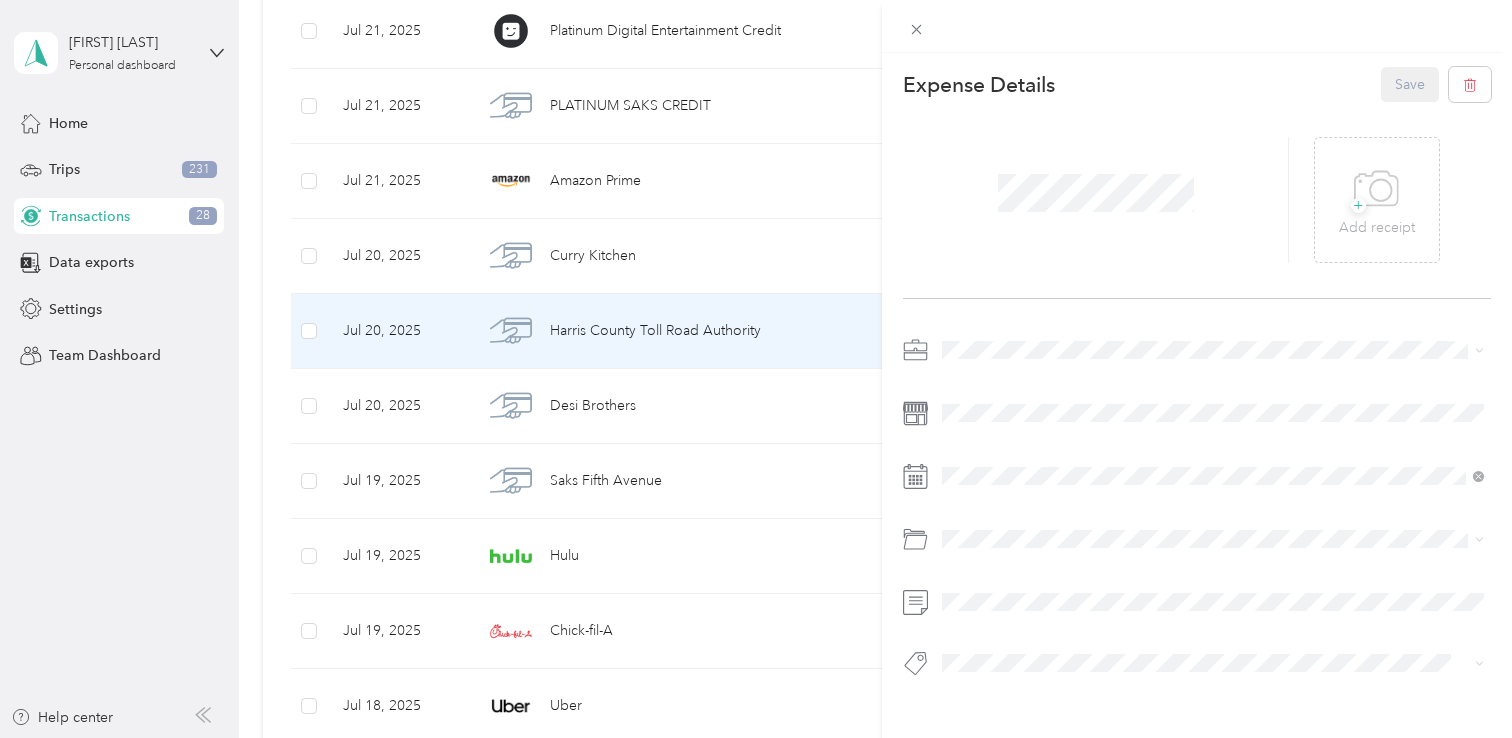click at bounding box center [1213, 350] 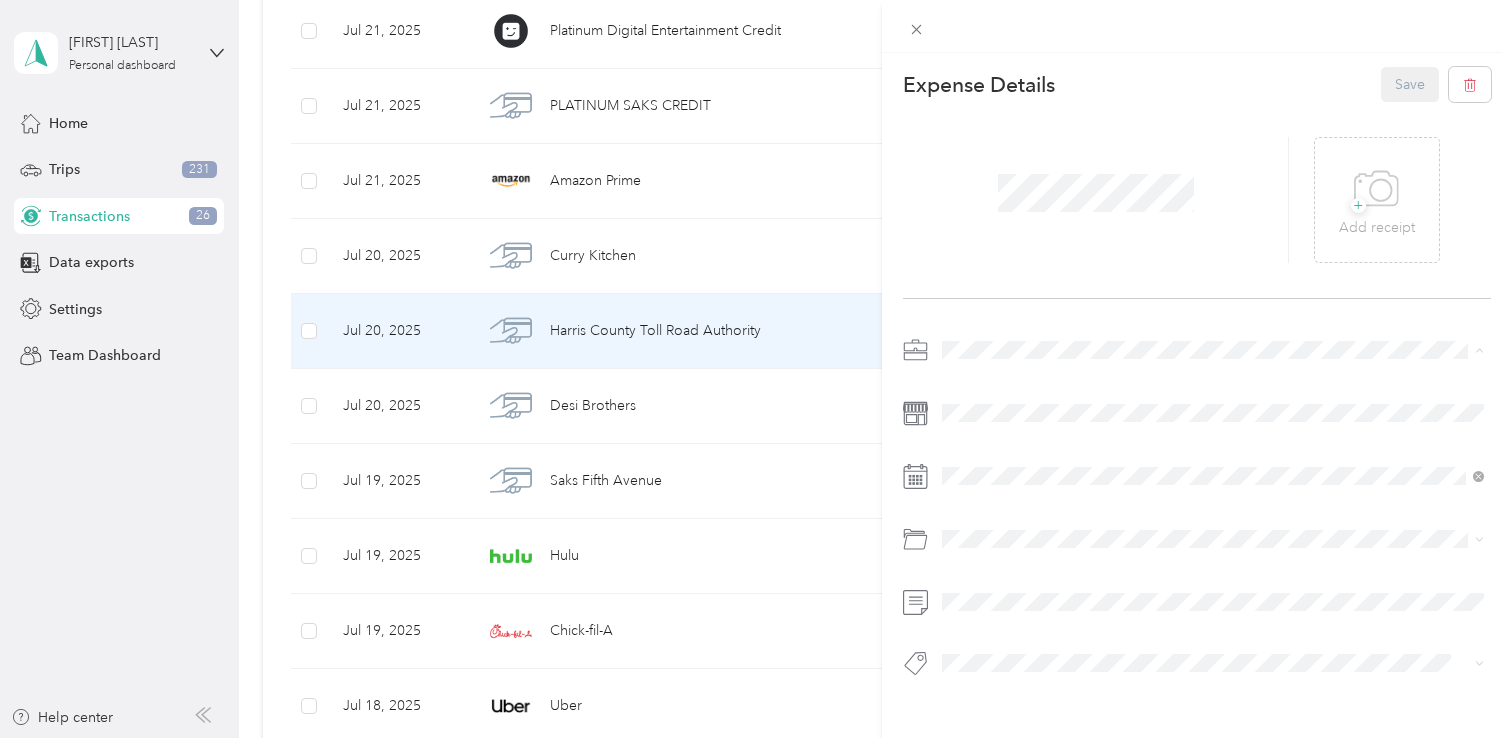 click on "Real Estate" at bounding box center (1213, 455) 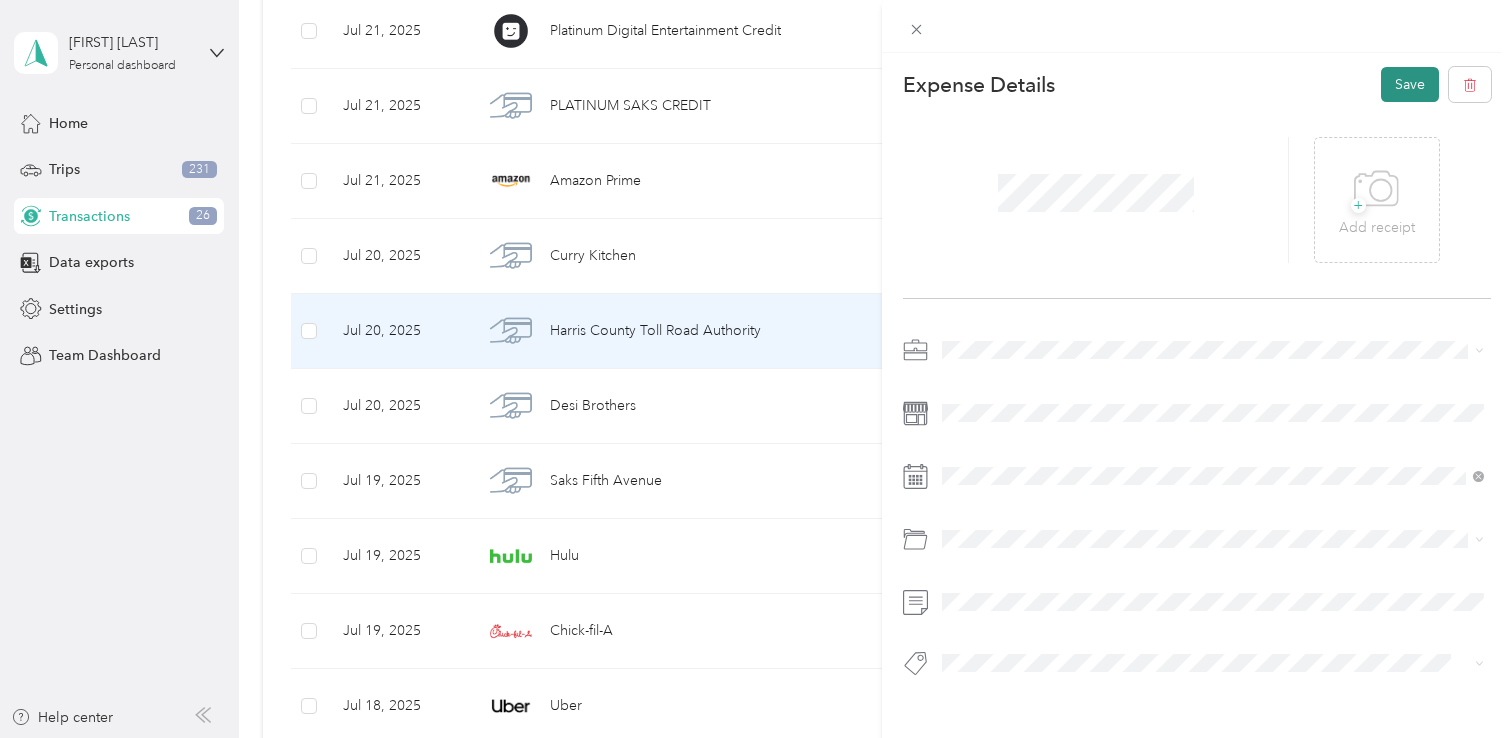 click on "Save" at bounding box center (1410, 84) 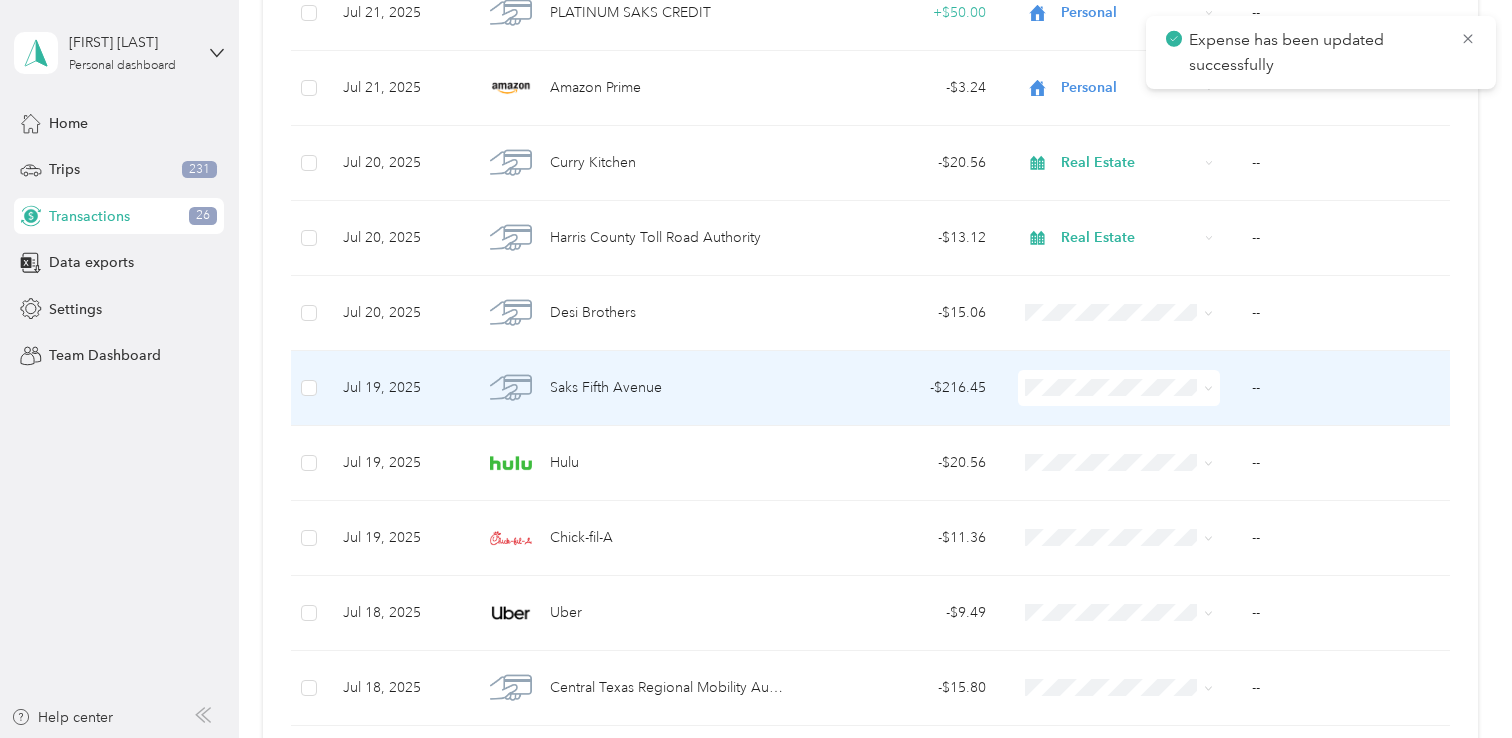 scroll, scrollTop: 2656, scrollLeft: 0, axis: vertical 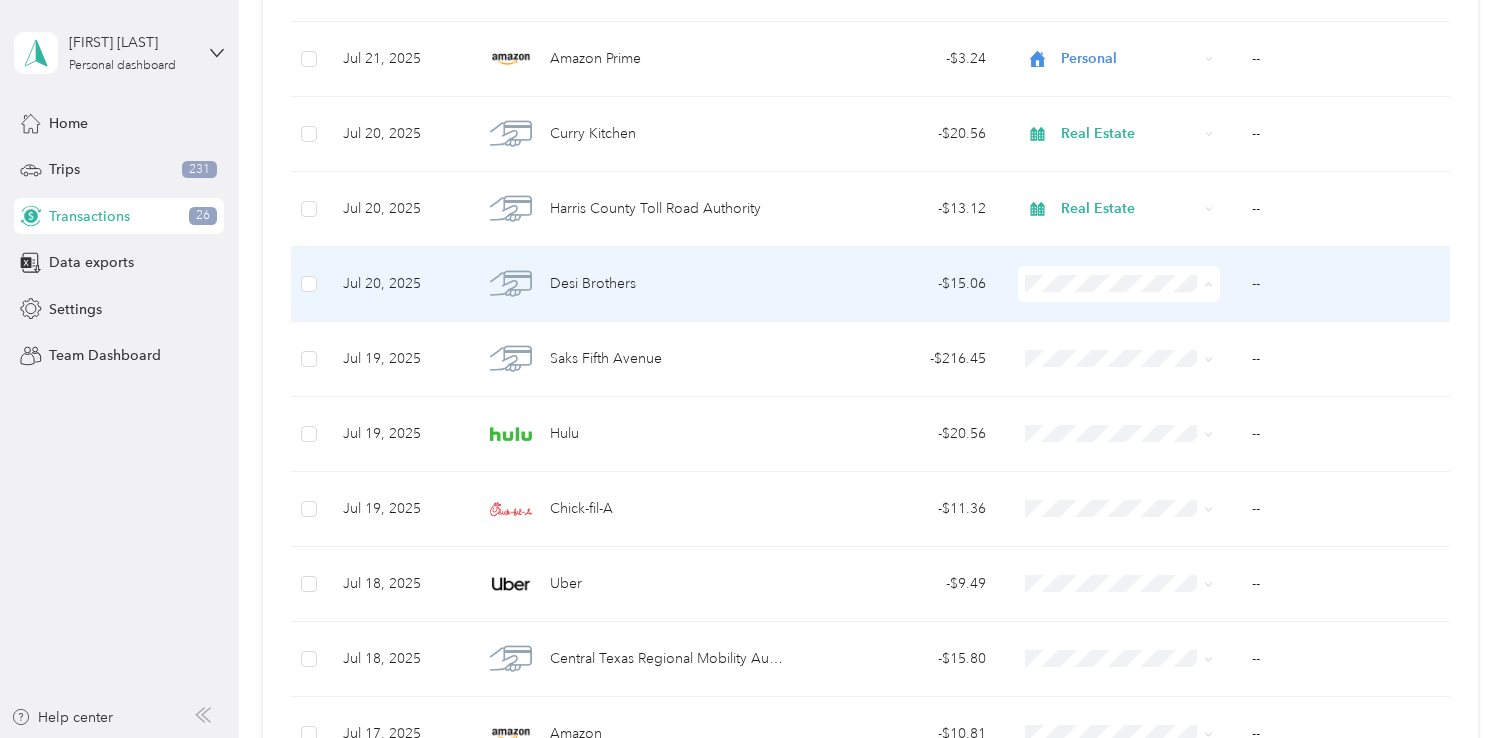 click on "Personal" at bounding box center (1137, 356) 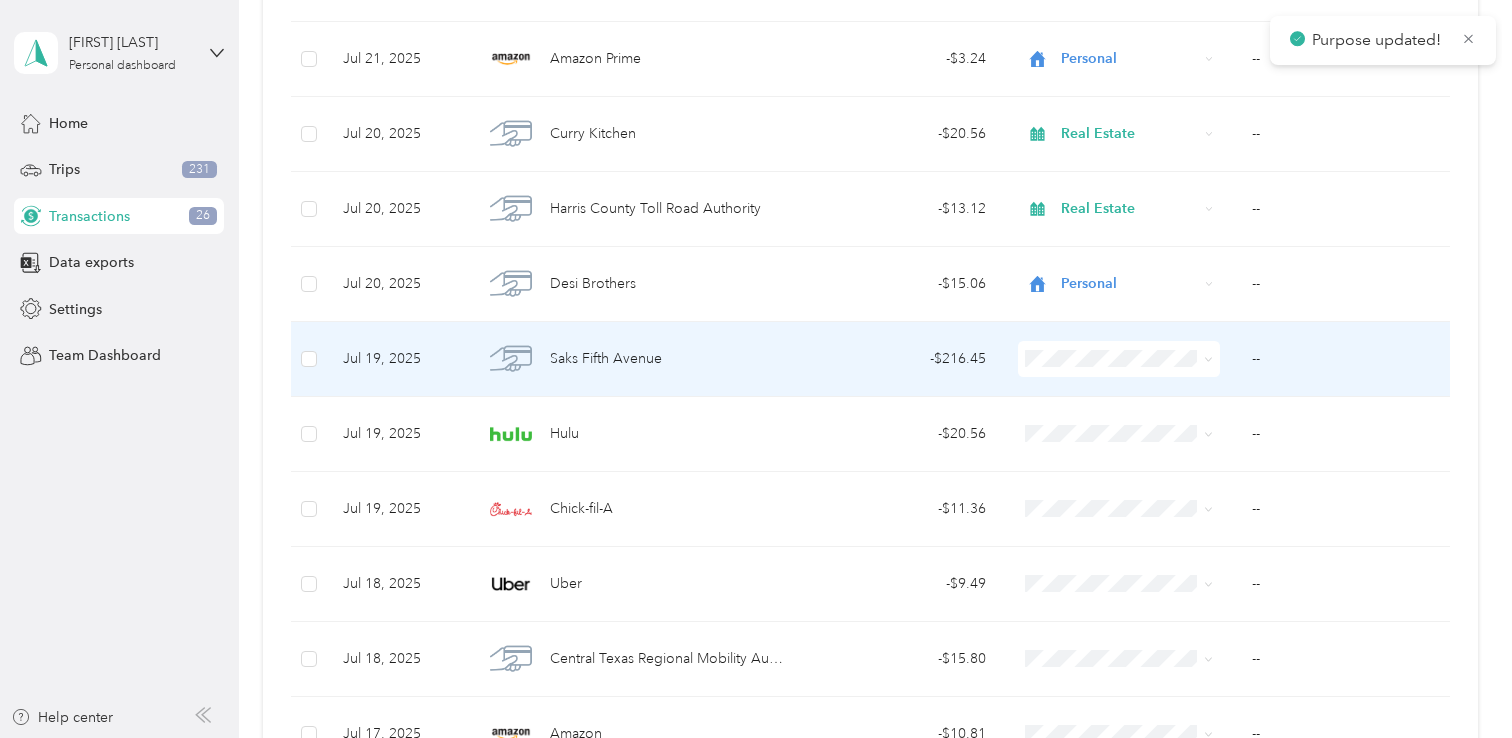 click on "-  $216.45" at bounding box center (902, 359) 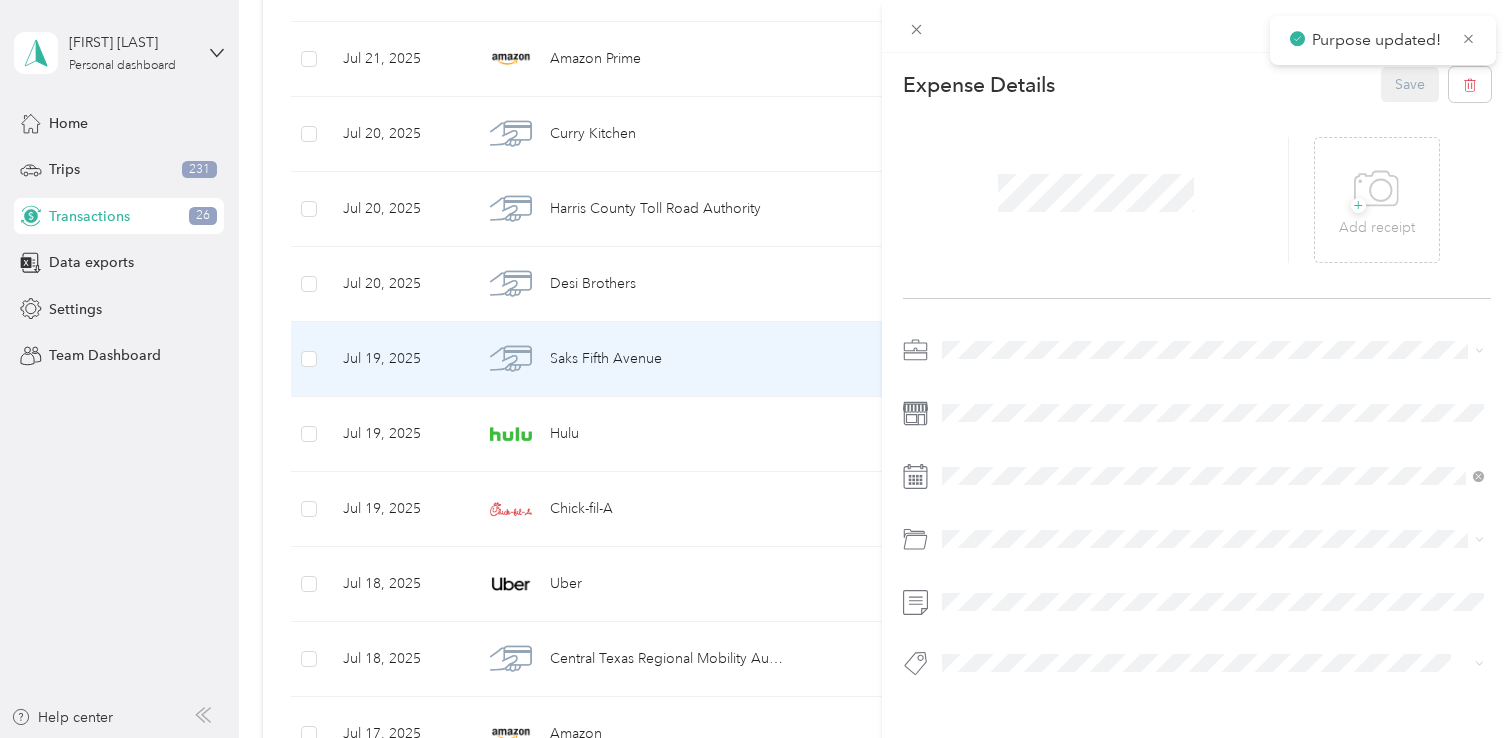 click at bounding box center [1213, 350] 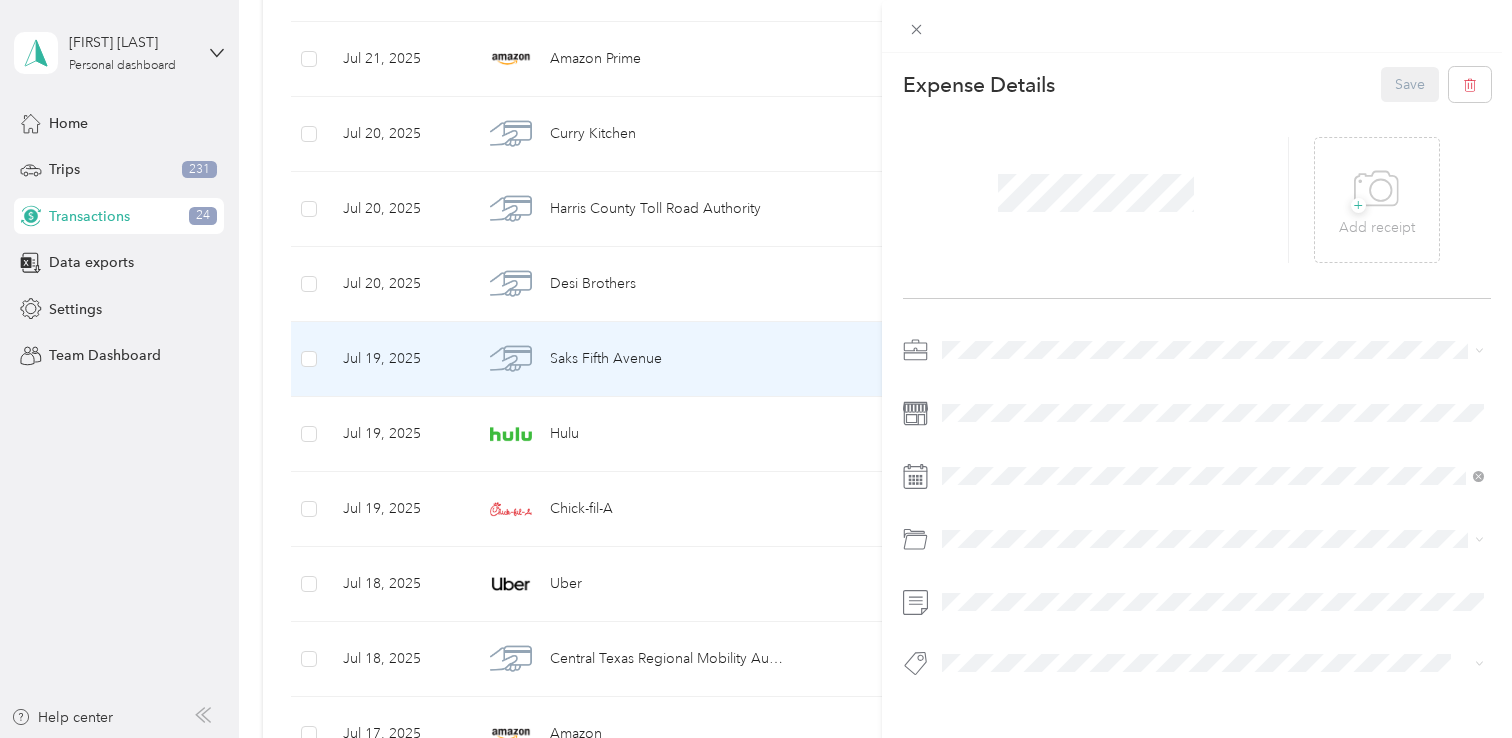 click on "Real Estate" at bounding box center [1213, 449] 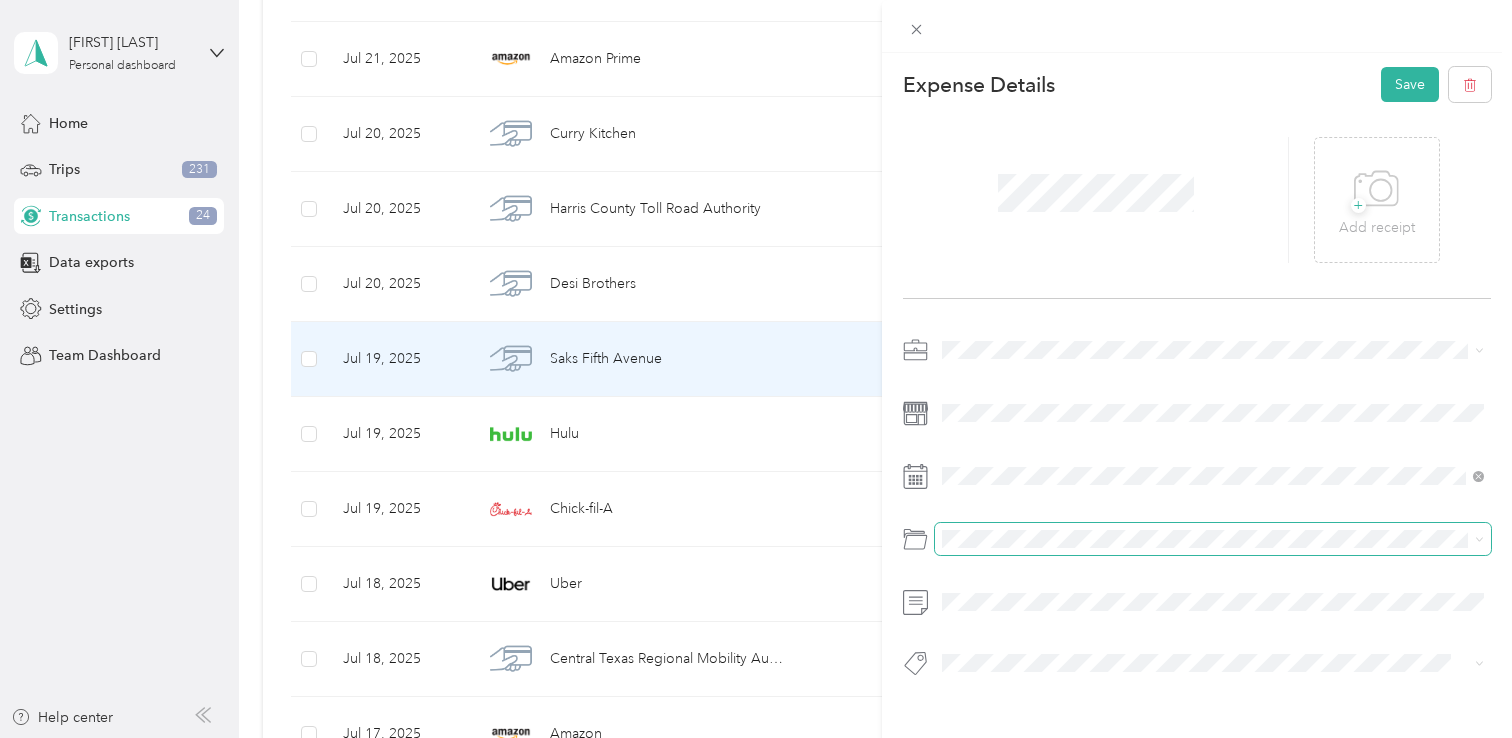 click at bounding box center (1213, 539) 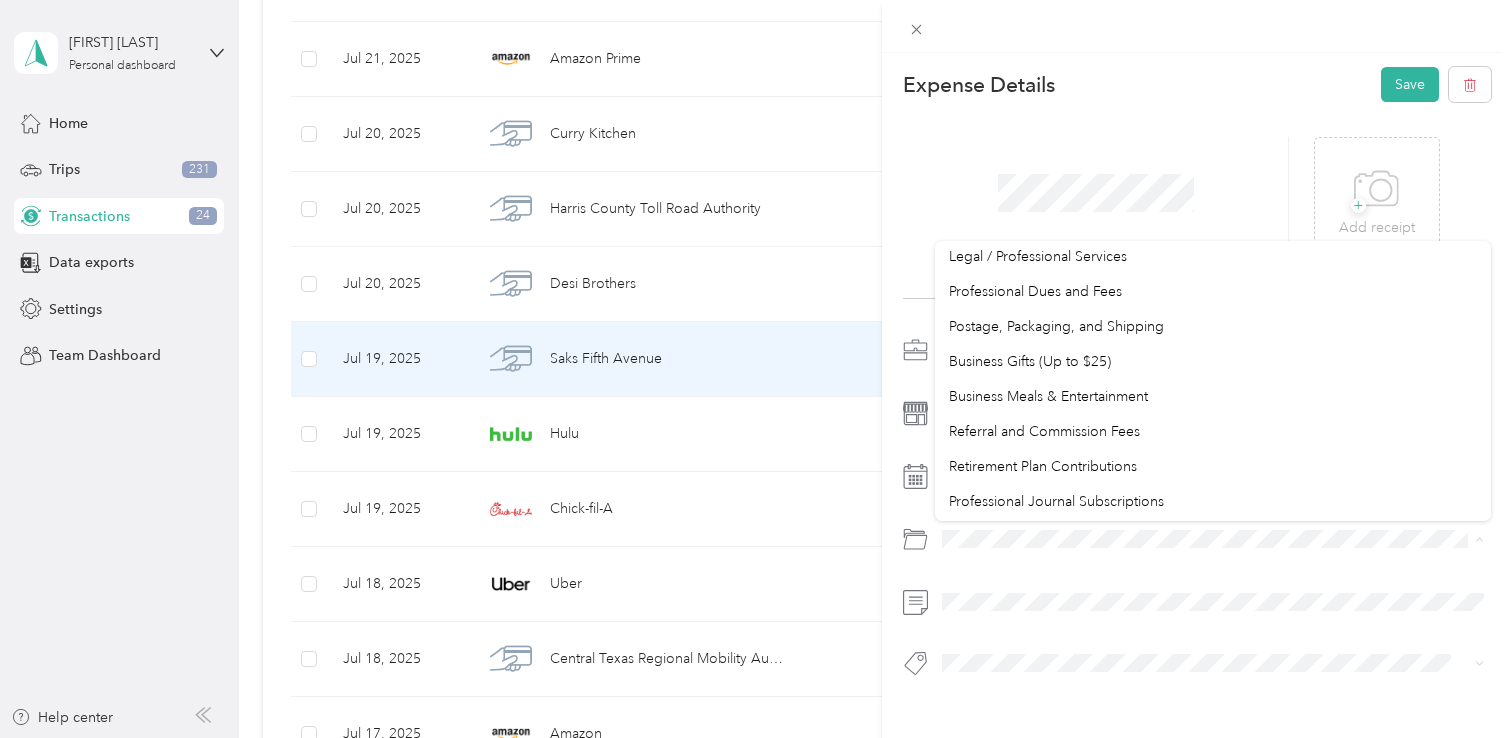 scroll, scrollTop: 1060, scrollLeft: 0, axis: vertical 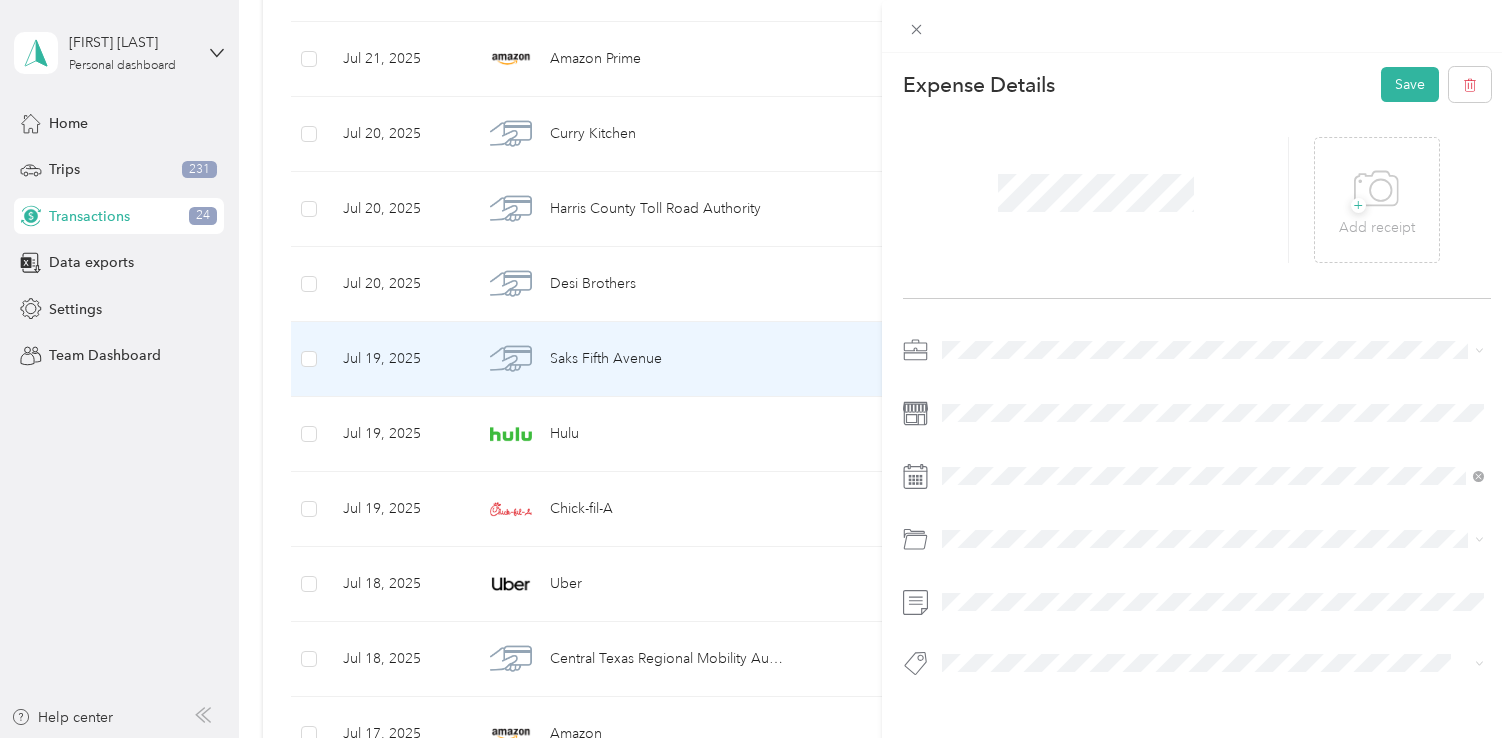 click on "Default categories Gasoline Car Maintenance and Repairs Car Lease Payments Parking Fees and Tolls In Car Entertainment Car Wash / Cleaning Garage Rent Snacks & Drinks for Clients (50%) Other Vehicle Related Expenses Car Insurance Mobile Phone Plan Electronics (Phone, Laptop, etc.) Software Tools Business Travel Reimbursement Office Expenses Advertising and Marketing Legal / Professional Services Professional Dues and Fees Postage, Packaging, and Shipping Business Gifts (Up to $25) Business Meals & Entertainment Referral and Commission Fees Retirement Plan Contributions Professional Journal Subscriptions Real Estate Franchise Fees Cleaning Non-vehicle Related Insurance Loan Interest (Small business, etc.) Inventory Supplies Home Office Deductions Depreciation and Section 179 Education and Training Other Business Expenses Charitable Donation" at bounding box center (1213, 381) 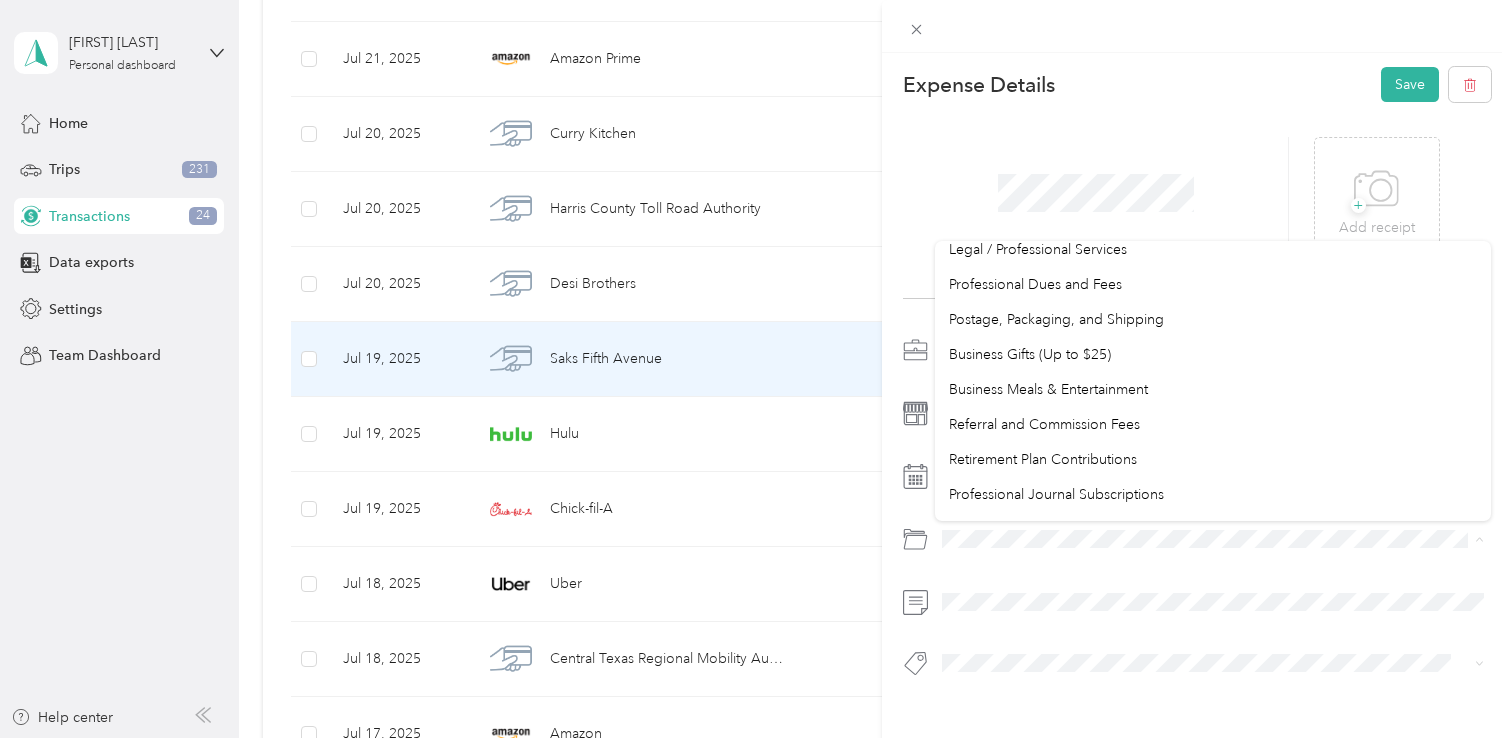 scroll, scrollTop: 1060, scrollLeft: 0, axis: vertical 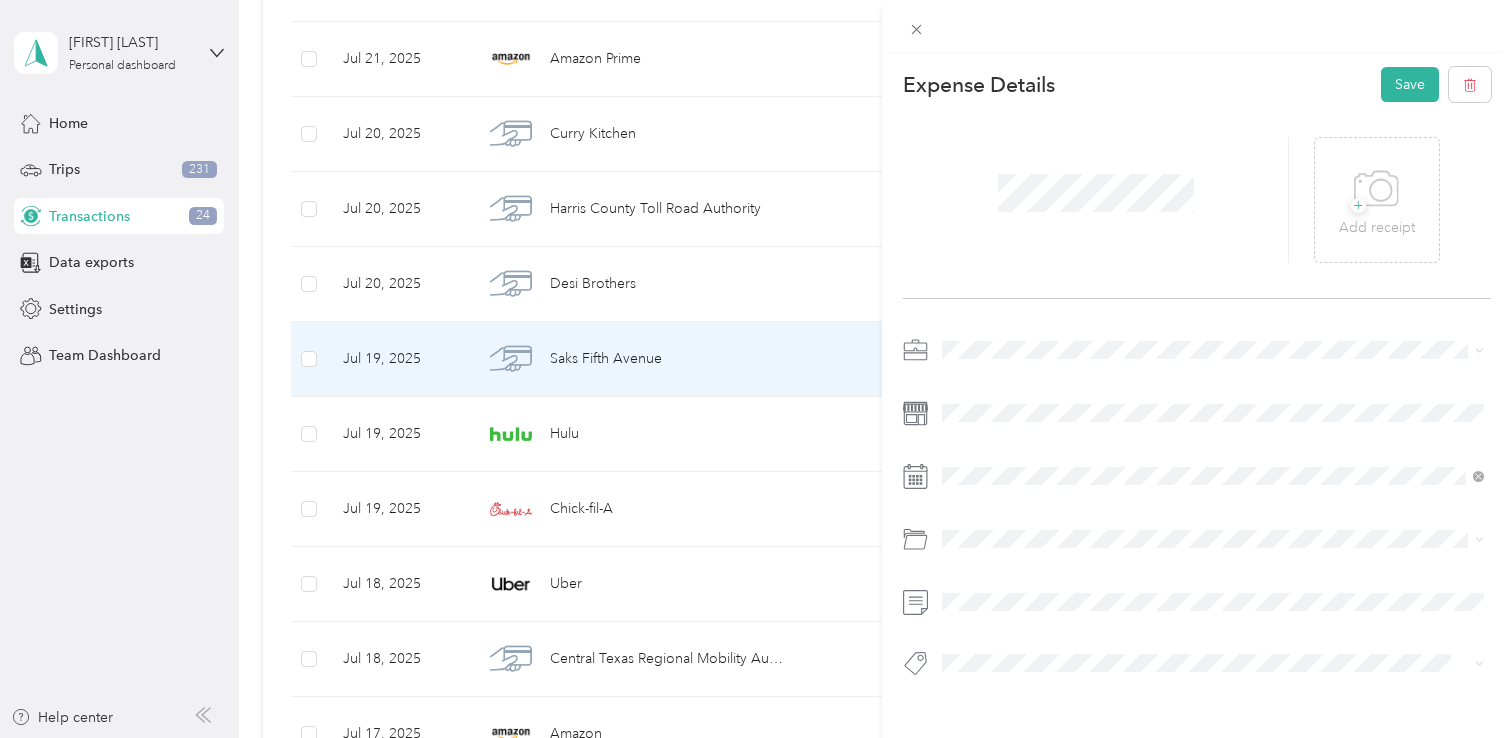 click on "Default categories Gasoline Car Maintenance and Repairs Car Lease Payments Parking Fees and Tolls In Car Entertainment Car Wash / Cleaning Garage Rent Snacks & Drinks for Clients (50%) Other Vehicle Related Expenses Car Insurance Mobile Phone Plan Electronics (Phone, Laptop, etc.) Software Tools Business Travel Reimbursement Office Expenses Advertising and Marketing Legal / Professional Services Professional Dues and Fees Postage, Packaging, and Shipping Business Gifts (Up to $25) Business Meals & Entertainment Referral and Commission Fees Retirement Plan Contributions Professional Journal Subscriptions Real Estate Franchise Fees Cleaning Non-vehicle Related Insurance Loan Interest (Small business, etc.) Inventory Supplies Home Office Deductions Depreciation and Section 179 Education and Training Other Business Expenses Charitable Donation" at bounding box center (1213, 374) 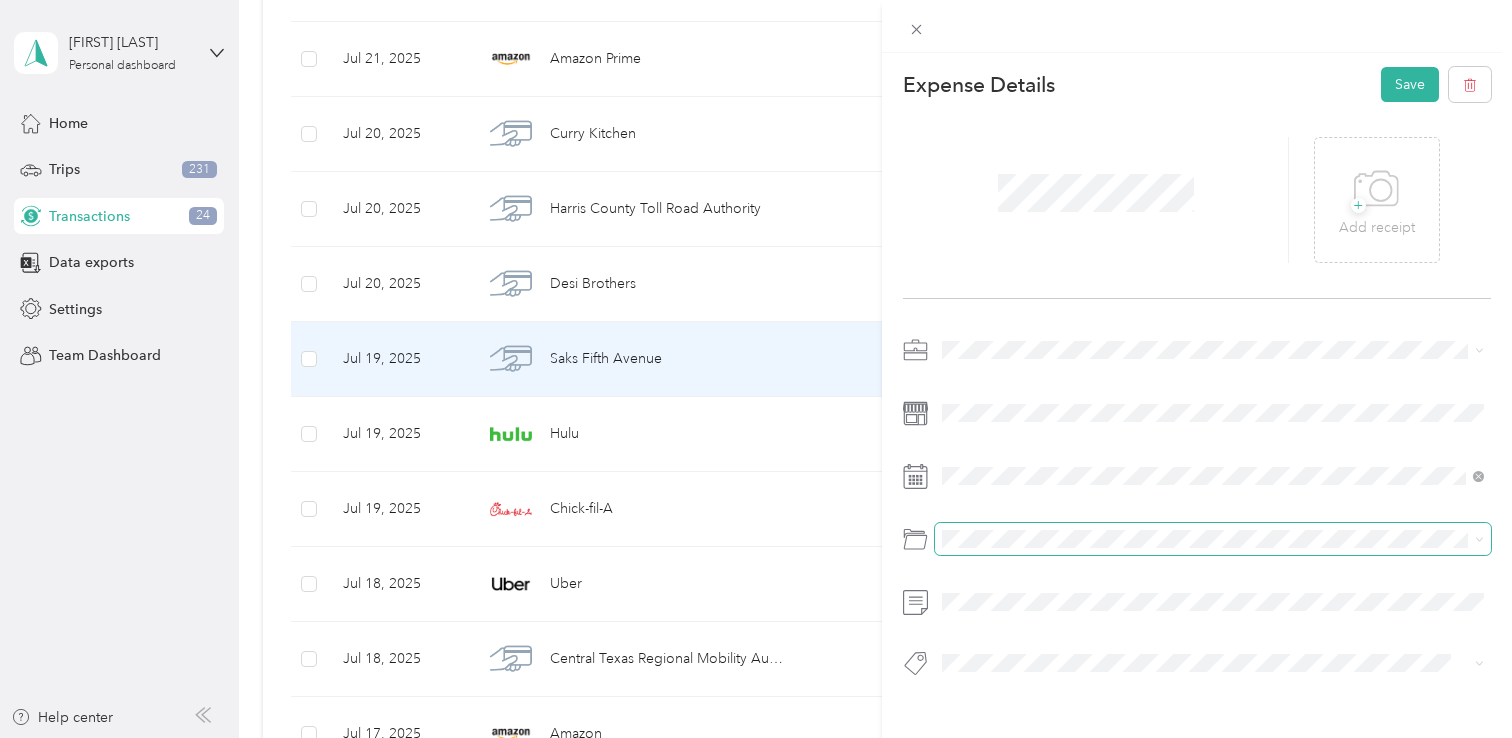 click at bounding box center (1213, 539) 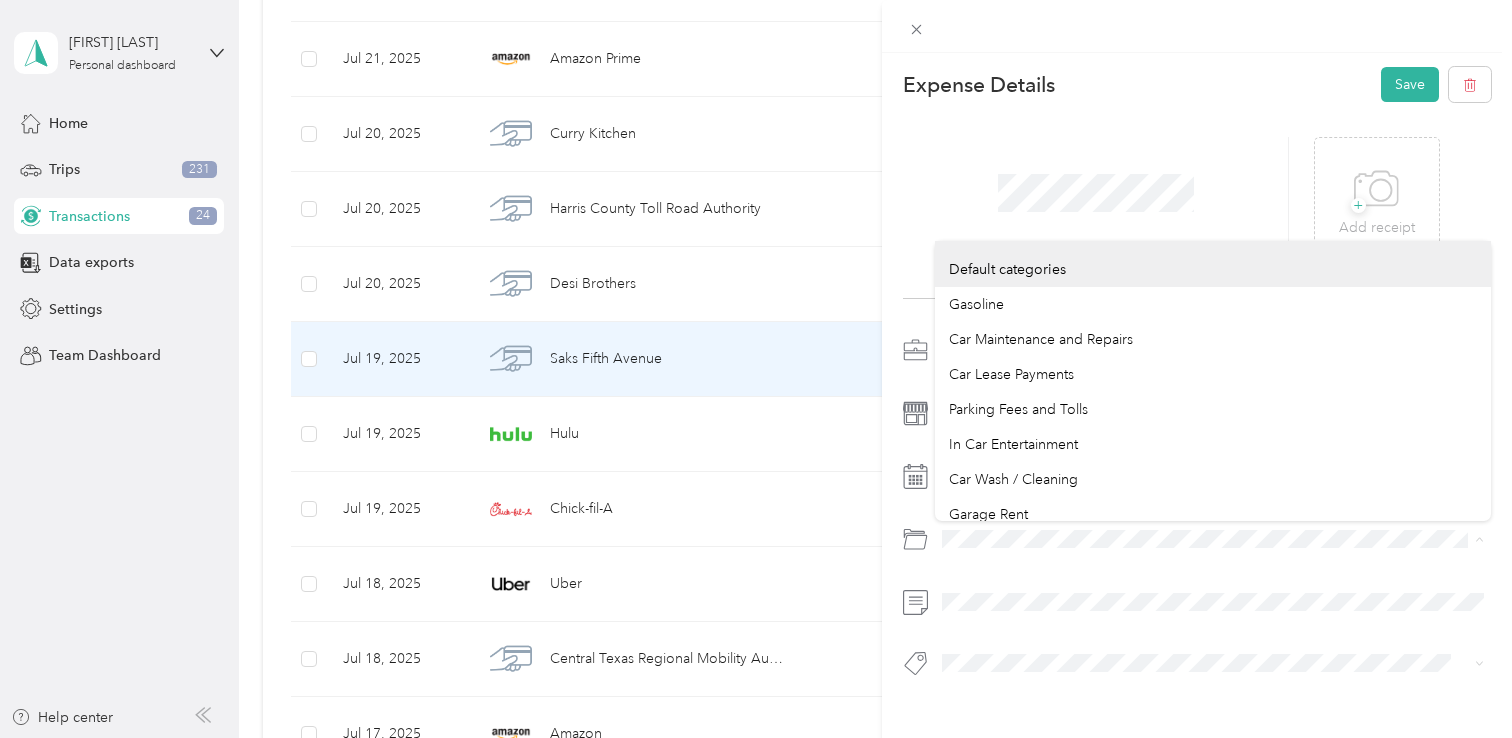 click on "Expense Details Save + Add receipt" at bounding box center (1197, 407) 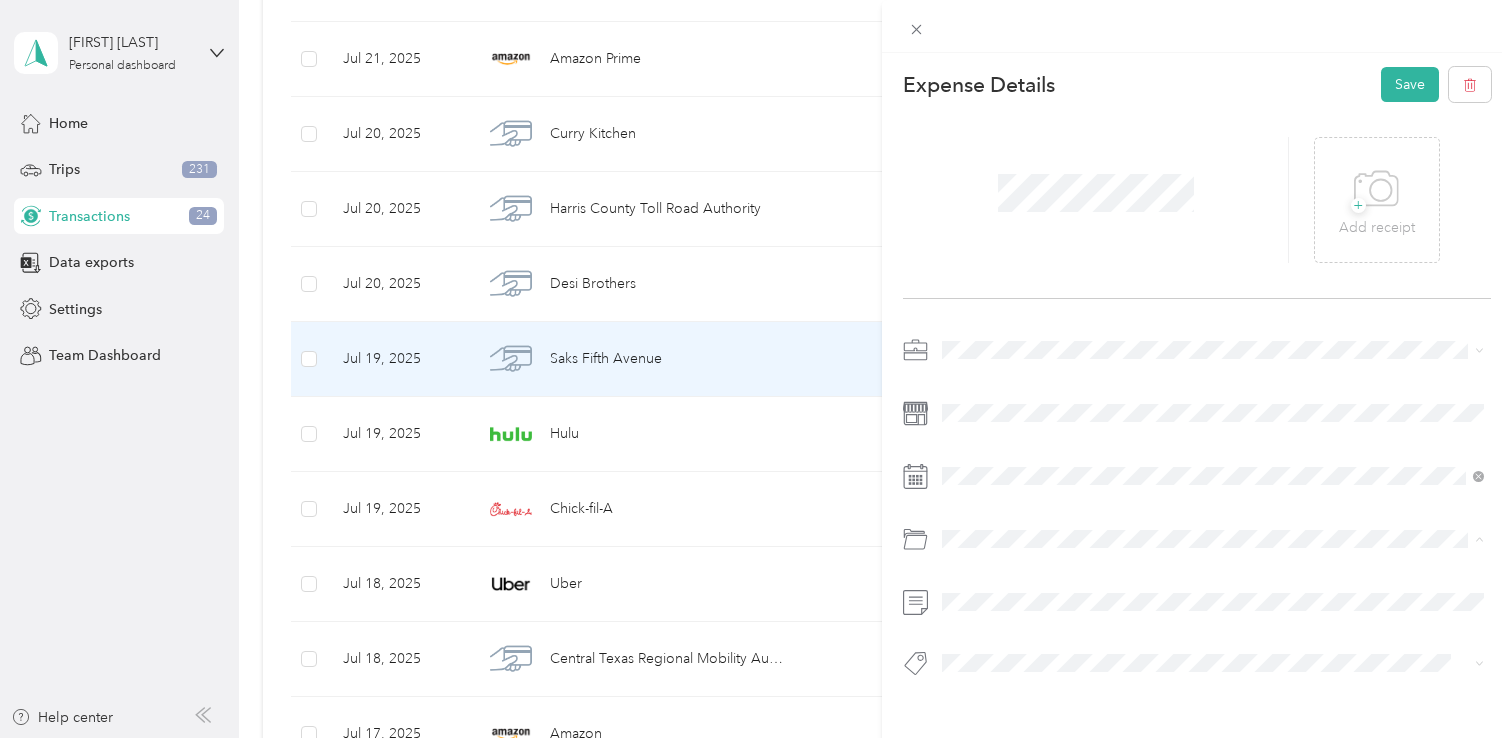 click on "Supplies" at bounding box center (976, 619) 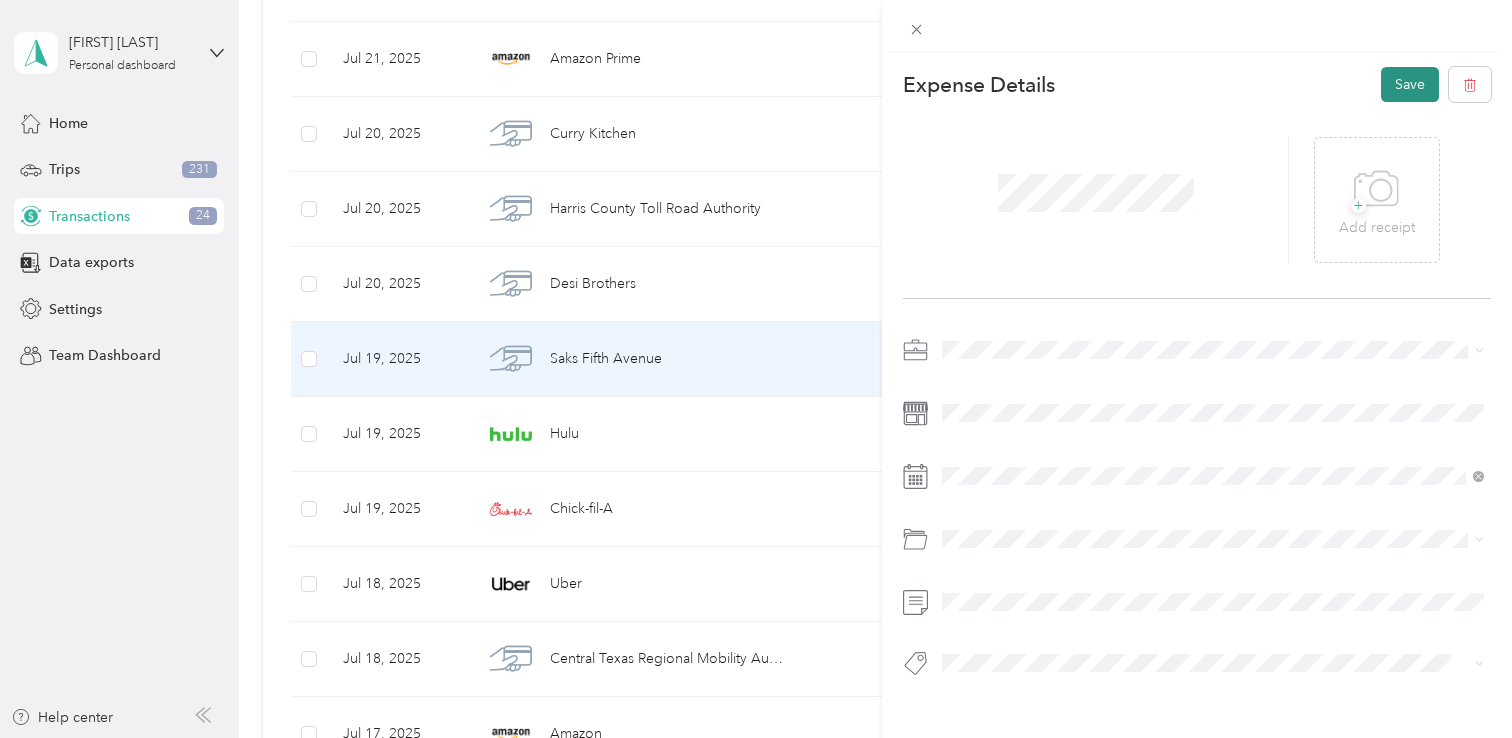 click on "Save" at bounding box center (1410, 84) 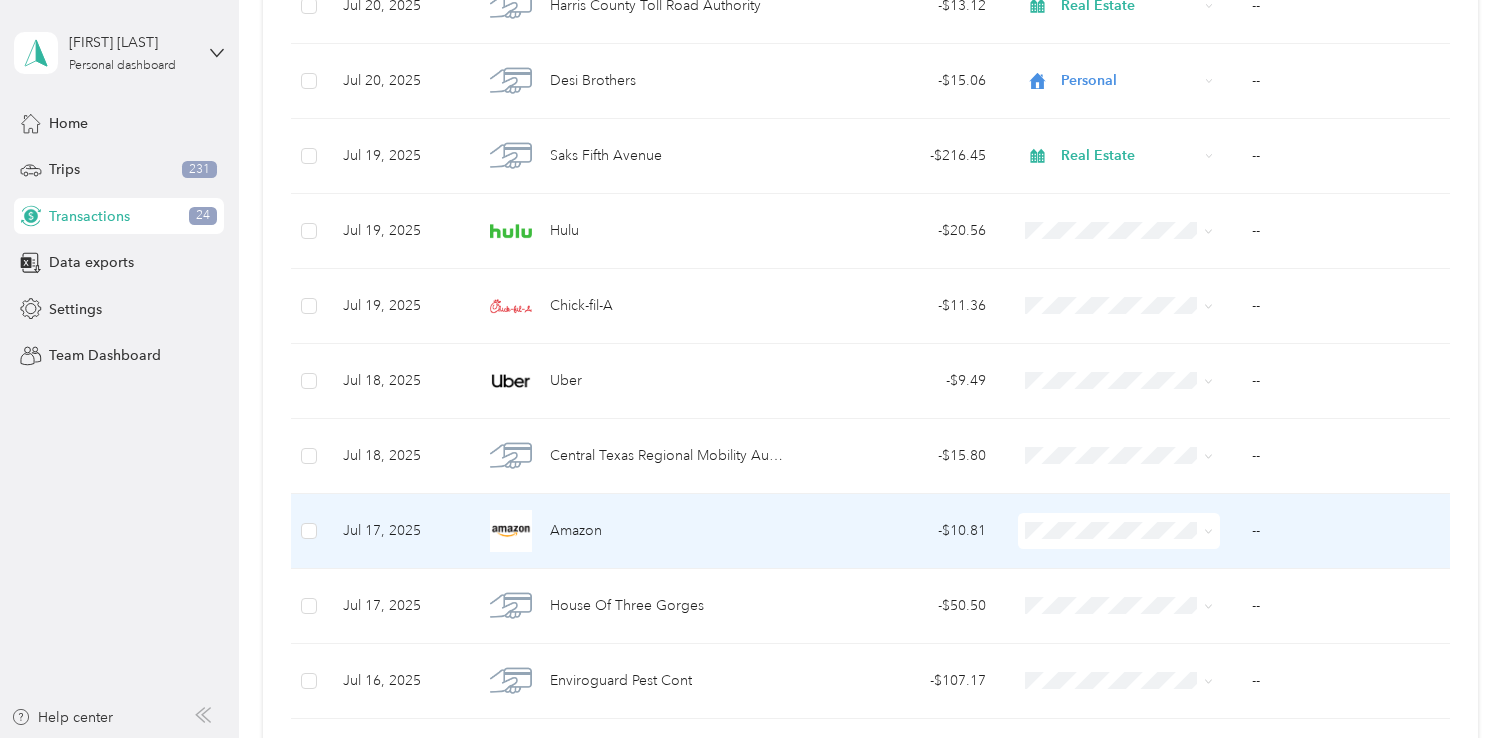 scroll, scrollTop: 2845, scrollLeft: 0, axis: vertical 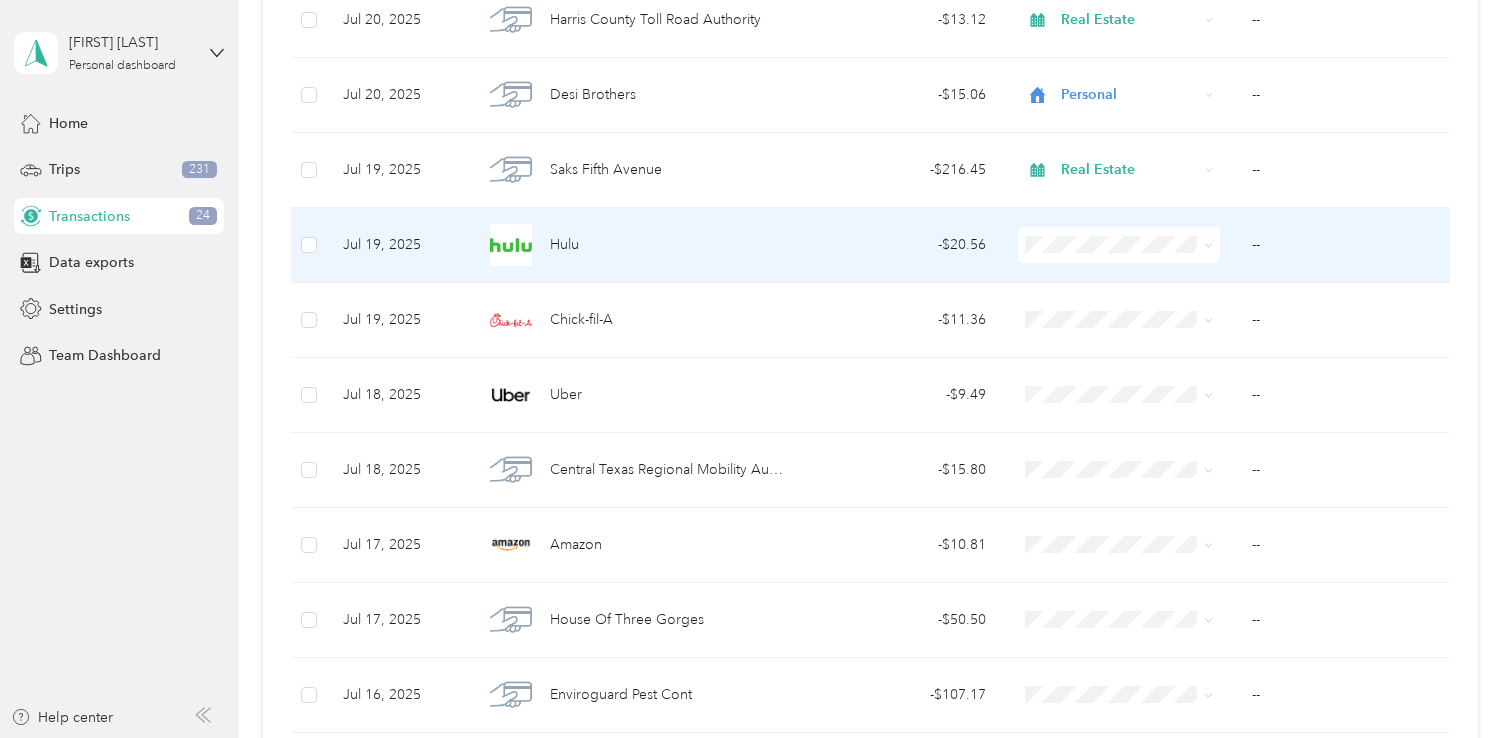 click at bounding box center [1119, 245] 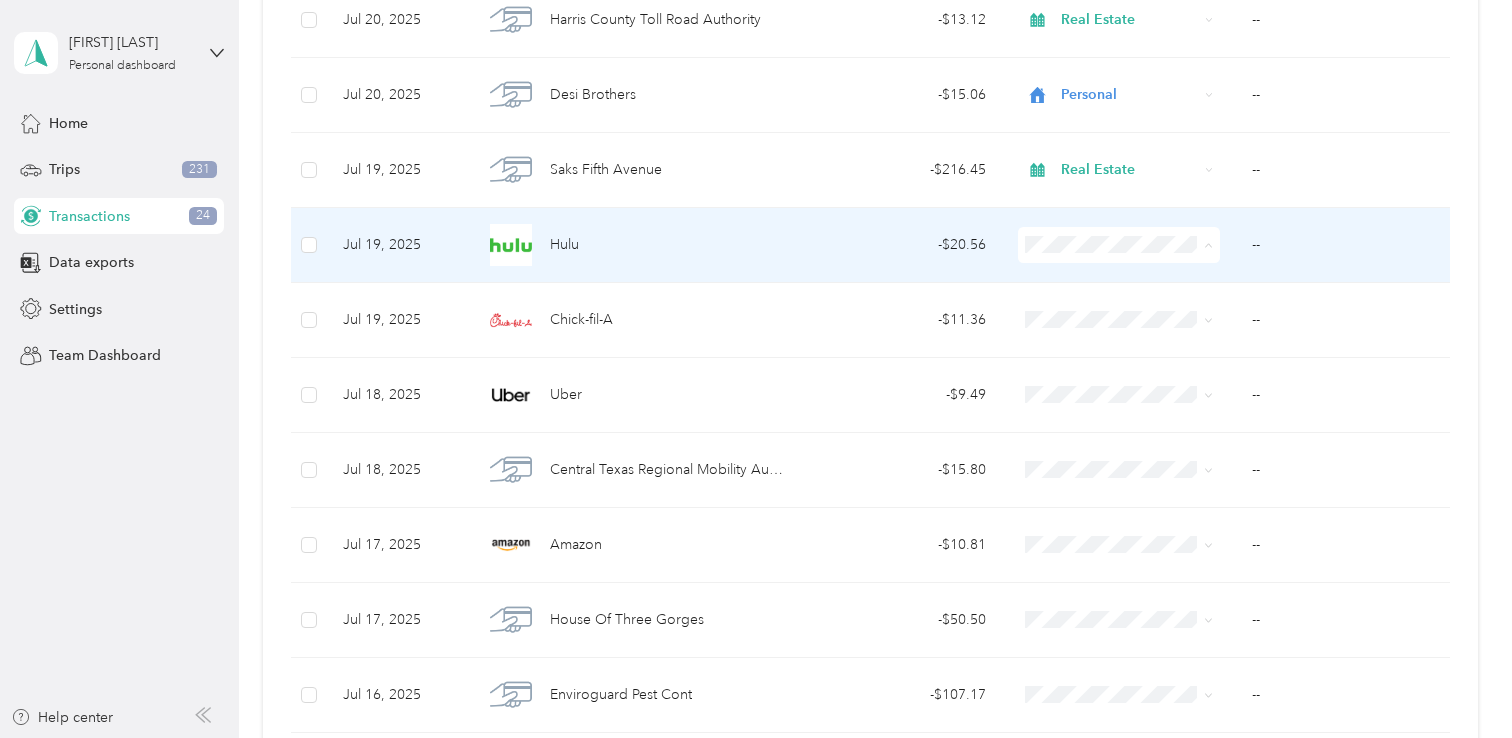 click on "Personal" at bounding box center (1120, 317) 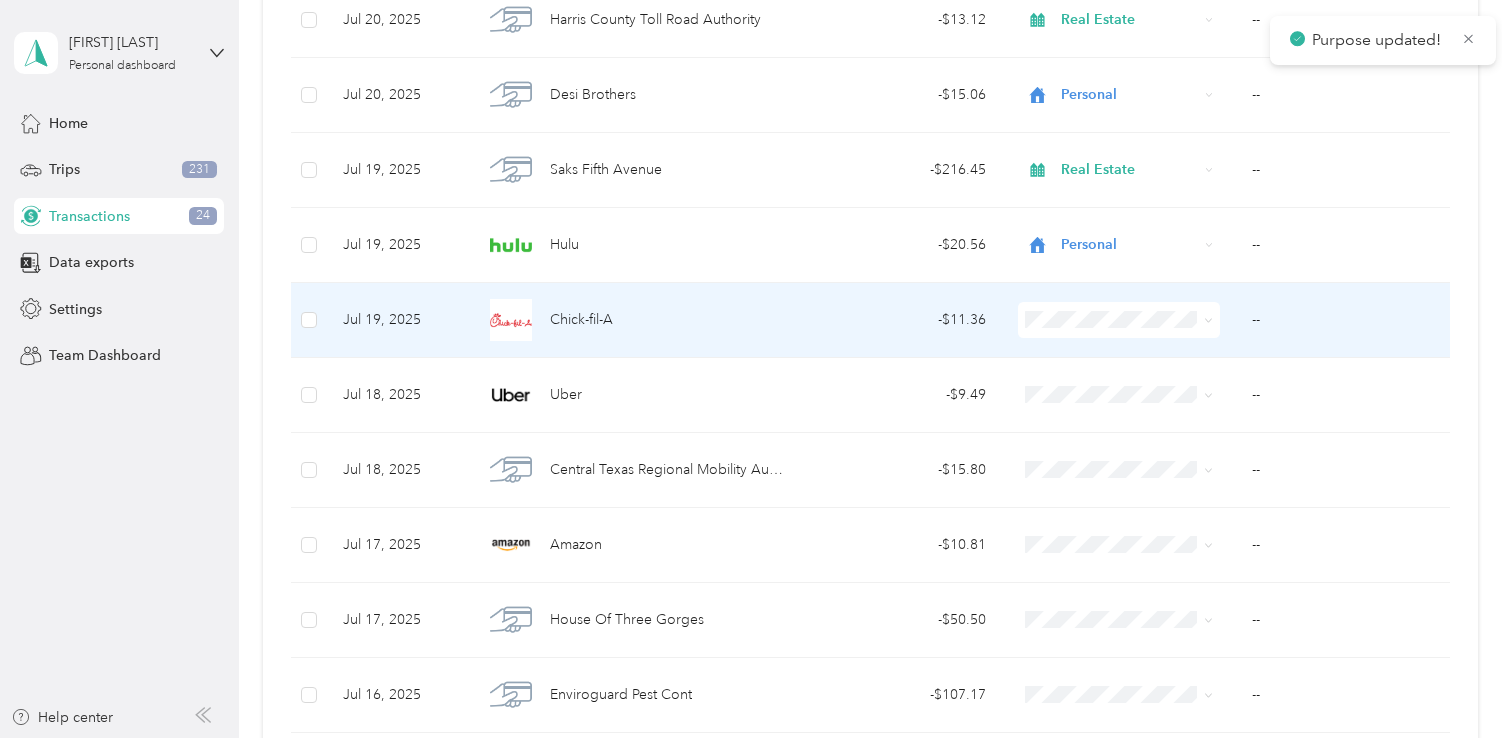 click on "-  $11.36" at bounding box center (902, 320) 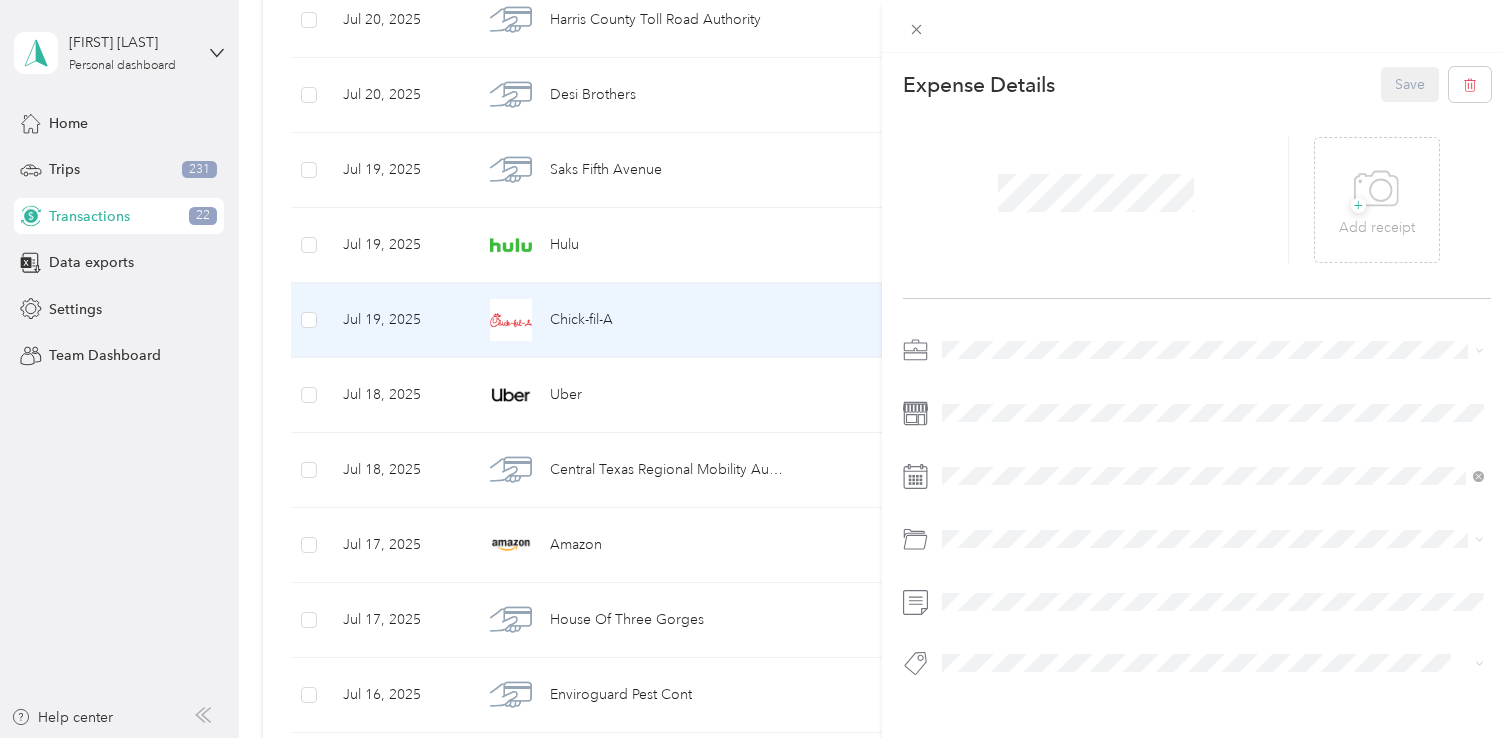 click at bounding box center [1213, 350] 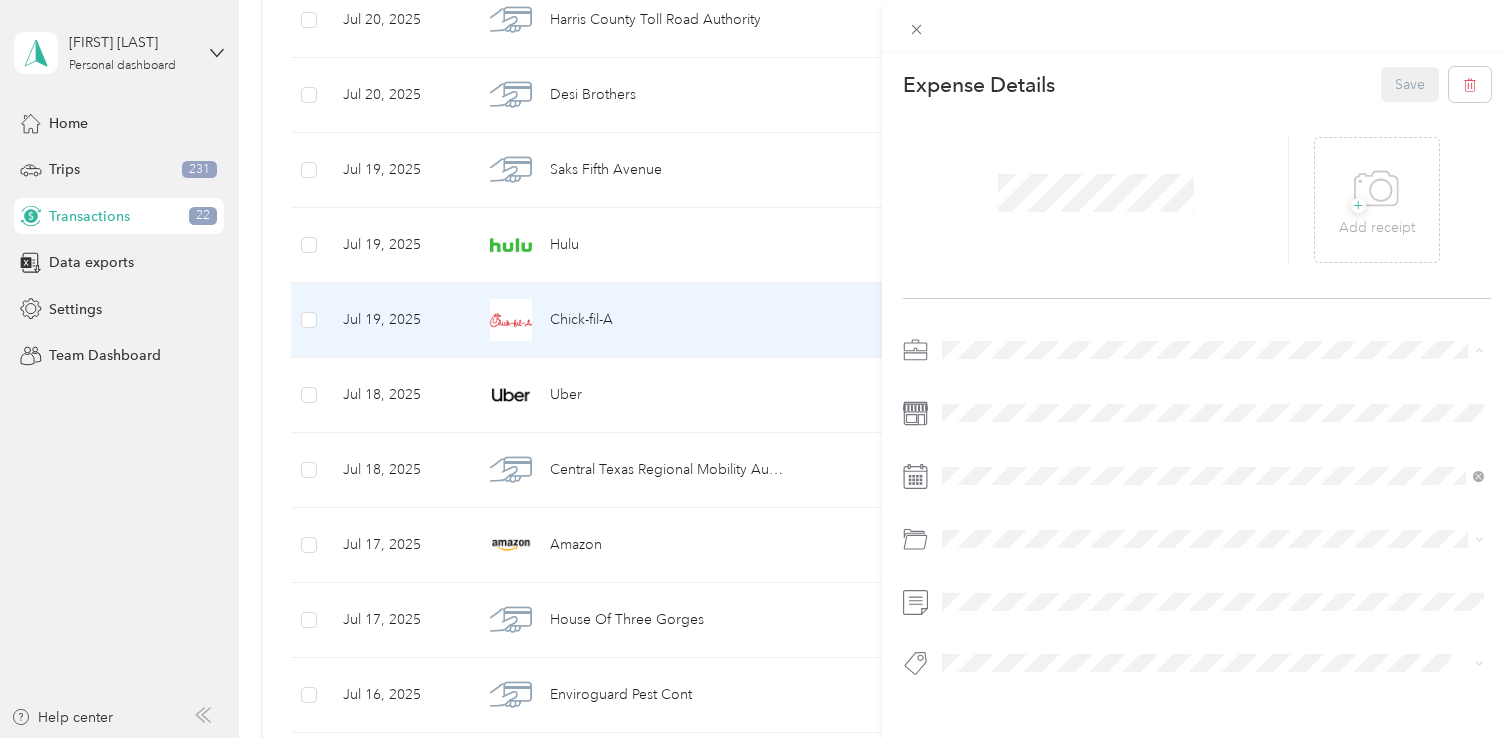 click on "Real Estate" at bounding box center (1213, 455) 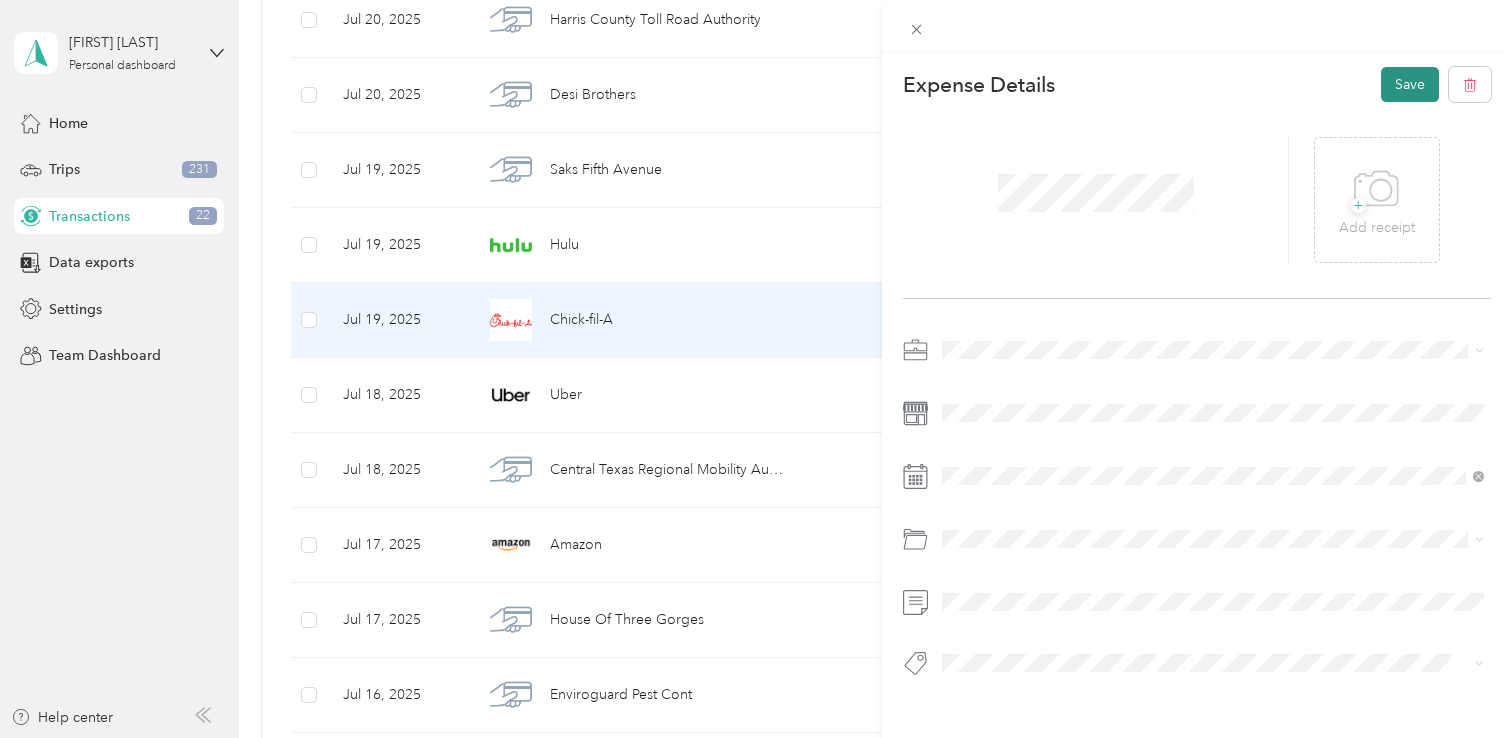 click on "Save" at bounding box center (1410, 84) 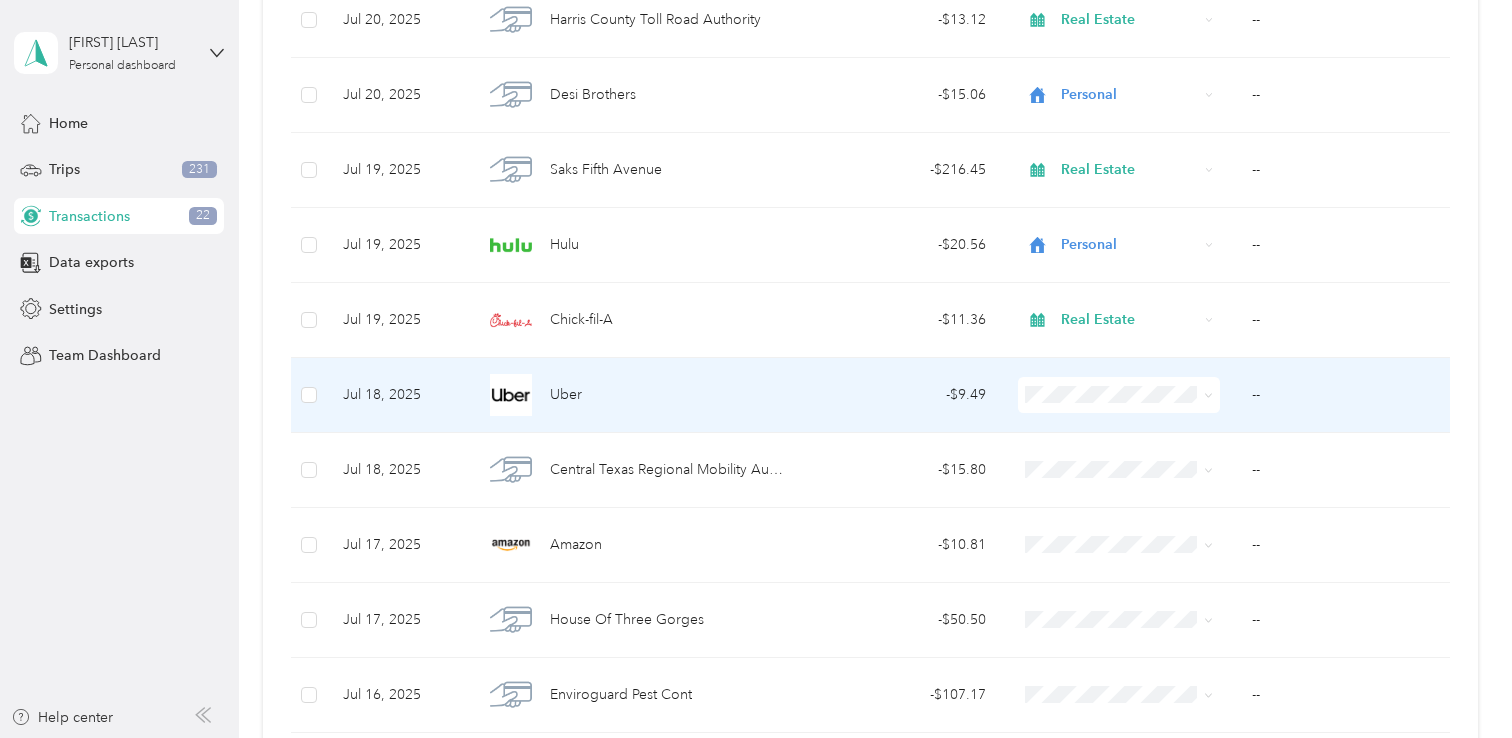 click on "-  $9.49" at bounding box center [902, 395] 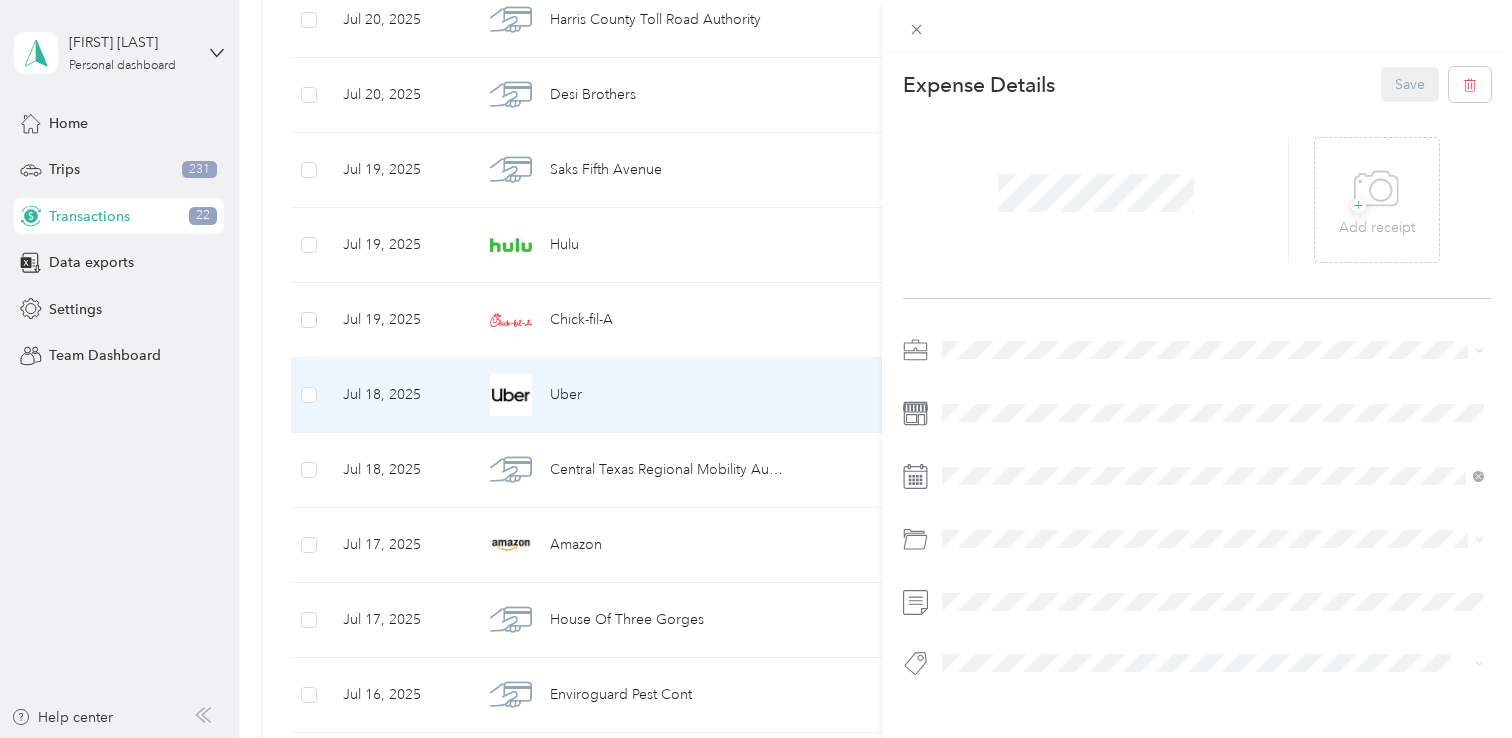 click on "Commute" at bounding box center [1213, 629] 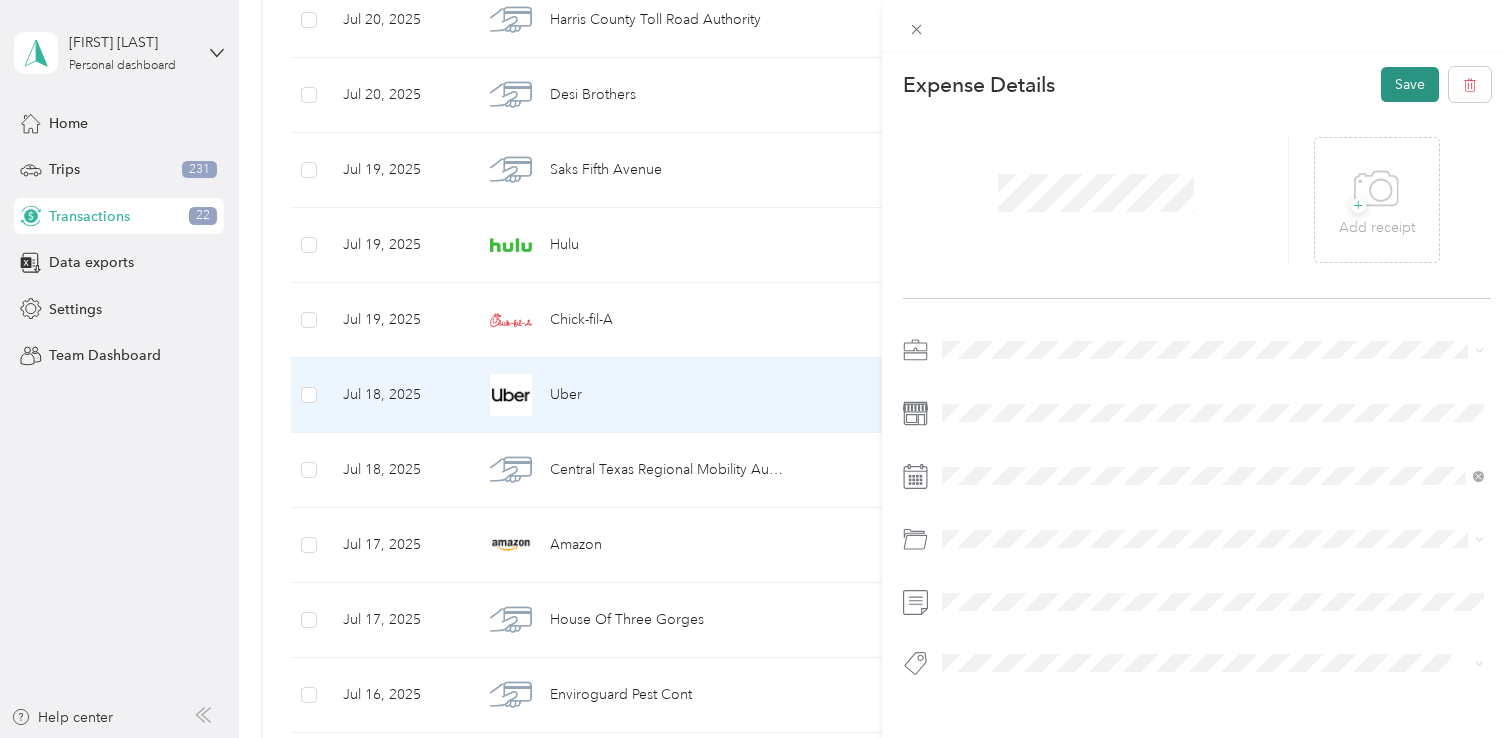 click on "Save" at bounding box center (1410, 84) 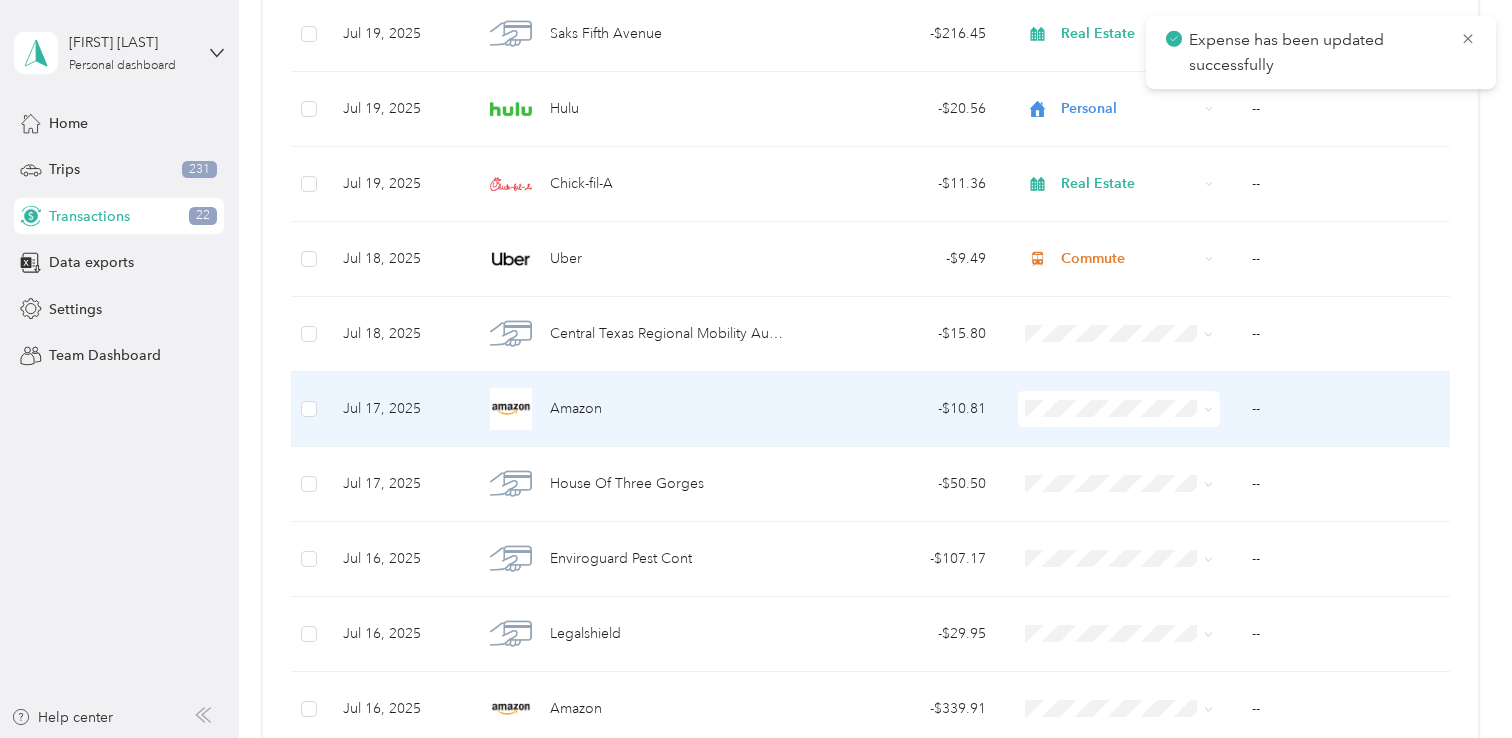 scroll, scrollTop: 2983, scrollLeft: 0, axis: vertical 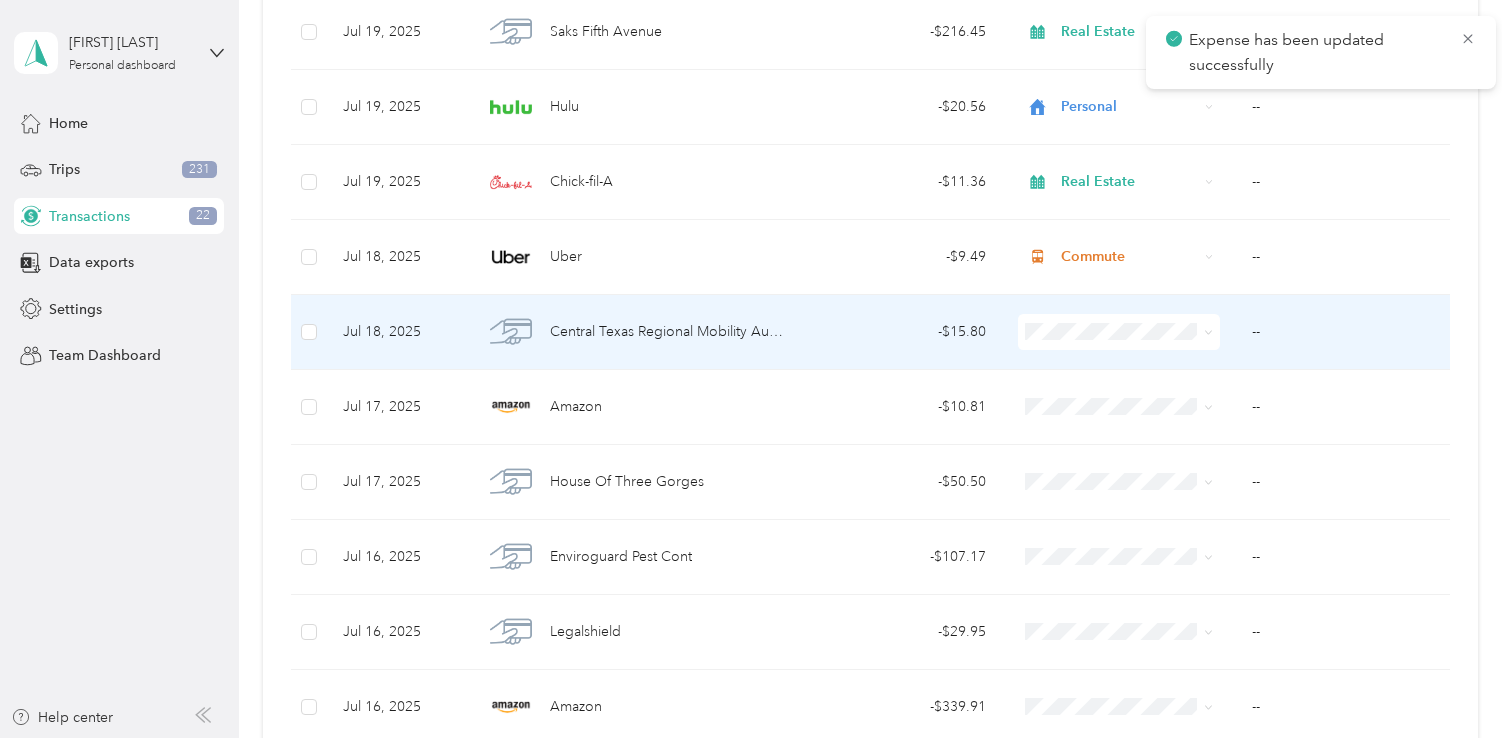 click on "-  $15.80" at bounding box center (902, 332) 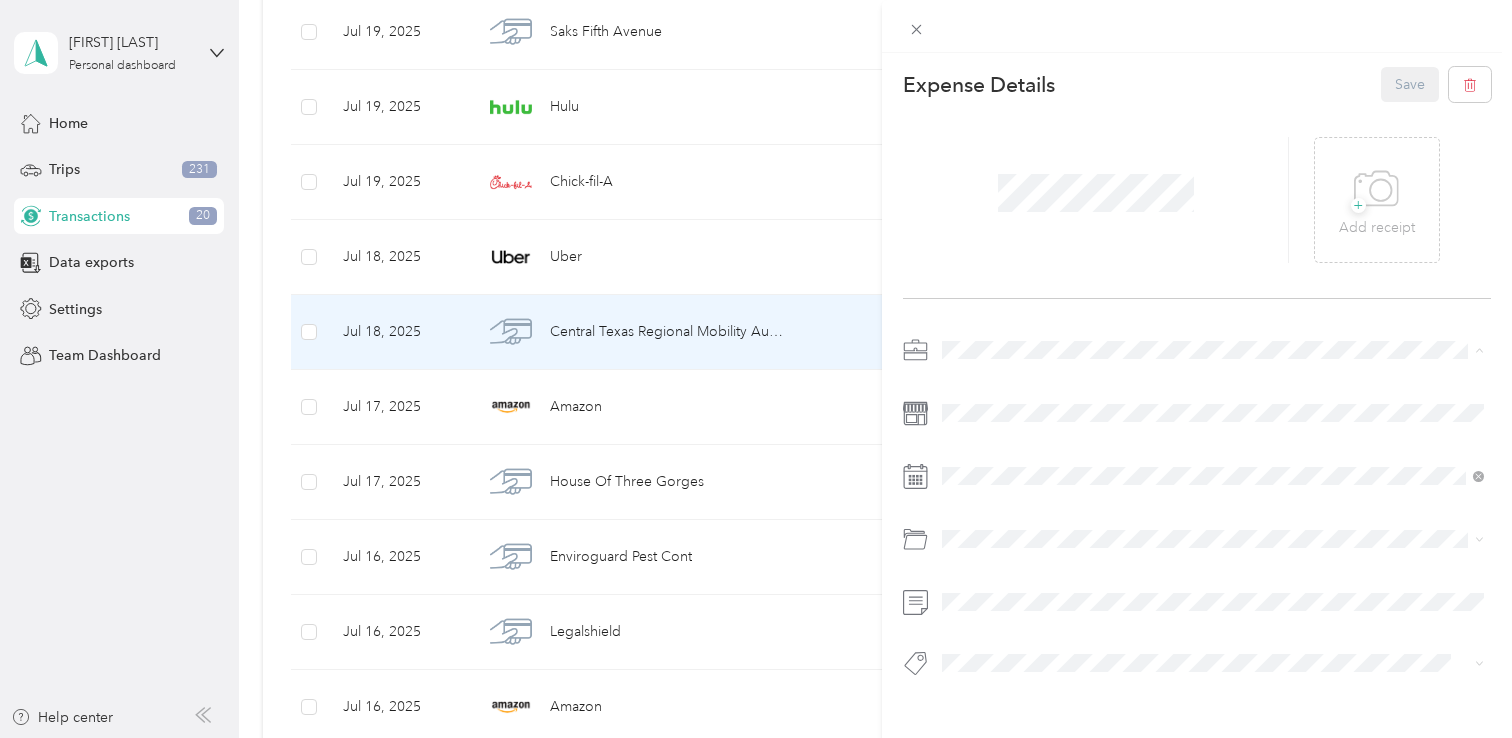 click on "Commute" at bounding box center (980, 630) 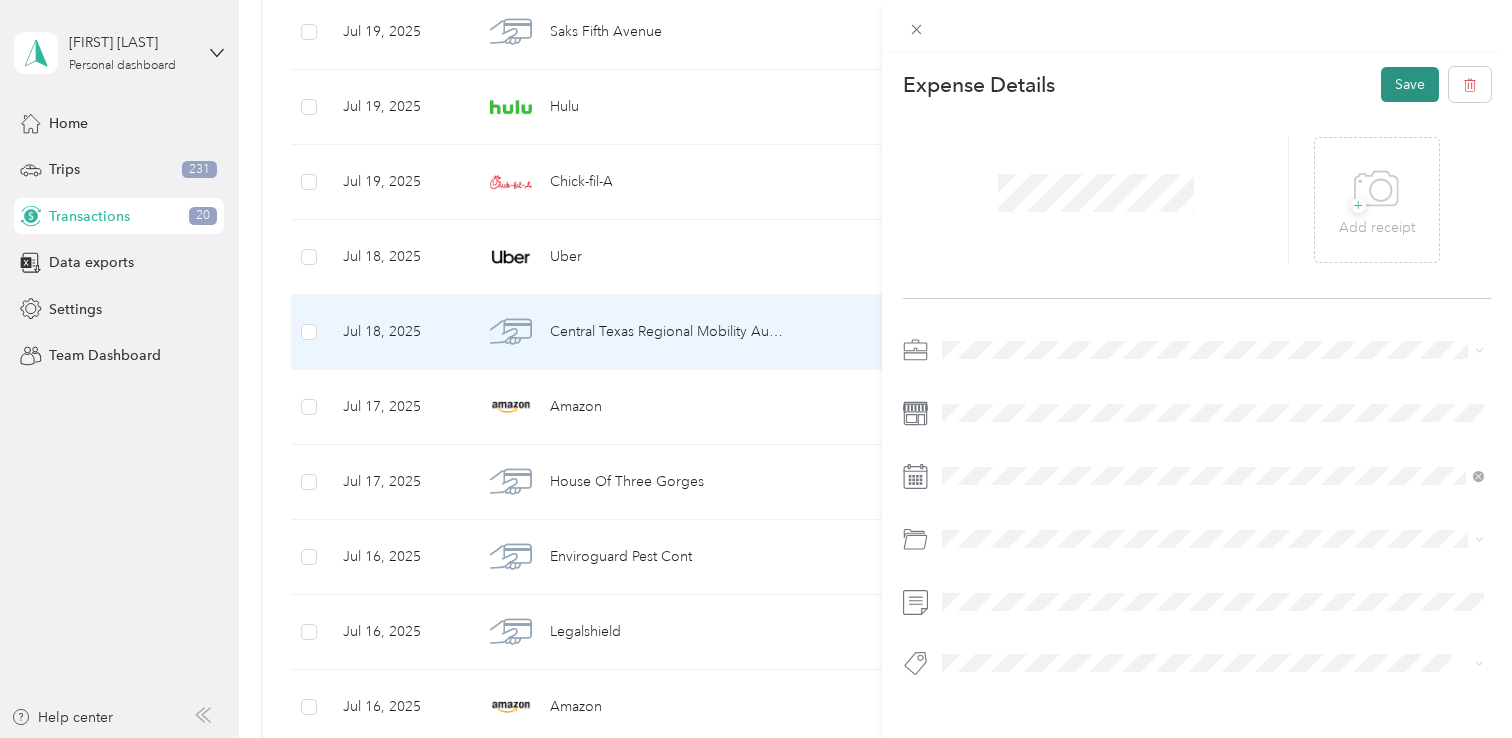click on "Save" at bounding box center (1410, 84) 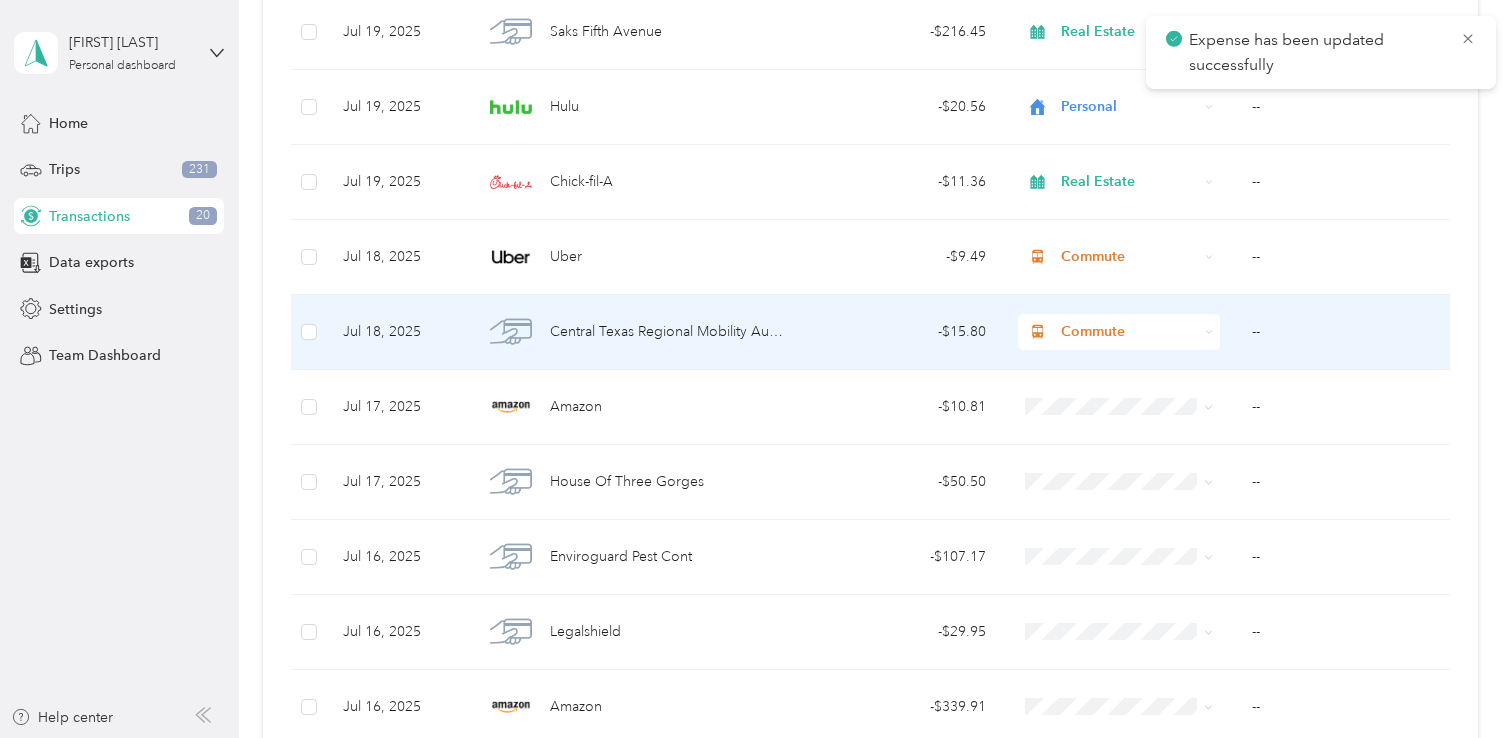 click on "-  $15.80" at bounding box center (902, 332) 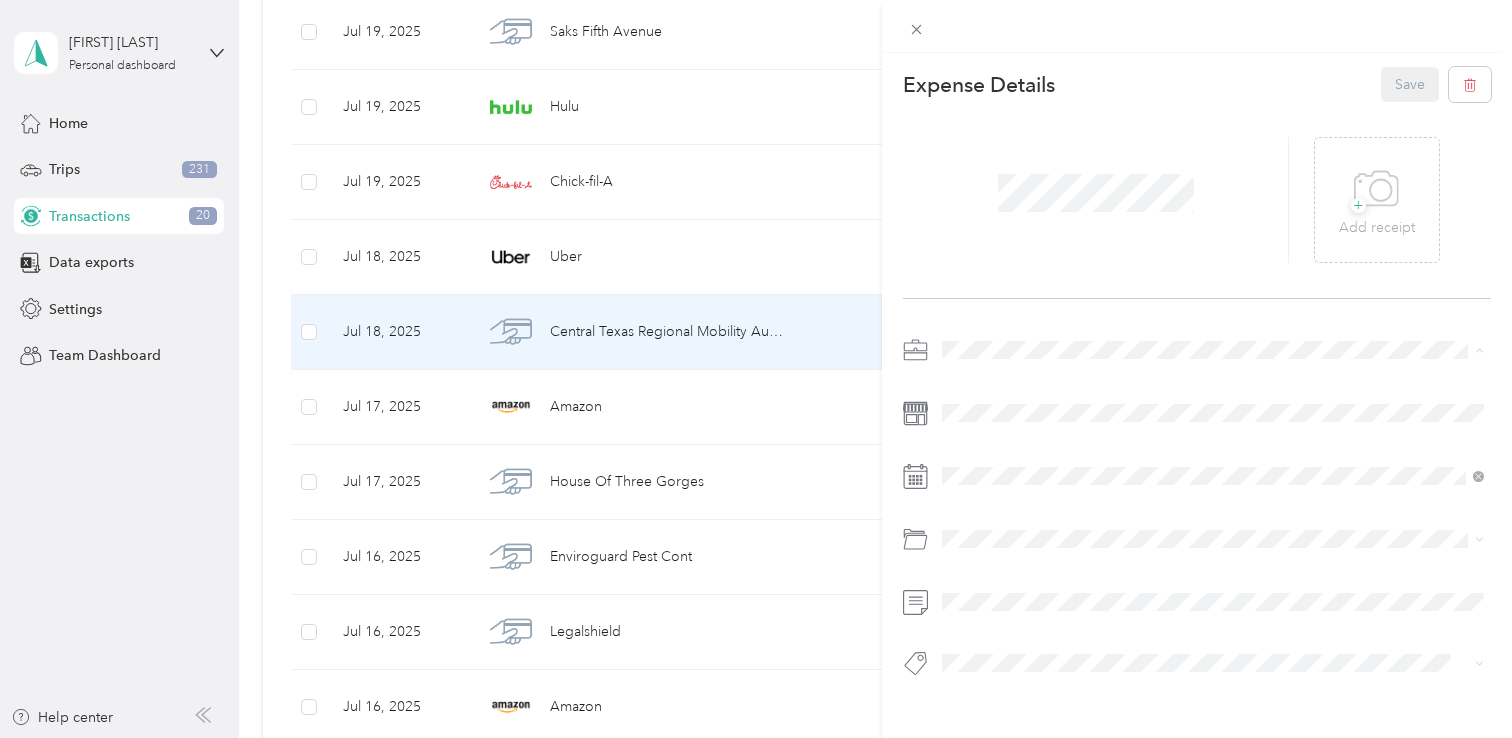 click on "Real Estate" at bounding box center (1213, 455) 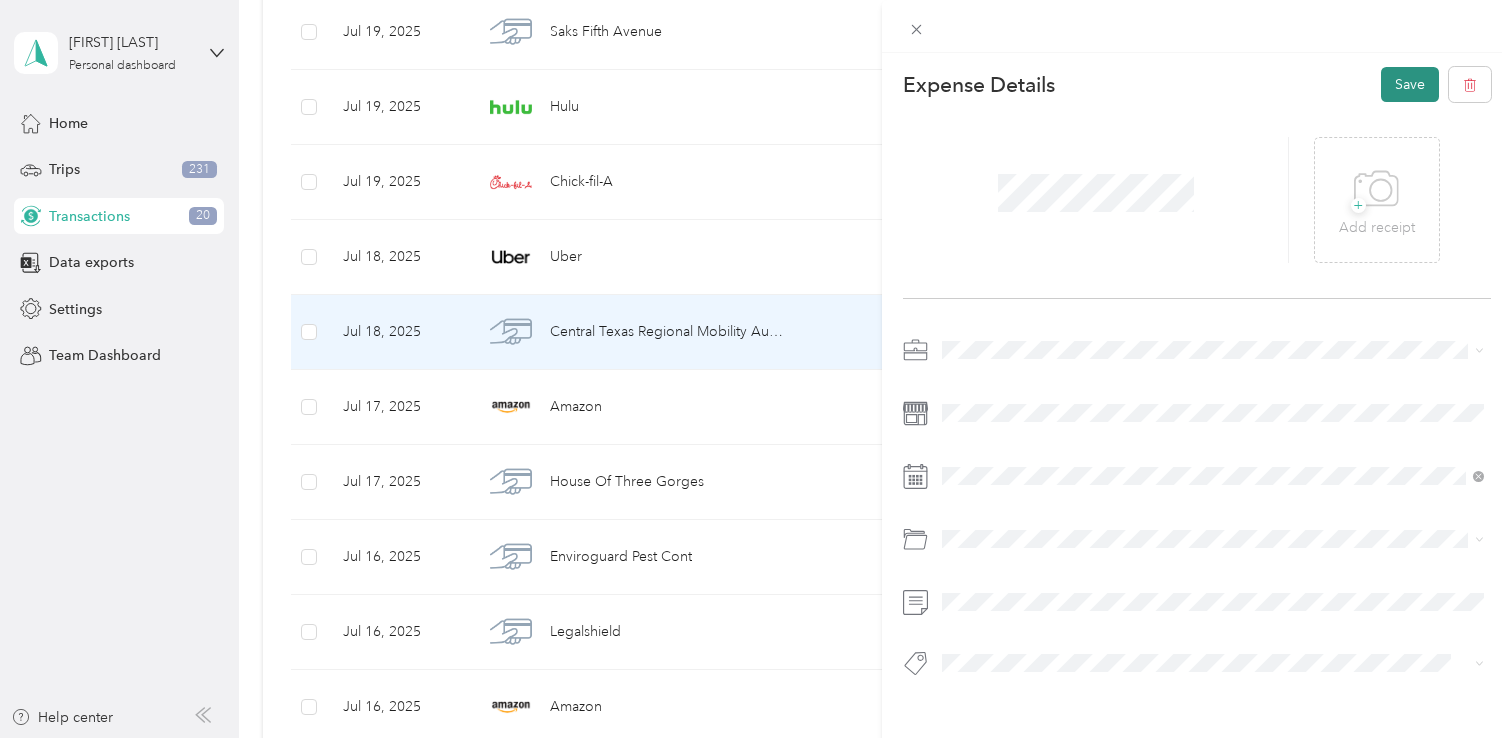 click on "Save" at bounding box center (1410, 84) 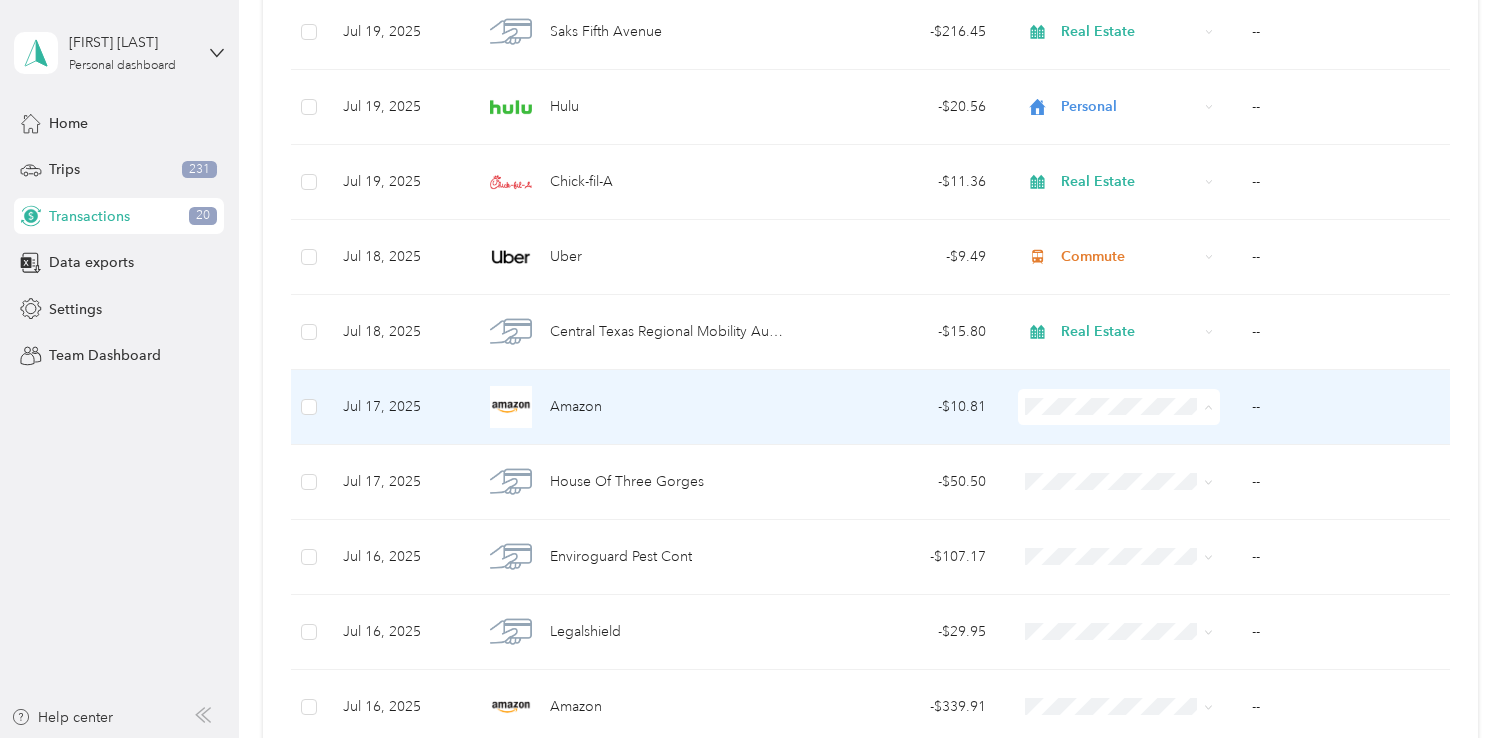 click on "Personal" at bounding box center [1137, 479] 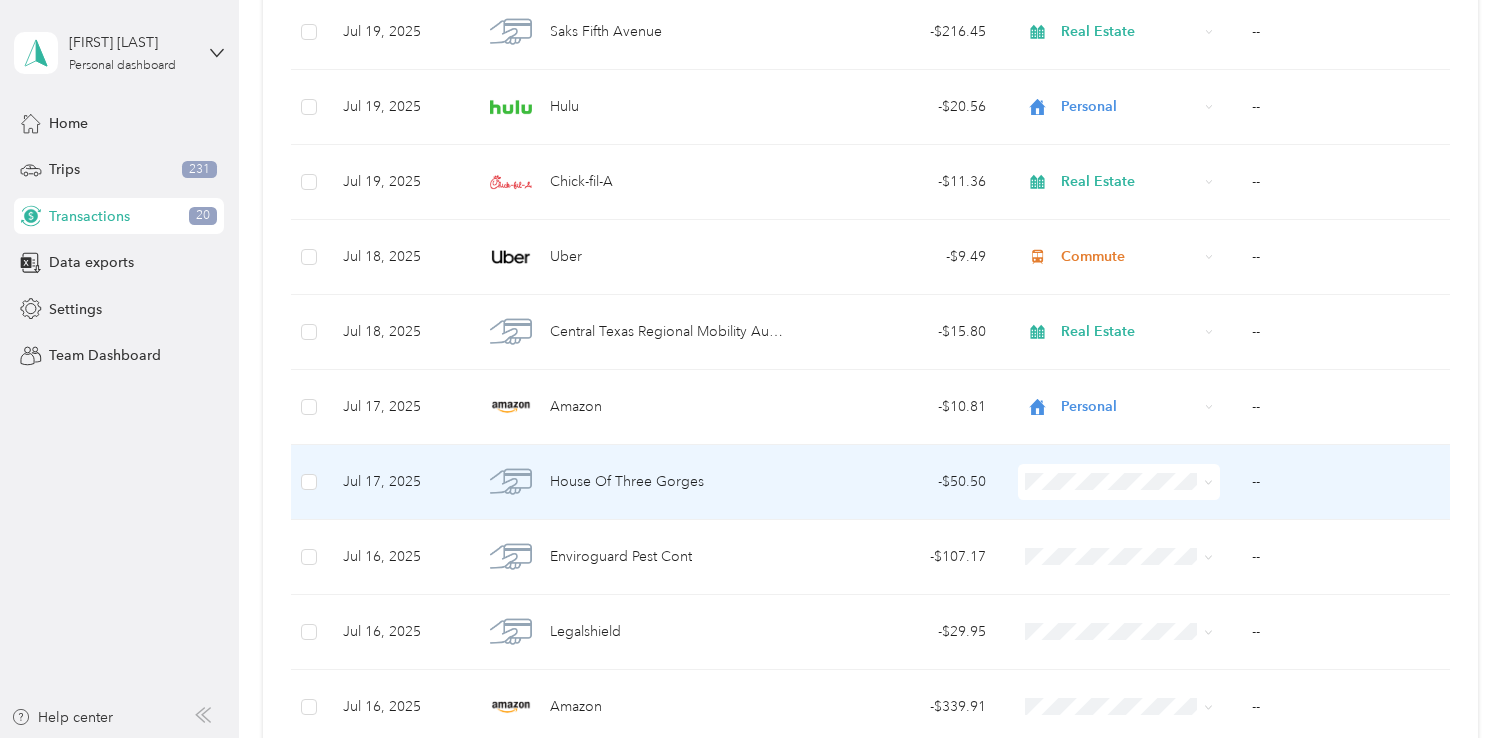 click on "House Of Three Gorges" at bounding box center (634, 482) 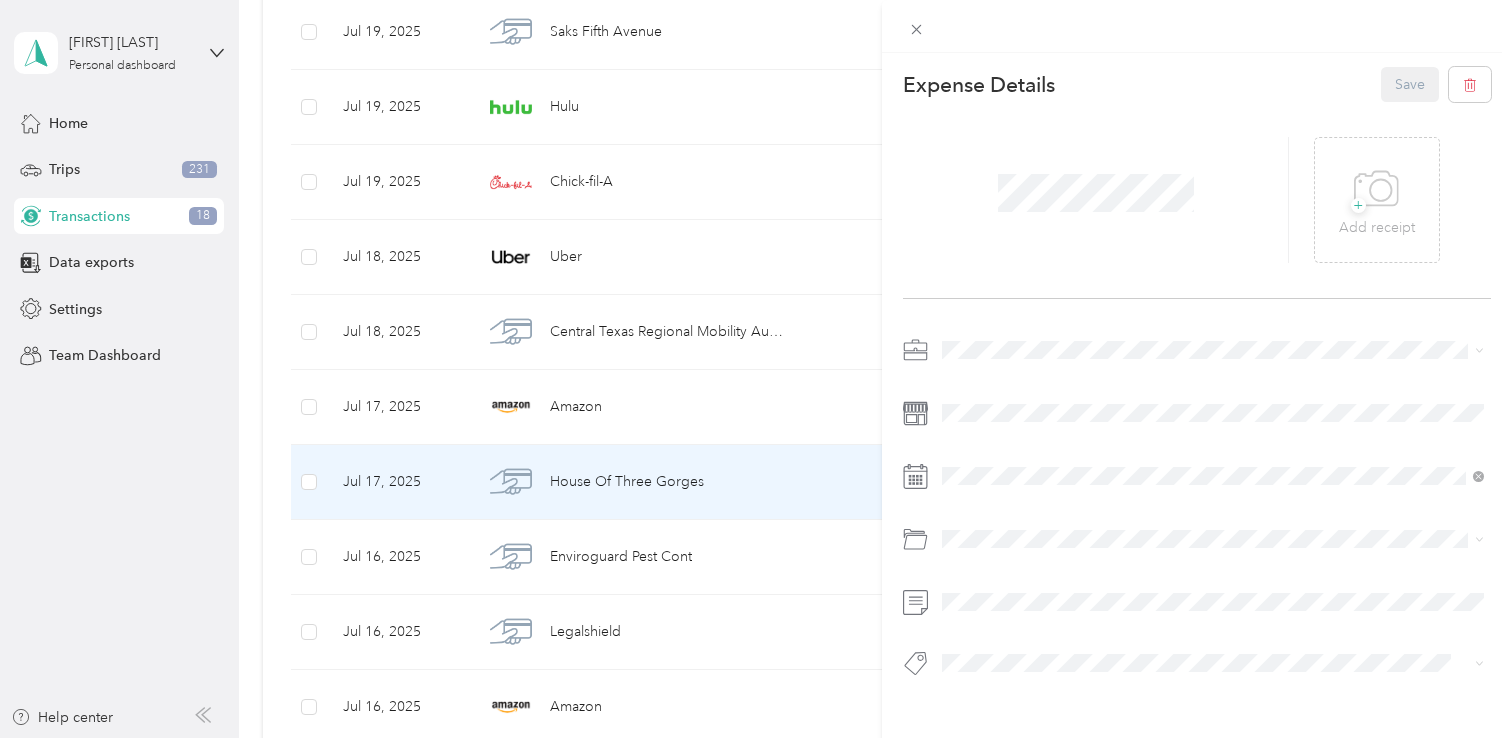 click on "Real Estate" at bounding box center (982, 451) 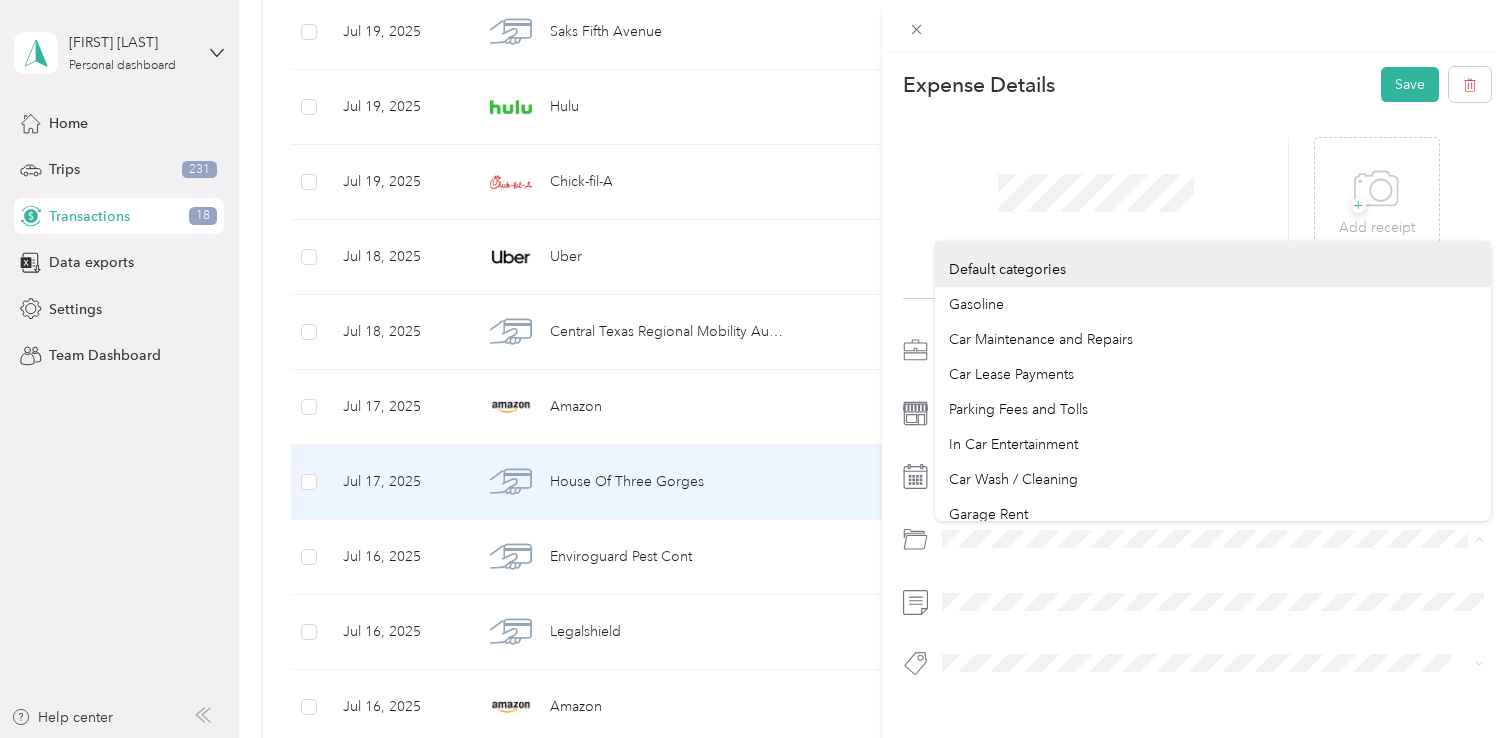 click on "This  expense  cannot be edited because it is either under review, approved, or paid. Contact your Team Manager to edit it.  Expense Details Save + Add receipt" at bounding box center (756, 369) 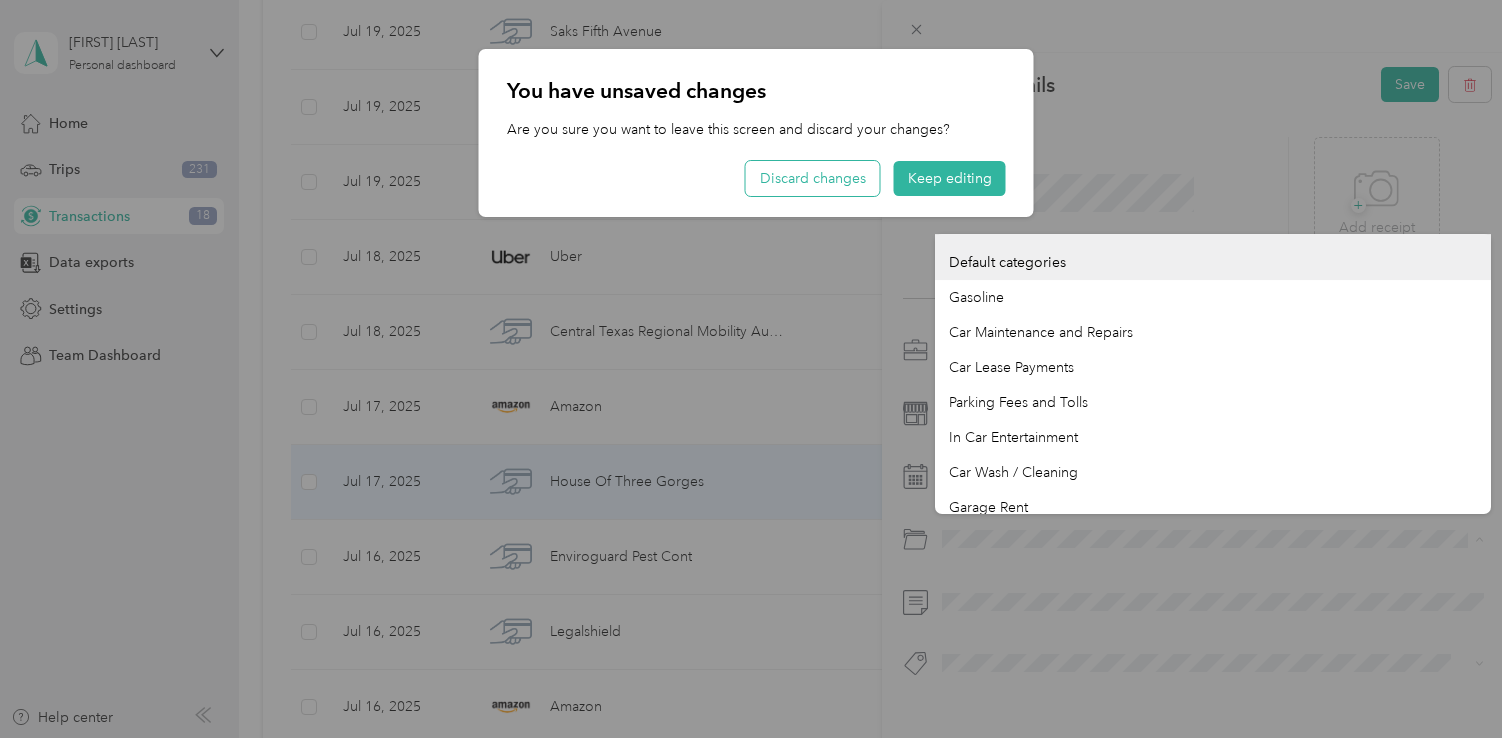 click on "Discard changes" at bounding box center (813, 178) 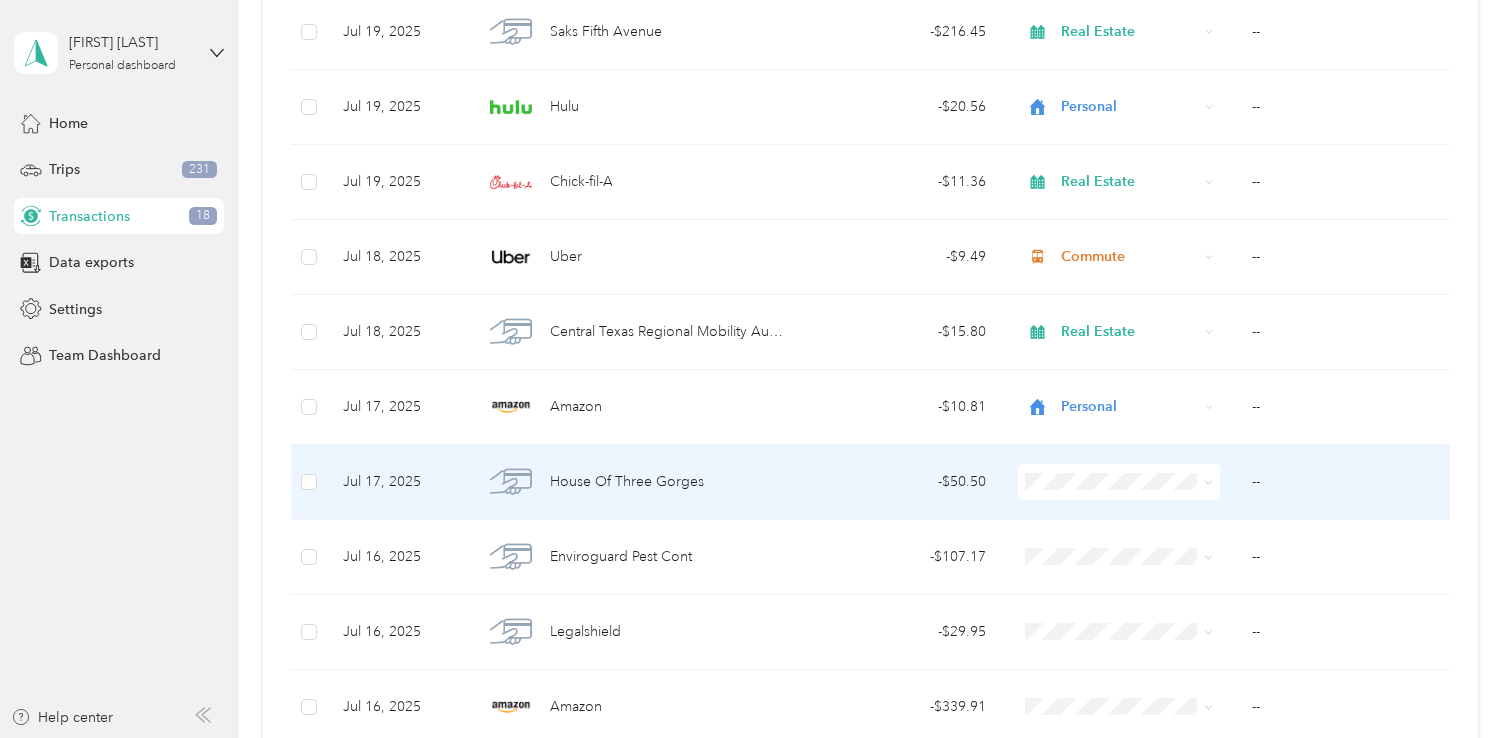 click on "-  $50.50" at bounding box center [902, 482] 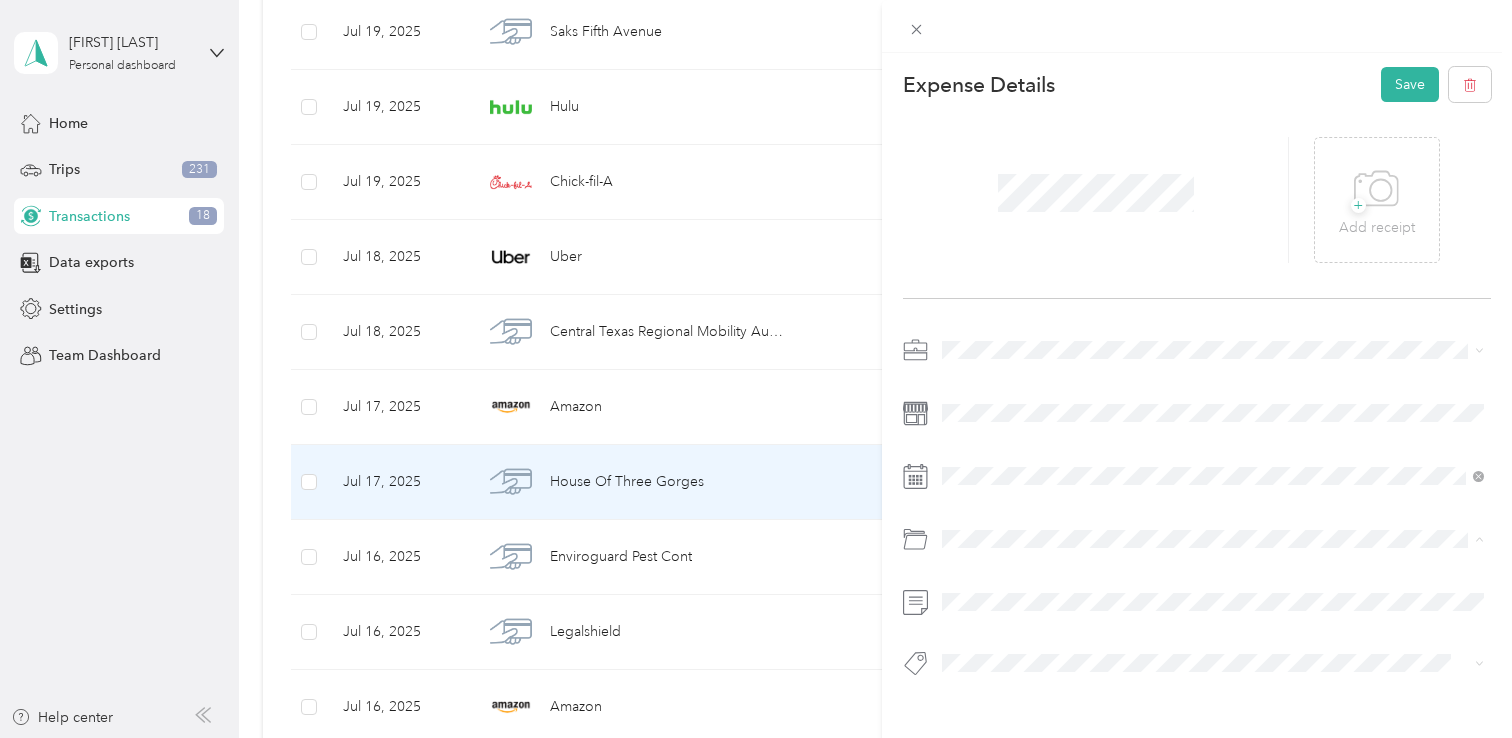 click on "Business Meals & Entertainment" at bounding box center [1213, 619] 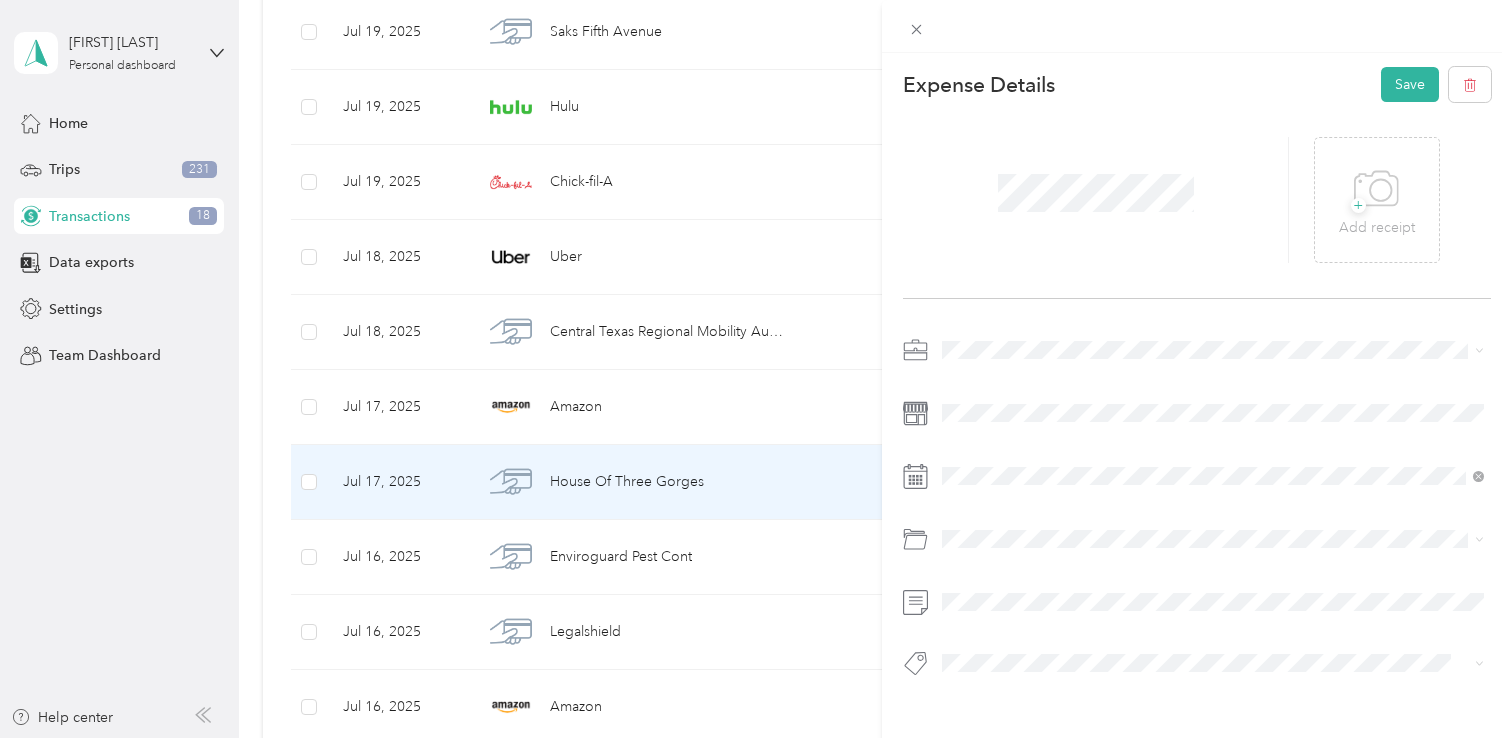click on "Real Estate" at bounding box center (1213, 451) 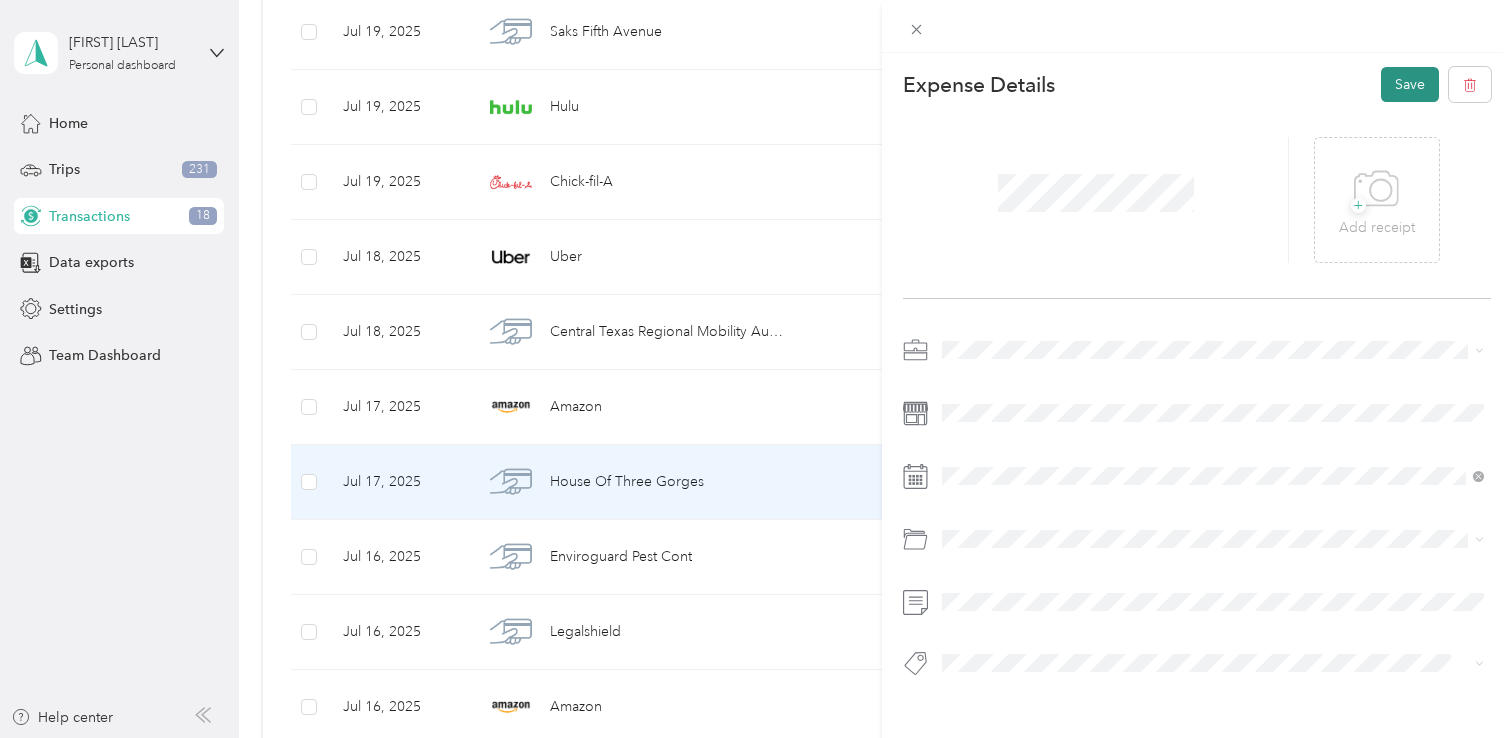 click on "Save" at bounding box center [1410, 84] 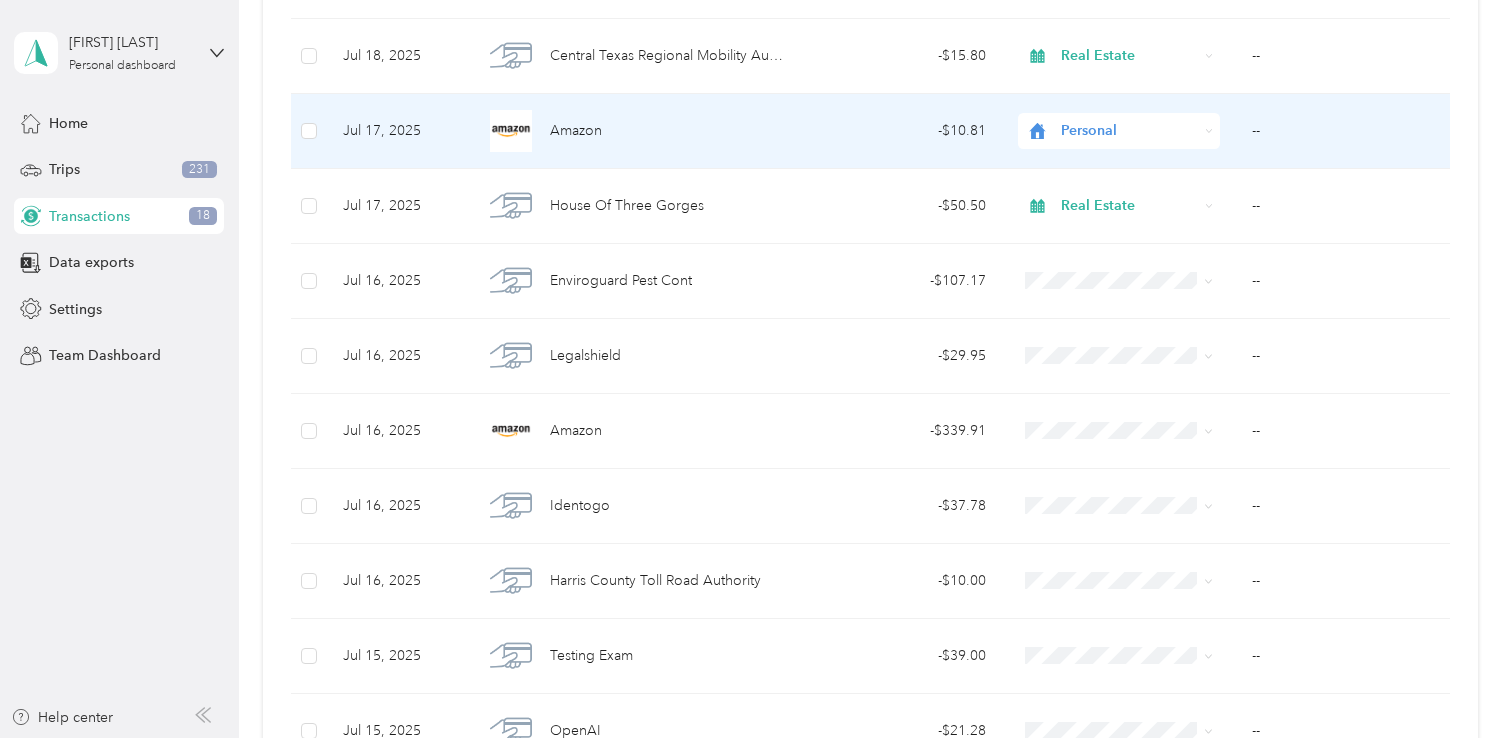 scroll, scrollTop: 3262, scrollLeft: 0, axis: vertical 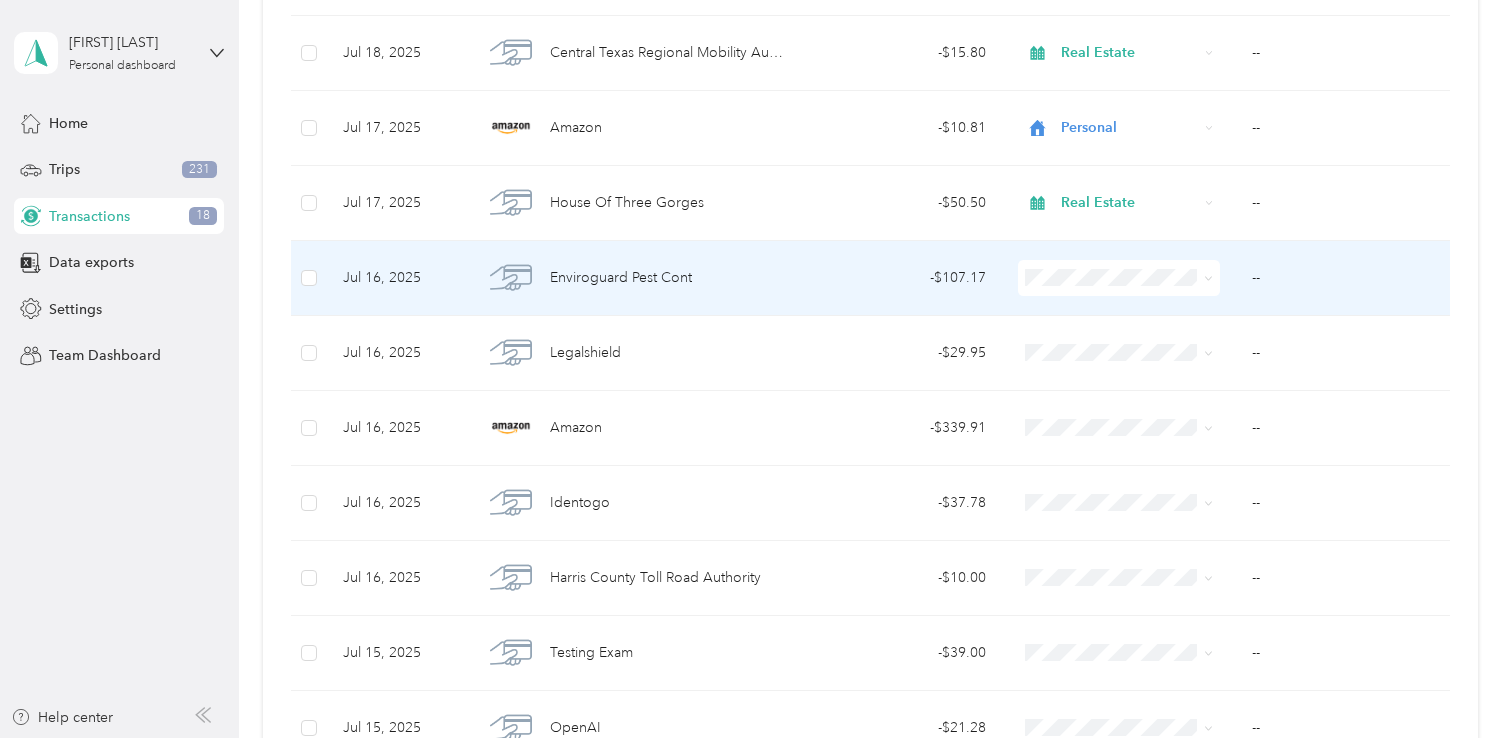 click on "-  $107.17" at bounding box center [902, 278] 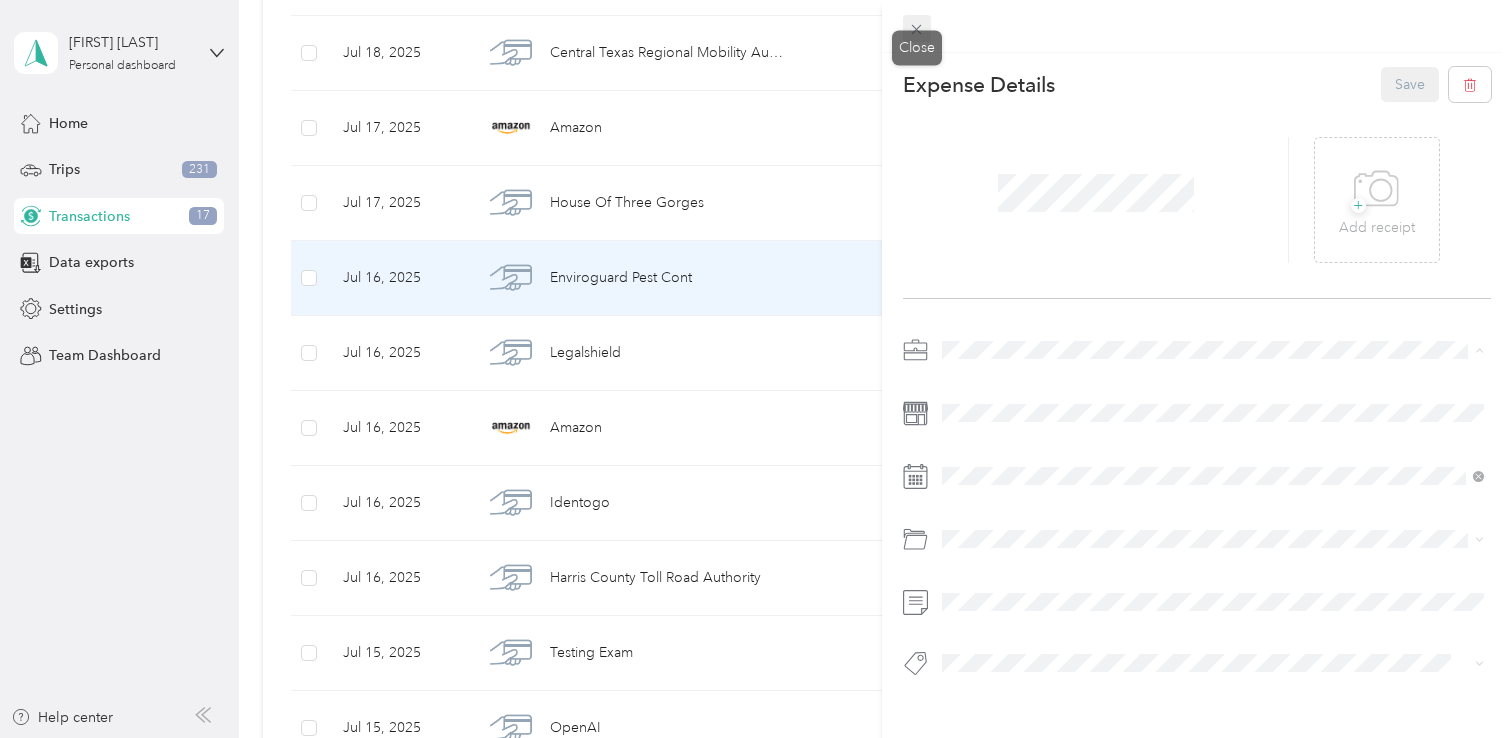 click on "This  expense  cannot be edited because it is either under review, approved, or paid. Contact your Team Manager to edit it.  Expense Details Save + Add receipt Work Personal Real Estate Other Charity Medical Moving Commute Close" at bounding box center [751, 738] 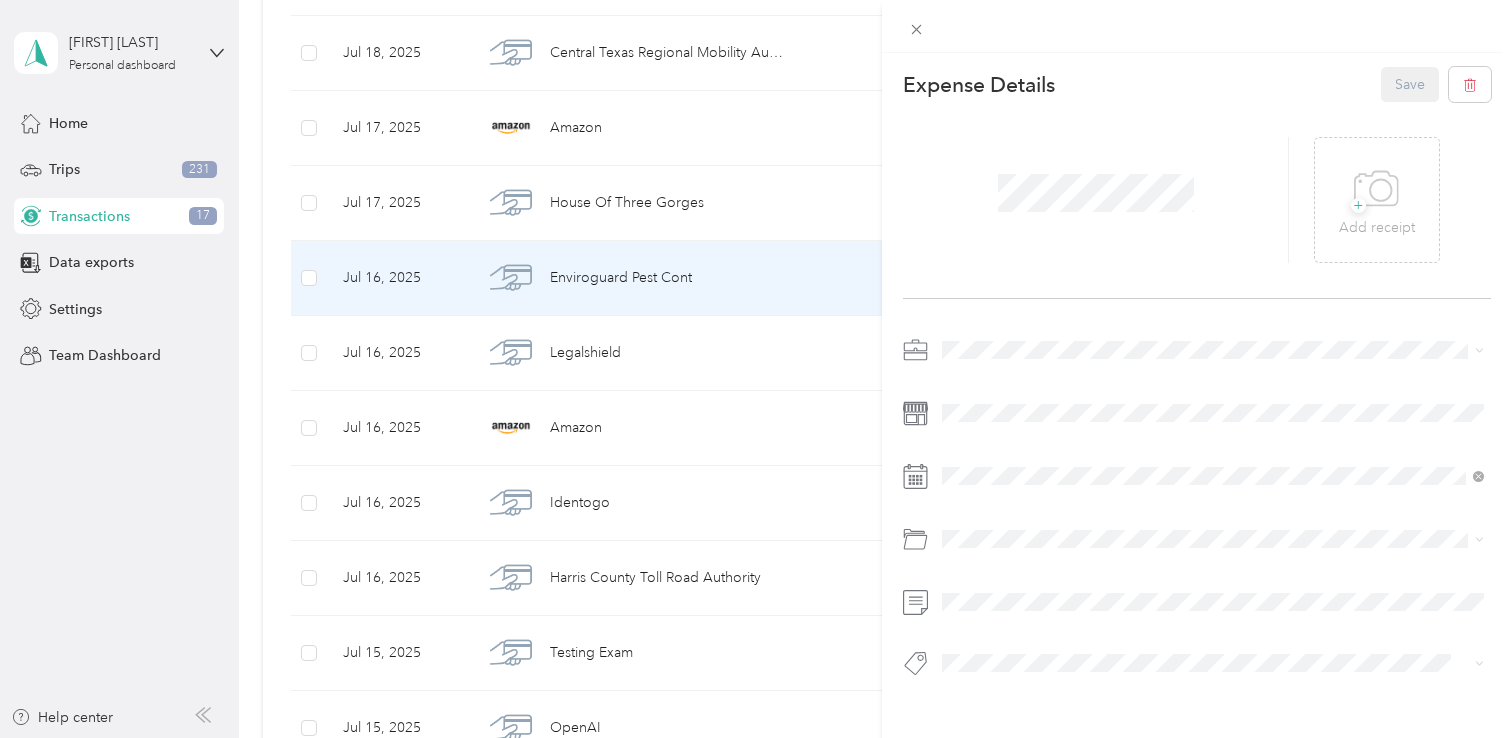 click at bounding box center (1197, 512) 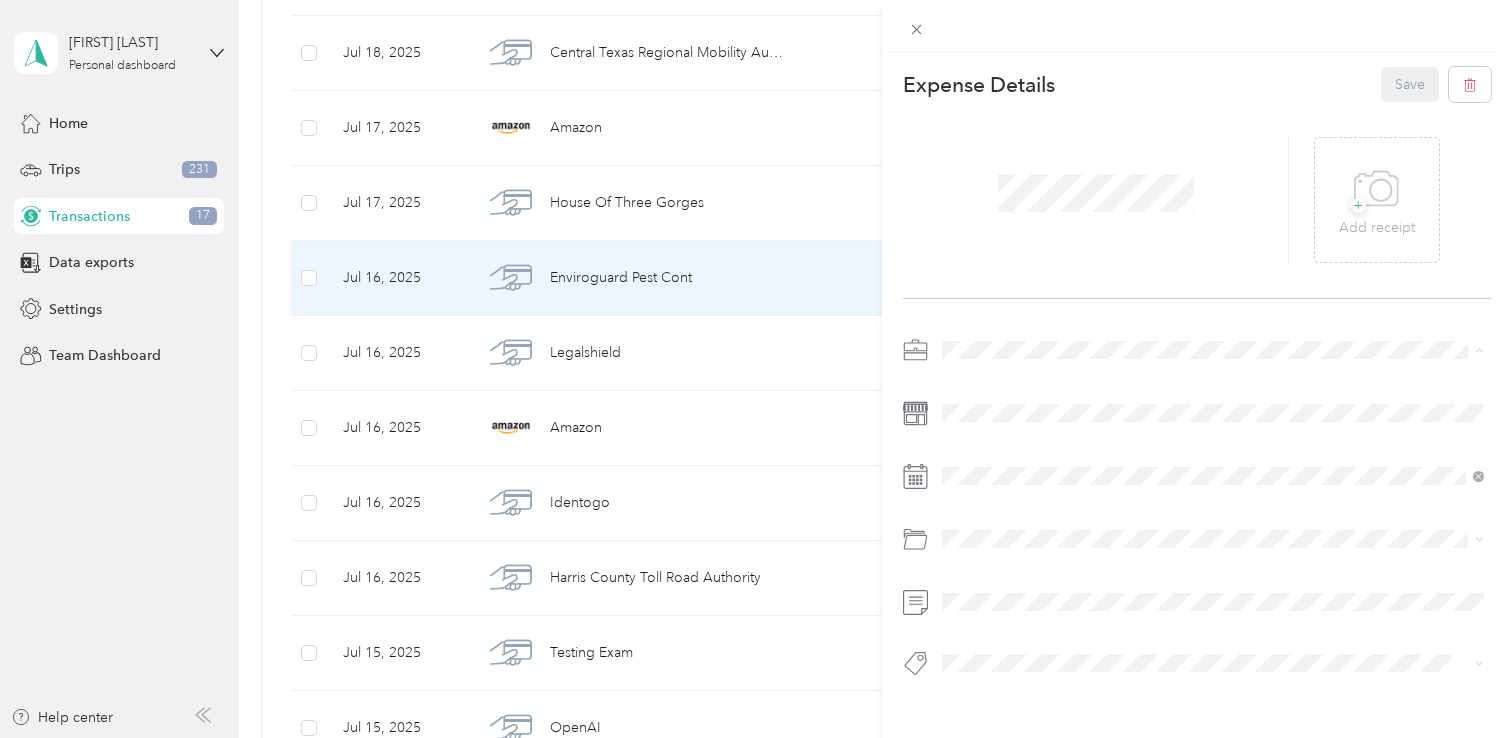 click on "Personal" at bounding box center (975, 420) 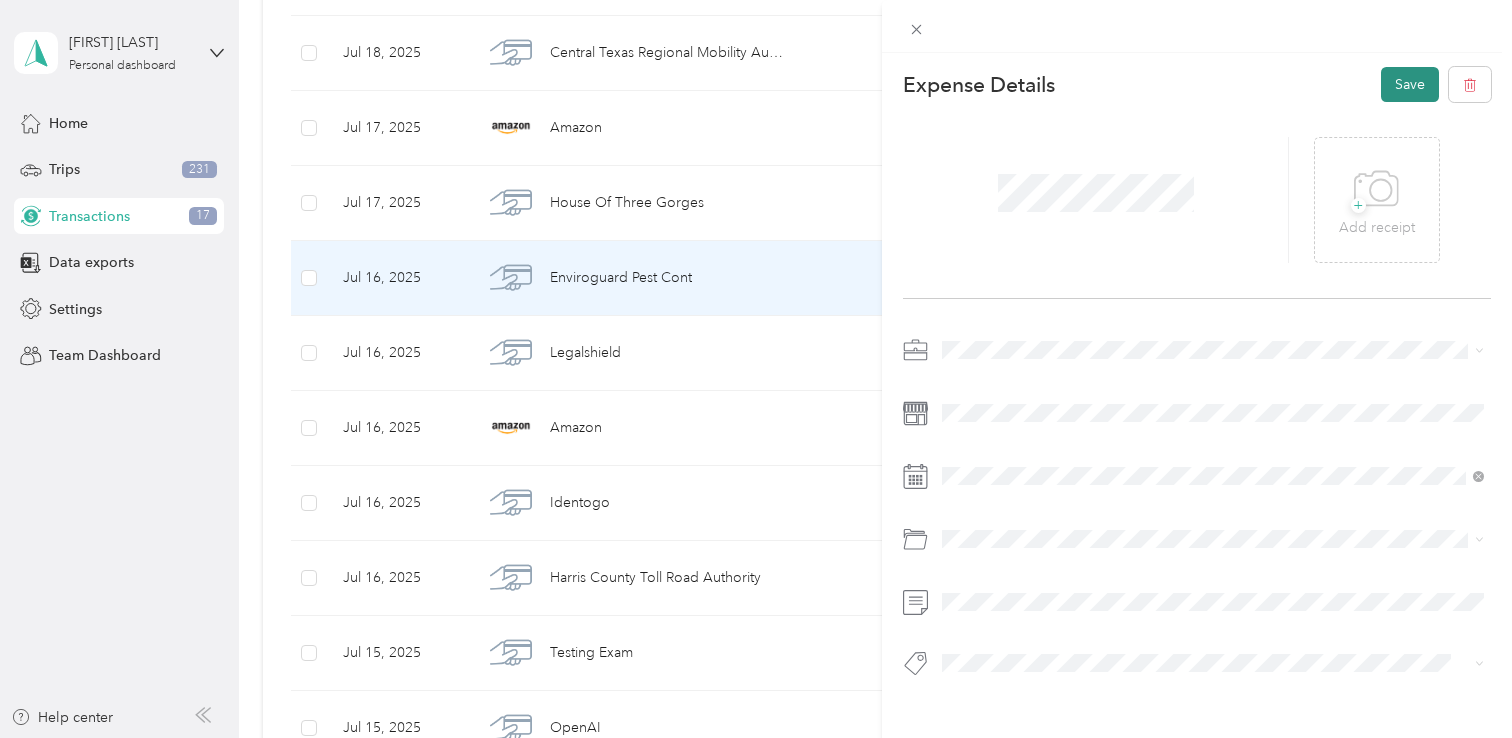 click on "Save" at bounding box center [1410, 84] 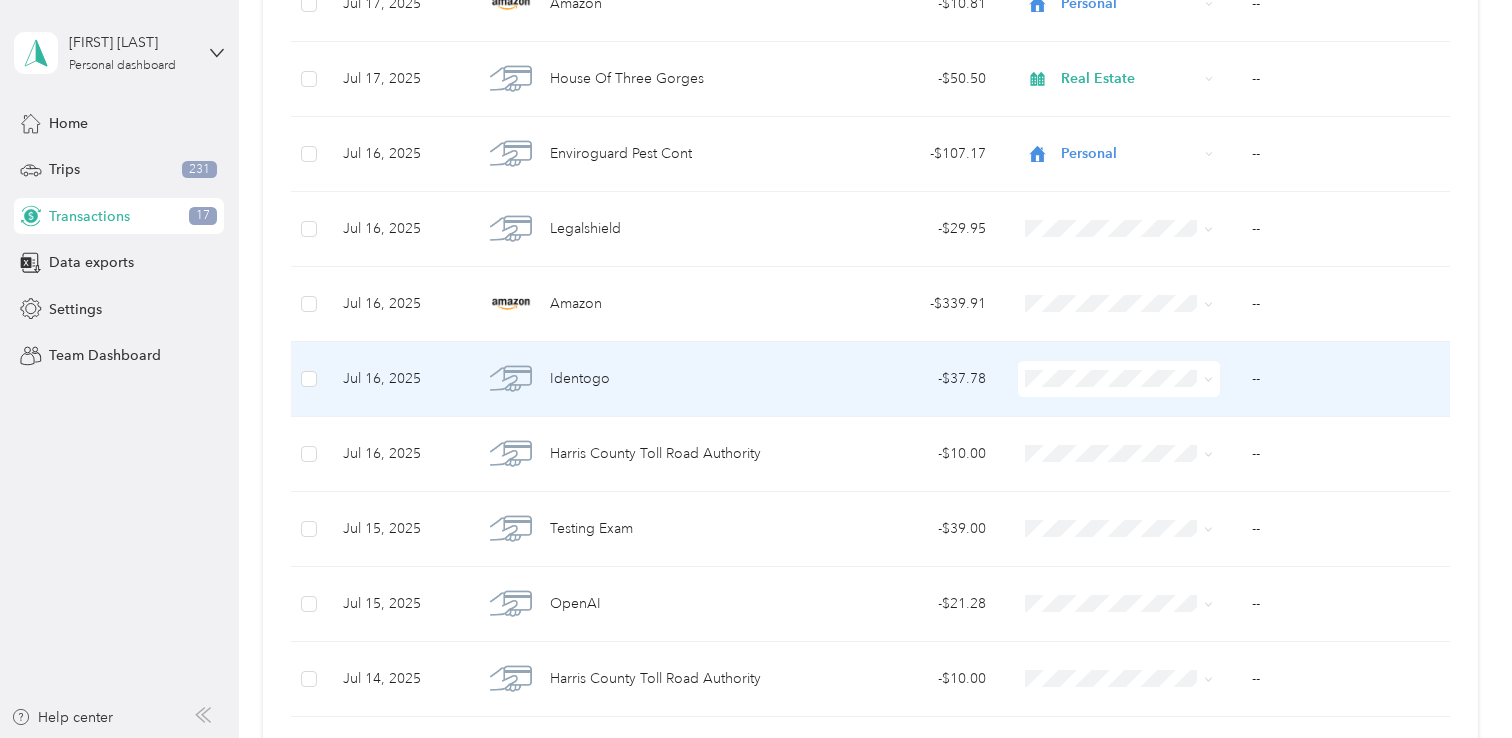 scroll, scrollTop: 3383, scrollLeft: 0, axis: vertical 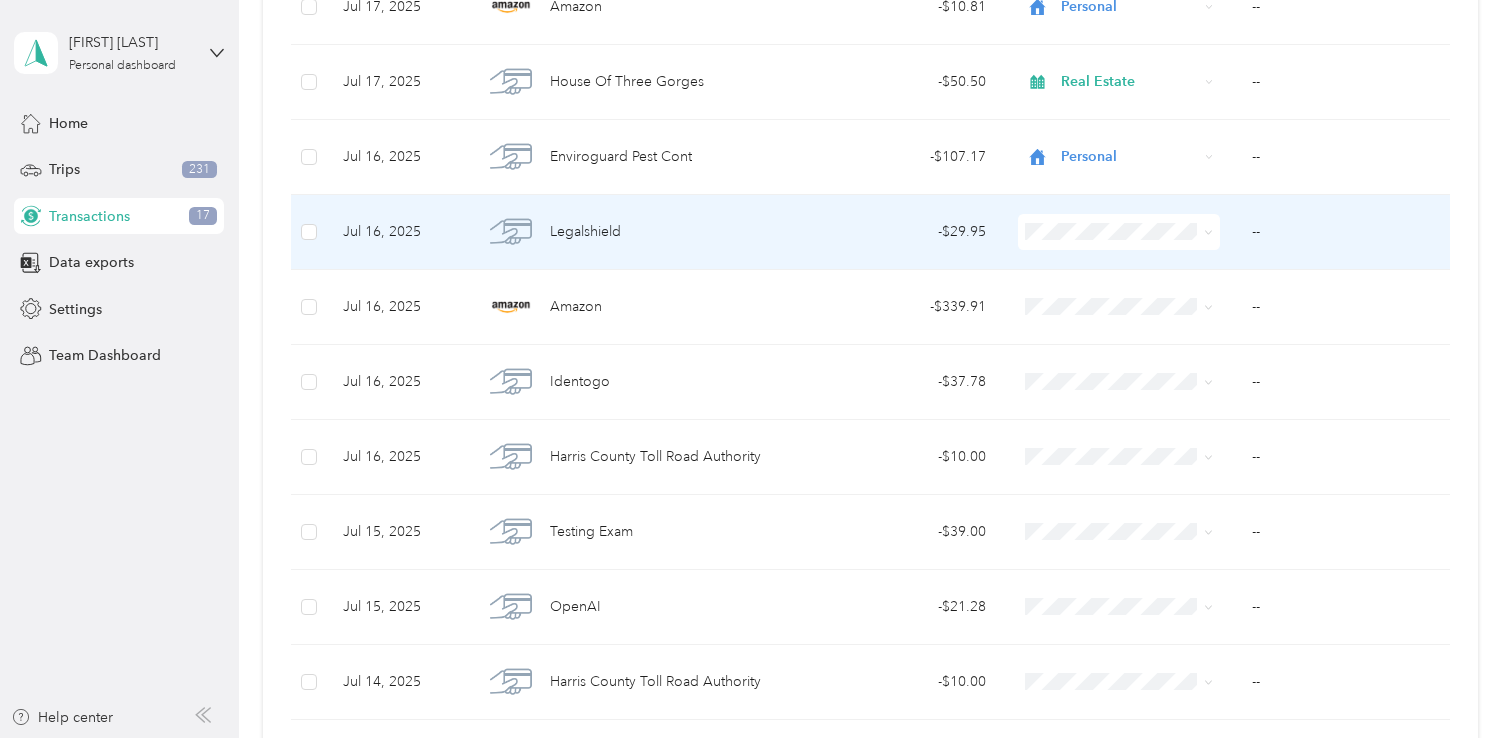 click on "-  $29.95" at bounding box center [902, 232] 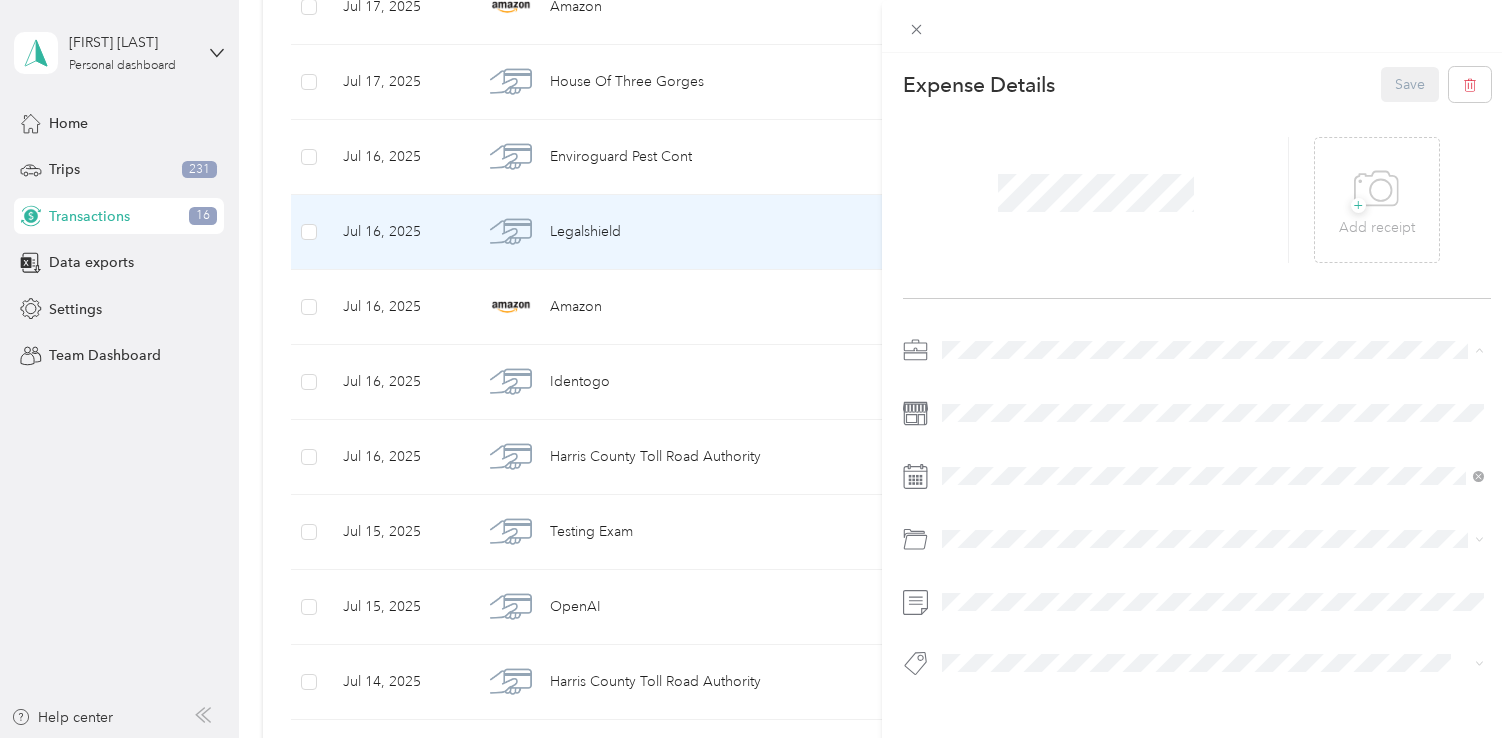 click on "Real Estate" at bounding box center (982, 455) 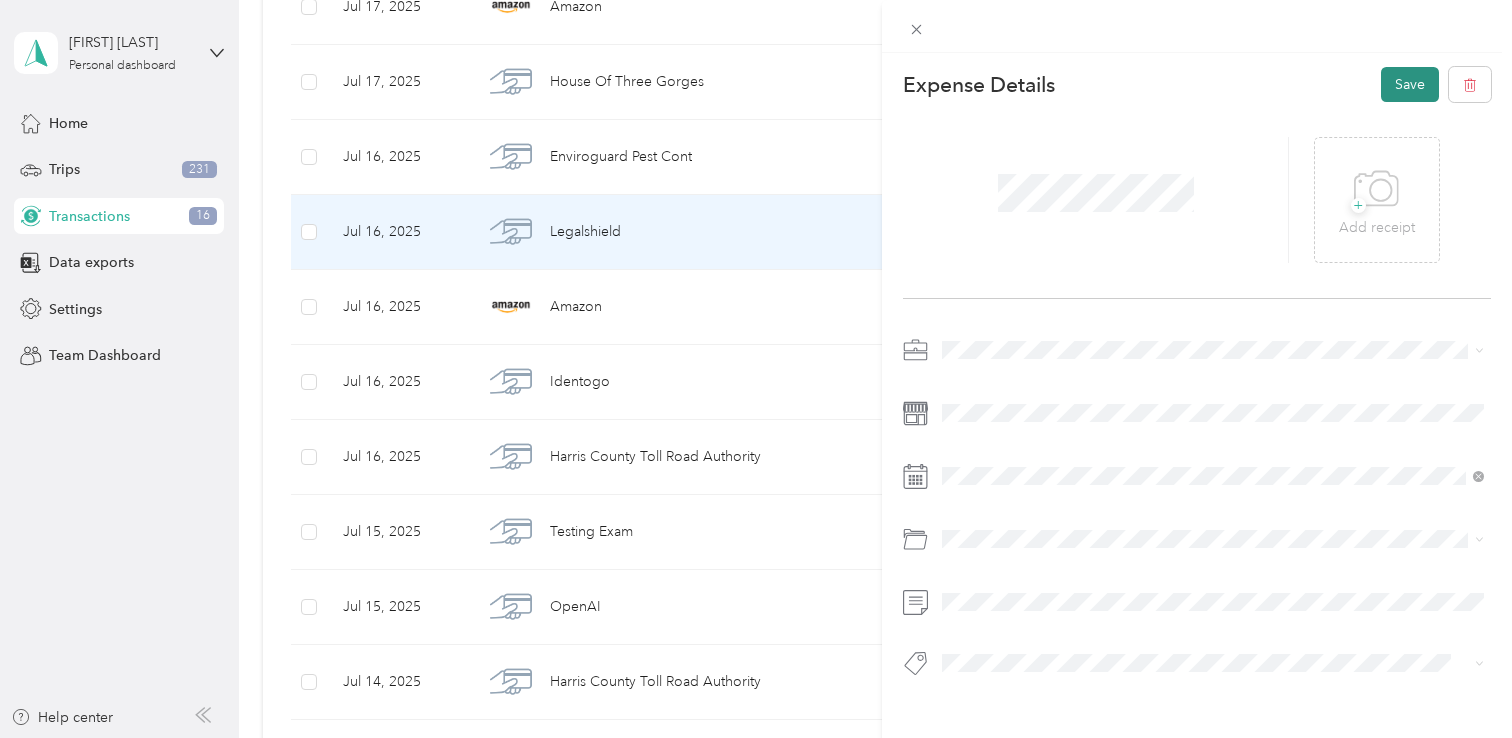 click on "Save" at bounding box center [1410, 84] 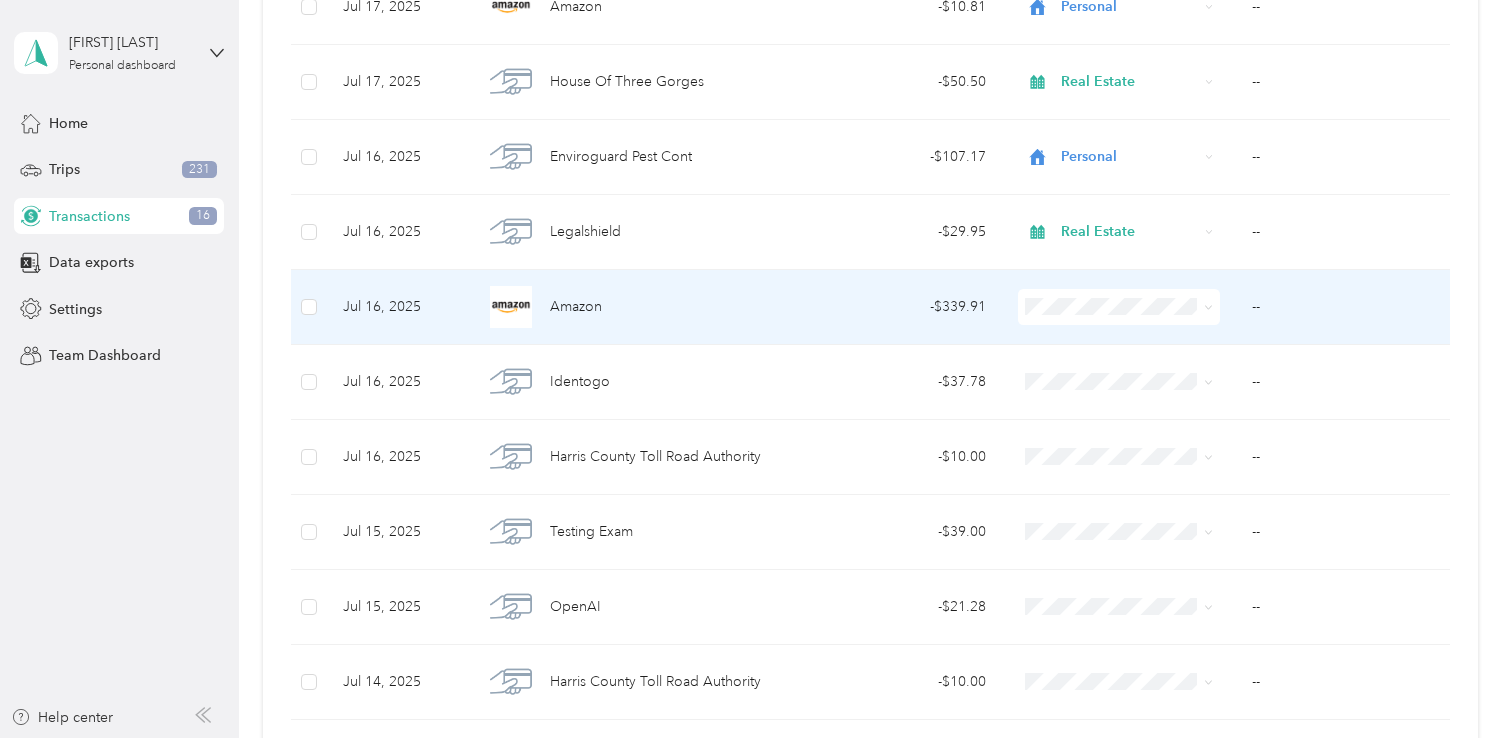 click on "-  $339.91" at bounding box center [902, 307] 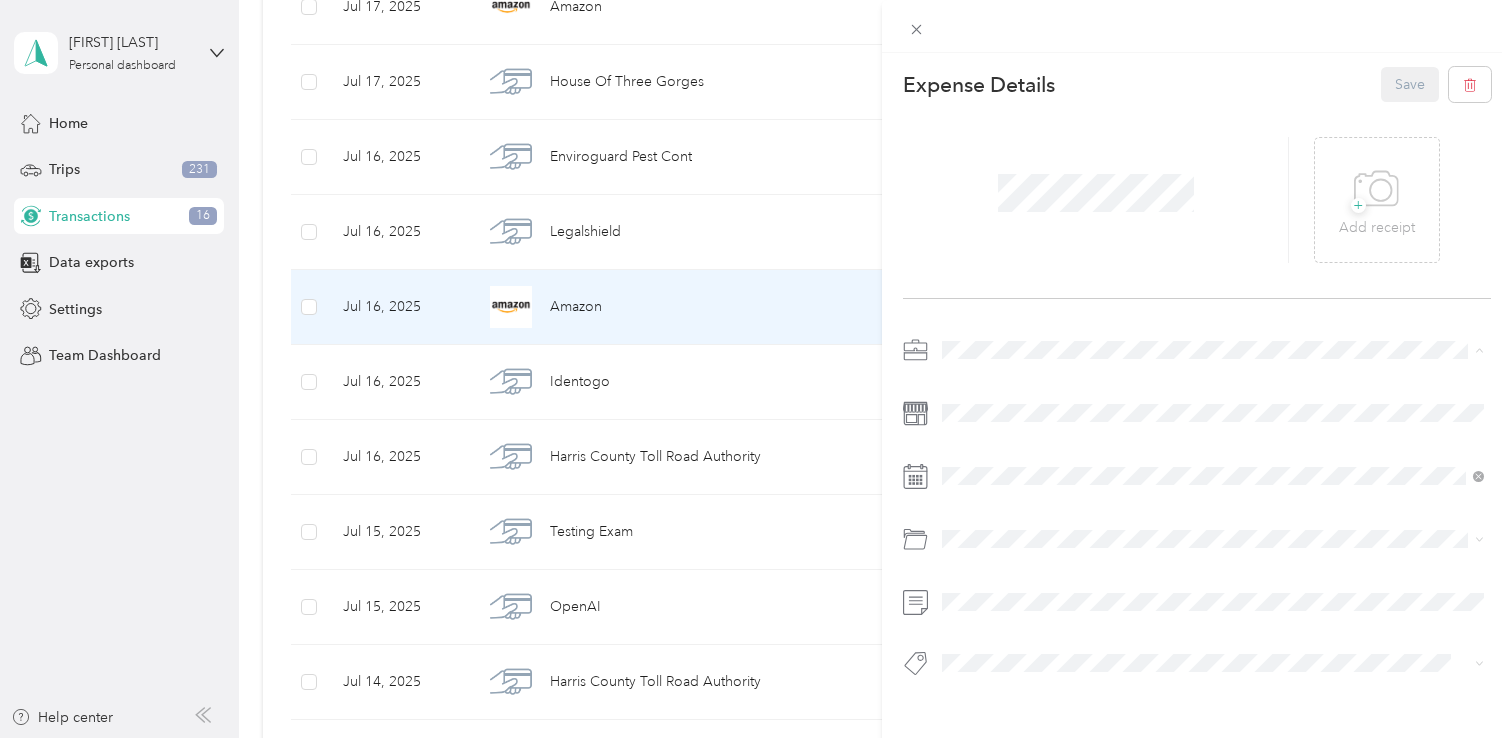 click on "Real Estate" at bounding box center [1213, 455] 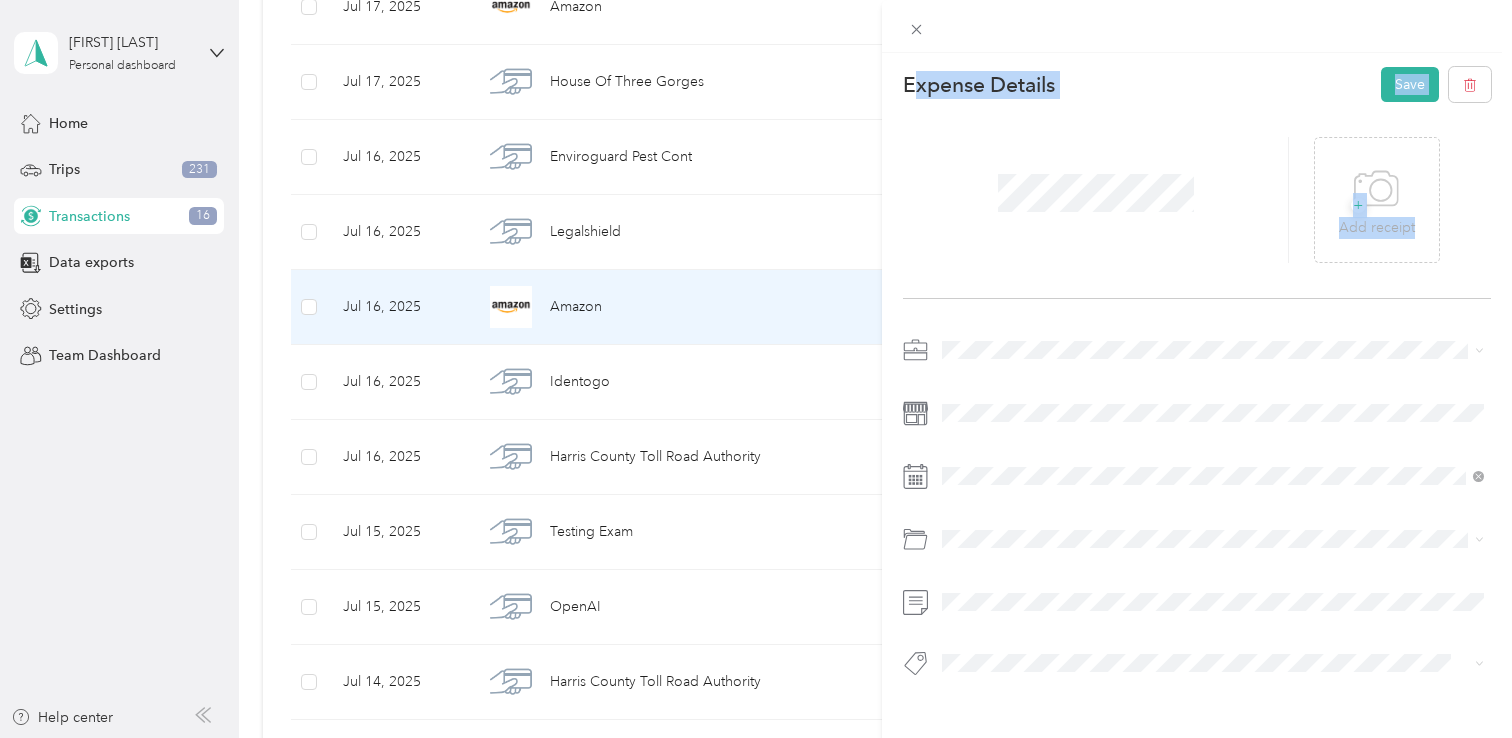 drag, startPoint x: 1067, startPoint y: 528, endPoint x: 828, endPoint y: 529, distance: 239.00209 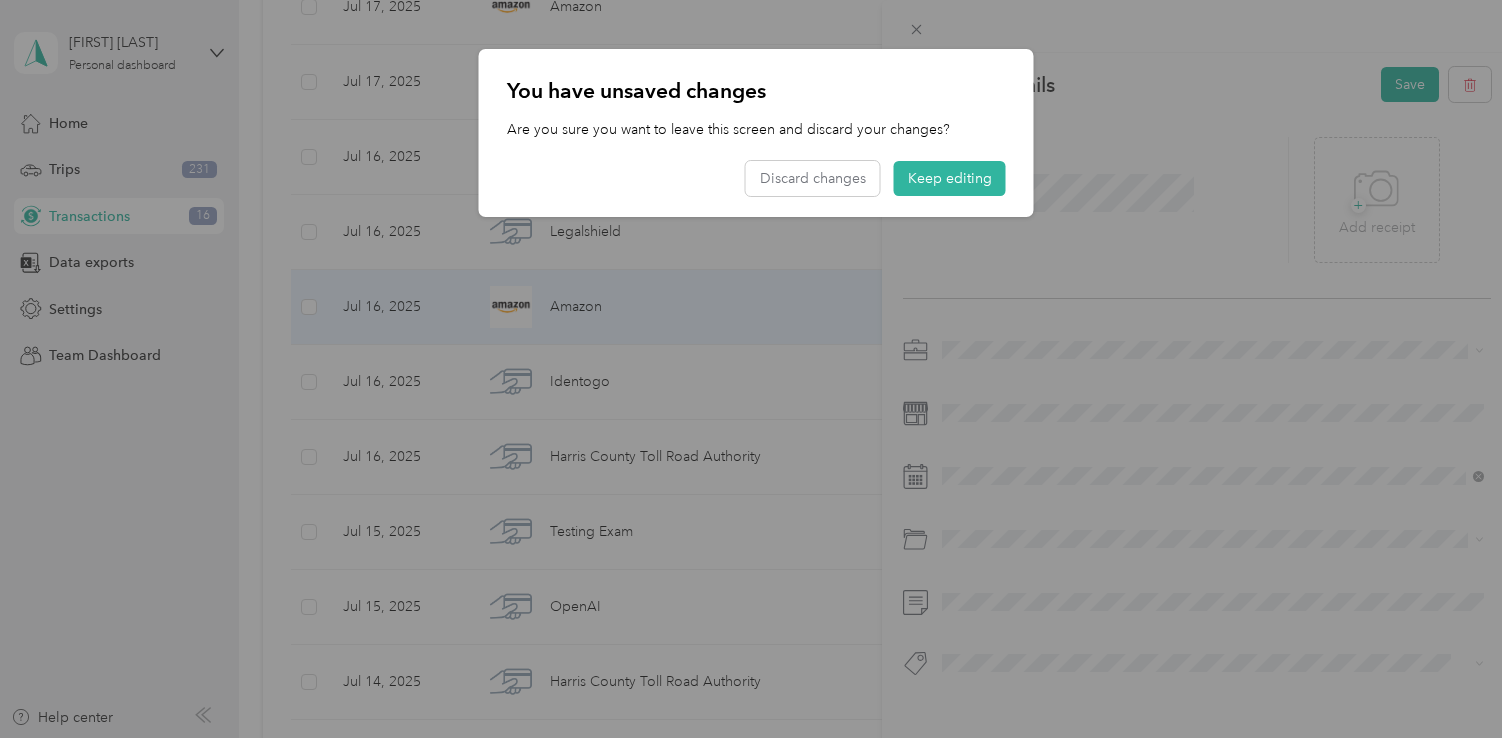 click on "You have unsaved changes Are you sure you want to leave this screen and discard your changes? Discard changes Keep editing" at bounding box center [756, 133] 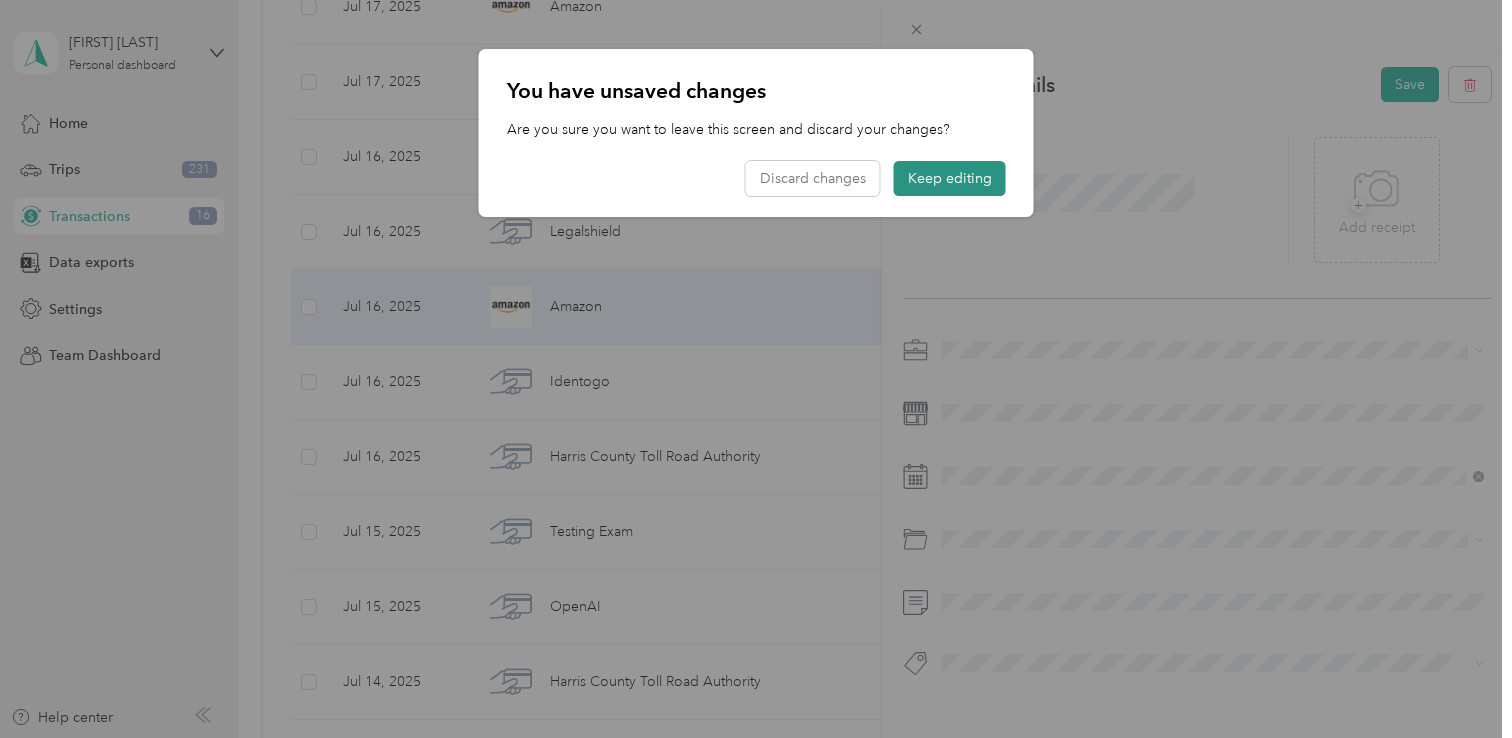 click on "Keep editing" at bounding box center [950, 178] 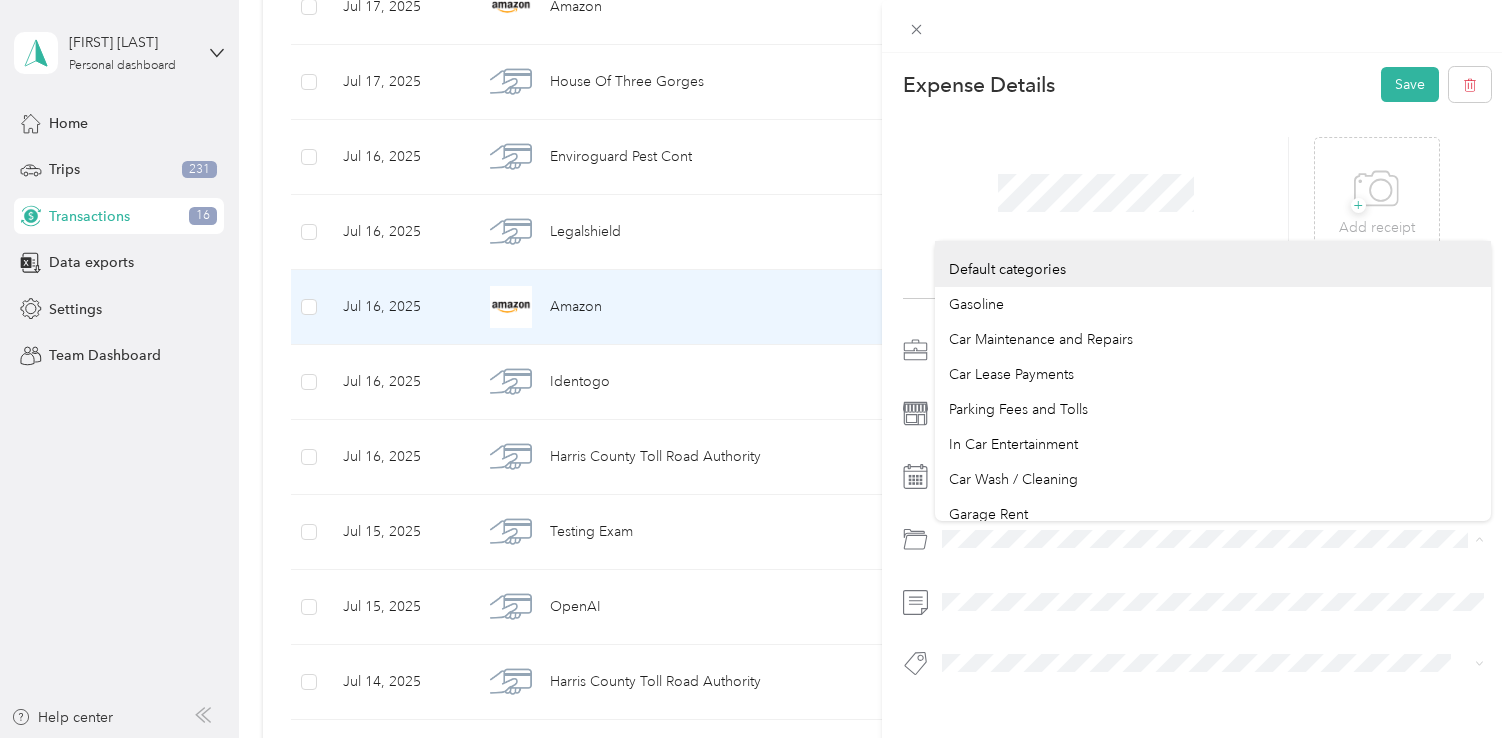 click on "Expense Details Save + Add receipt" at bounding box center [1197, 407] 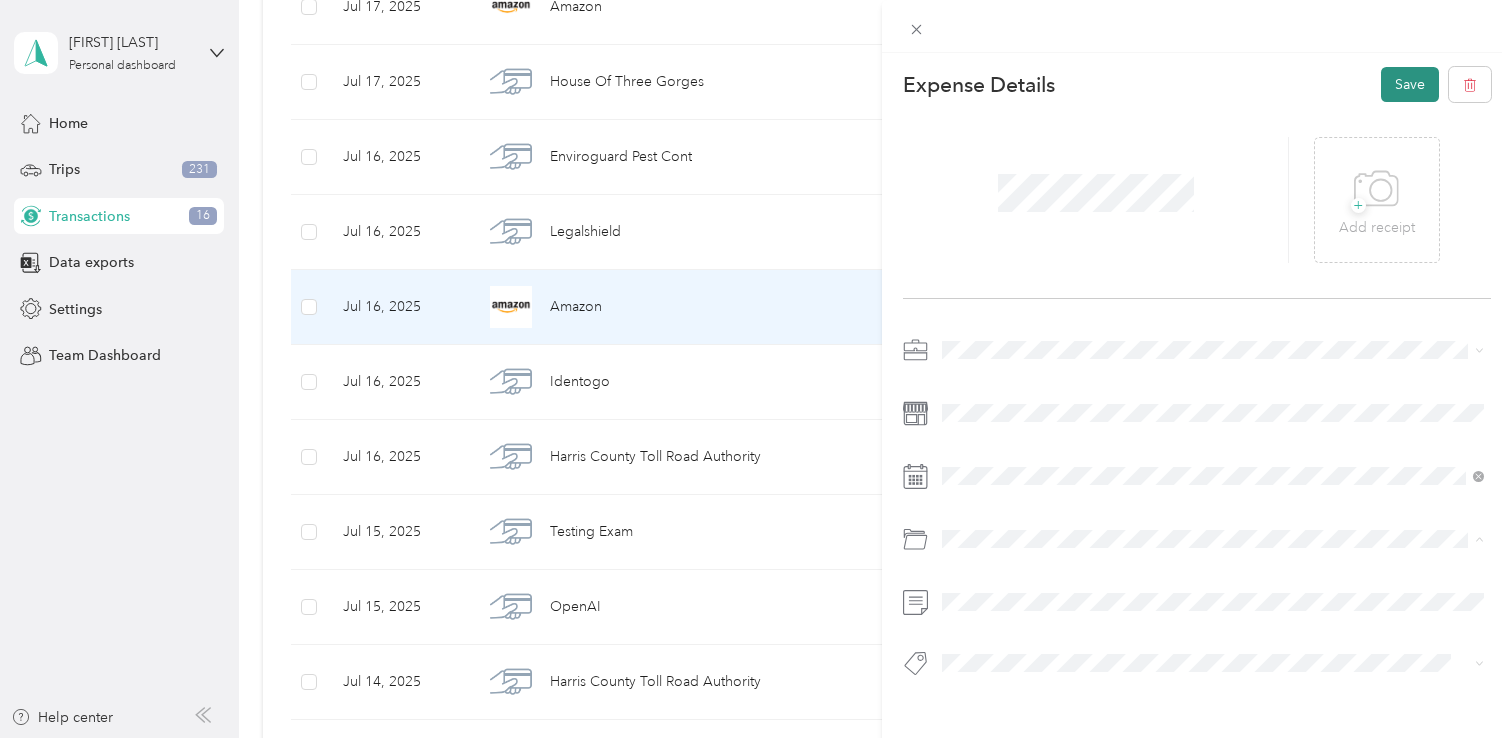 click on "Save" at bounding box center (1410, 84) 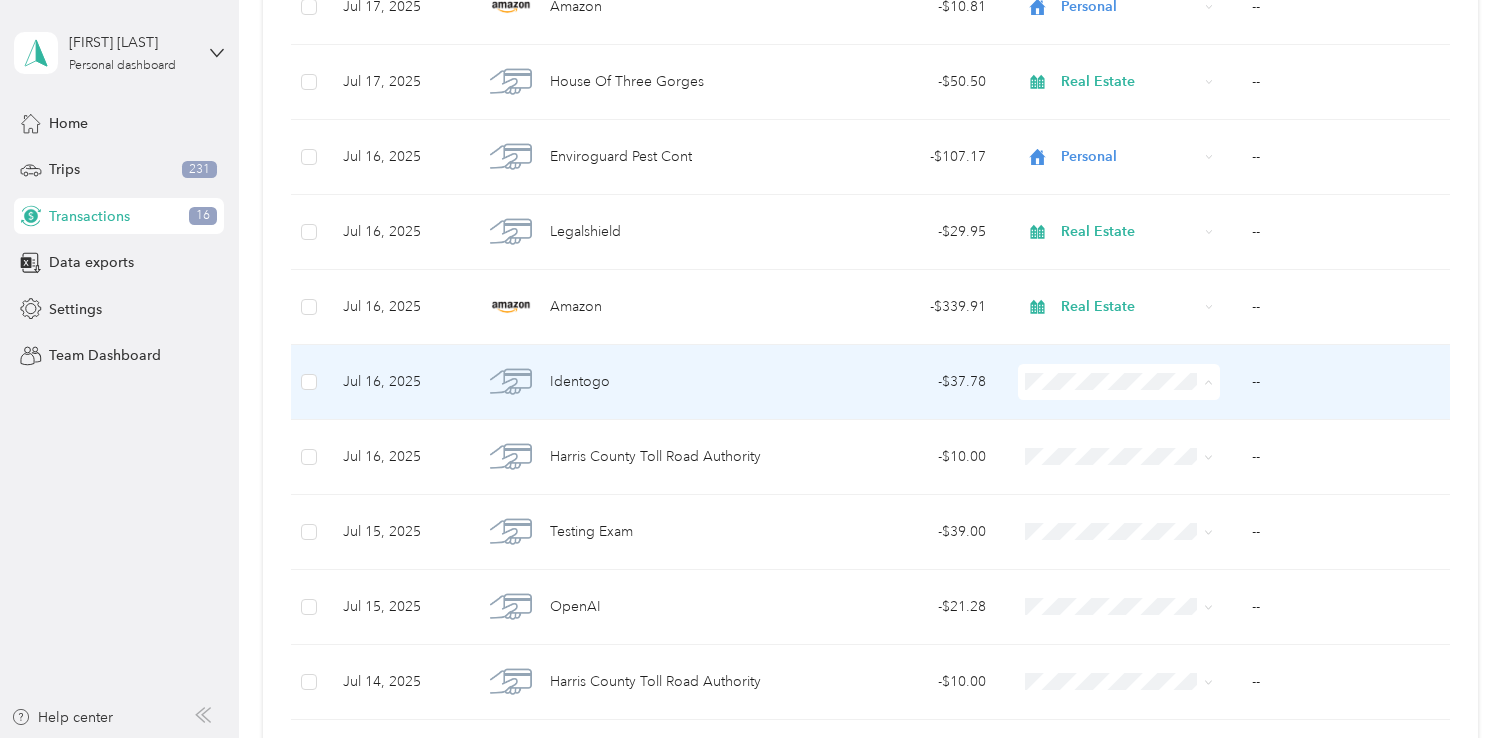click on "Personal" at bounding box center (1137, 454) 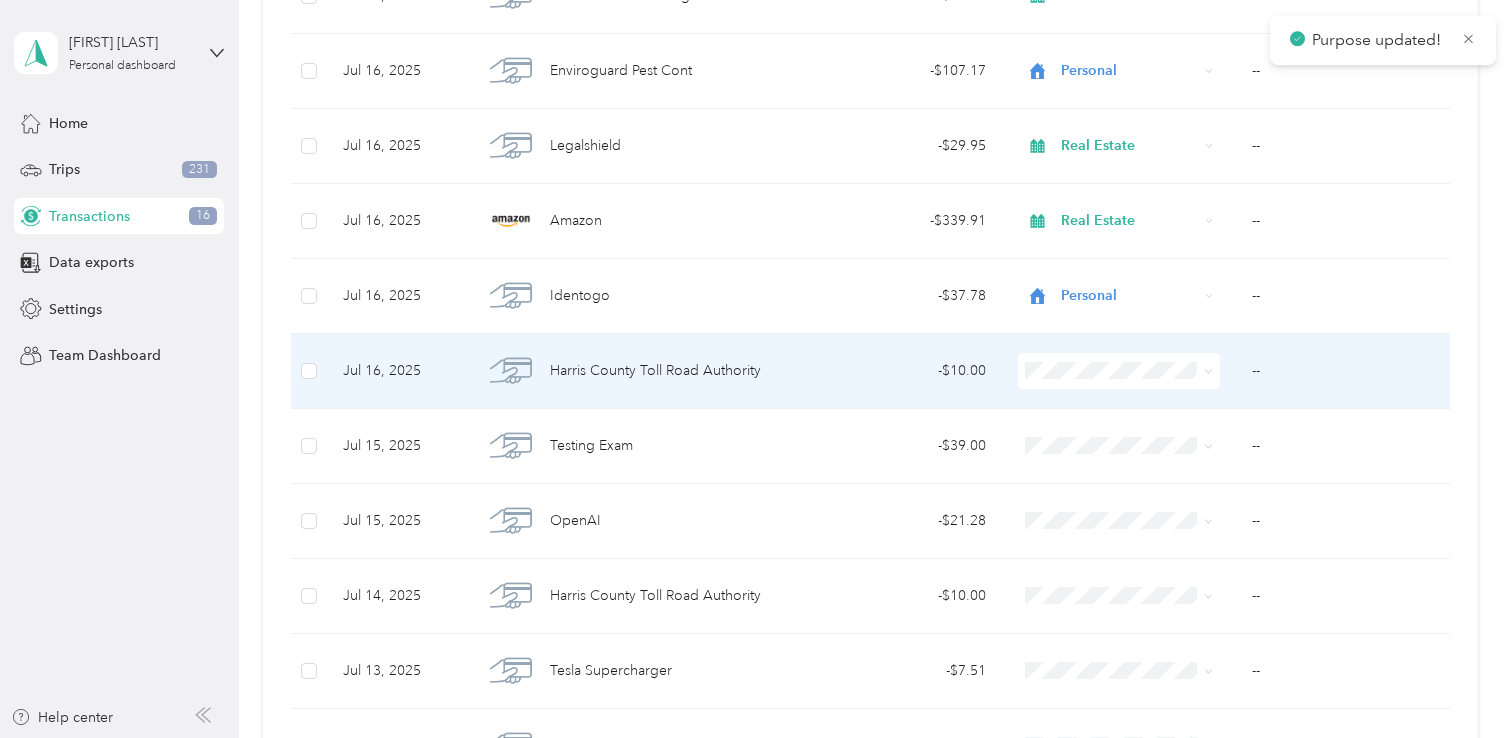 scroll, scrollTop: 3478, scrollLeft: 0, axis: vertical 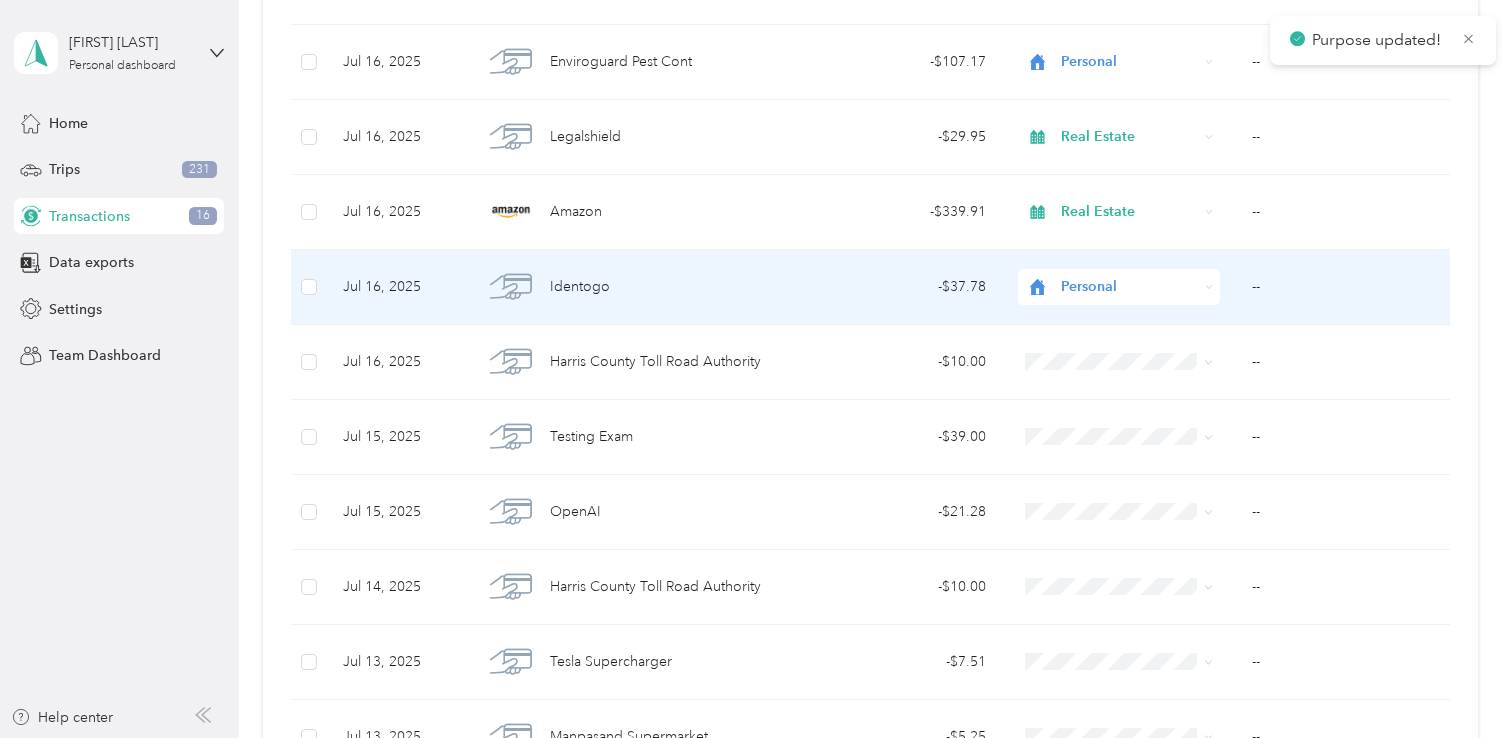click on "-  $37.78" at bounding box center (902, 287) 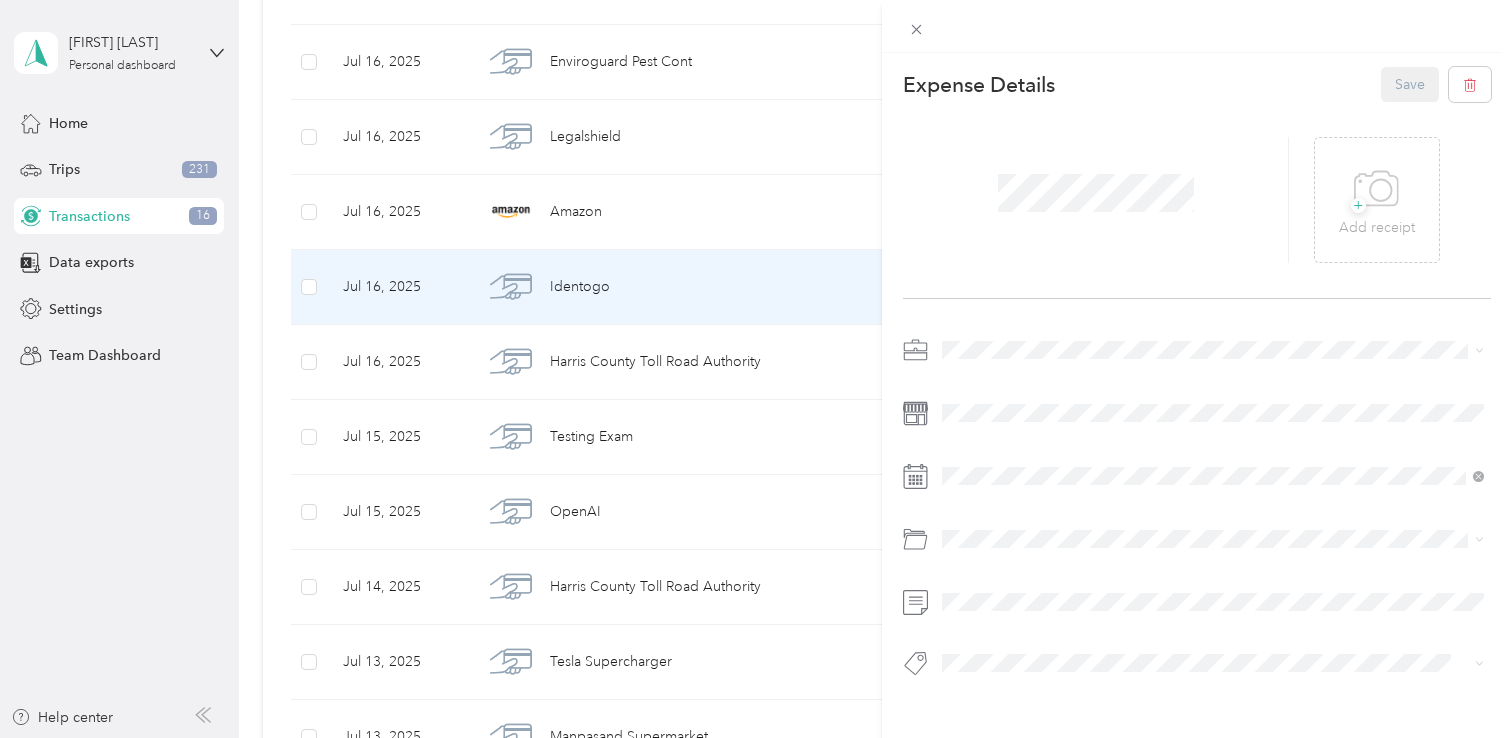 click at bounding box center (1213, 350) 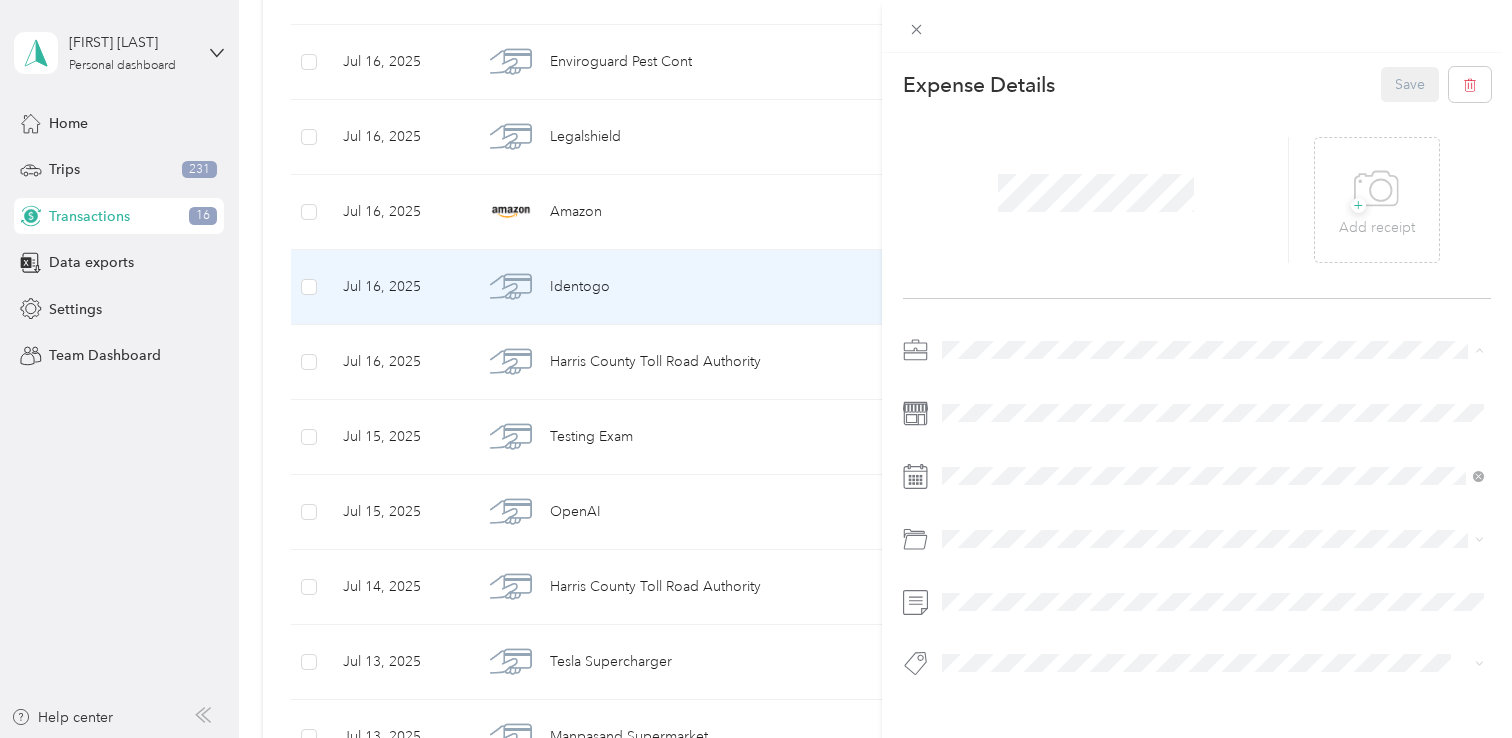 click on "Real Estate" at bounding box center [982, 455] 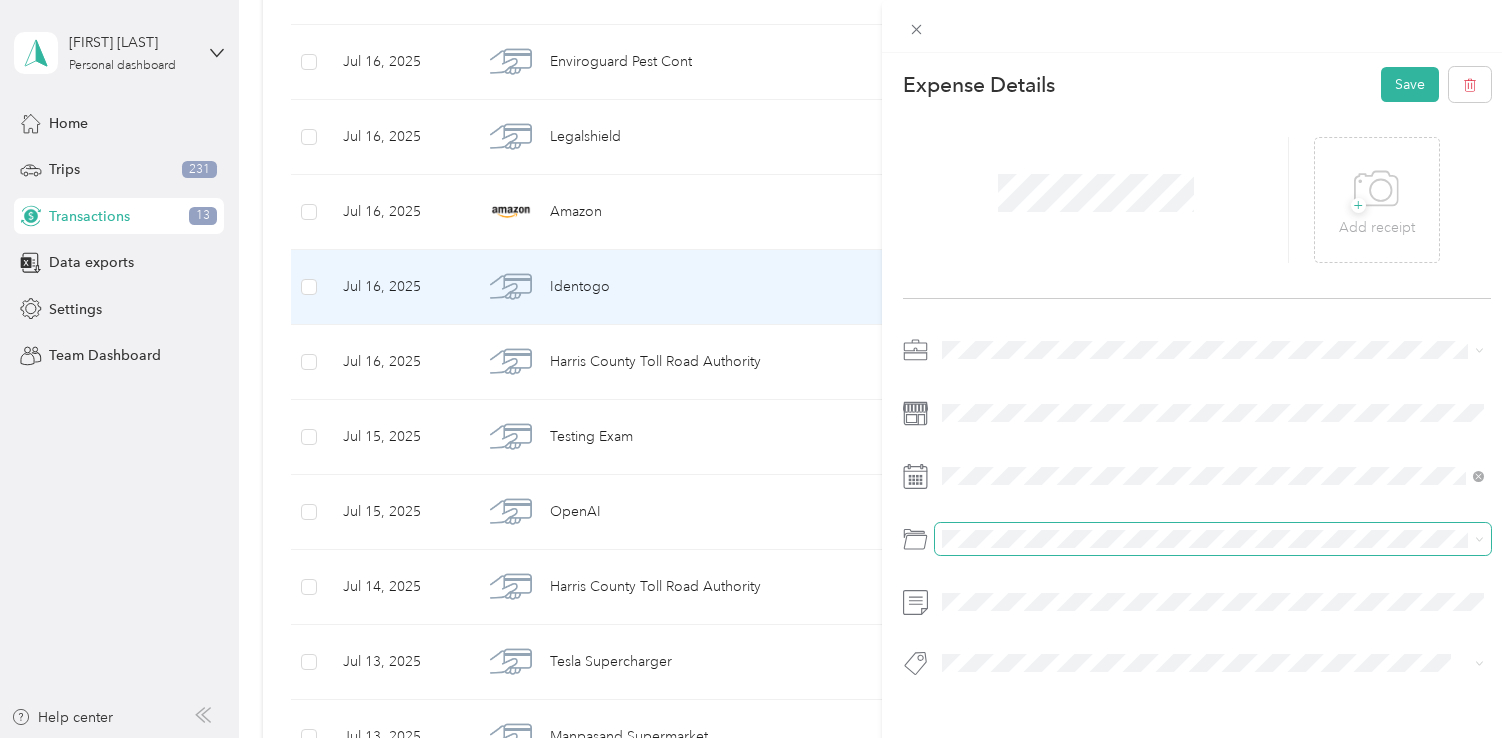 click at bounding box center [1213, 539] 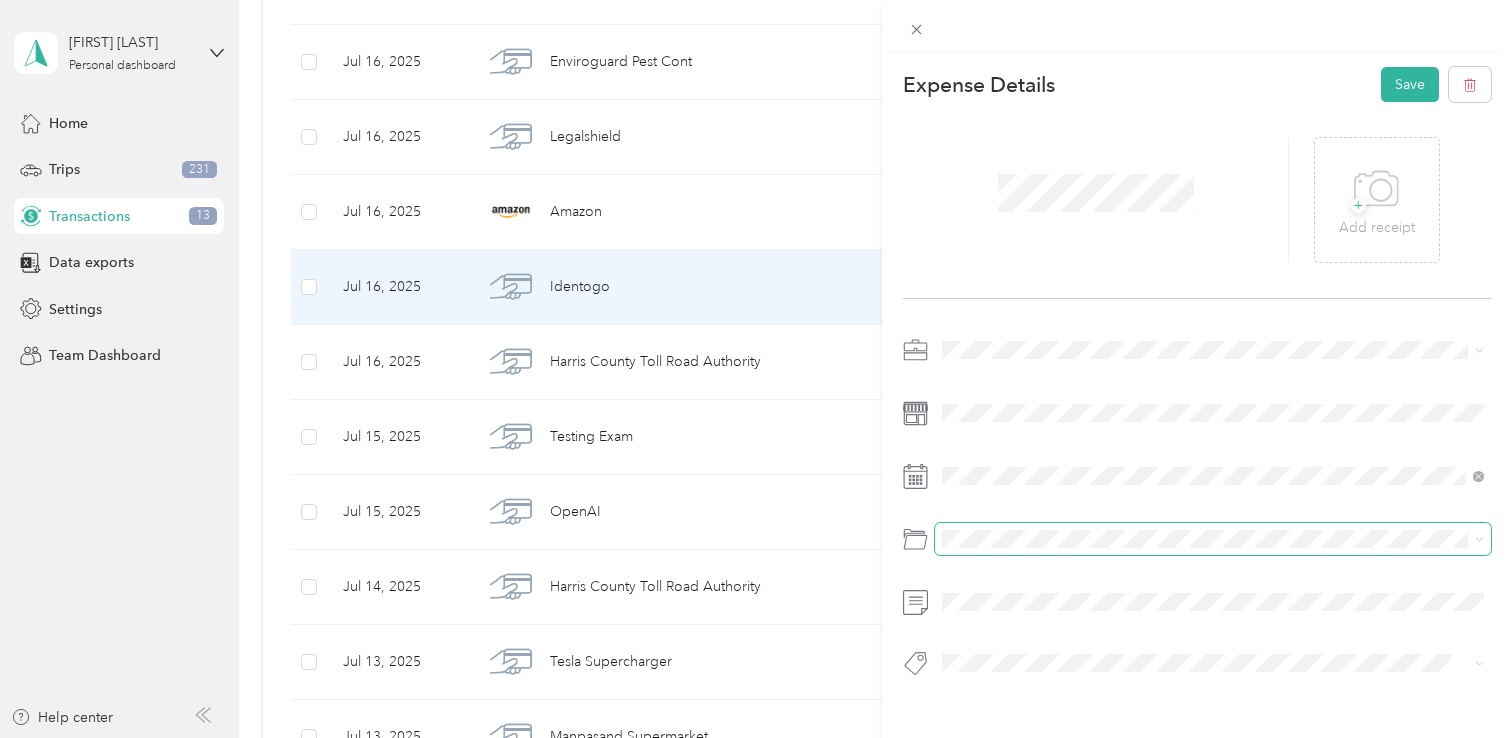click at bounding box center (1213, 539) 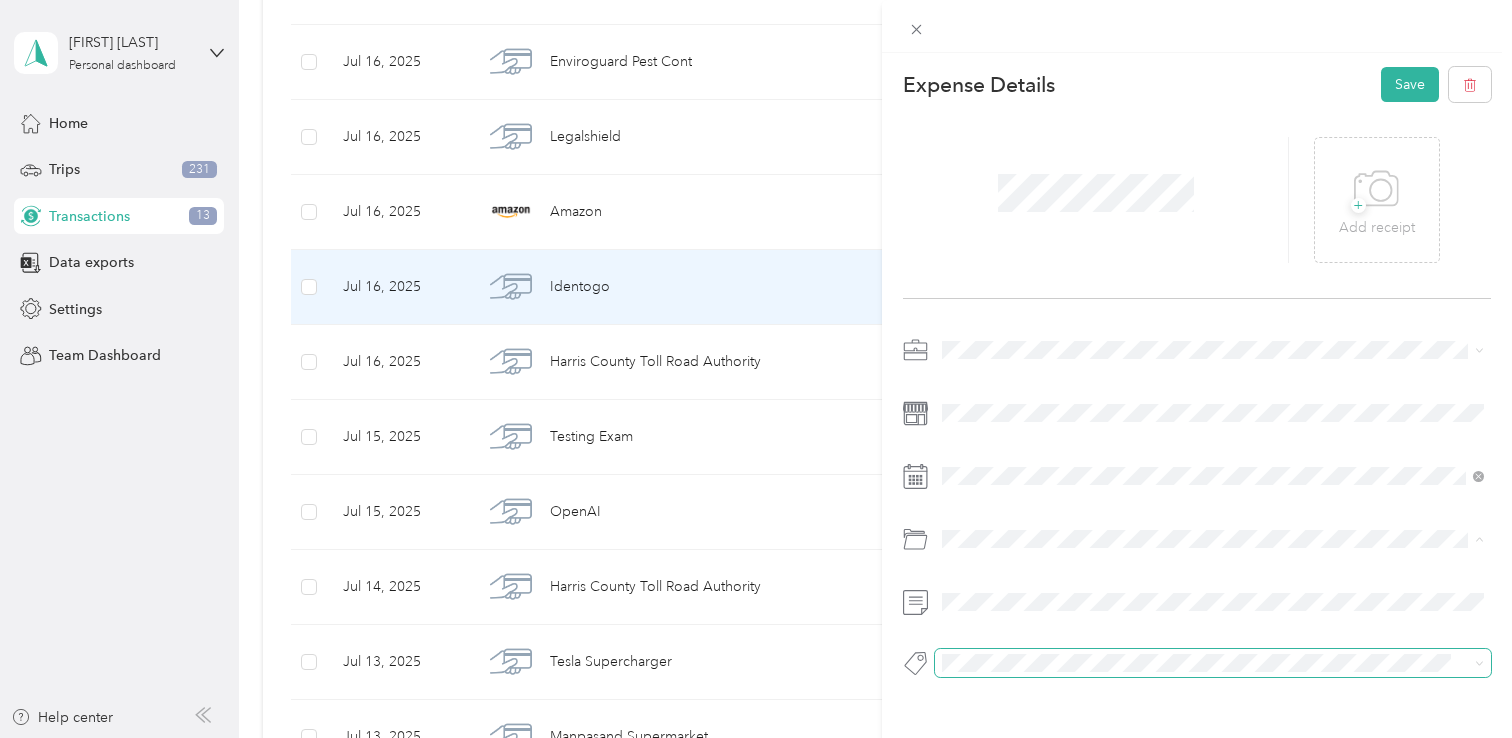 click at bounding box center [1196, 663] 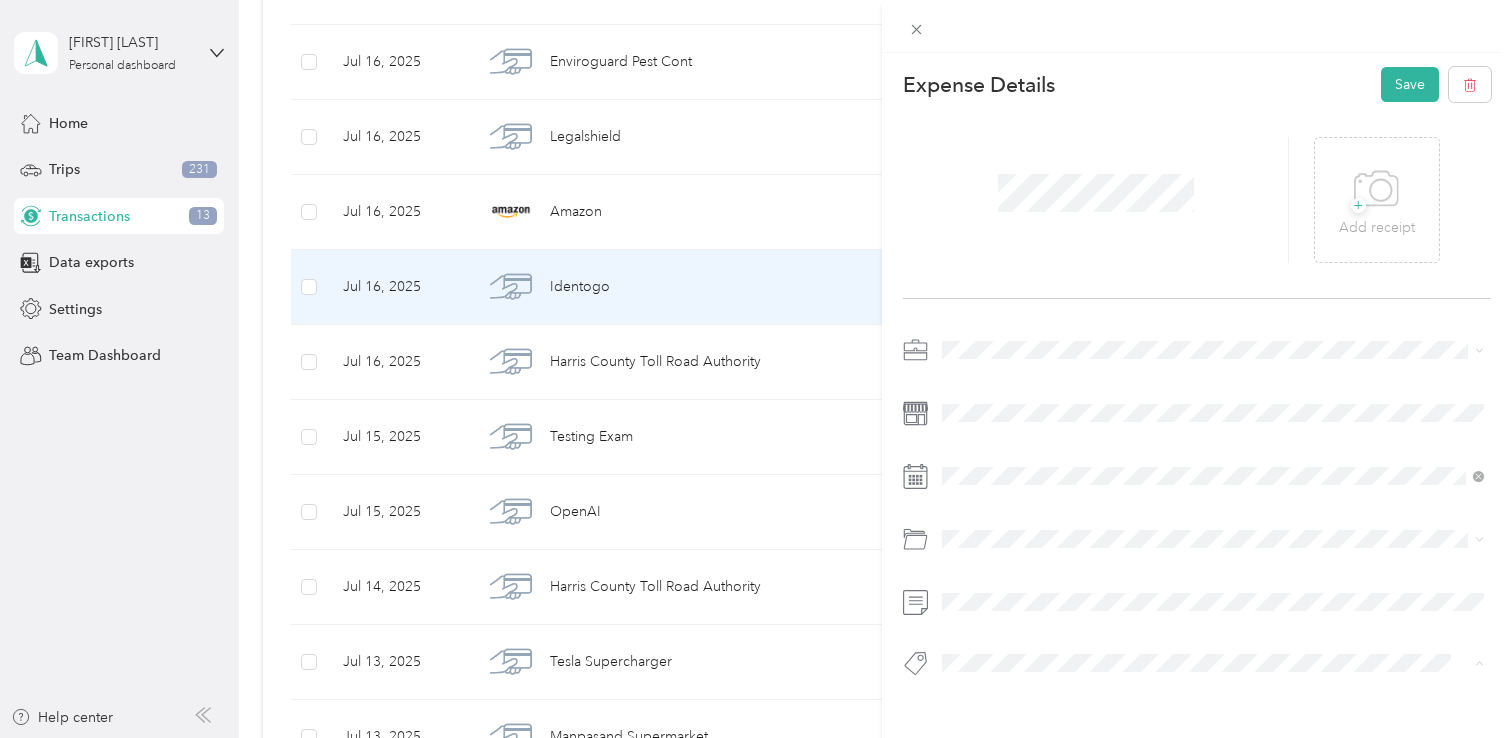 click on "Expense Details Save + Add receipt" at bounding box center (1197, 407) 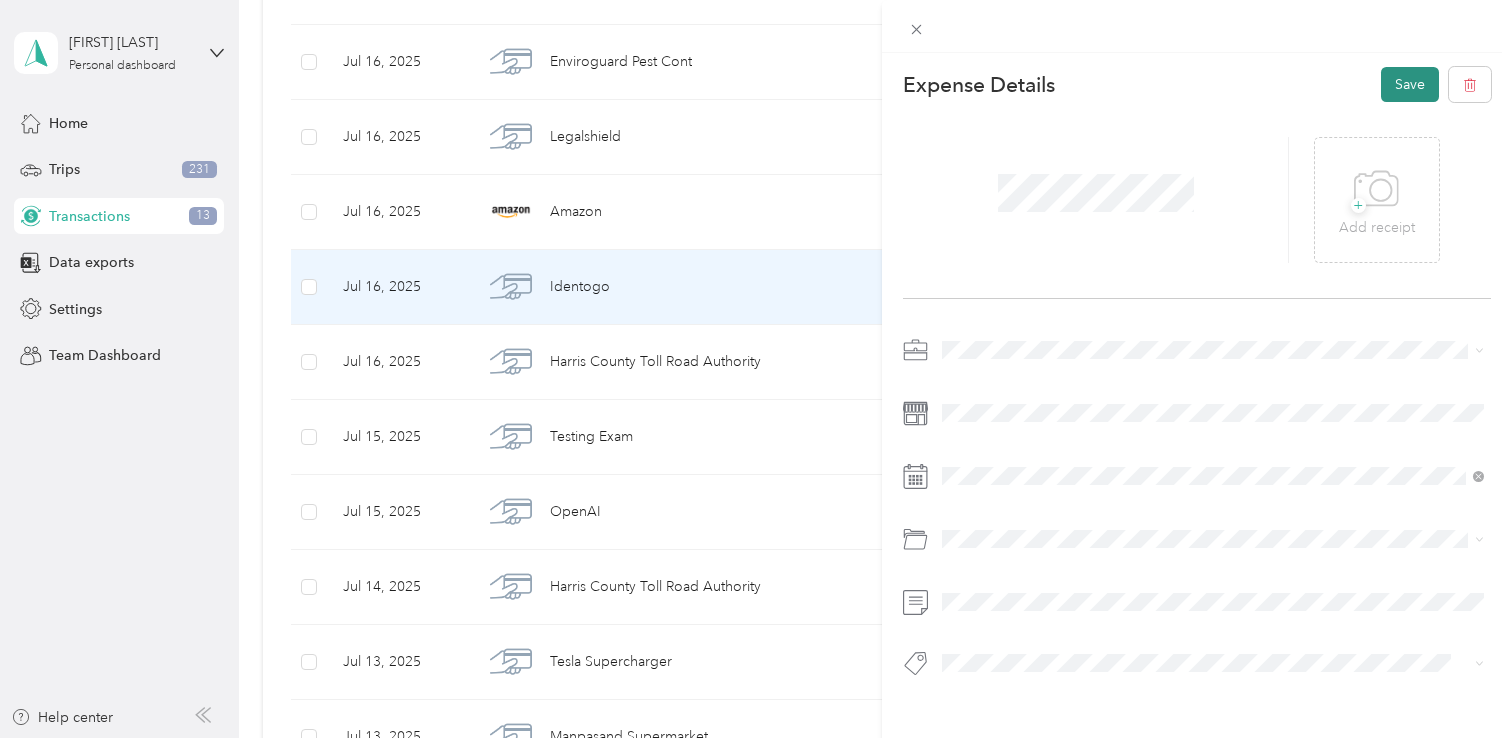 click on "Save" at bounding box center (1410, 84) 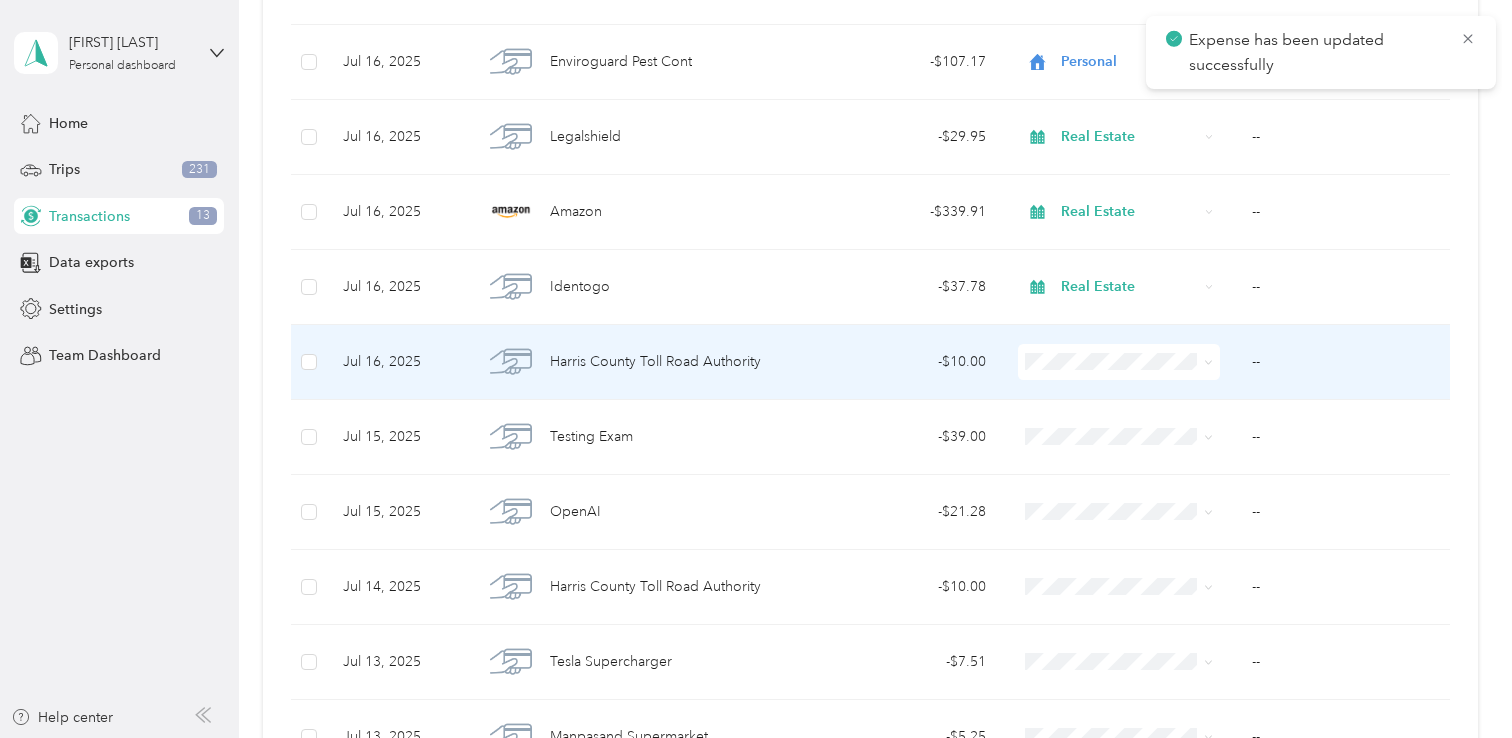 click on "-  $10.00" at bounding box center [902, 362] 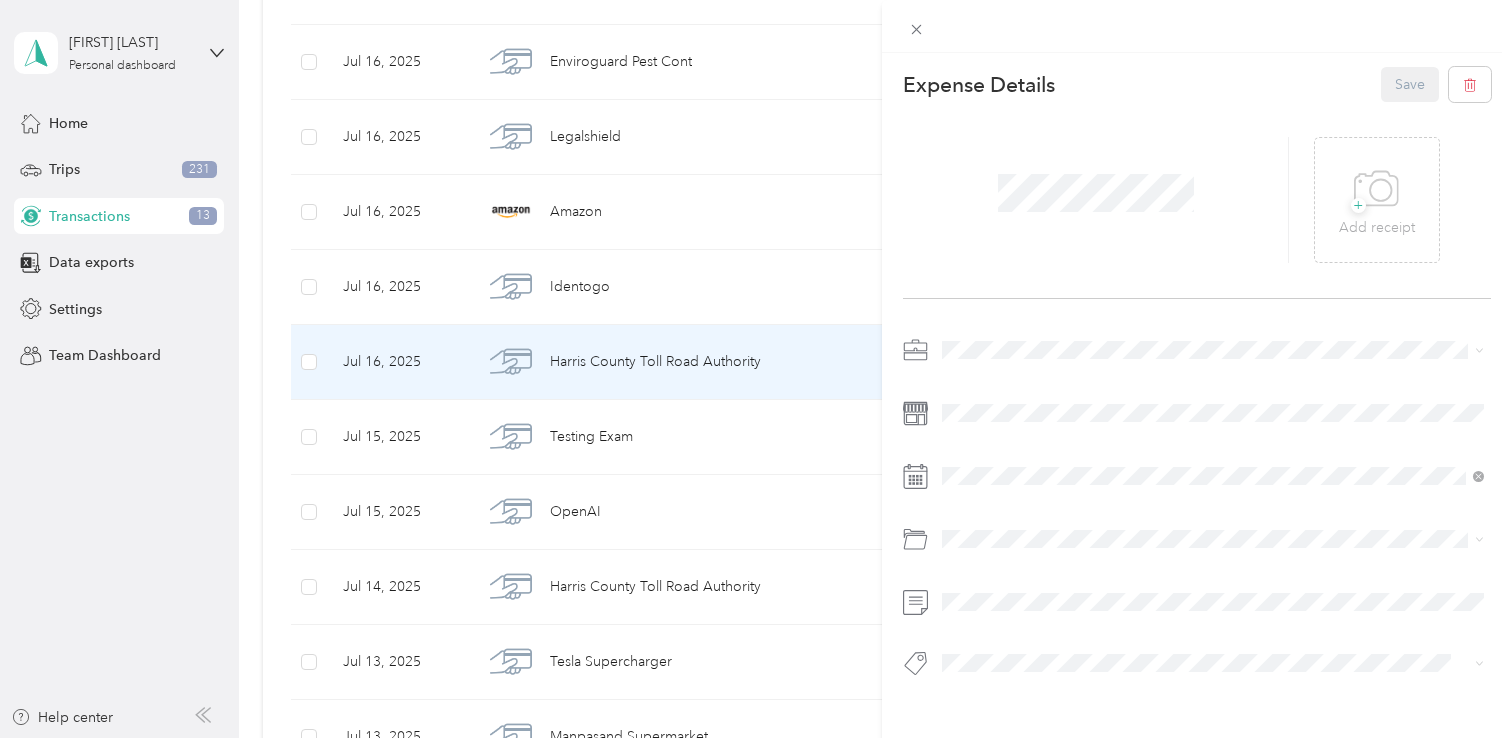 click on "Real Estate" at bounding box center [1213, 452] 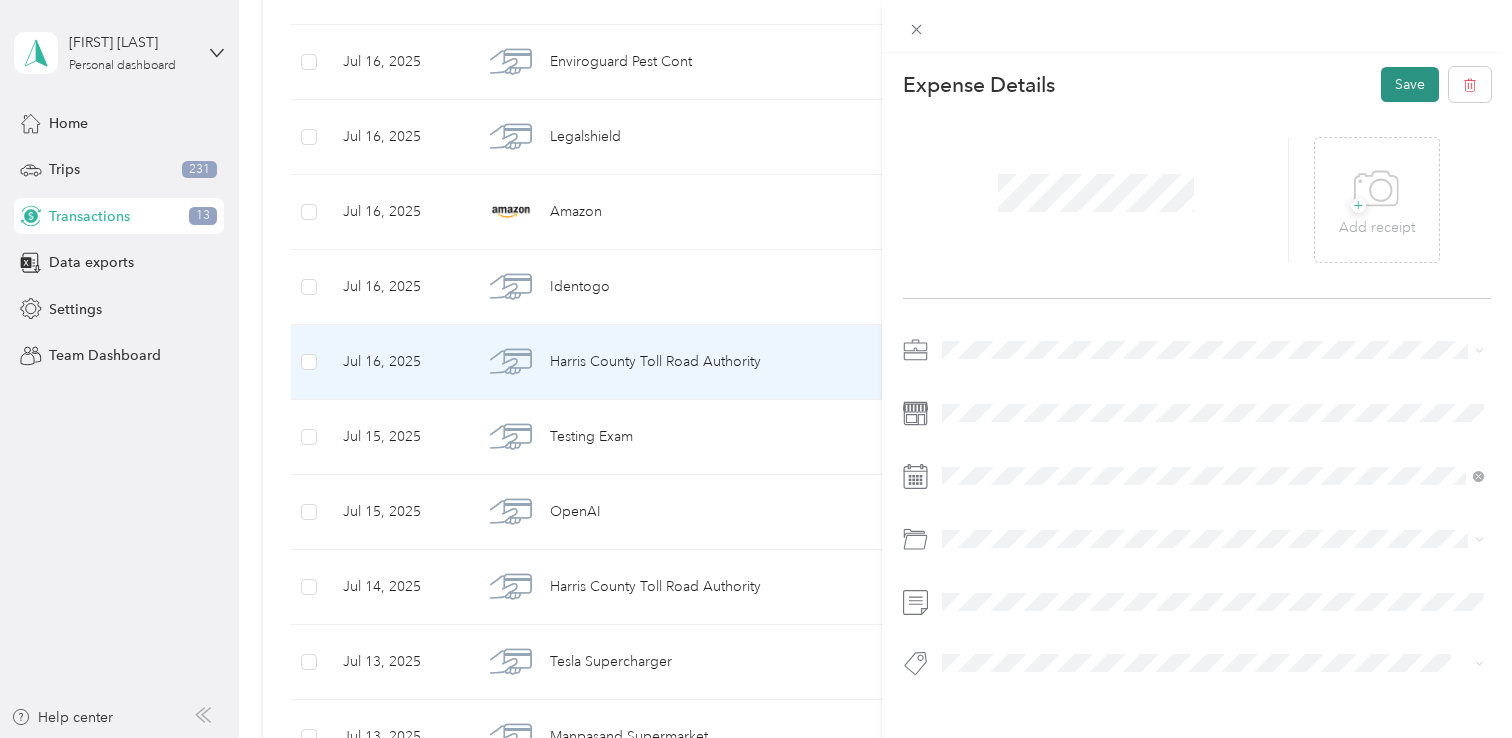 click on "Save" at bounding box center [1410, 84] 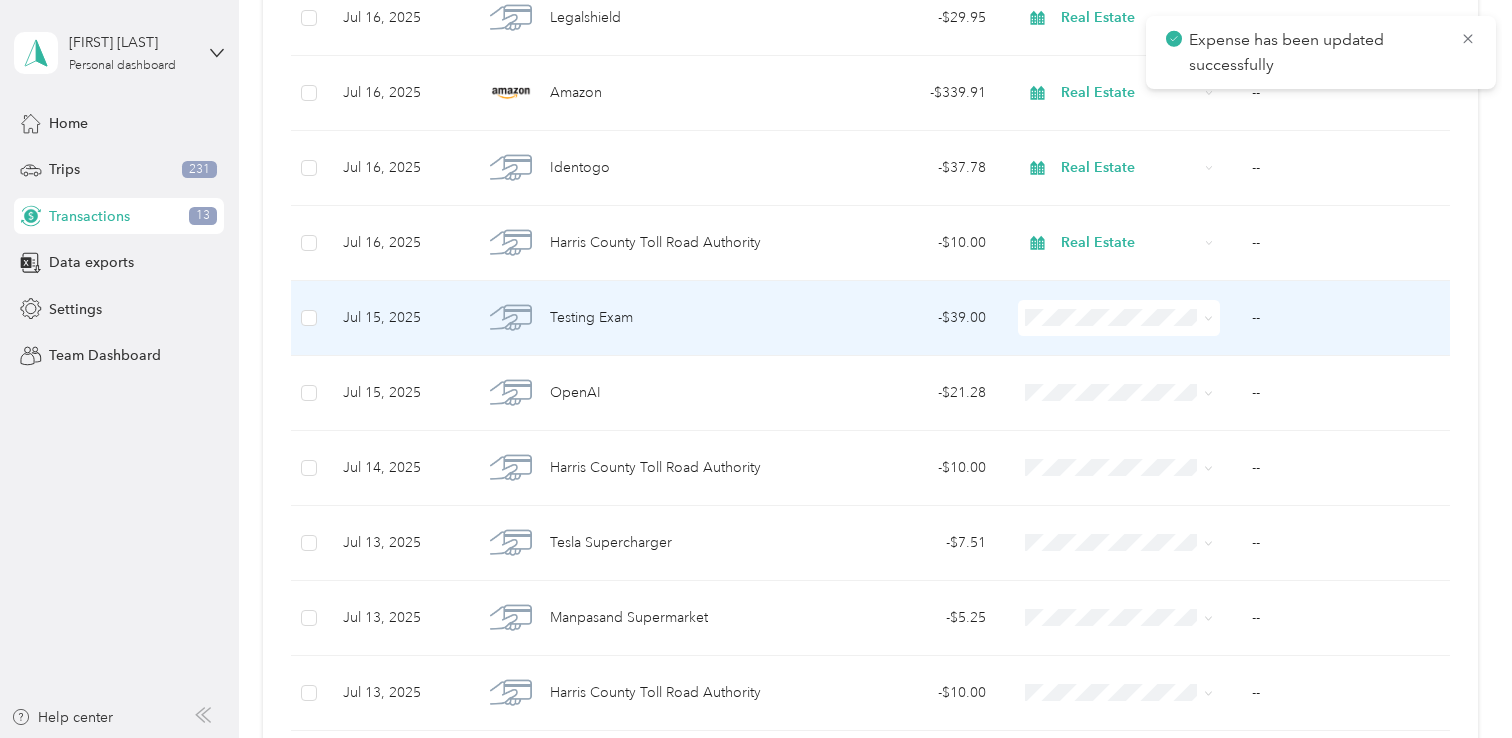scroll, scrollTop: 3605, scrollLeft: 0, axis: vertical 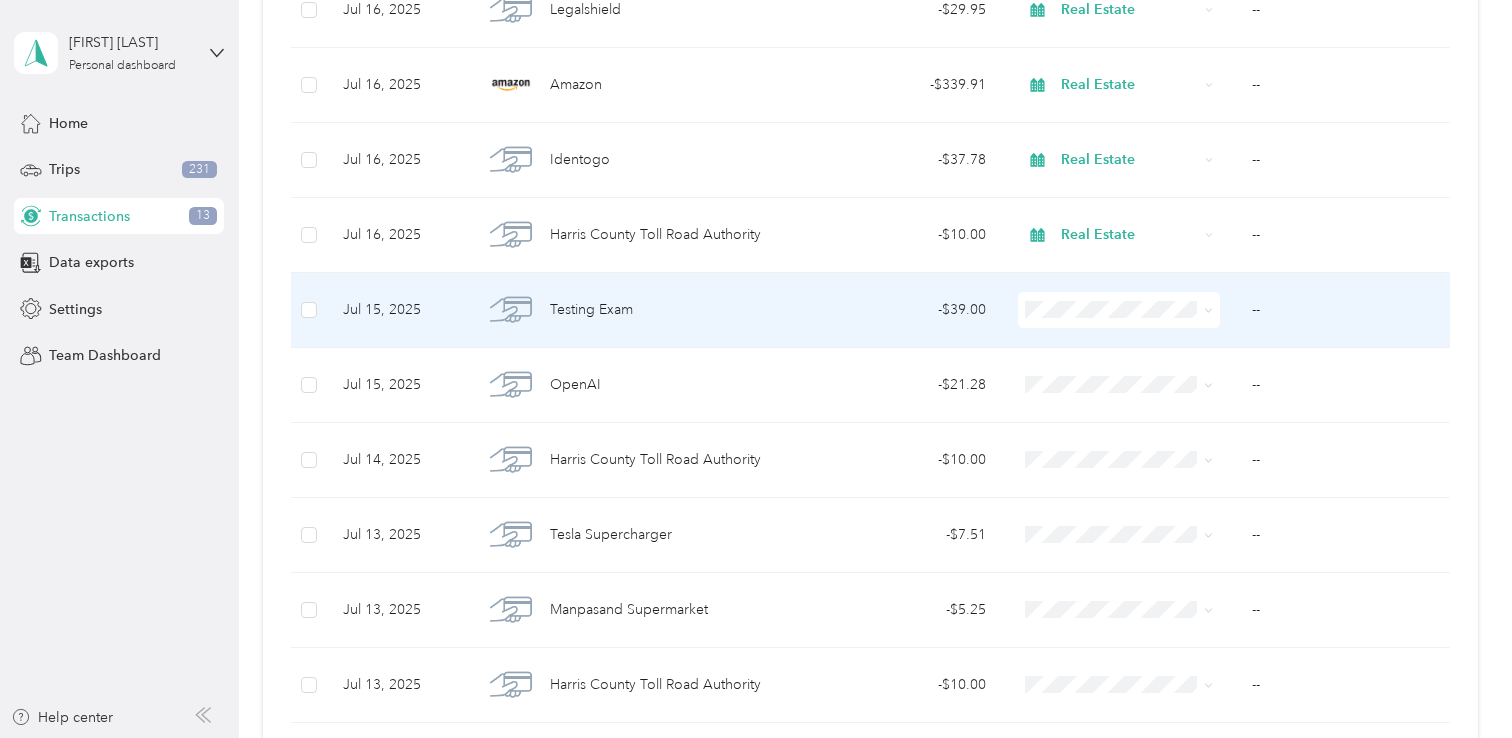 click on "-  $39.00" at bounding box center [902, 310] 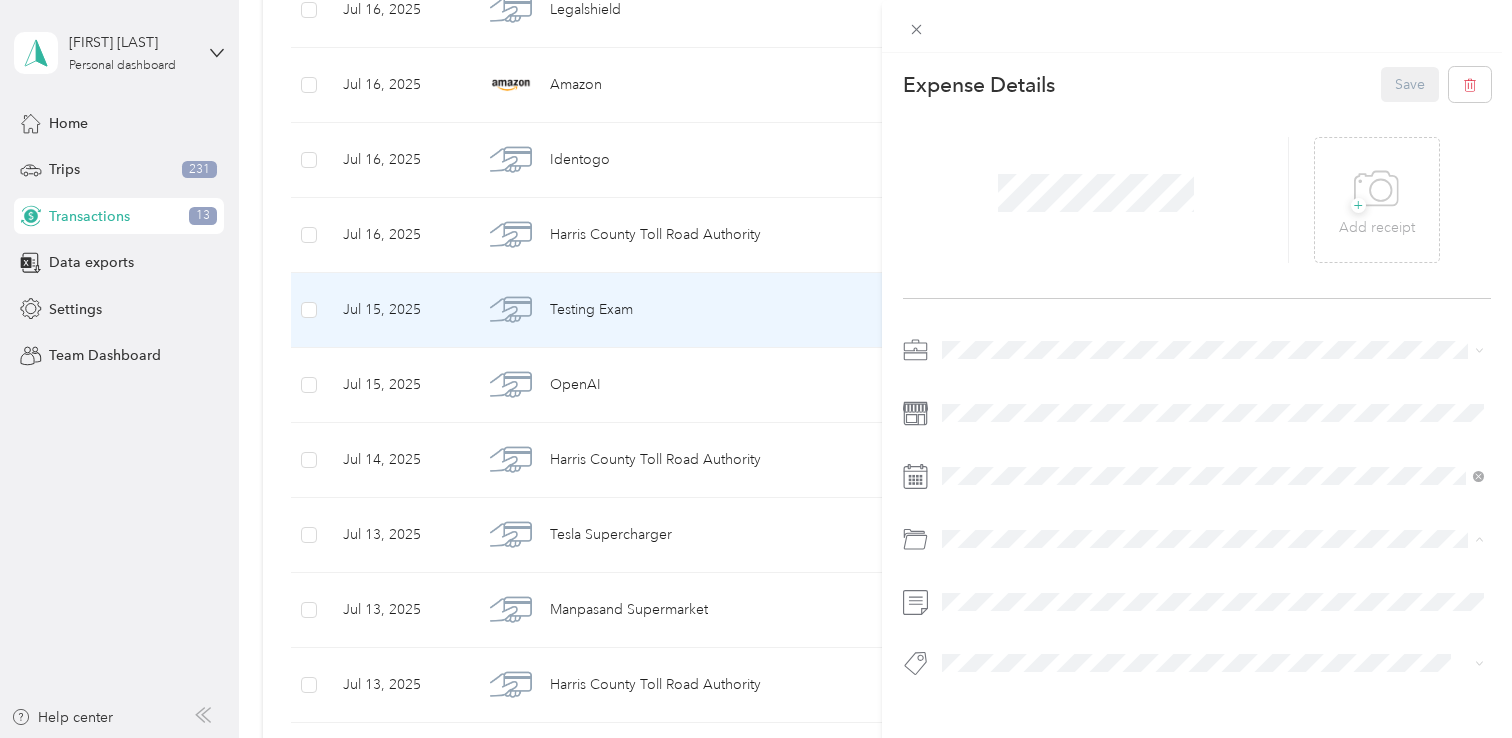 click at bounding box center [1197, 539] 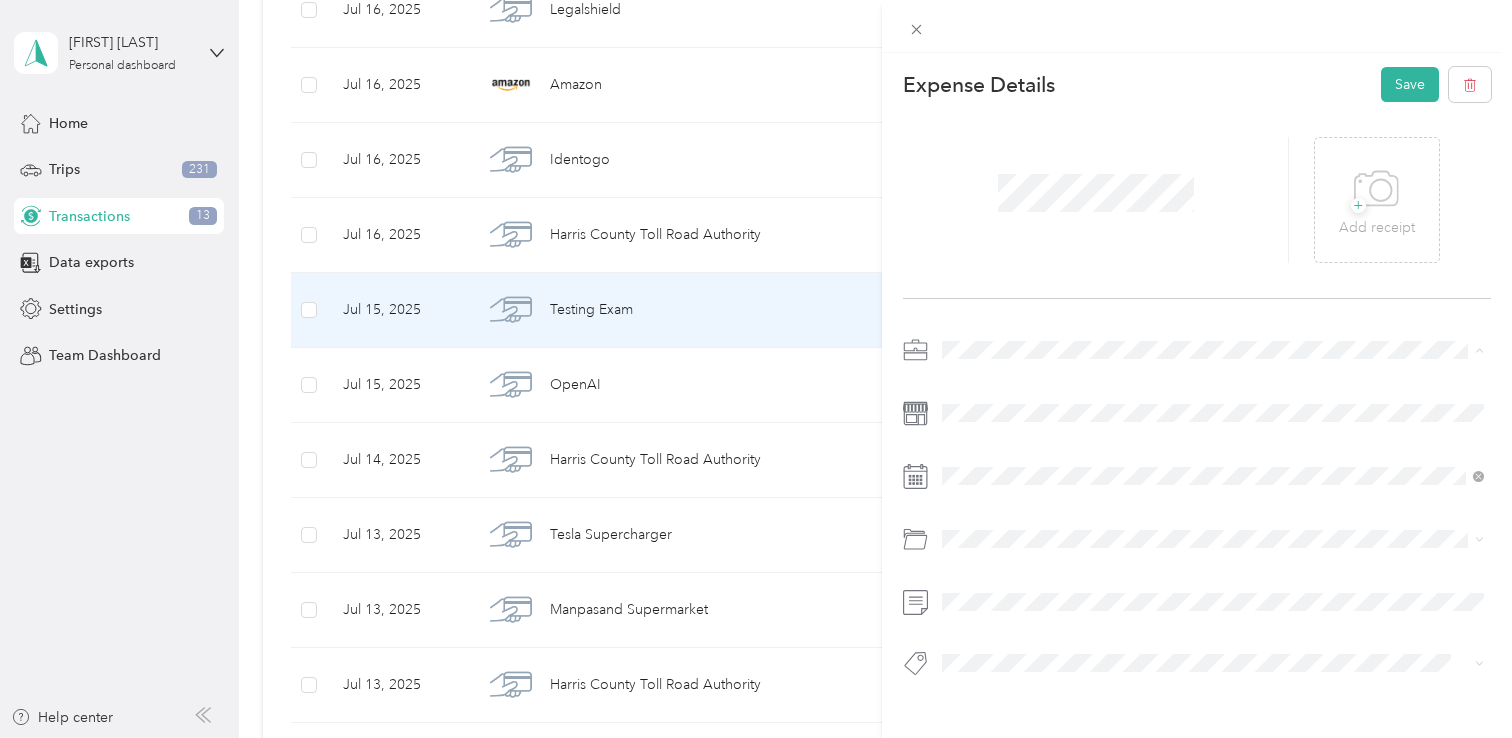 click on "Real Estate" at bounding box center [1213, 455] 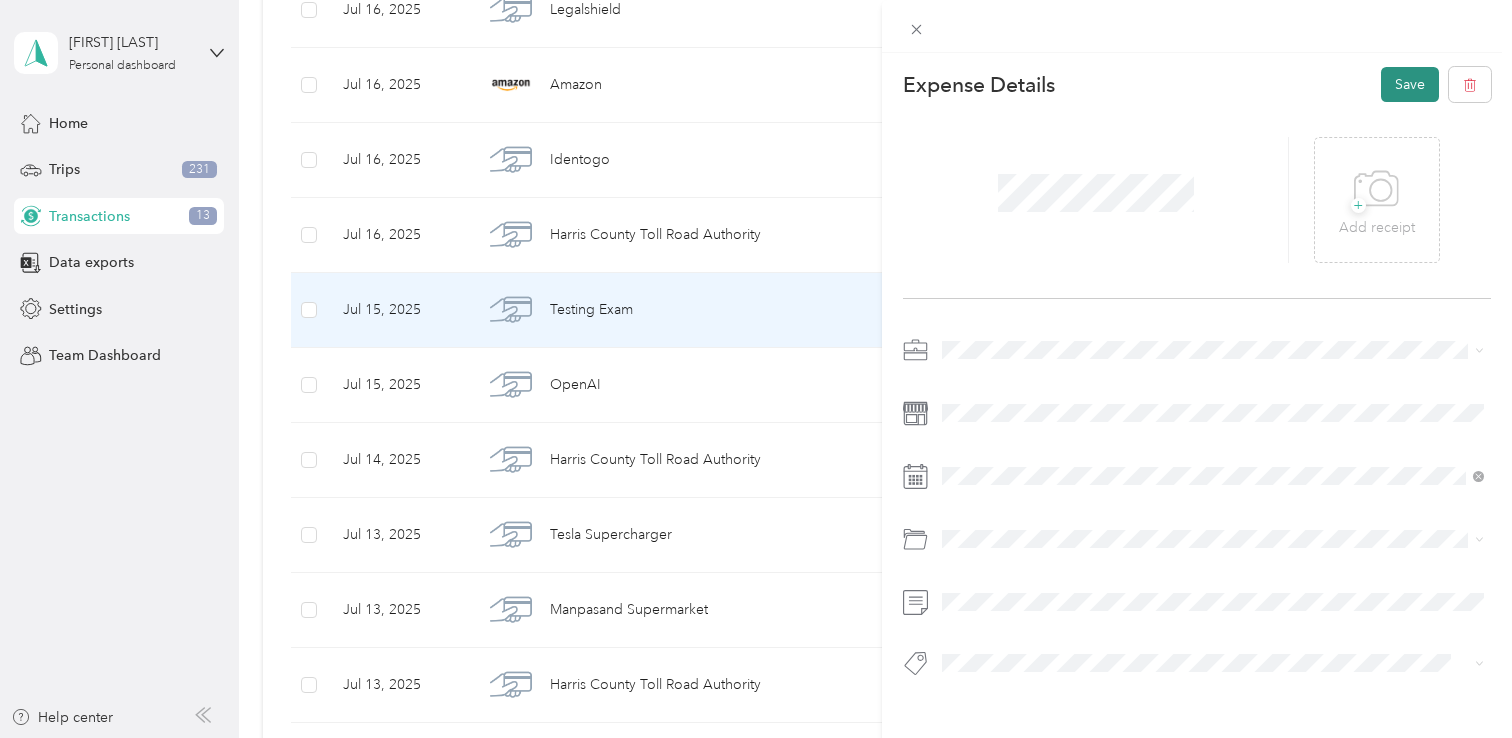 click on "Save" at bounding box center (1410, 84) 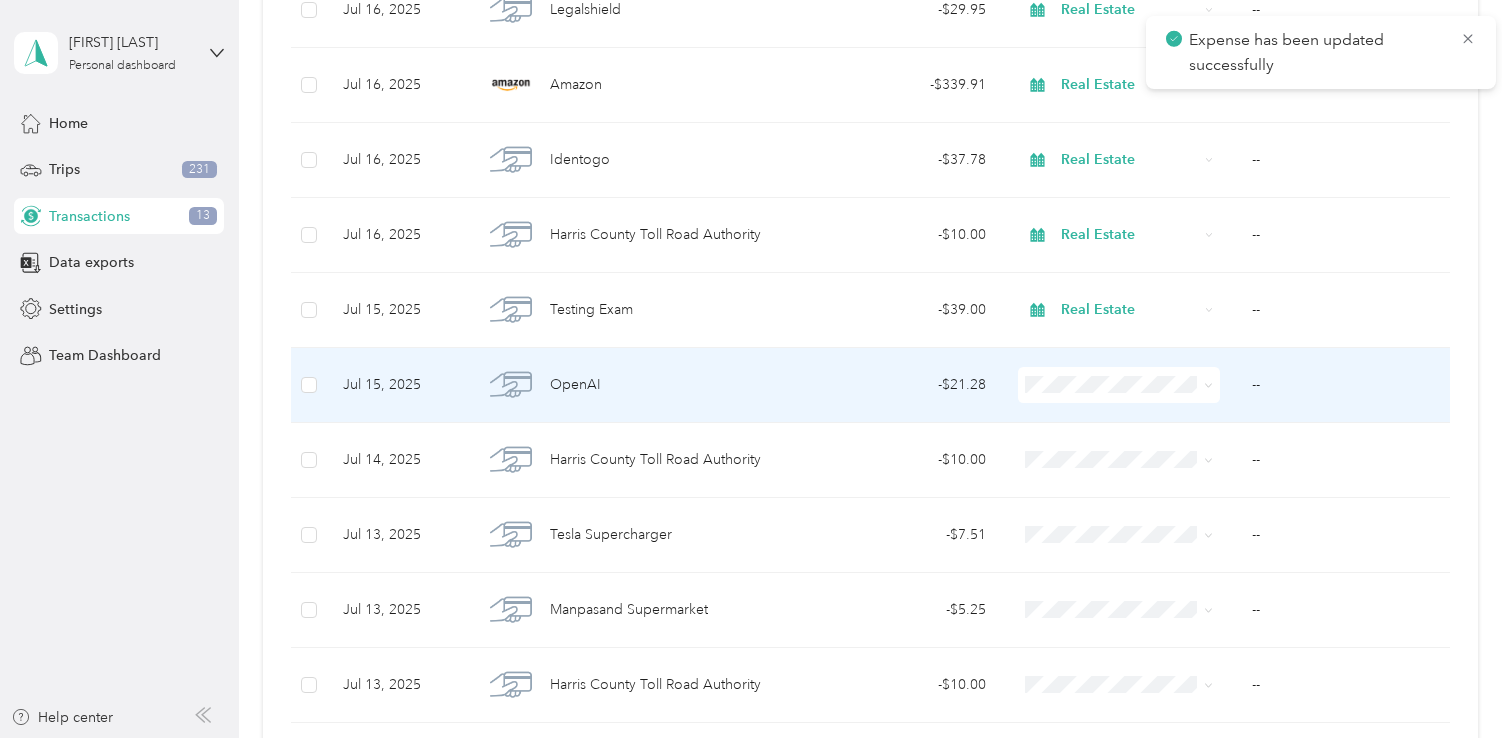 click on "-  $21.28" at bounding box center (902, 385) 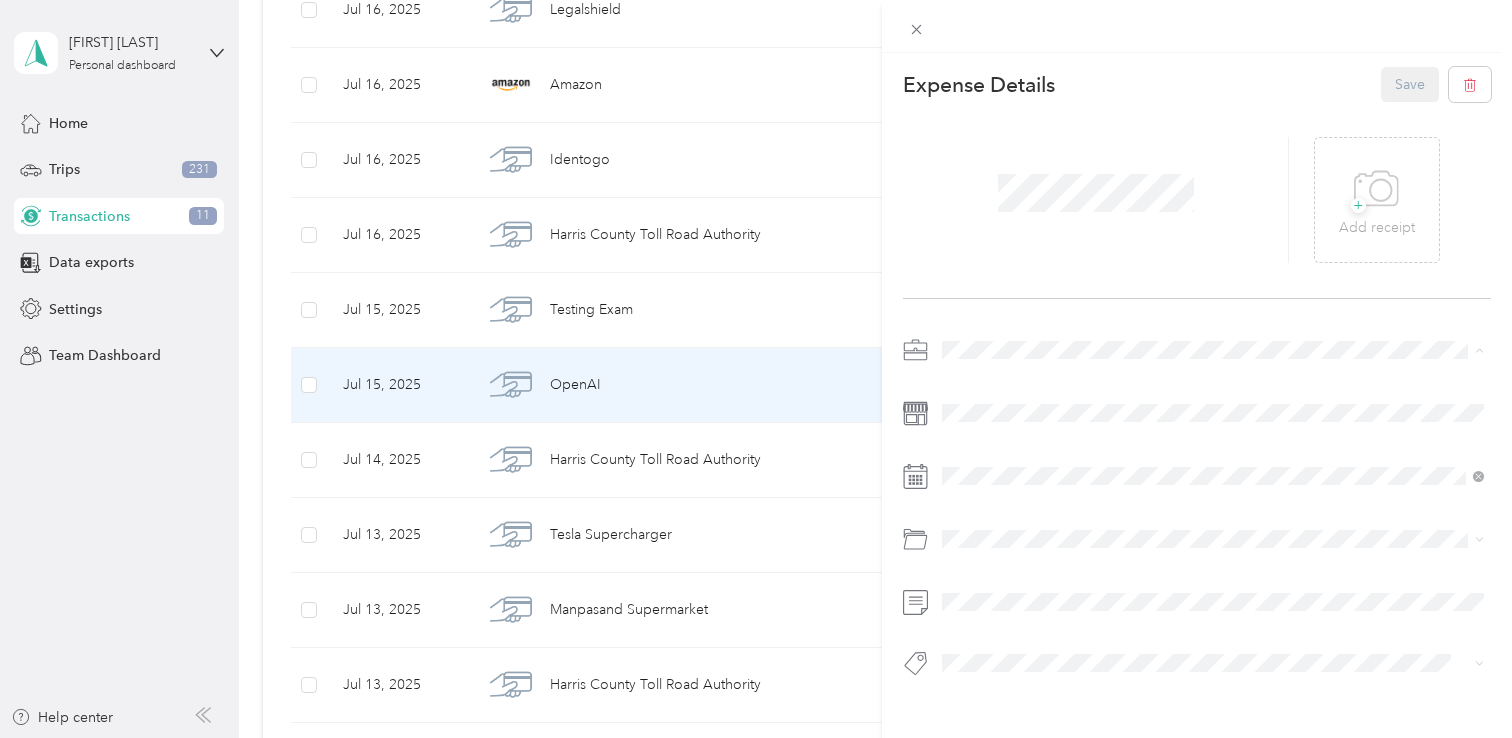 click on "Real Estate" at bounding box center [982, 455] 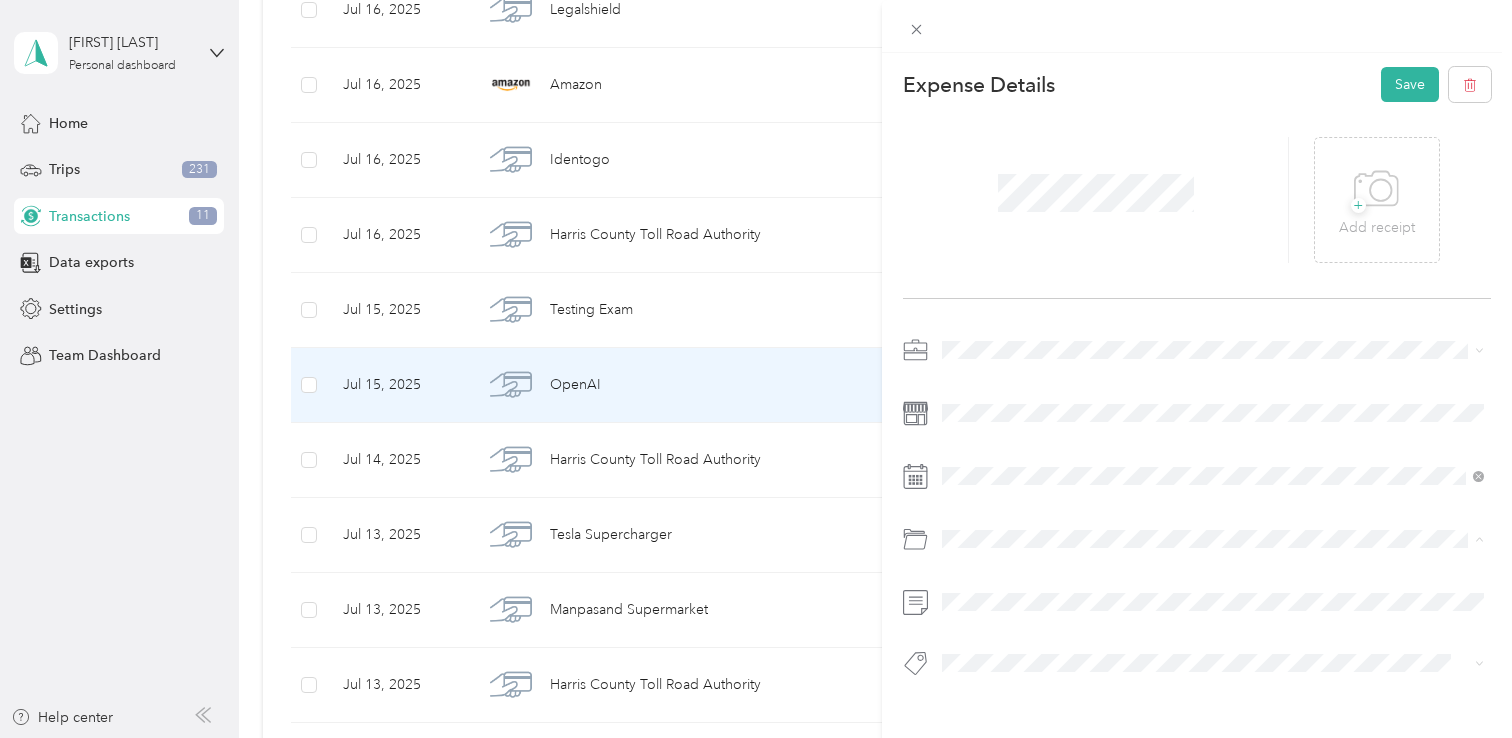 click on "Software" at bounding box center [976, 619] 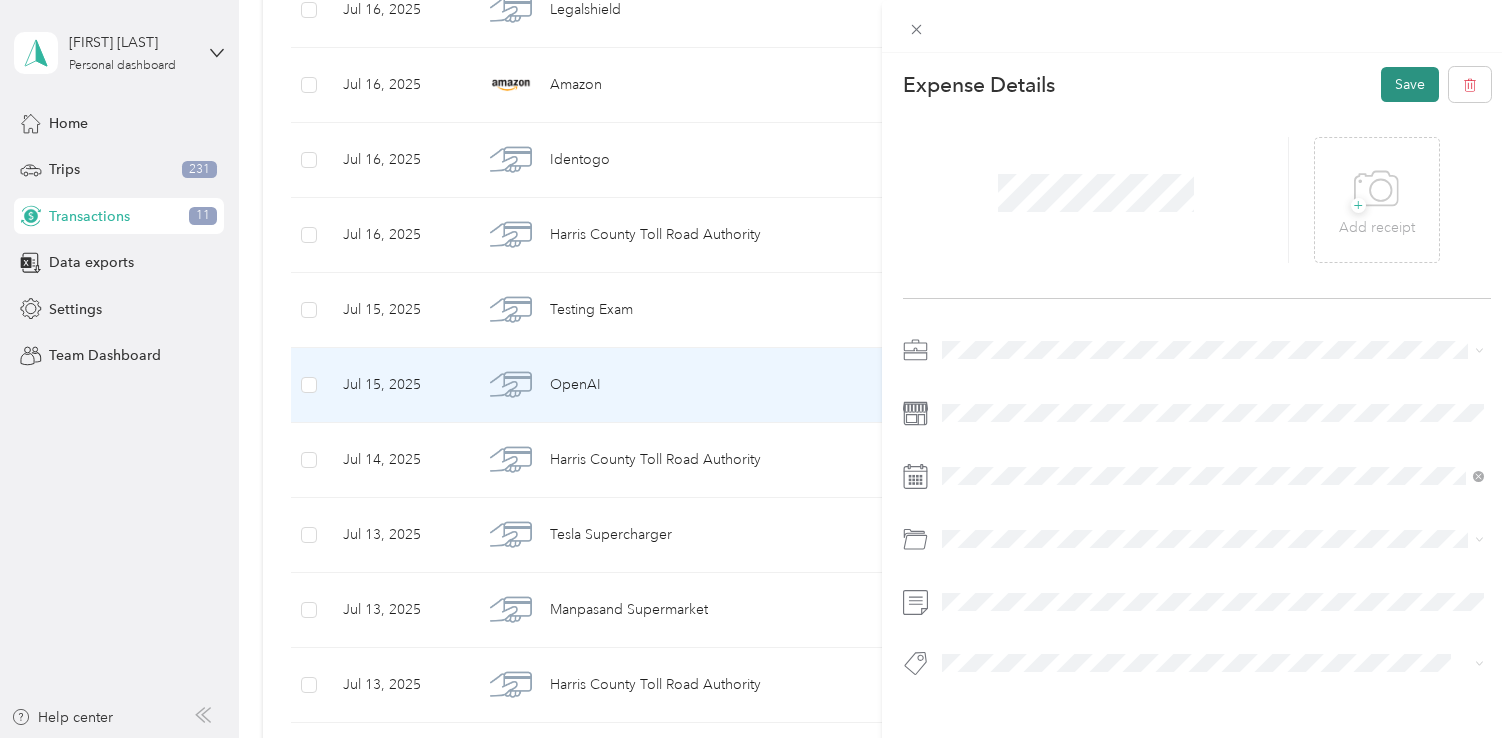click on "Save" at bounding box center (1410, 84) 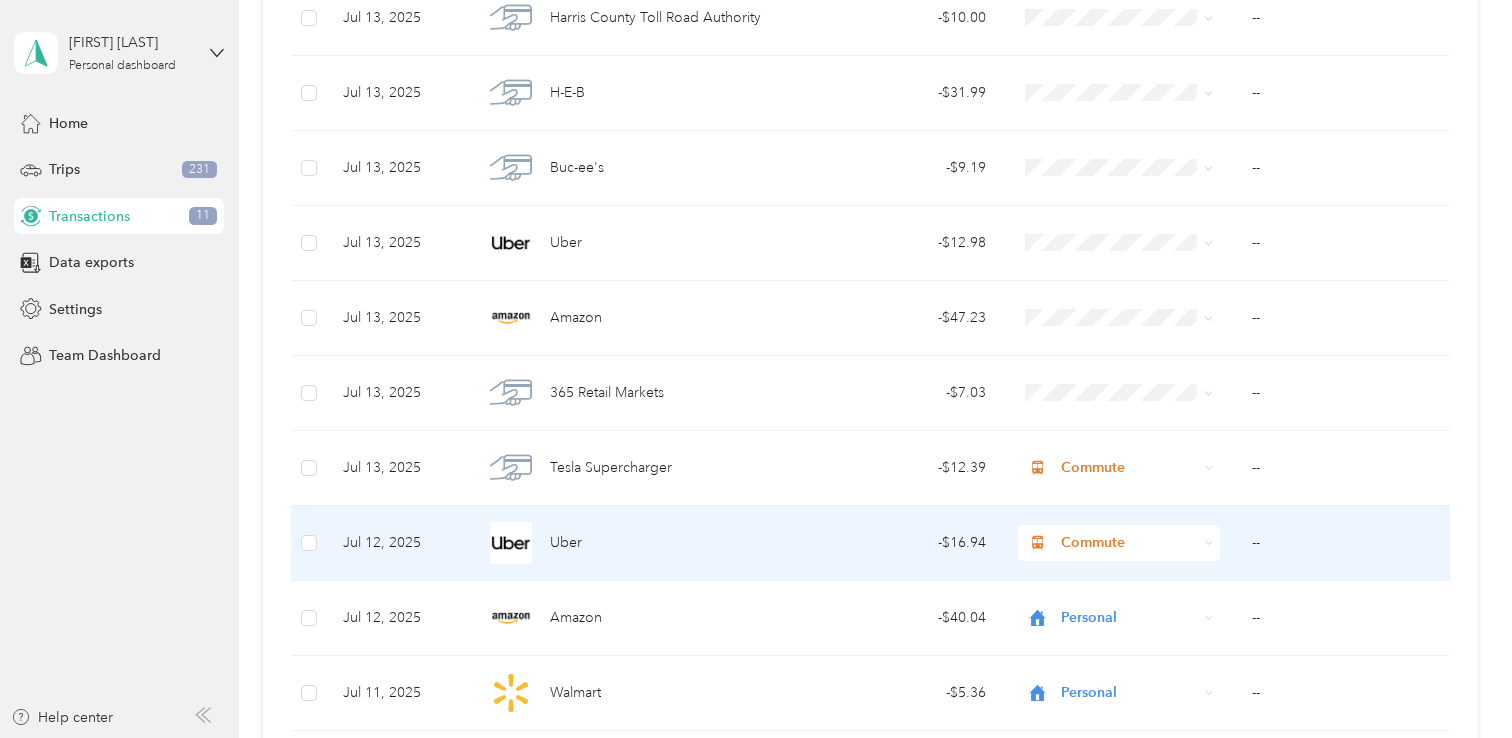 scroll, scrollTop: 4275, scrollLeft: 0, axis: vertical 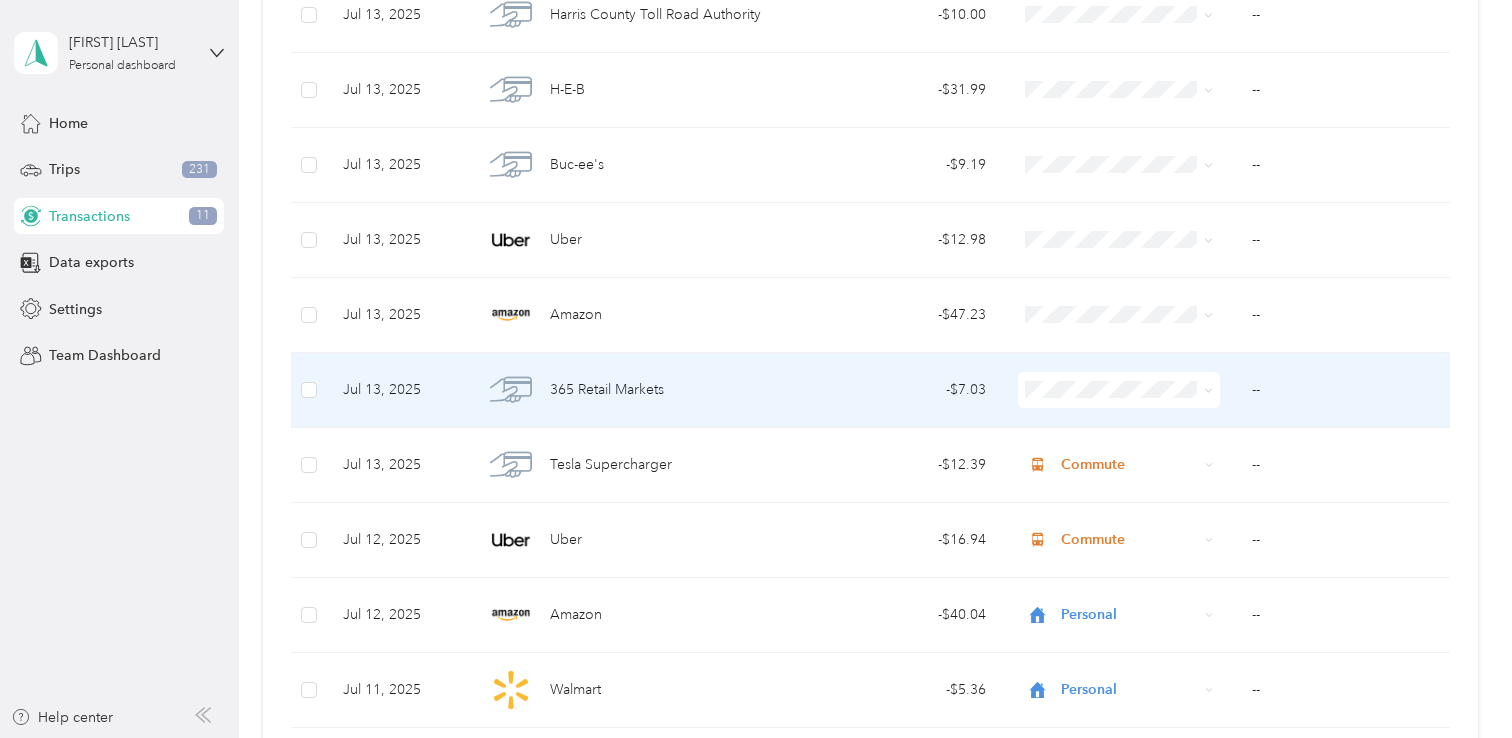 click on "-  $7.03" at bounding box center (902, 390) 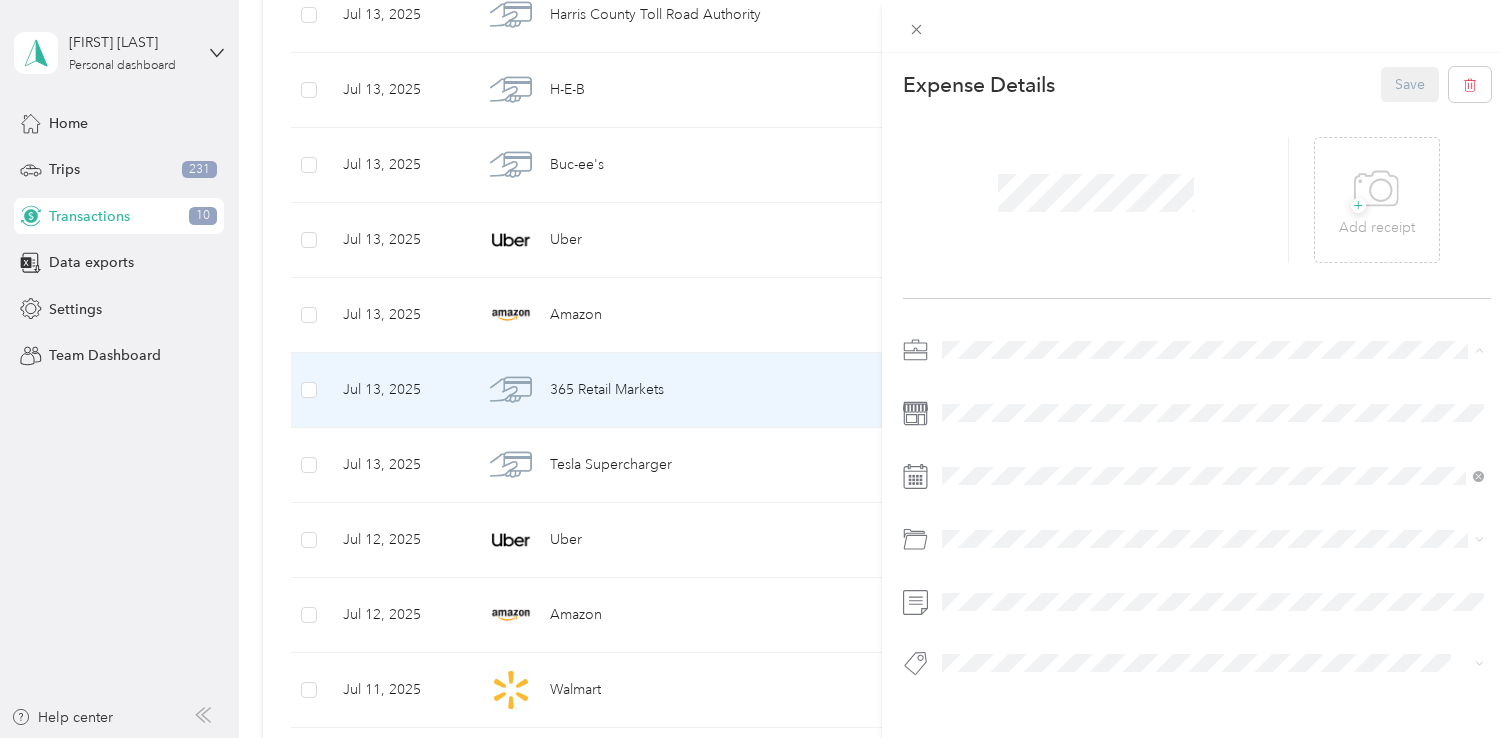 click on "Personal" at bounding box center (1213, 420) 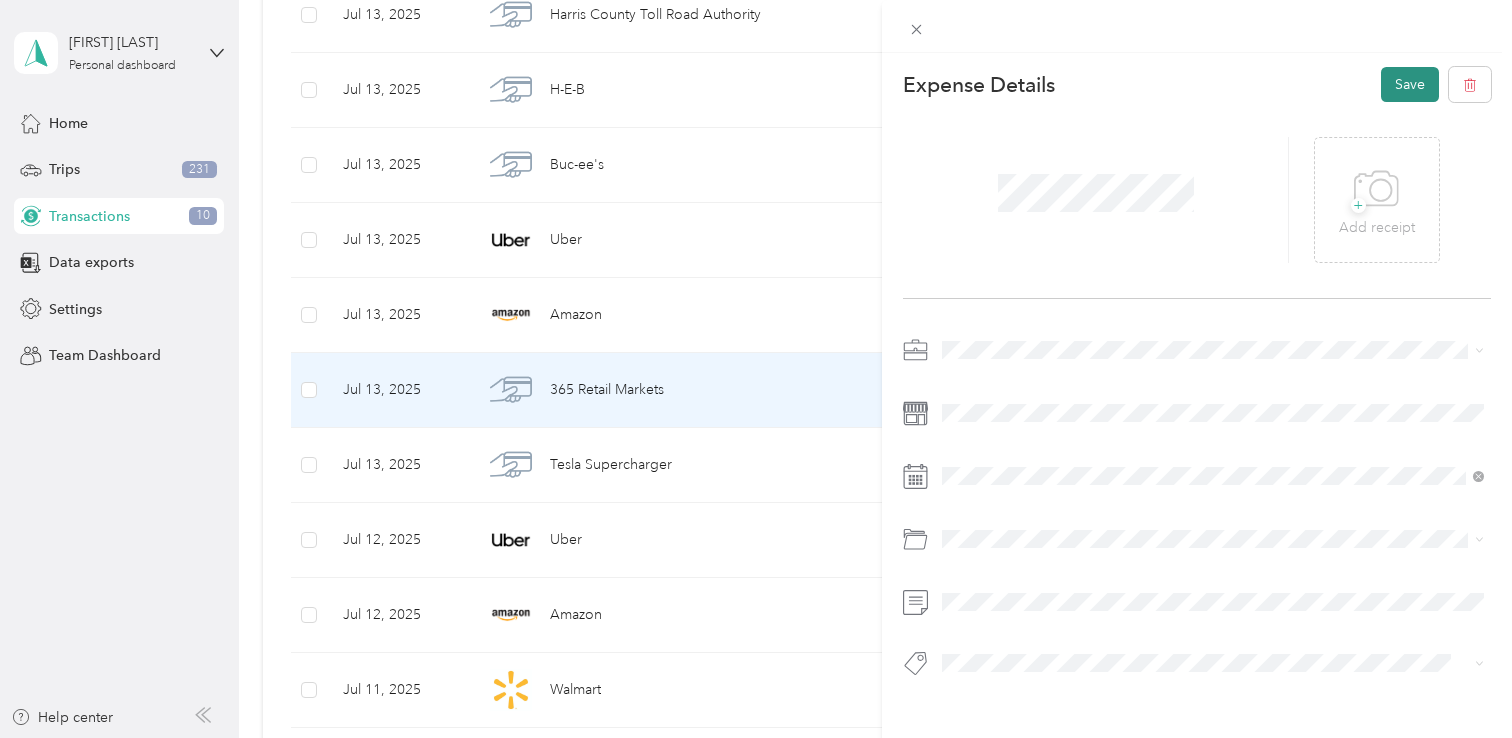 click on "Save" at bounding box center [1410, 84] 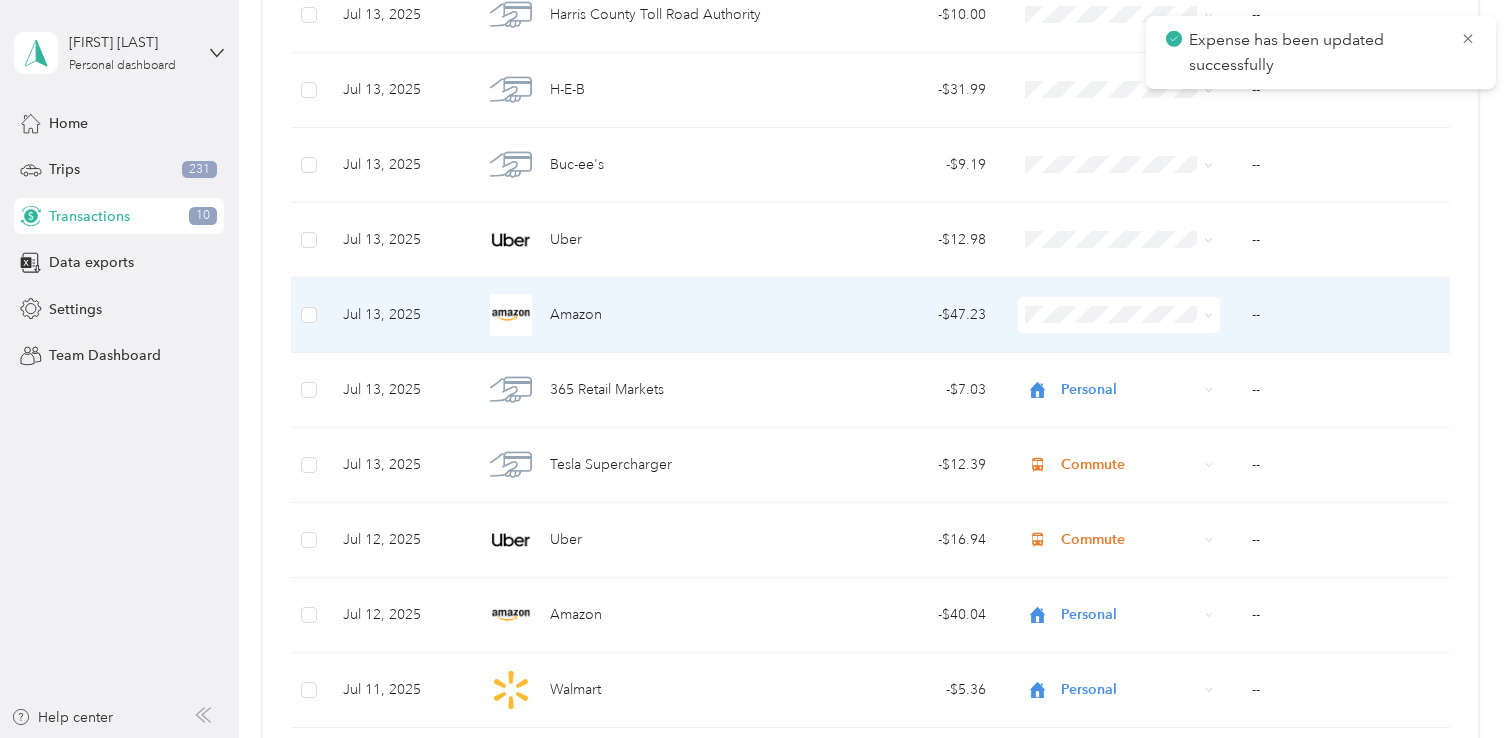 click on "-  $47.23" at bounding box center [902, 315] 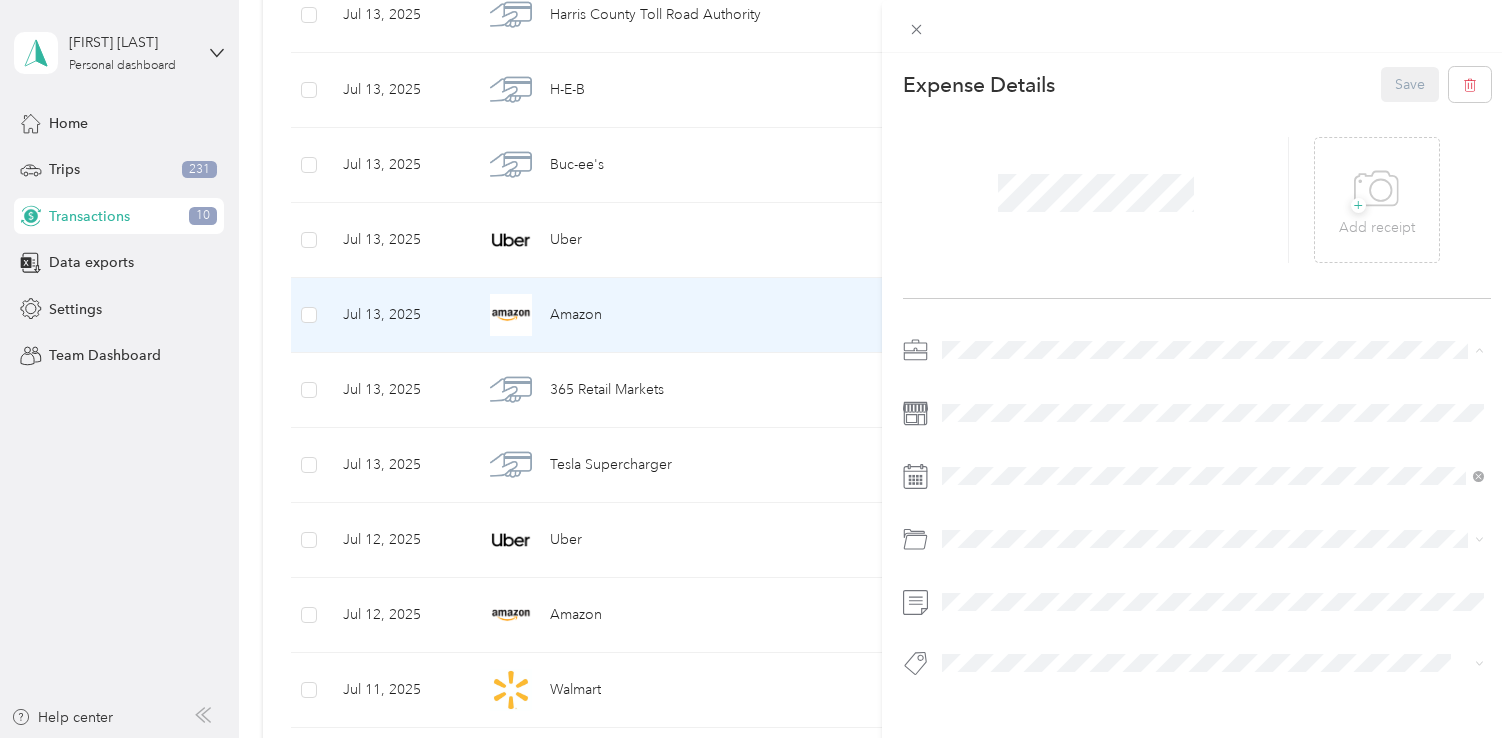 click on "Personal" at bounding box center (1213, 420) 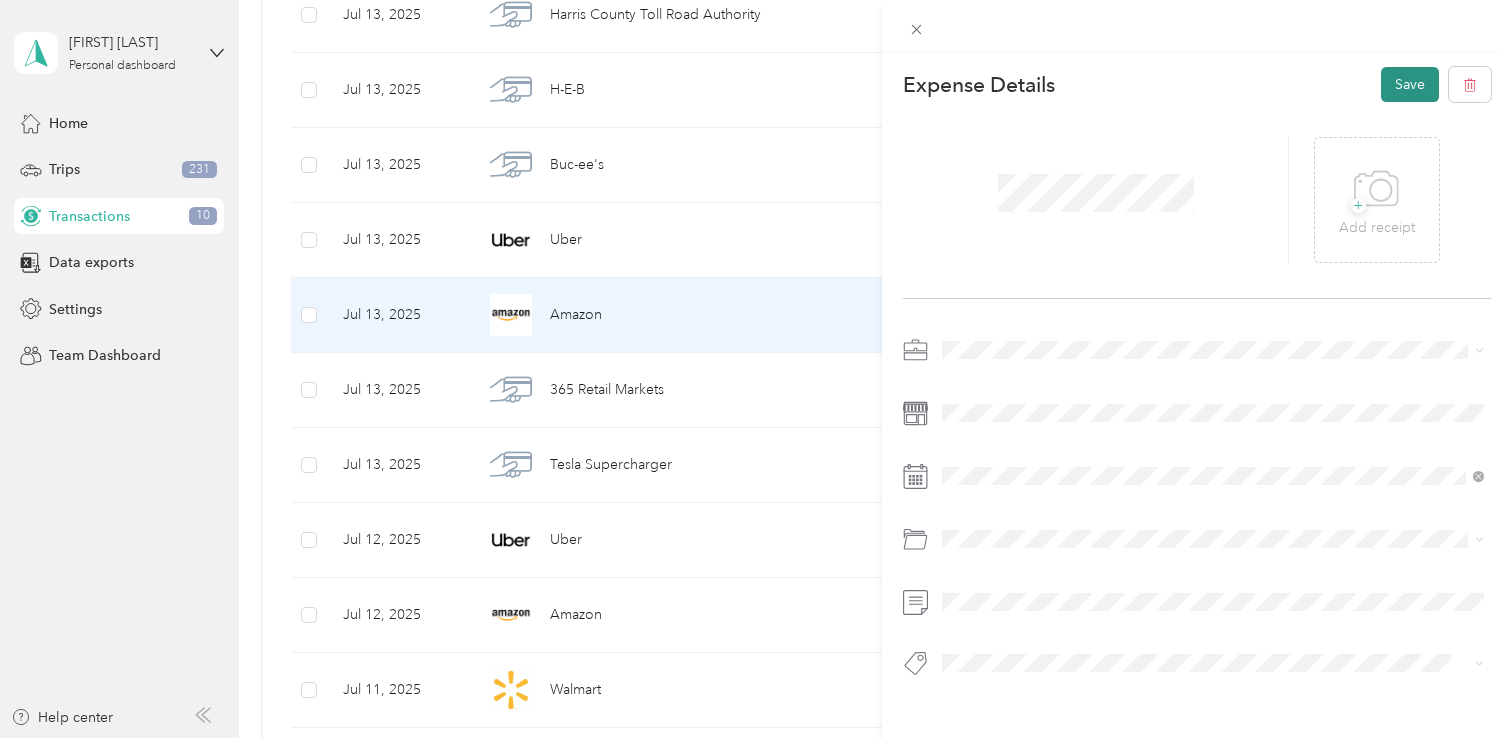 click on "Save" at bounding box center [1410, 84] 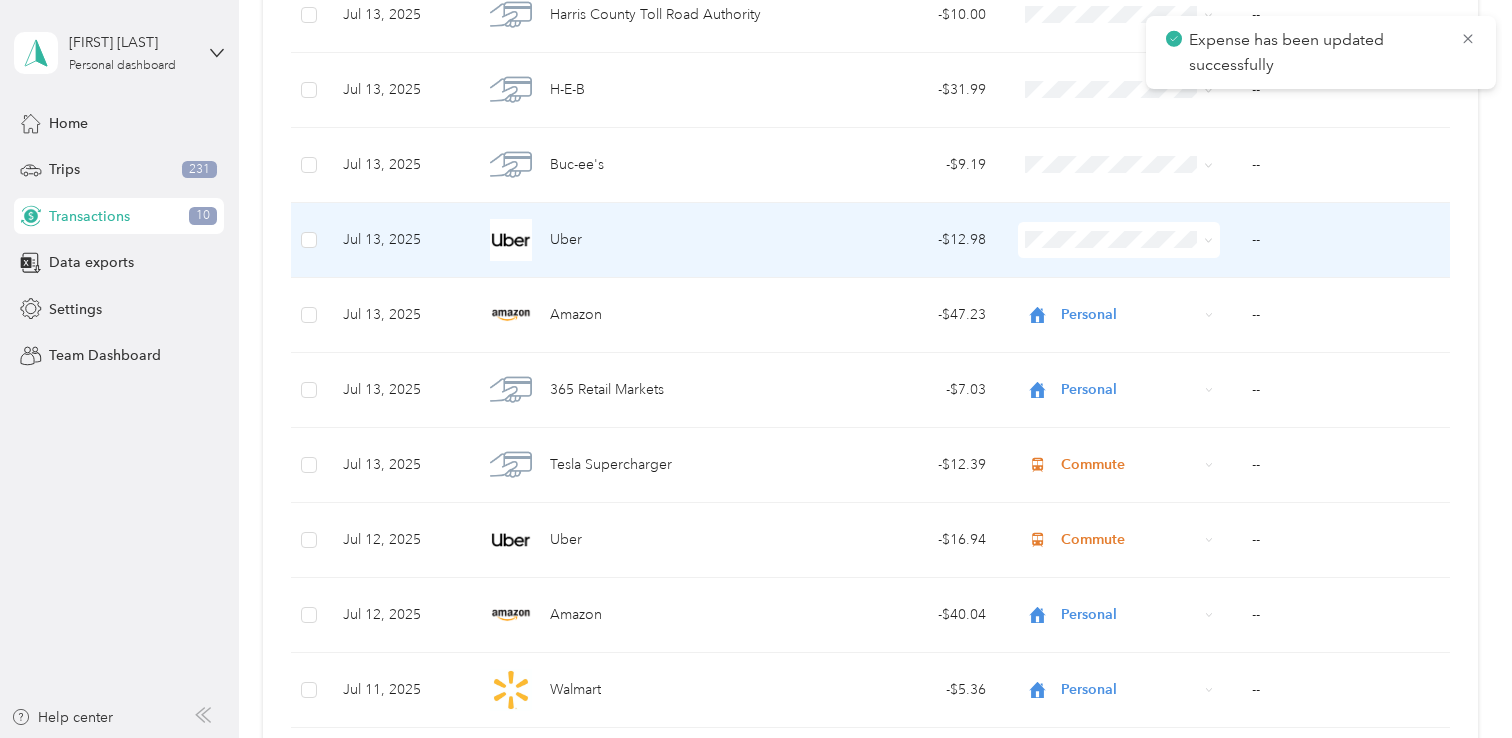 click on "-  $12.98" at bounding box center (902, 240) 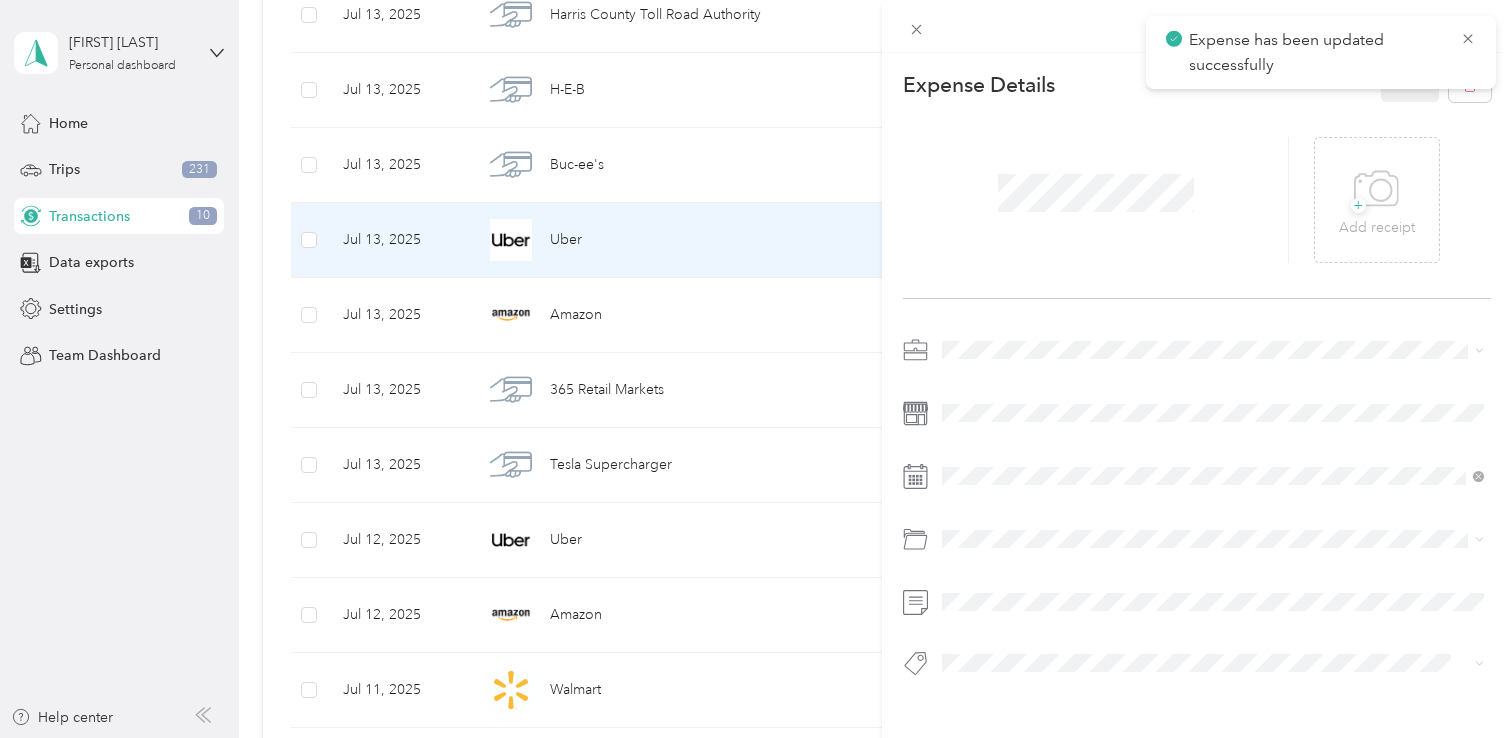 click at bounding box center [1213, 350] 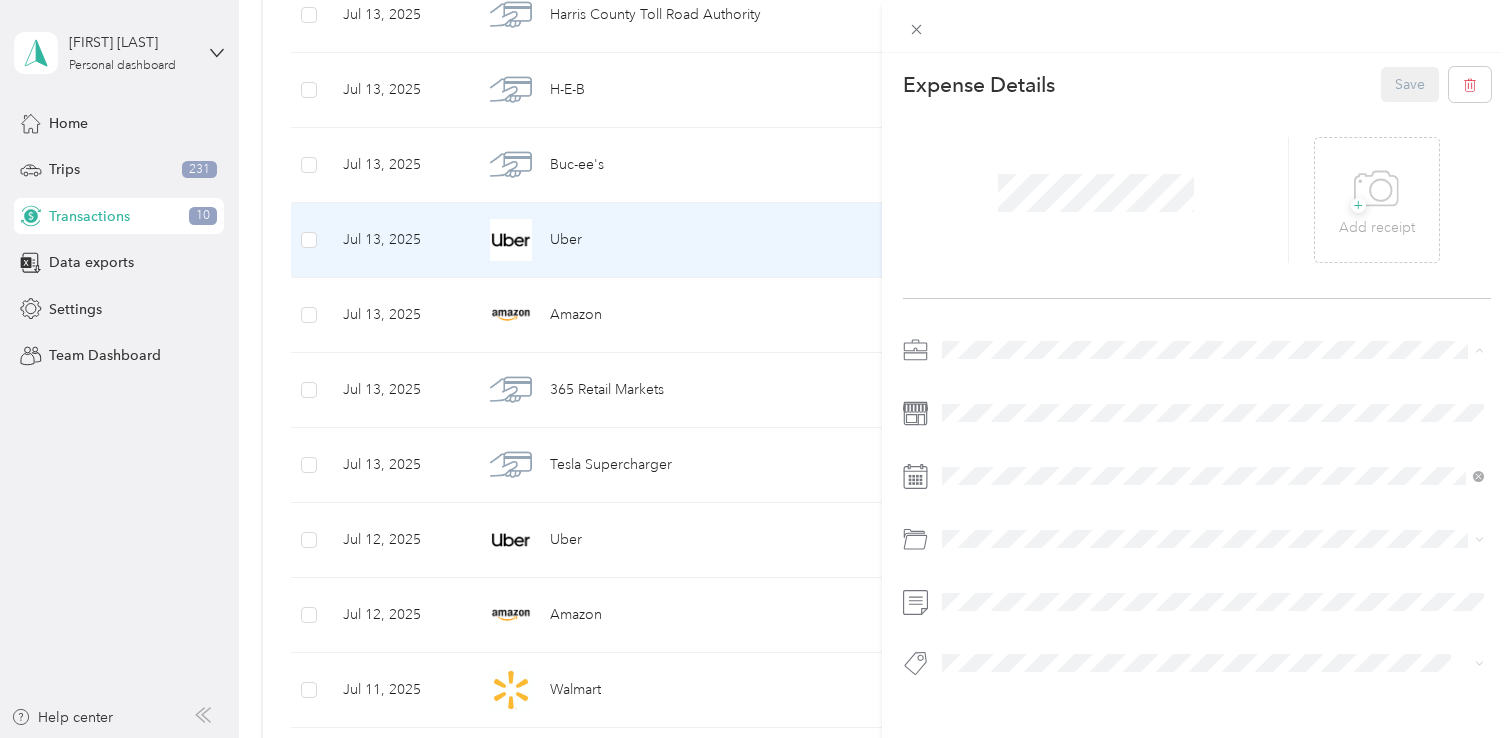 click on "Commute" at bounding box center (980, 630) 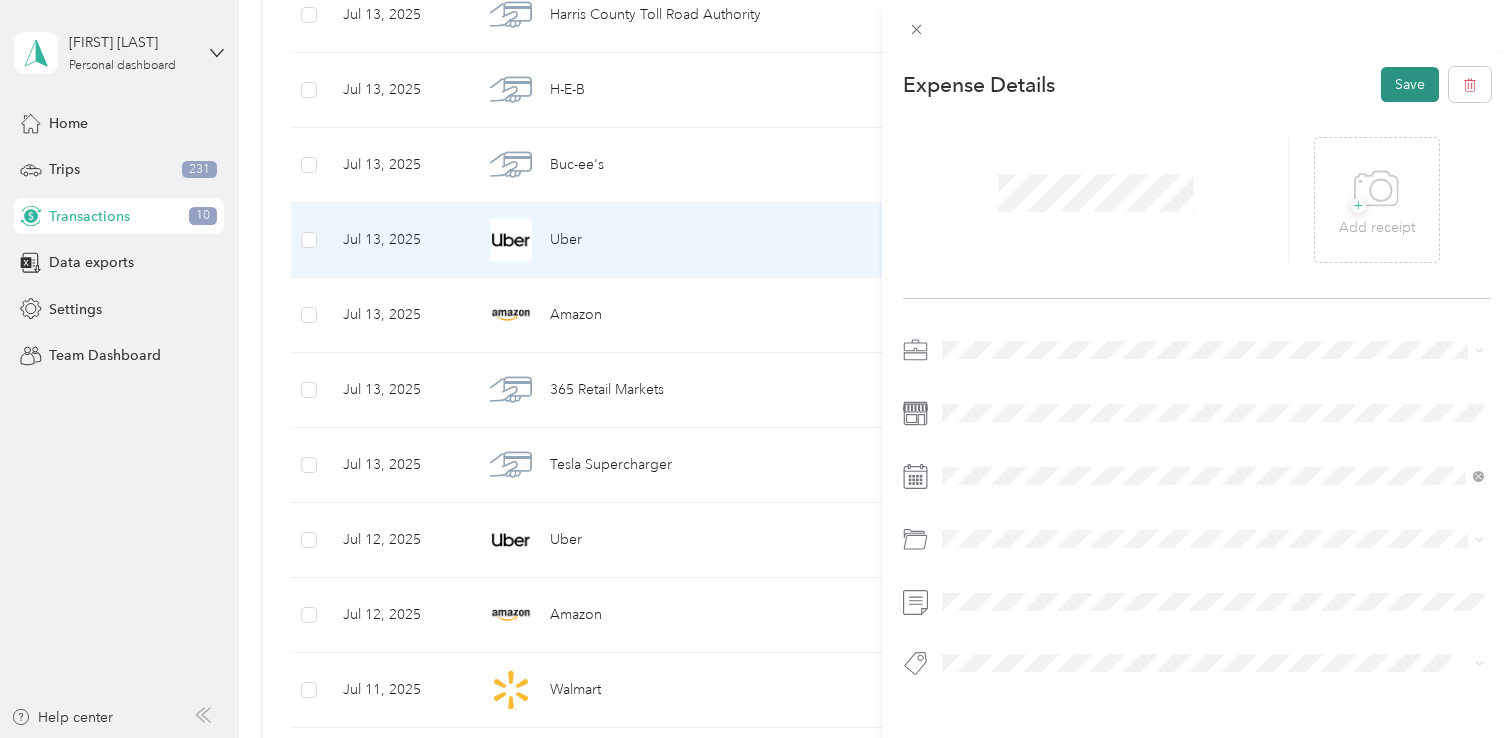 click on "Save" at bounding box center (1410, 84) 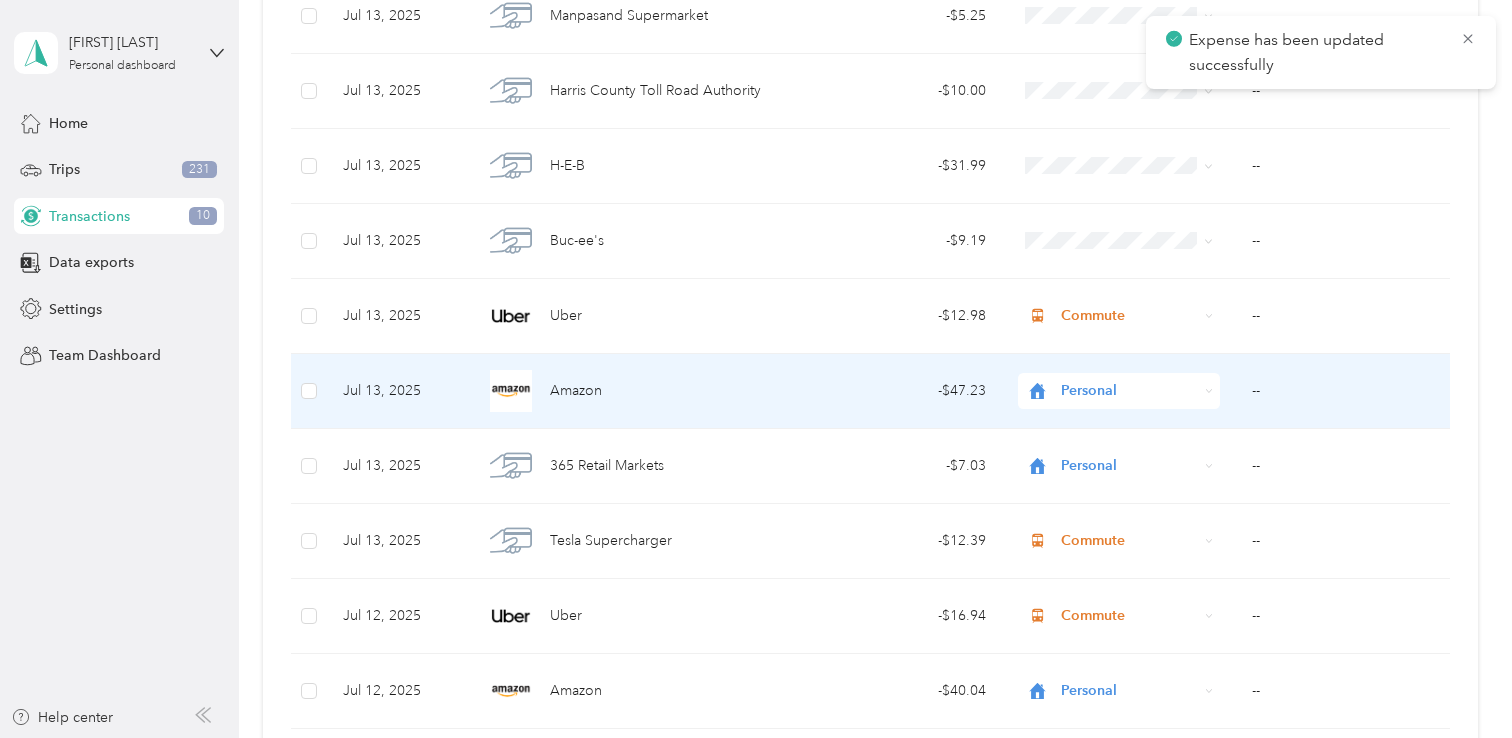 scroll, scrollTop: 4164, scrollLeft: 0, axis: vertical 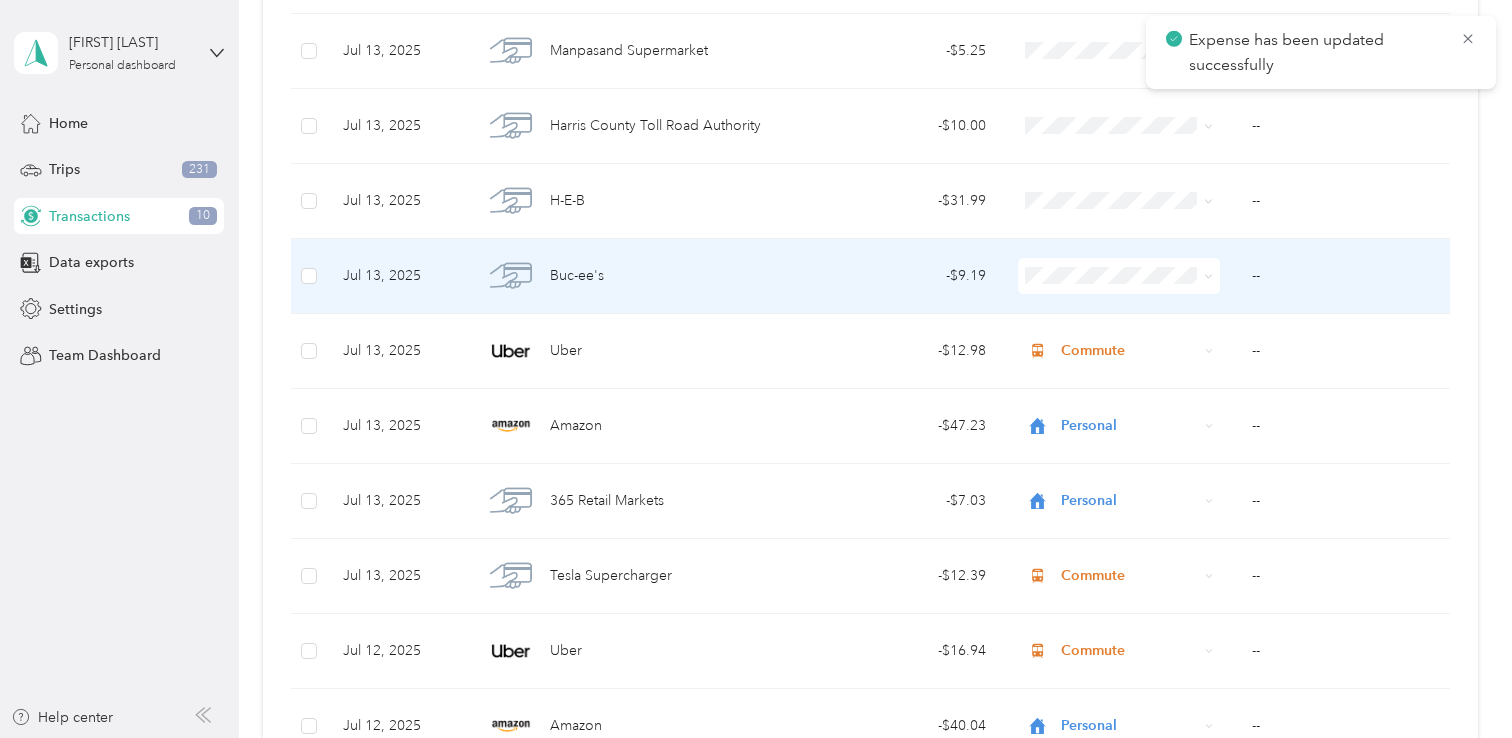 click on "-  $9.19" at bounding box center (902, 276) 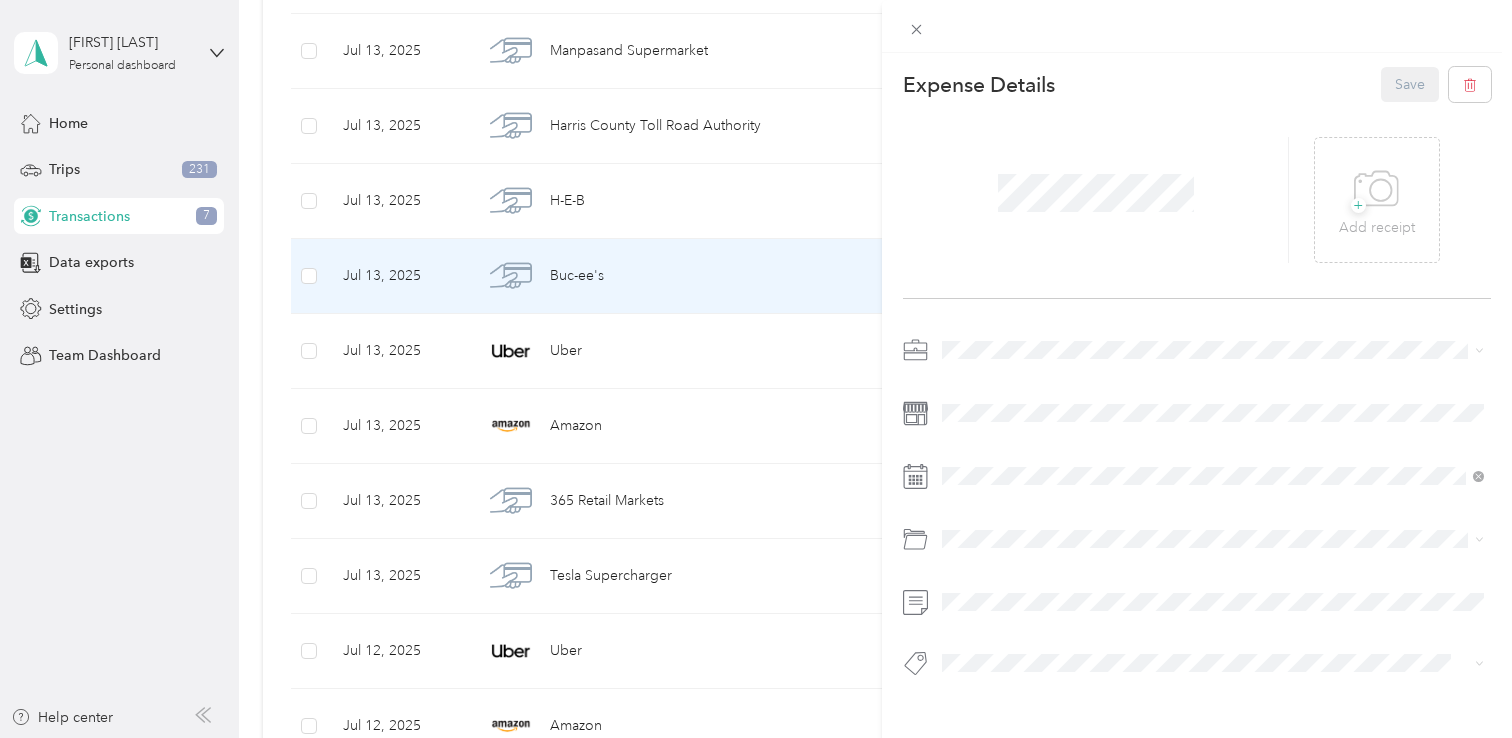 click on "Real Estate" at bounding box center [982, 452] 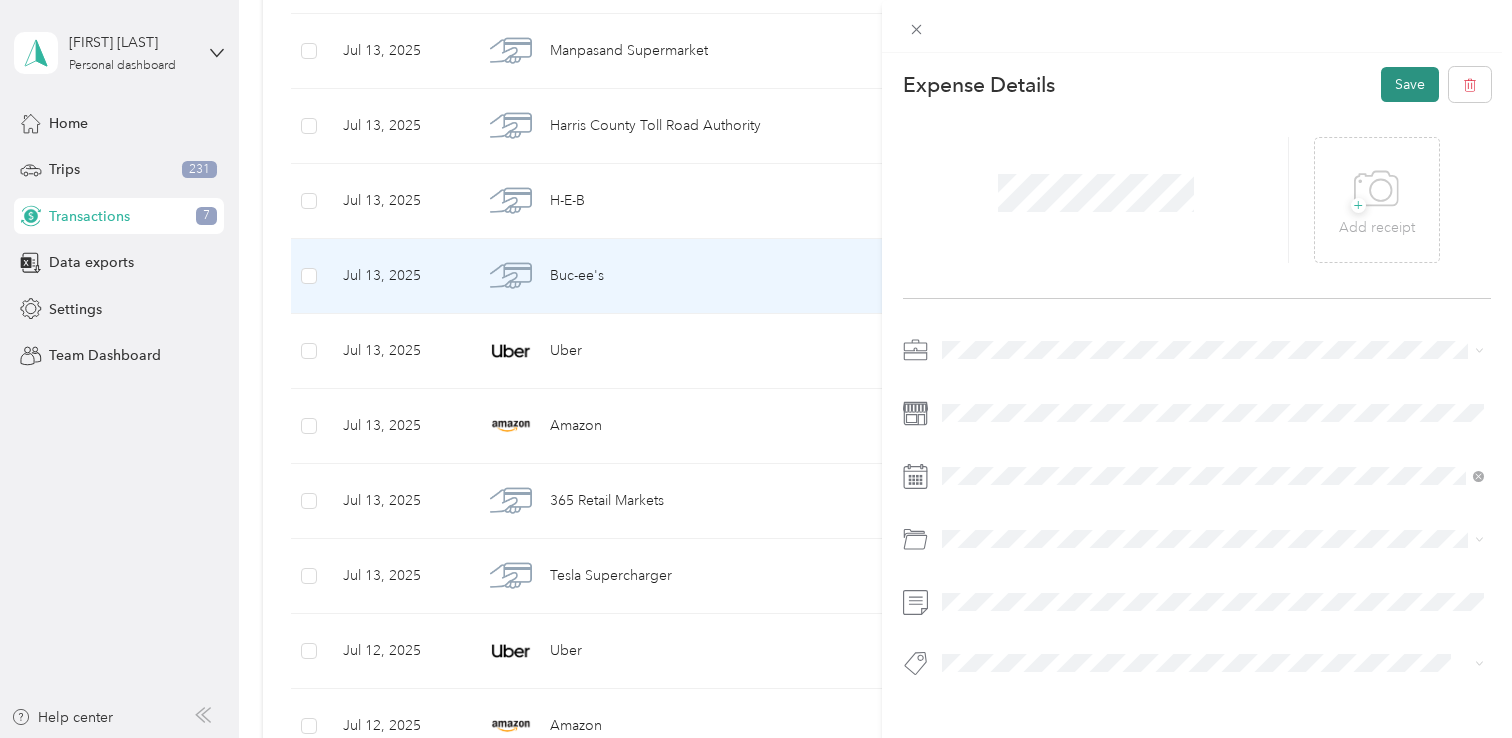 click on "Save" at bounding box center (1410, 84) 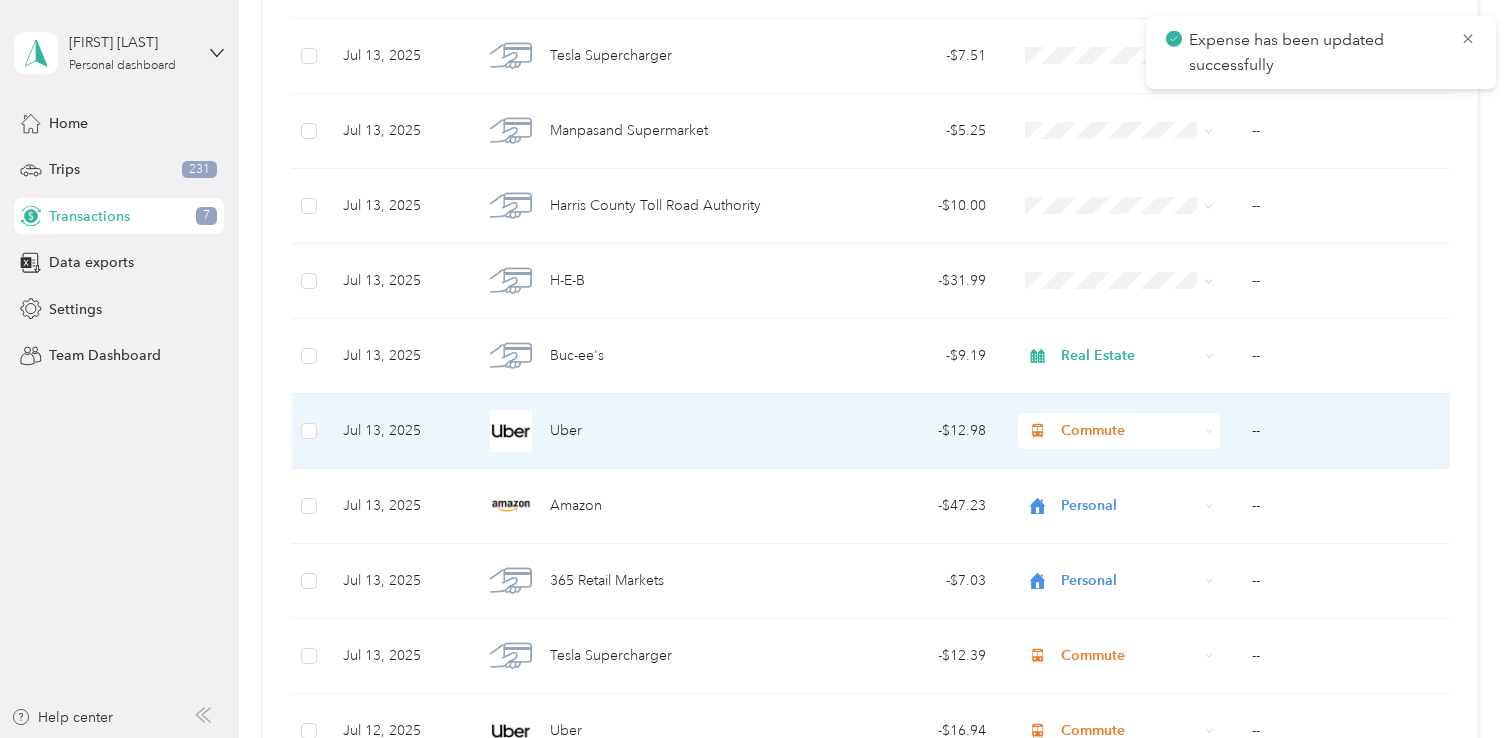 scroll, scrollTop: 4048, scrollLeft: 0, axis: vertical 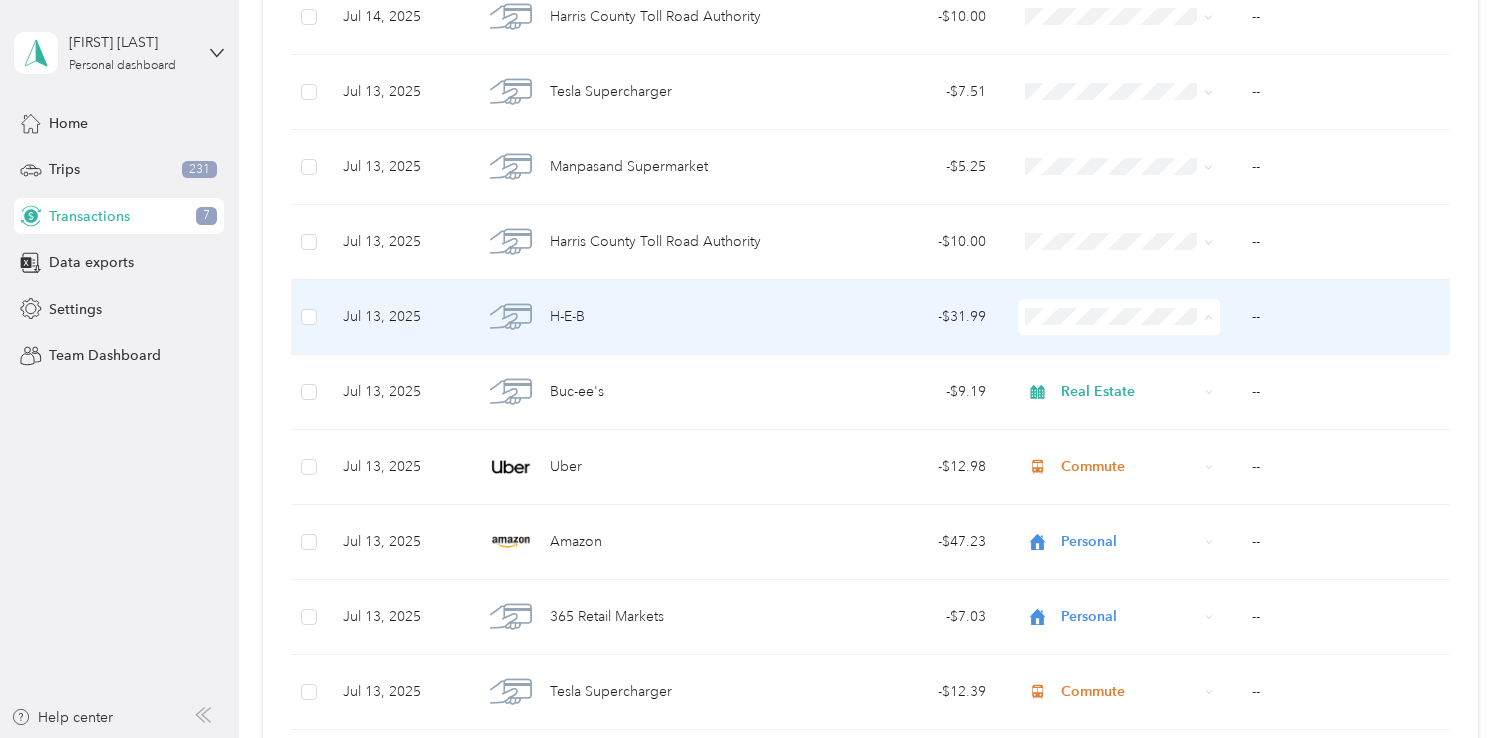 click on "Work Personal   Real Estate Other Charity Medical Moving Commute" at bounding box center [1120, 477] 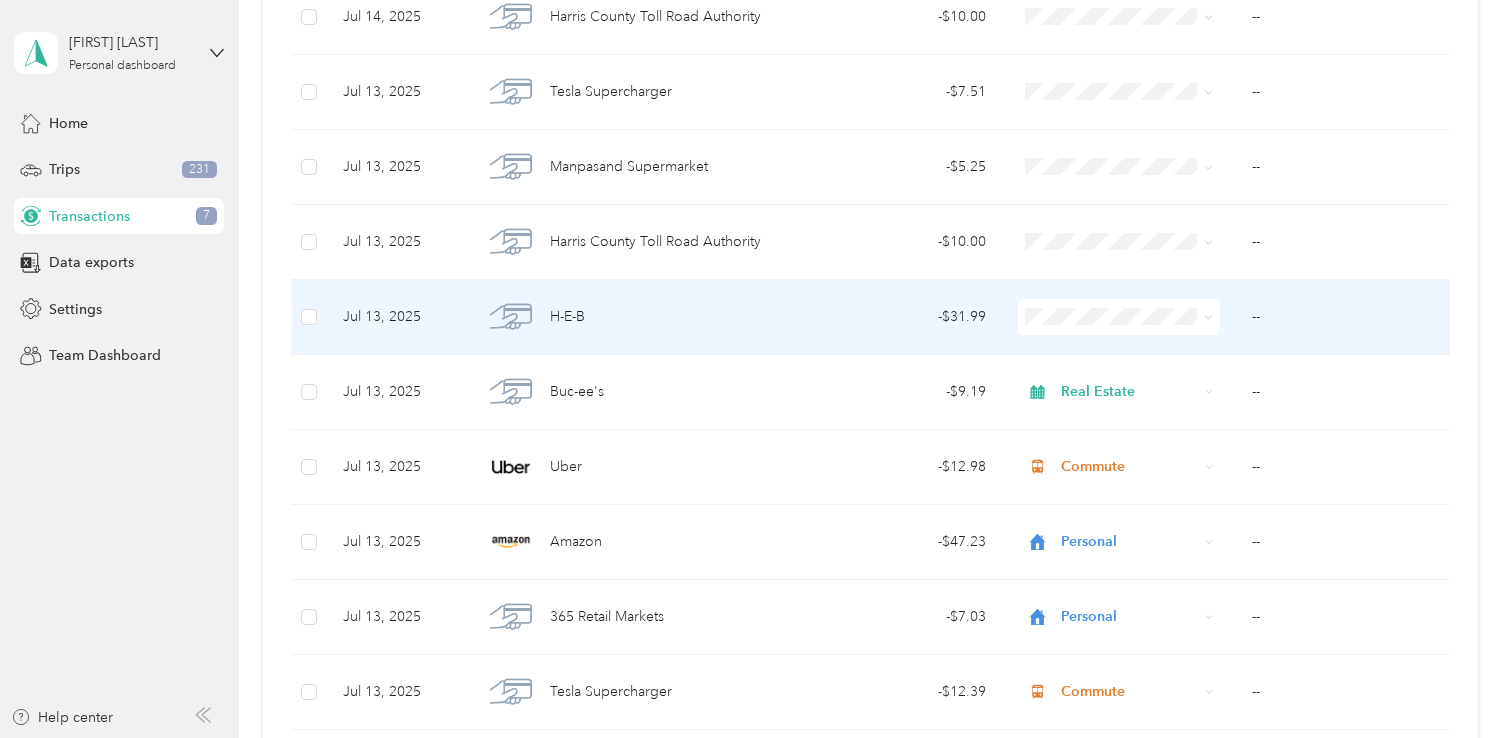 click 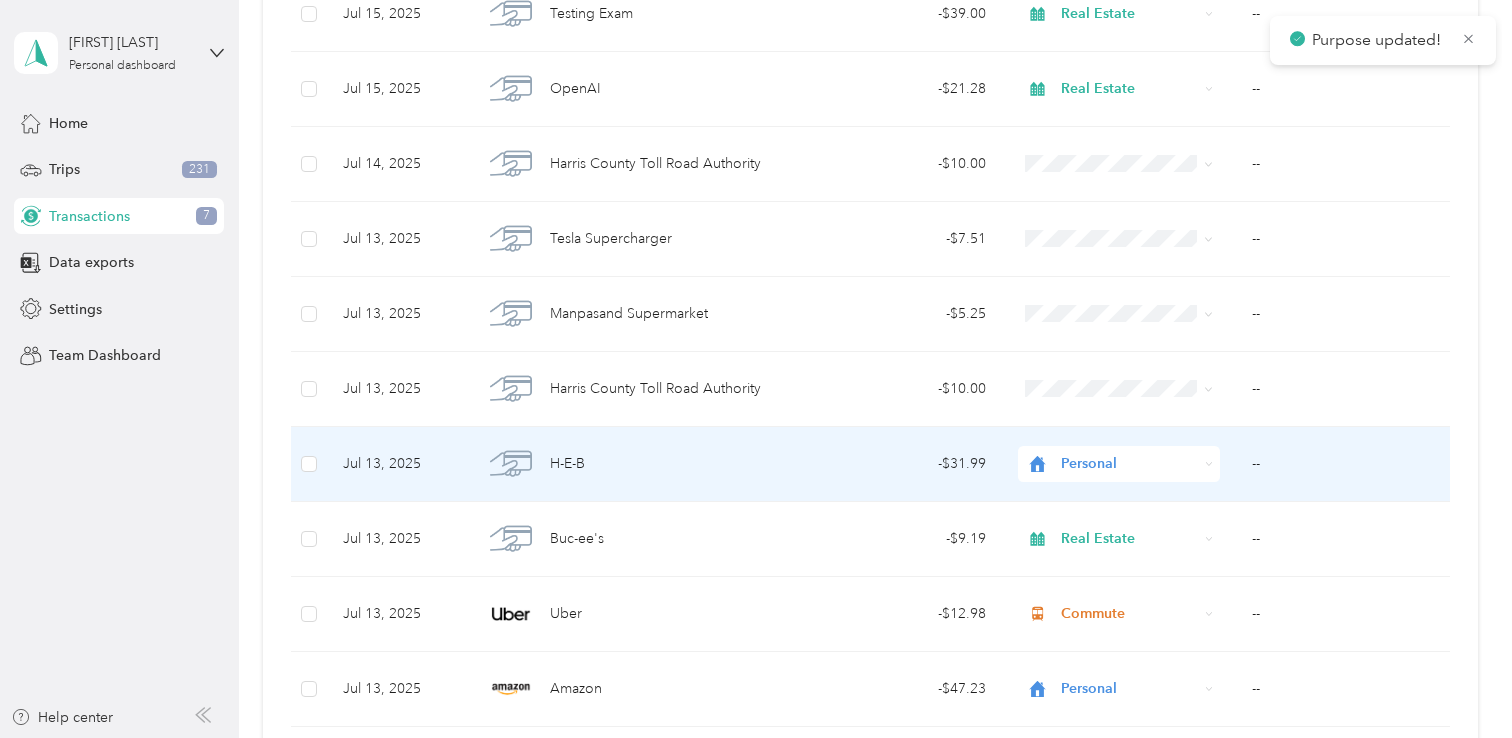 scroll, scrollTop: 3897, scrollLeft: 0, axis: vertical 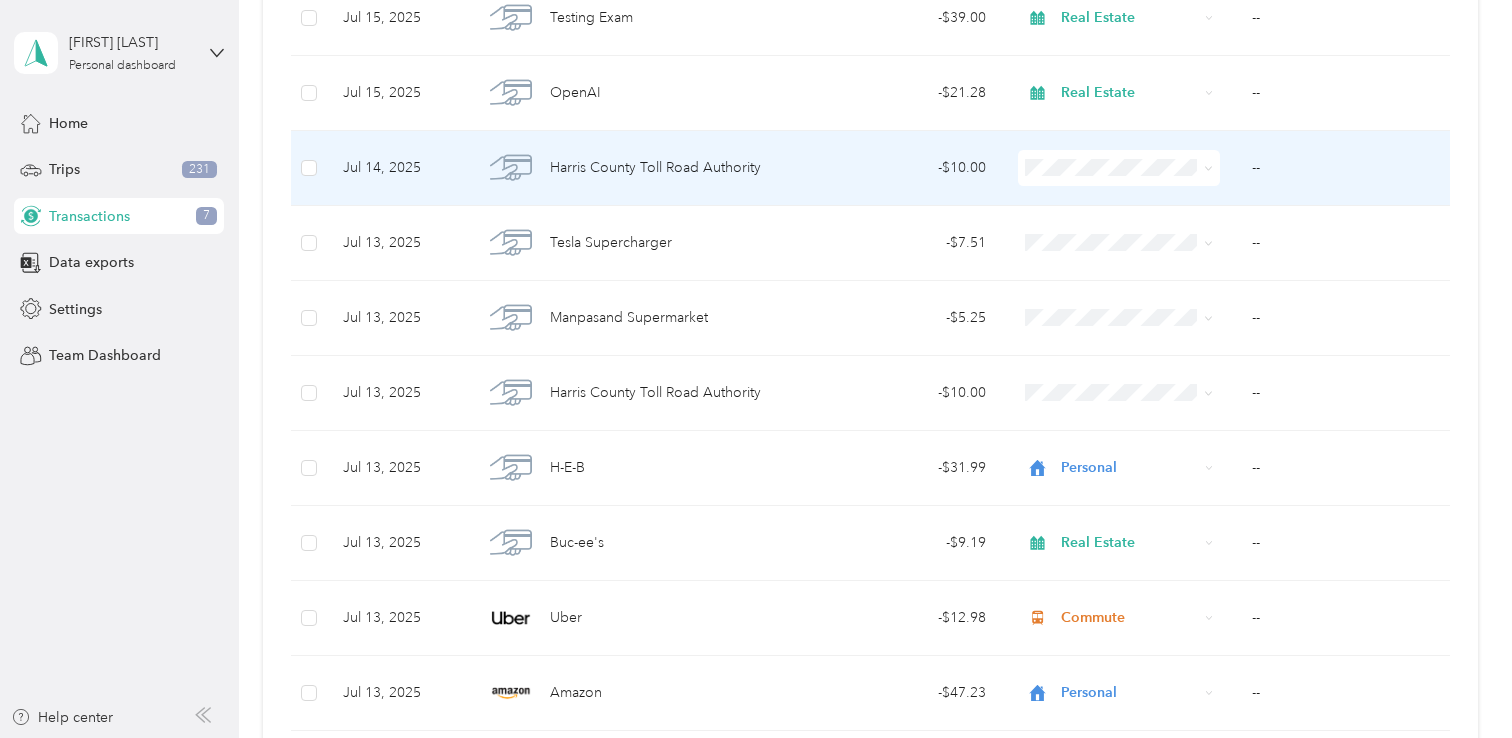 click on "-  $10.00" at bounding box center [902, 168] 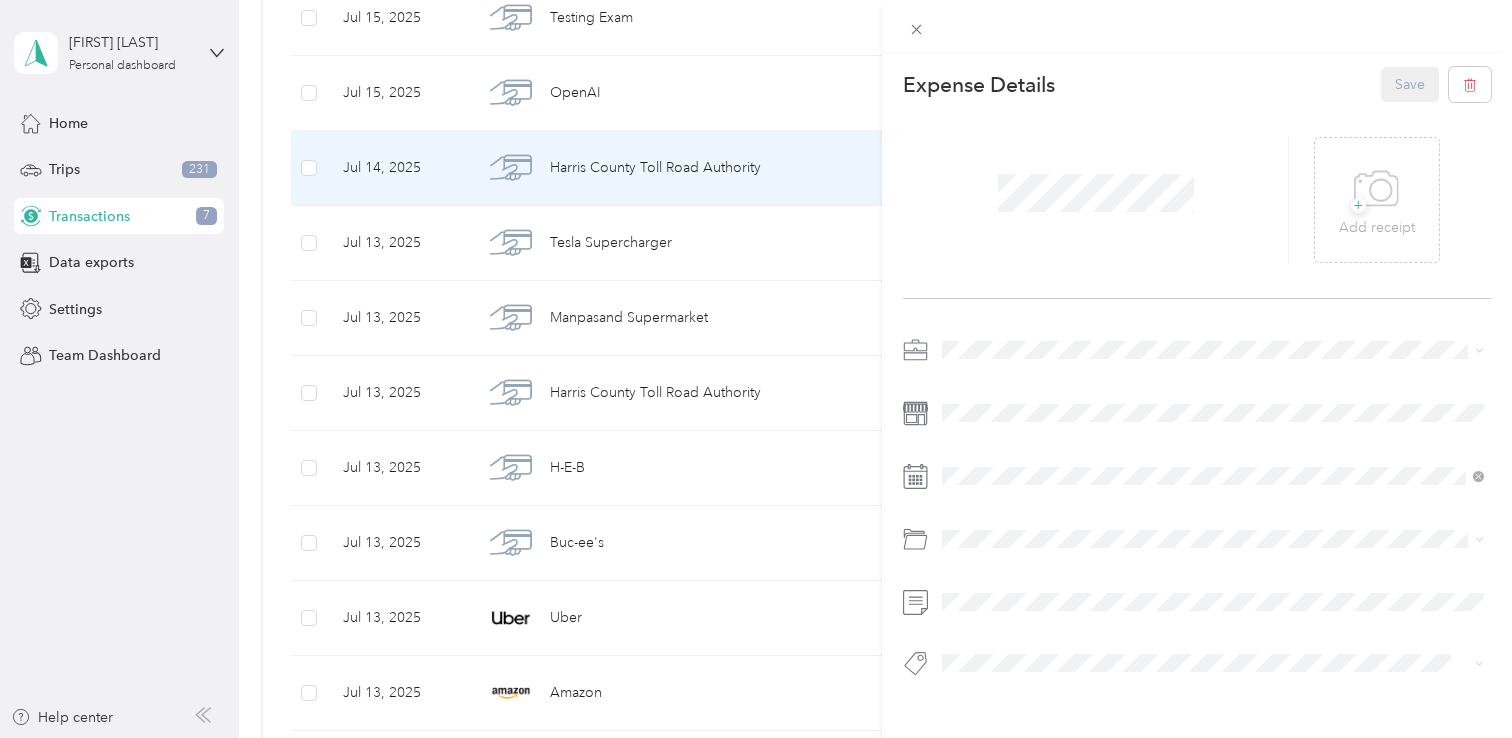 click at bounding box center (1213, 350) 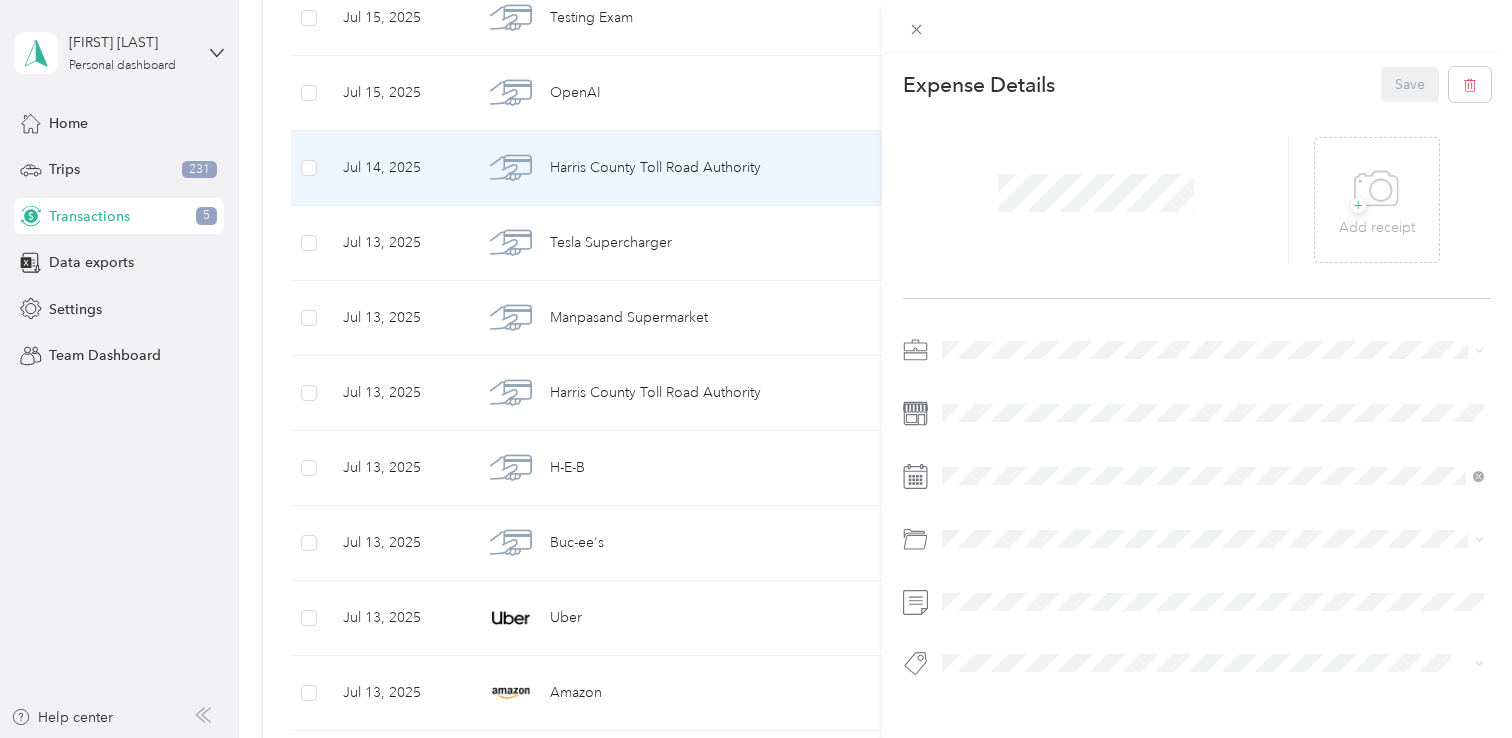 click on "Commute" at bounding box center (1213, 624) 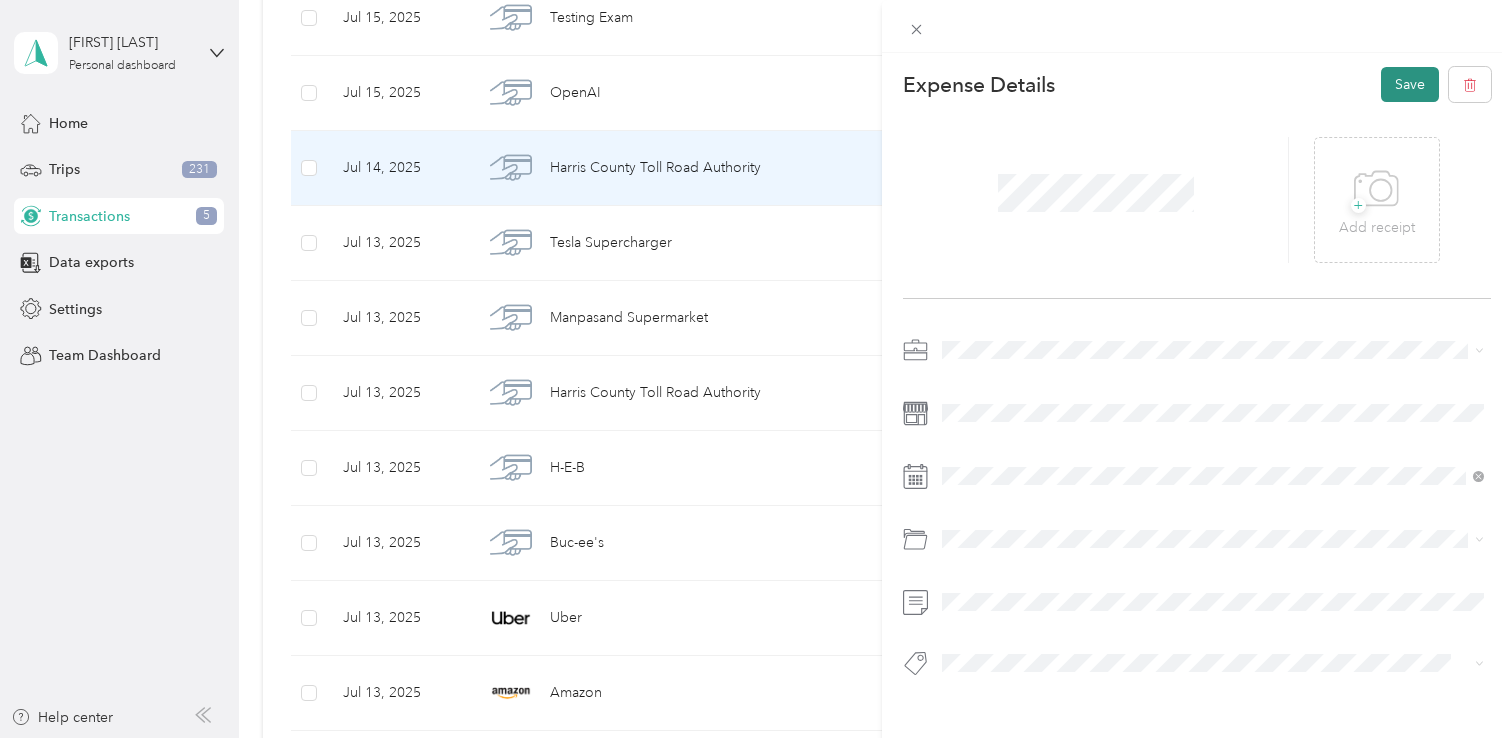 click on "Save" at bounding box center [1410, 84] 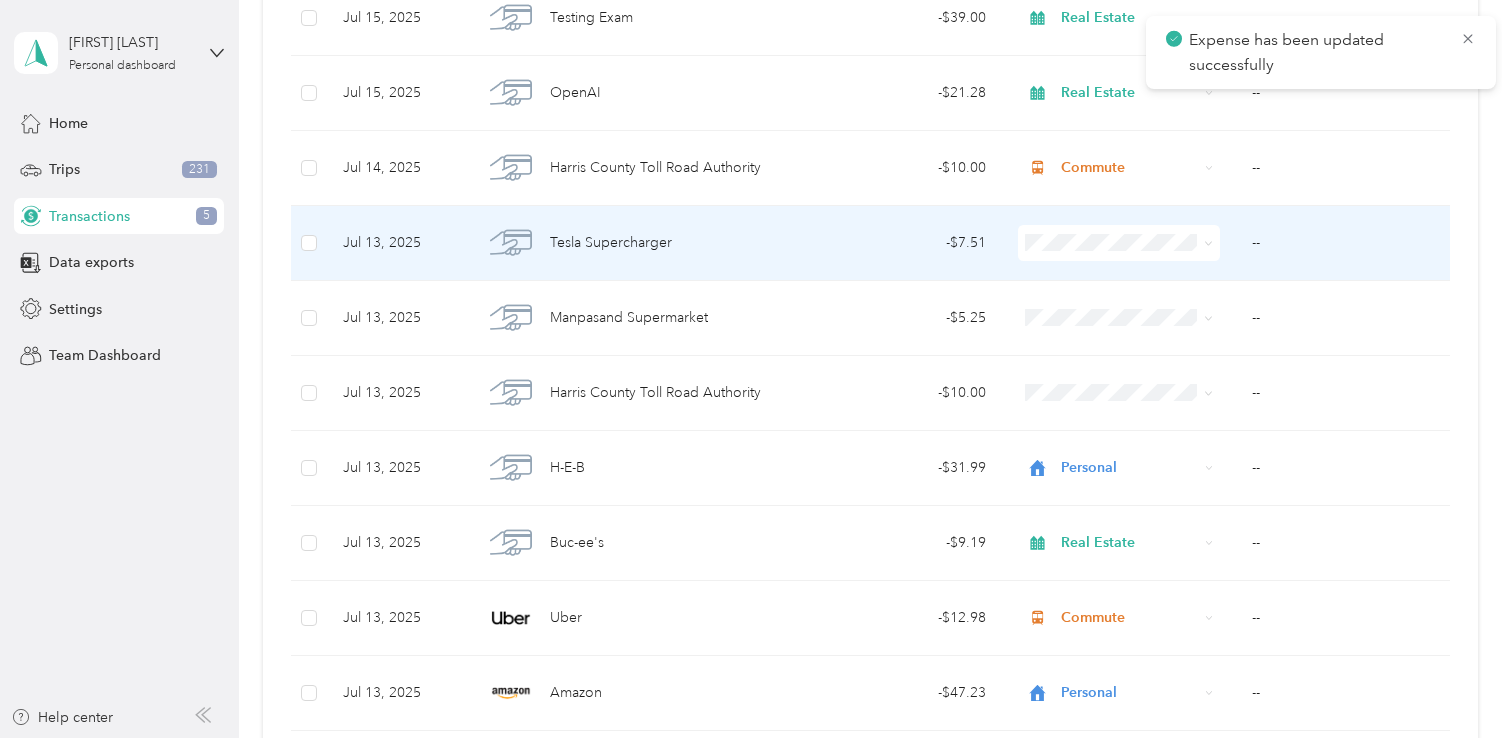 click on "-  $7.51" at bounding box center [902, 243] 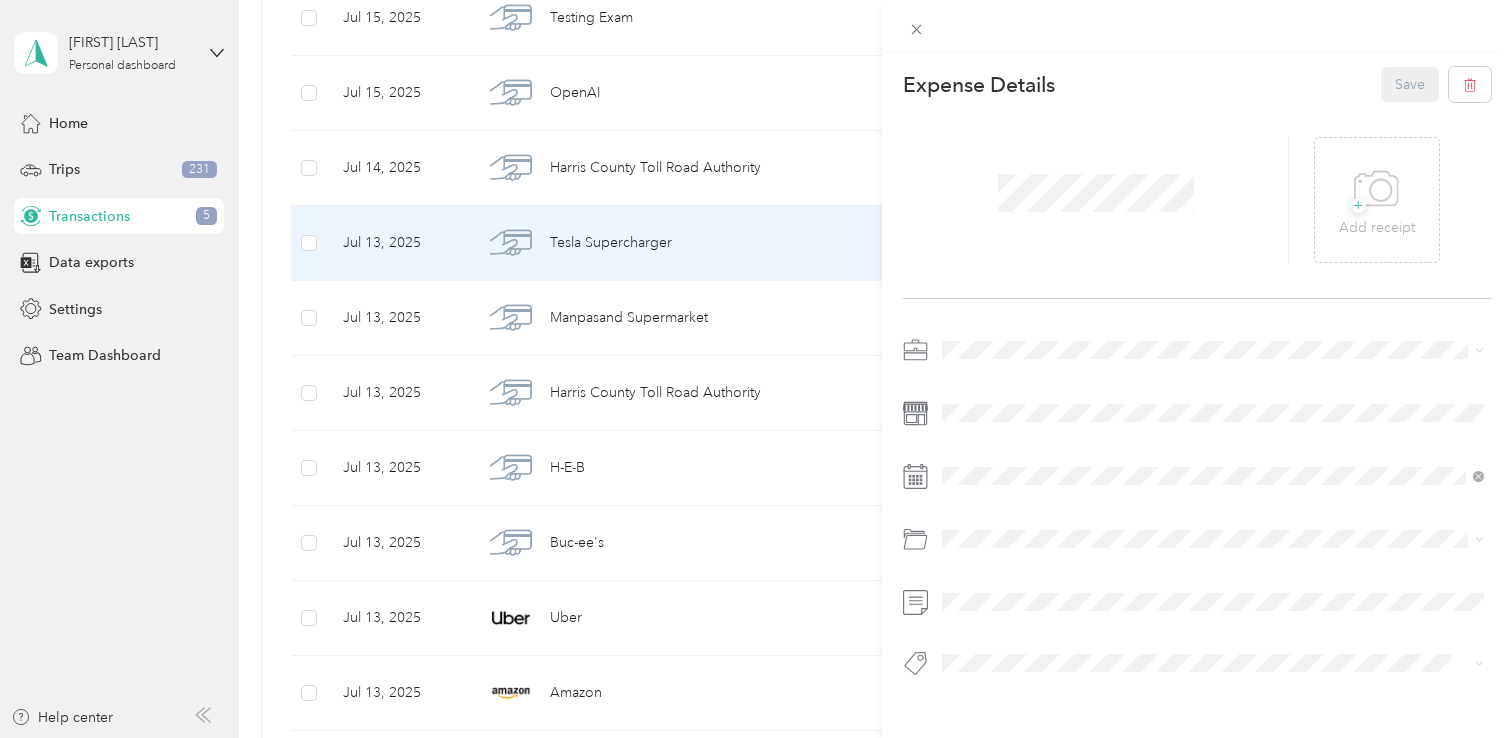 click on "Work Personal Real Estate Other Charity Medical Moving Commute" at bounding box center (1213, 507) 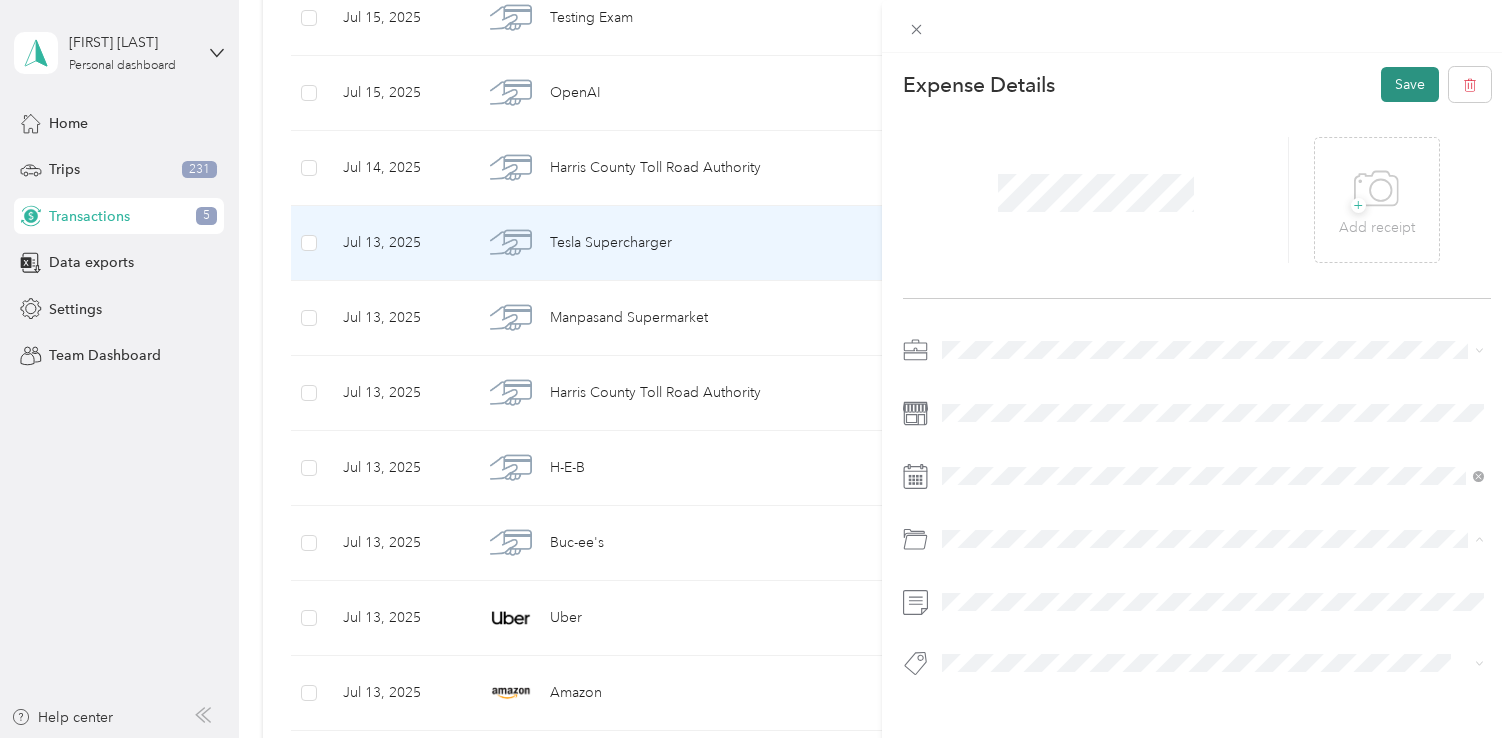 click on "Save" at bounding box center (1410, 84) 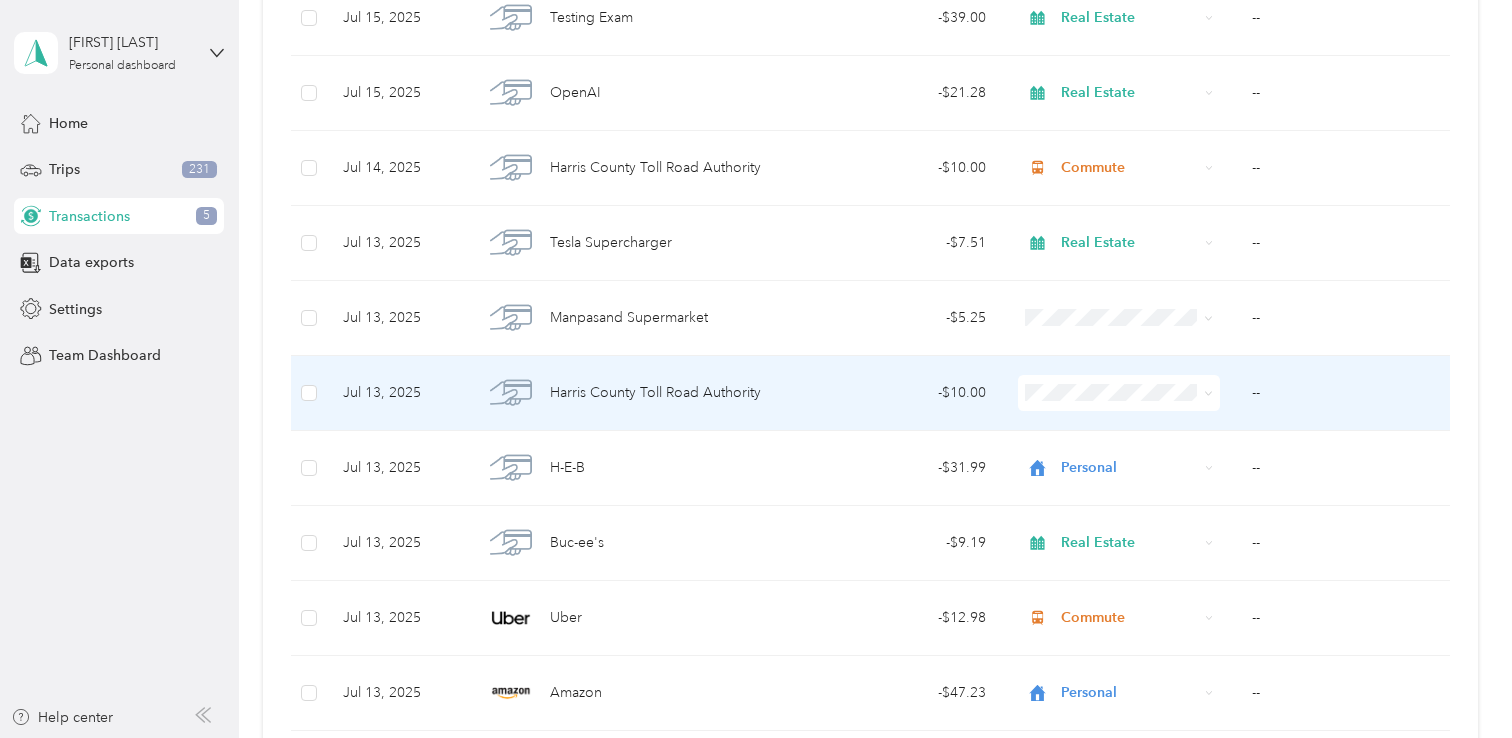 click on "-  $10.00" at bounding box center [902, 393] 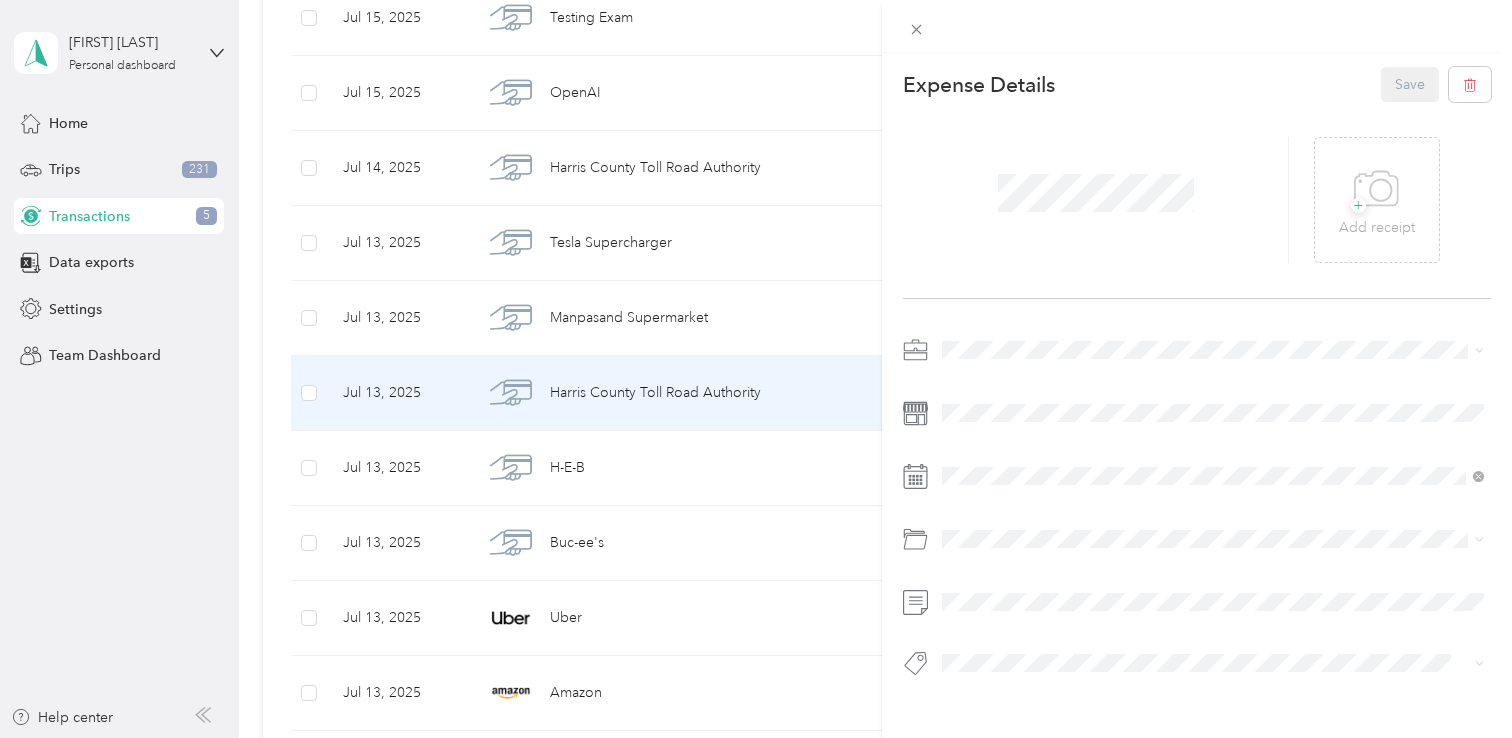 click at bounding box center (1213, 350) 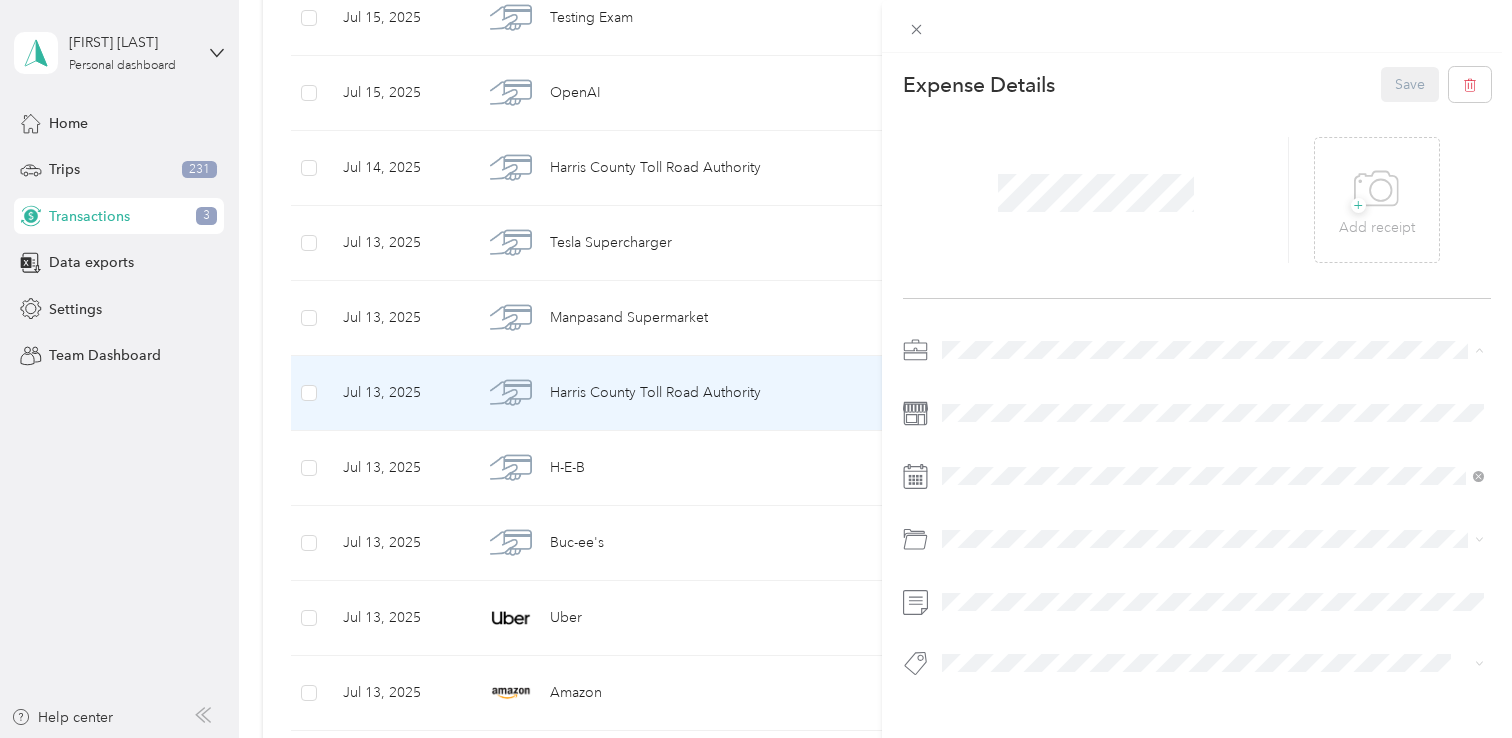 click on "Real Estate" at bounding box center [1213, 455] 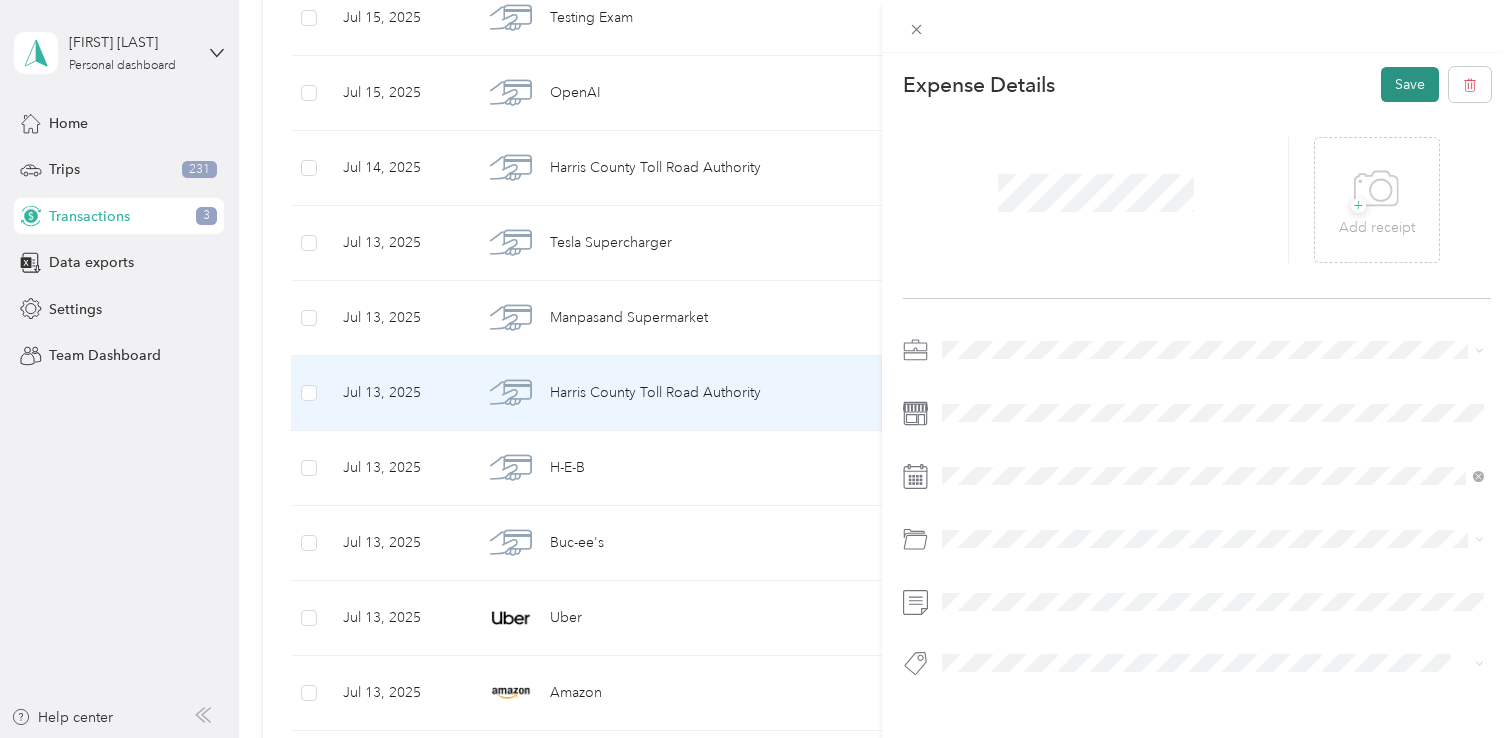 click on "Save" at bounding box center (1410, 84) 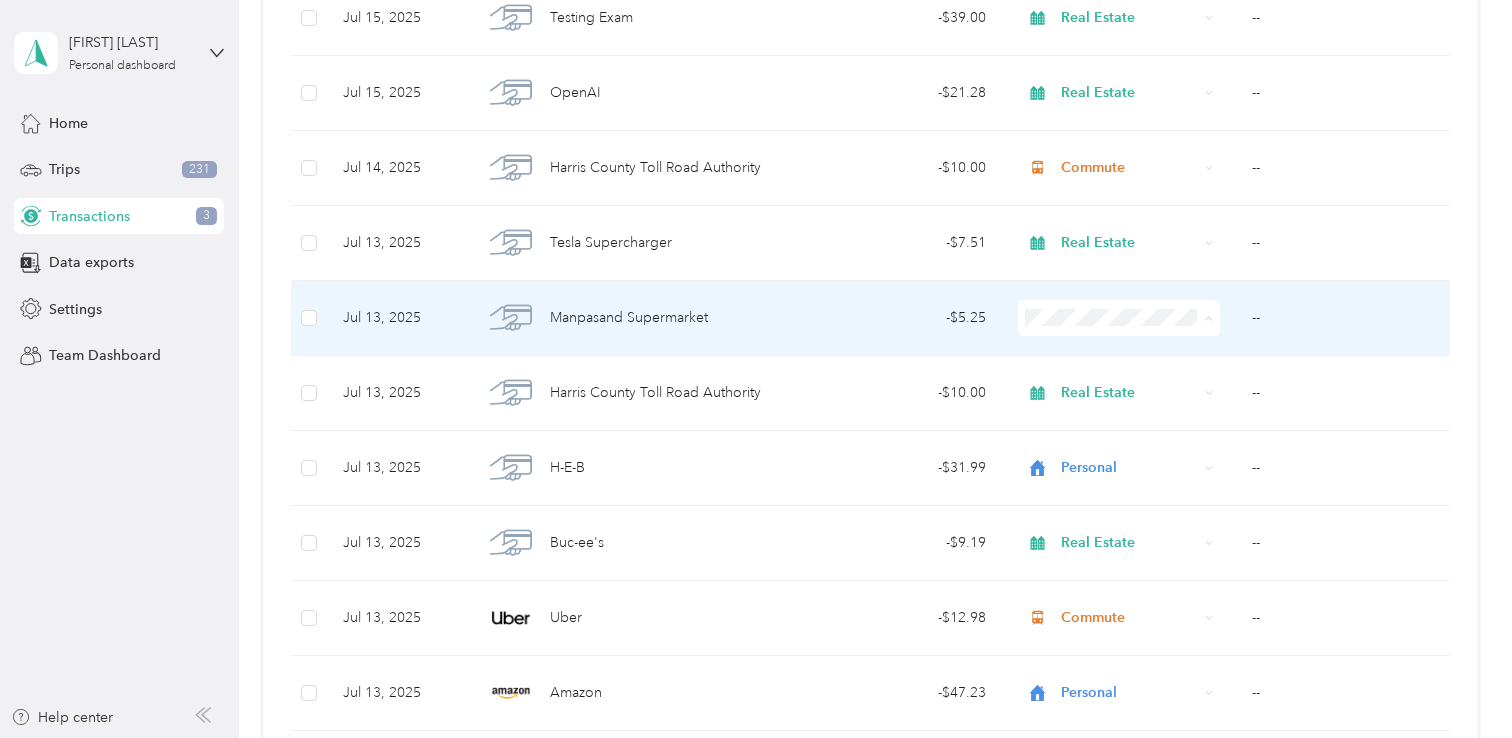 click on "Personal" at bounding box center [1137, 390] 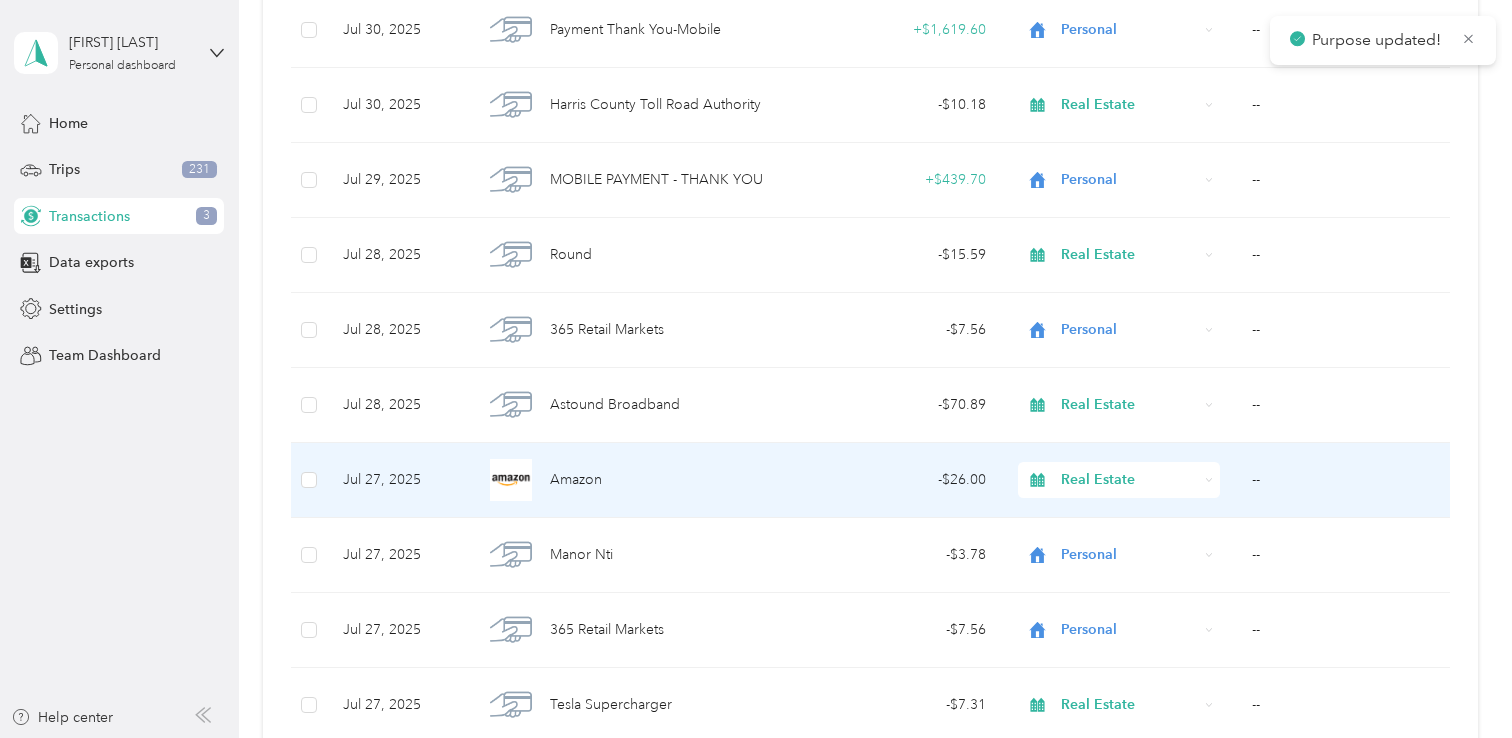 scroll, scrollTop: 0, scrollLeft: 0, axis: both 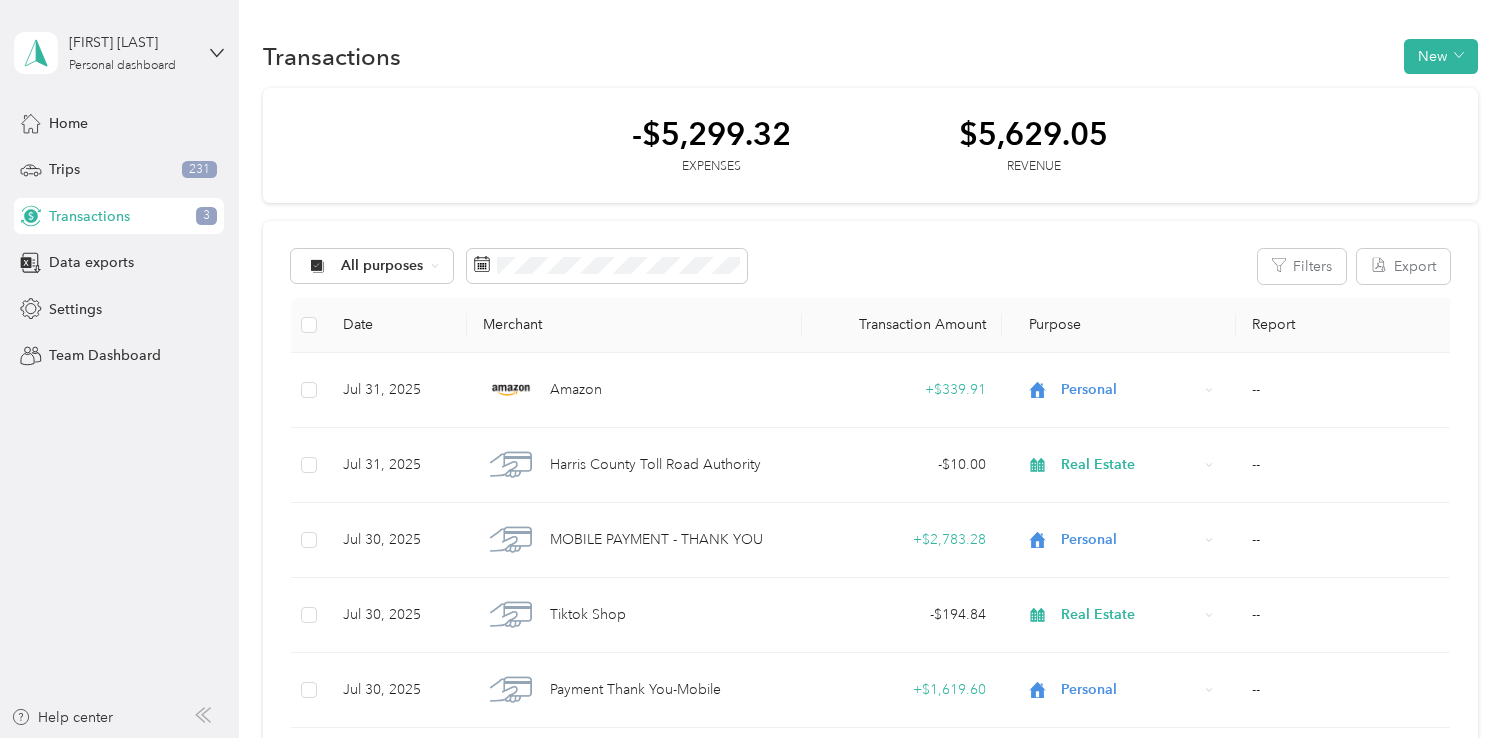 click on "Home Trips 231 Transactions 3 Data exports Settings Team Dashboard" at bounding box center [119, 239] 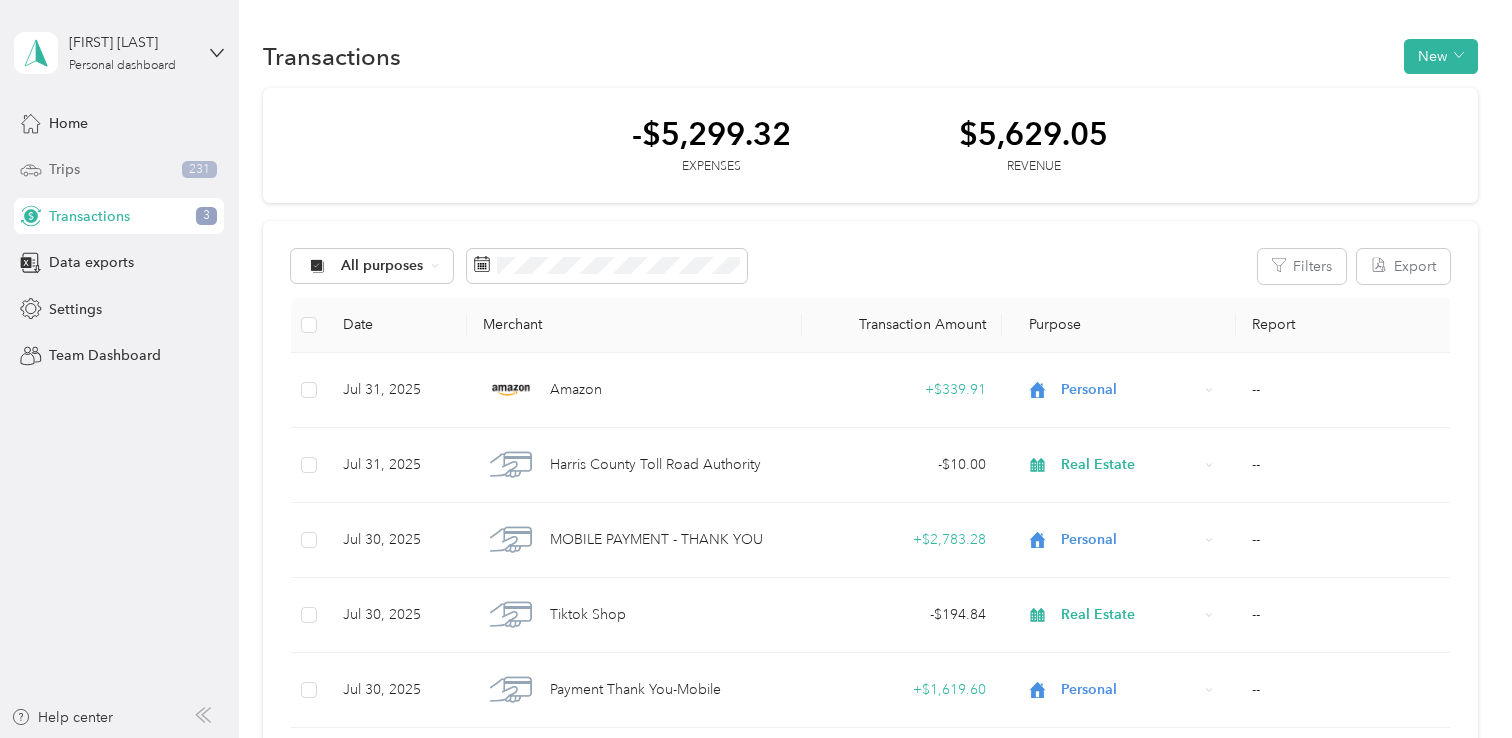 click on "Trips 231" at bounding box center (119, 170) 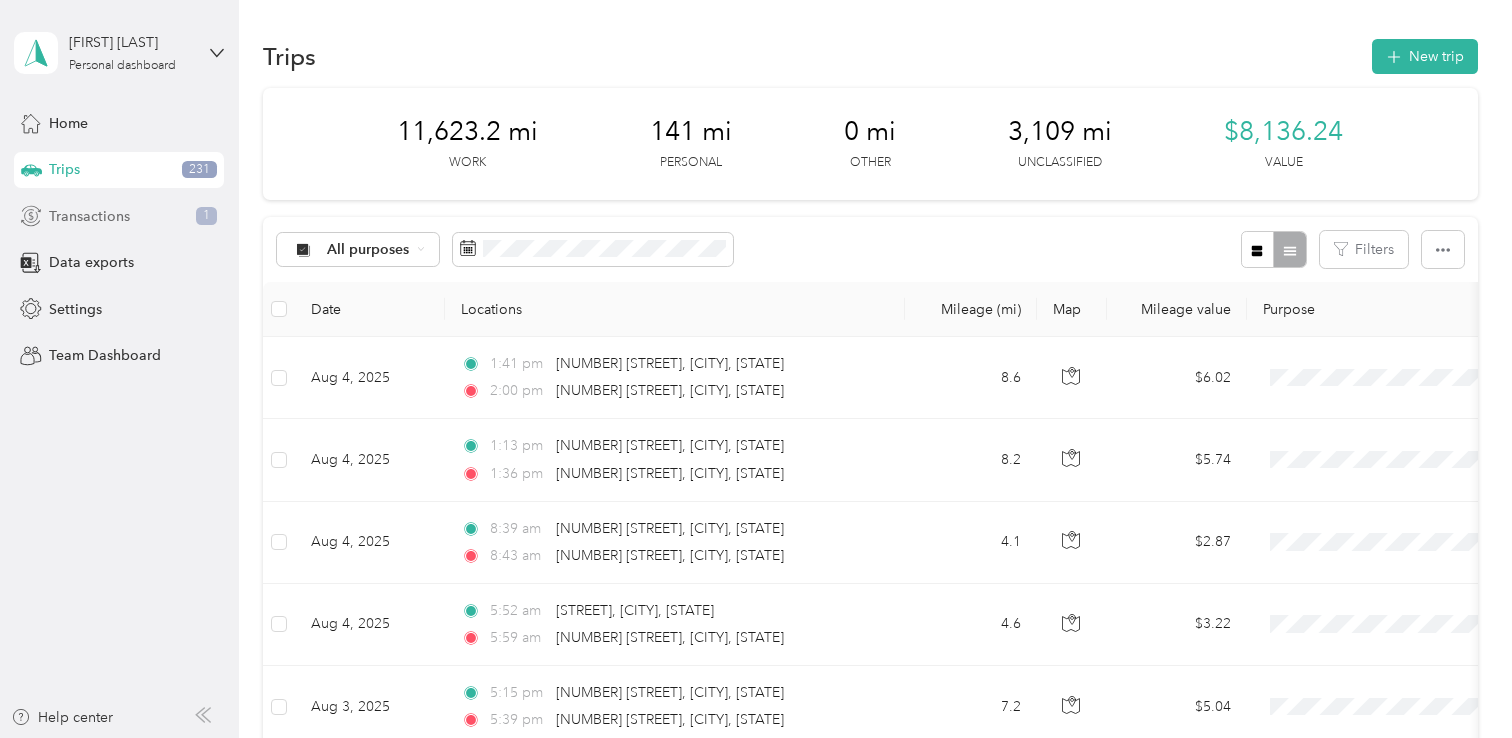 click on "Transactions 1" at bounding box center (119, 216) 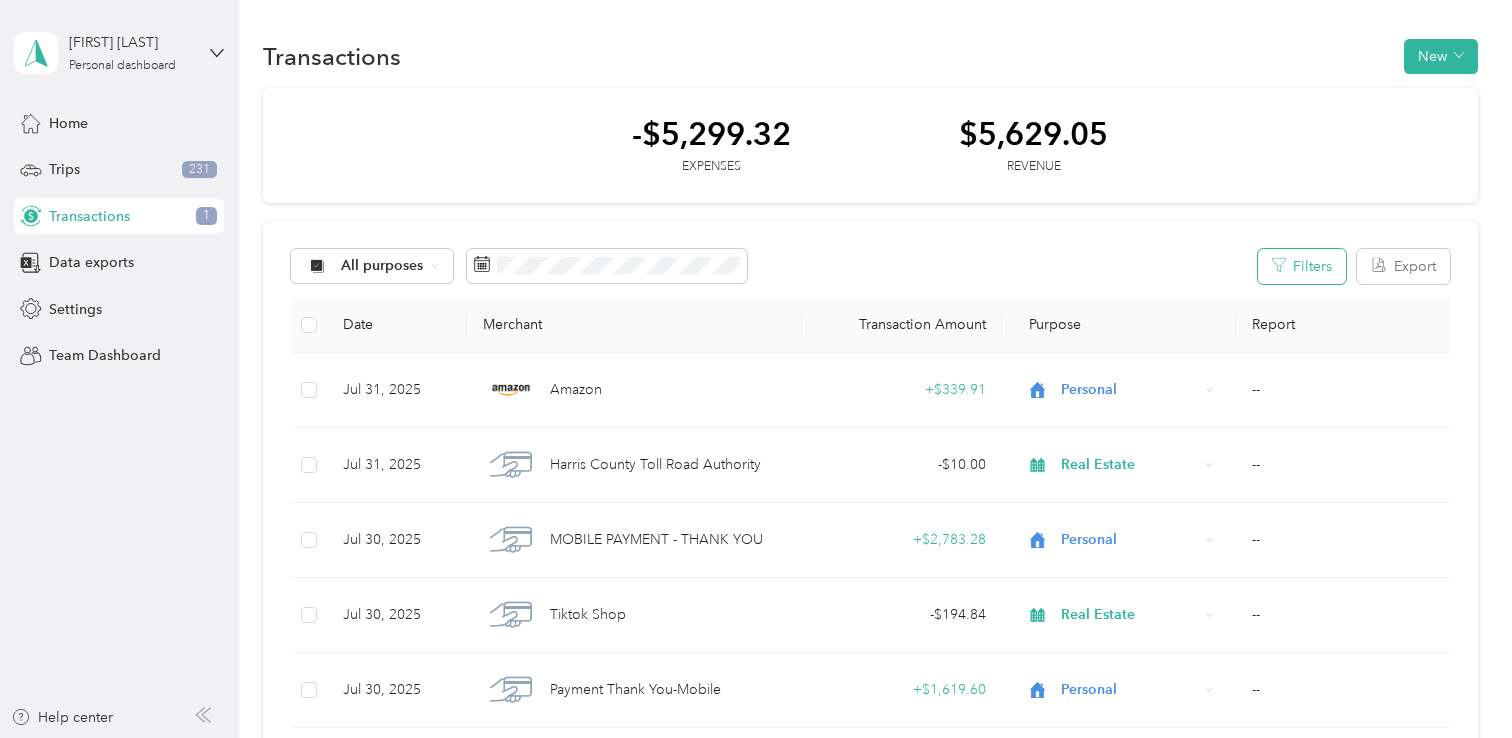 click on "Filters" at bounding box center [1302, 266] 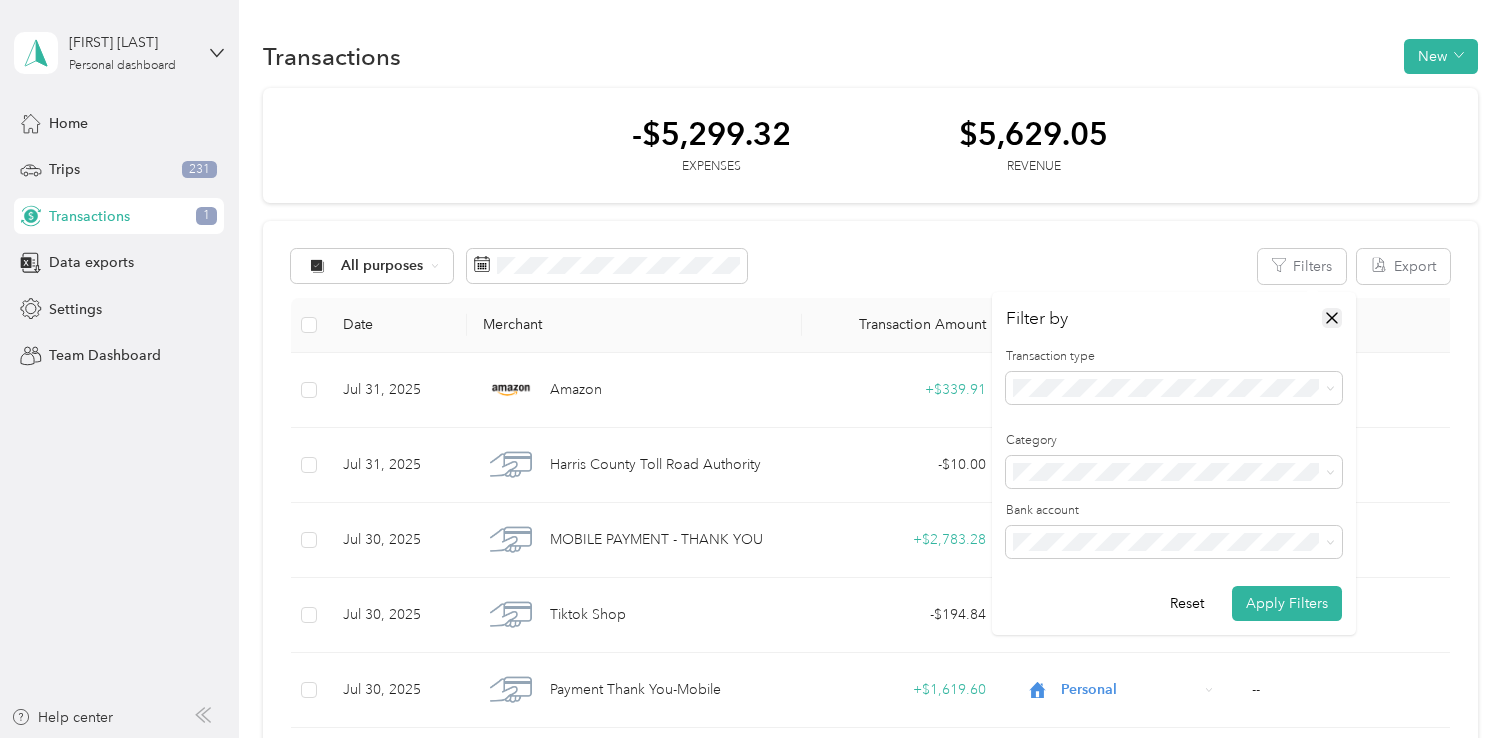 click 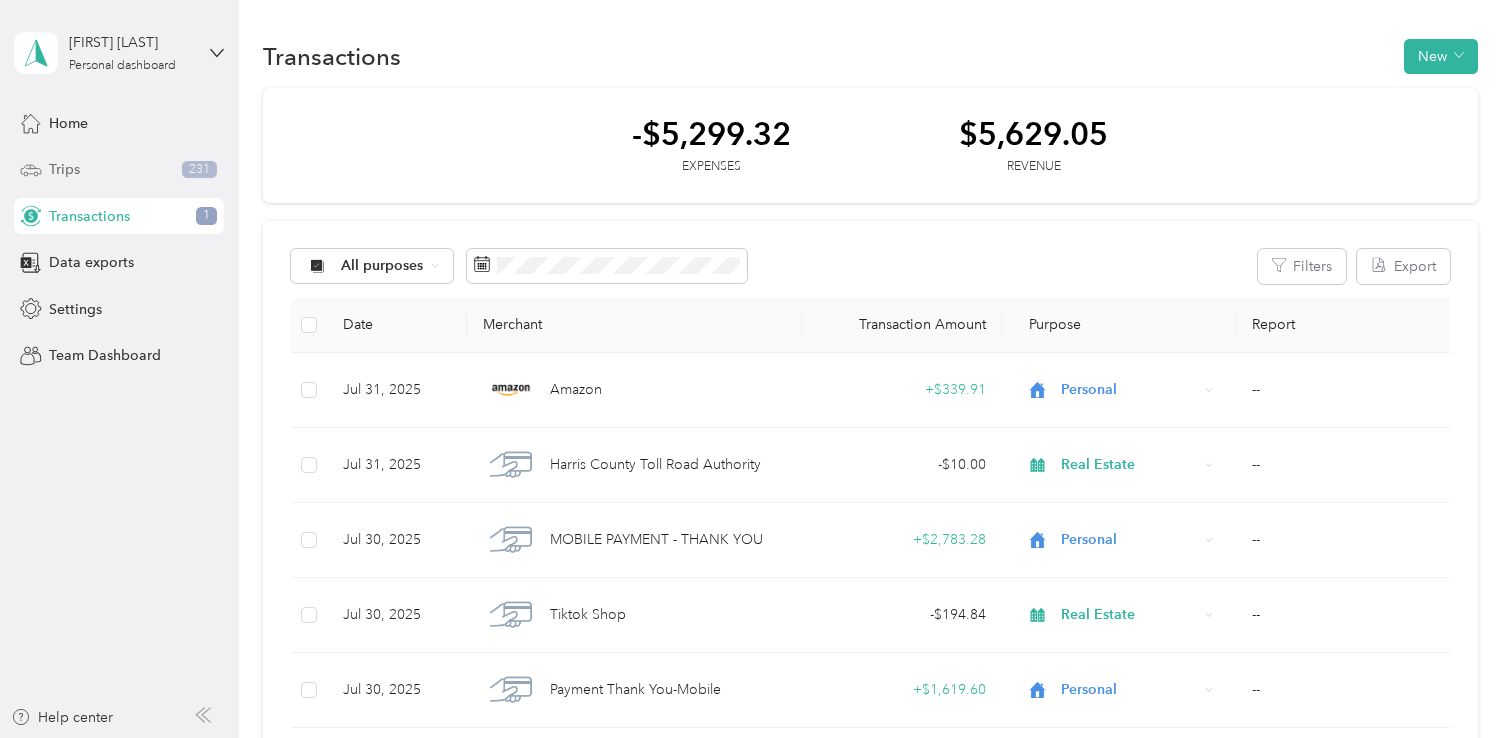 click on "Trips 231" at bounding box center (119, 170) 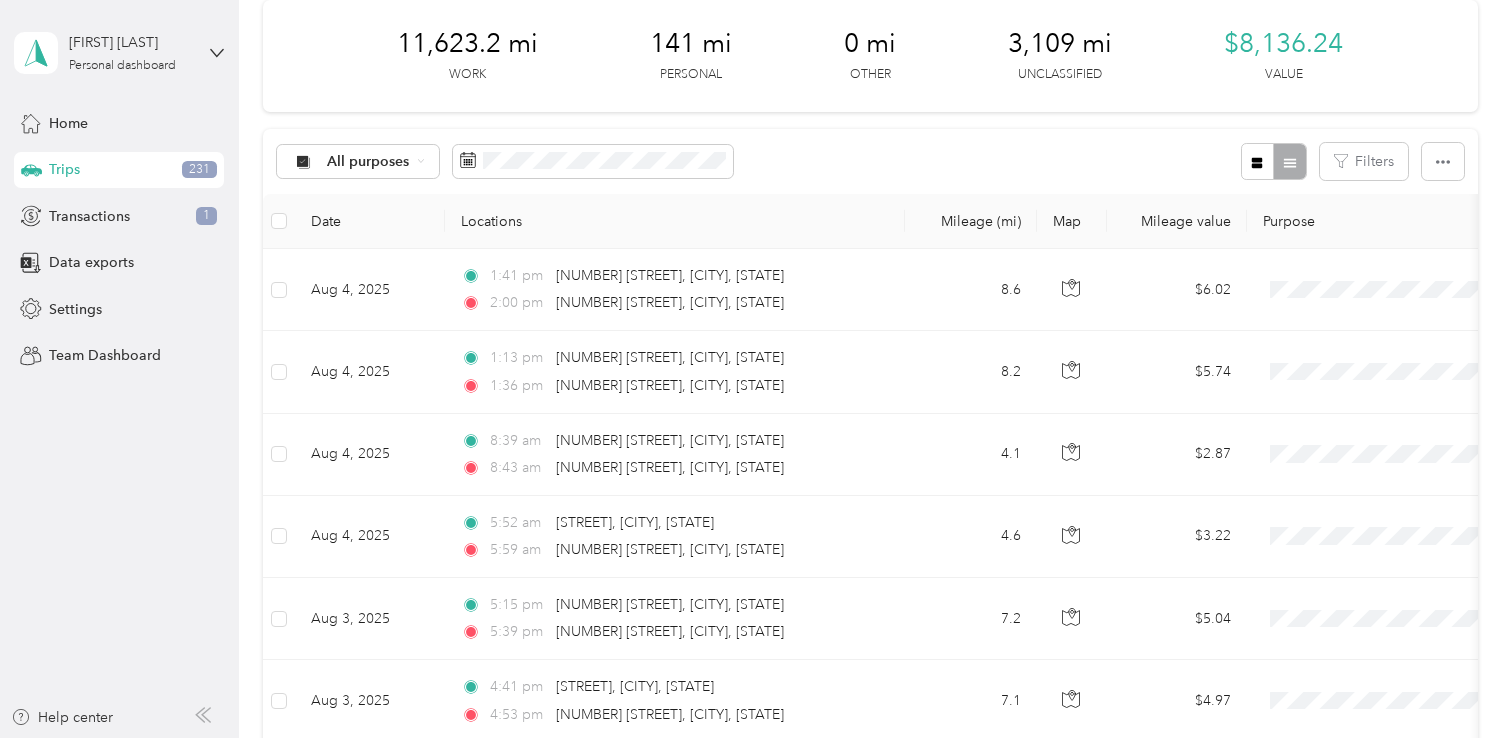 scroll, scrollTop: 89, scrollLeft: 0, axis: vertical 